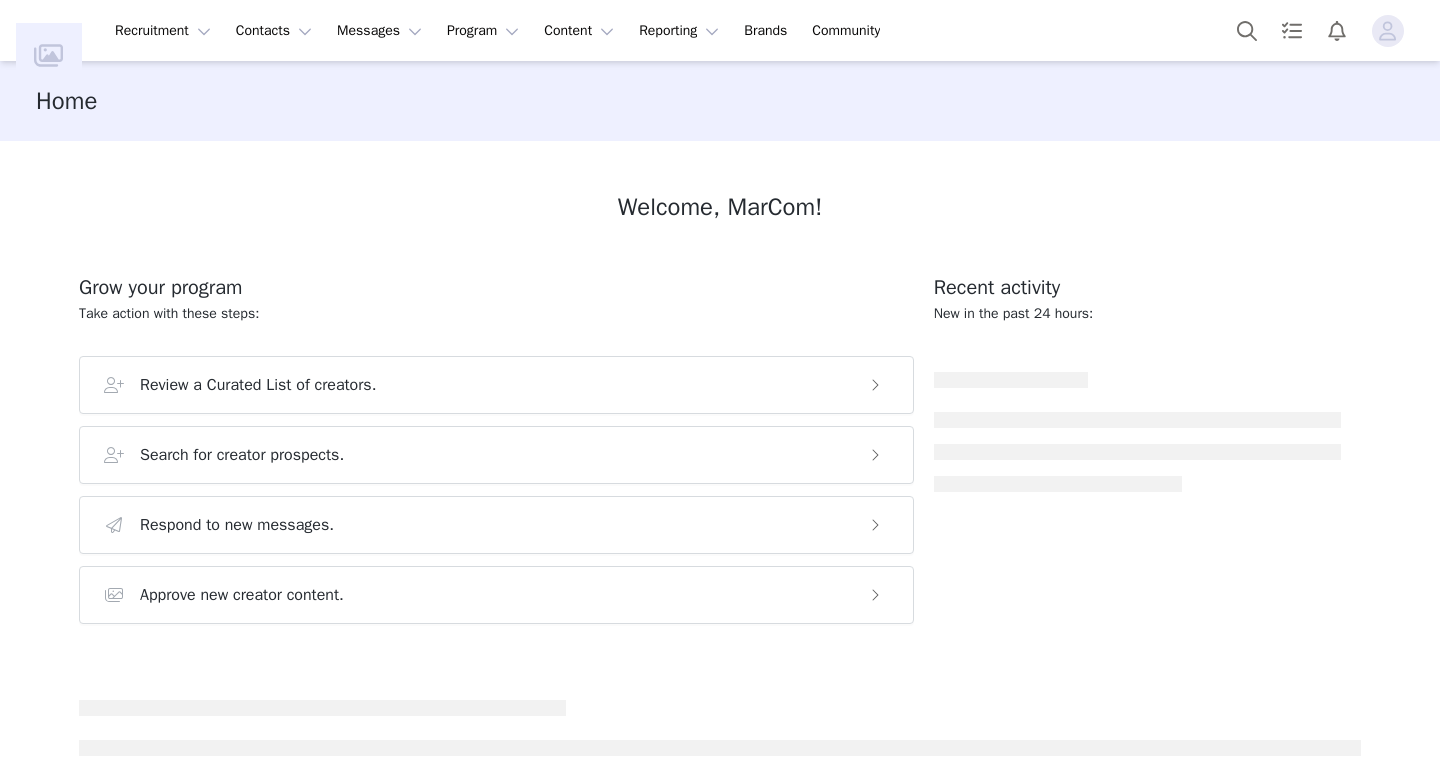 scroll, scrollTop: 0, scrollLeft: 0, axis: both 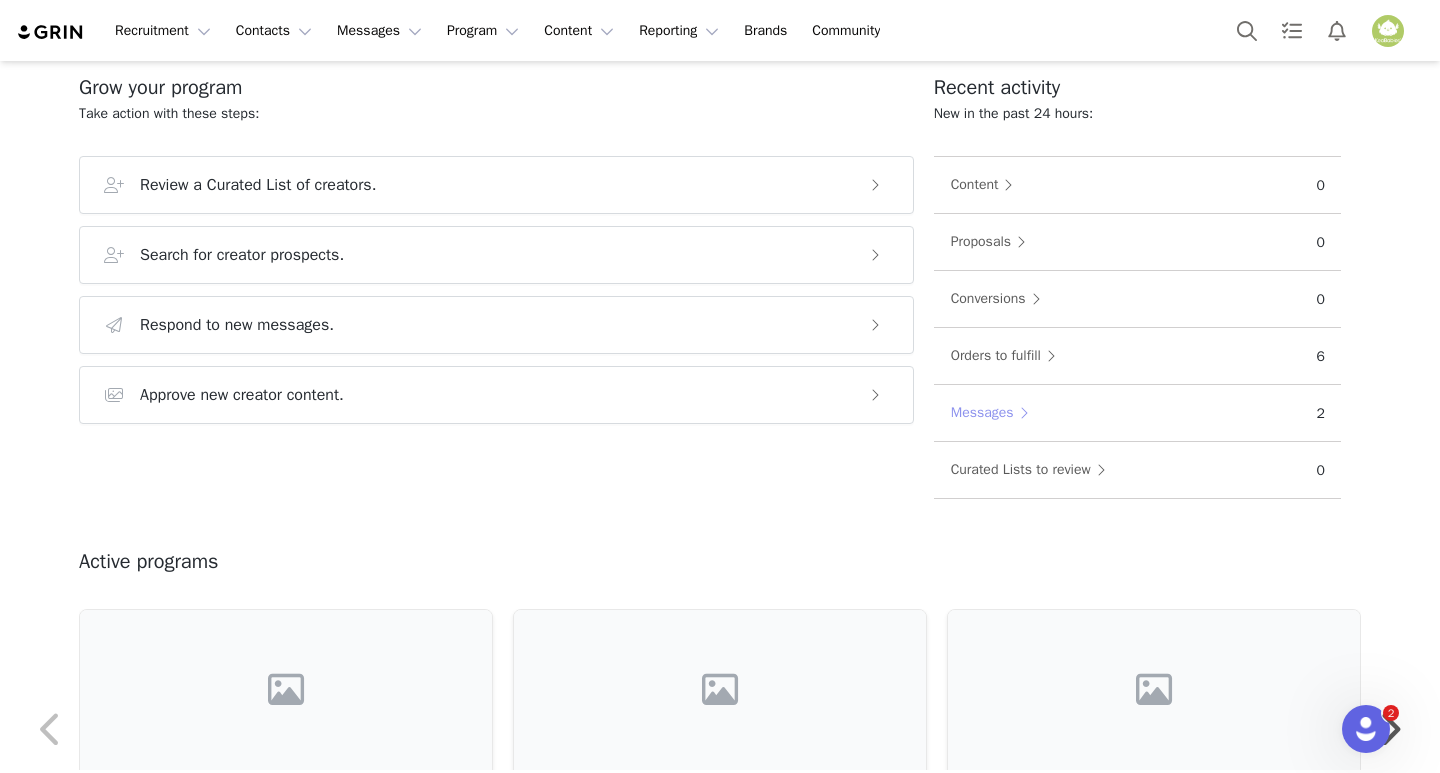 click on "Messages" at bounding box center (994, 413) 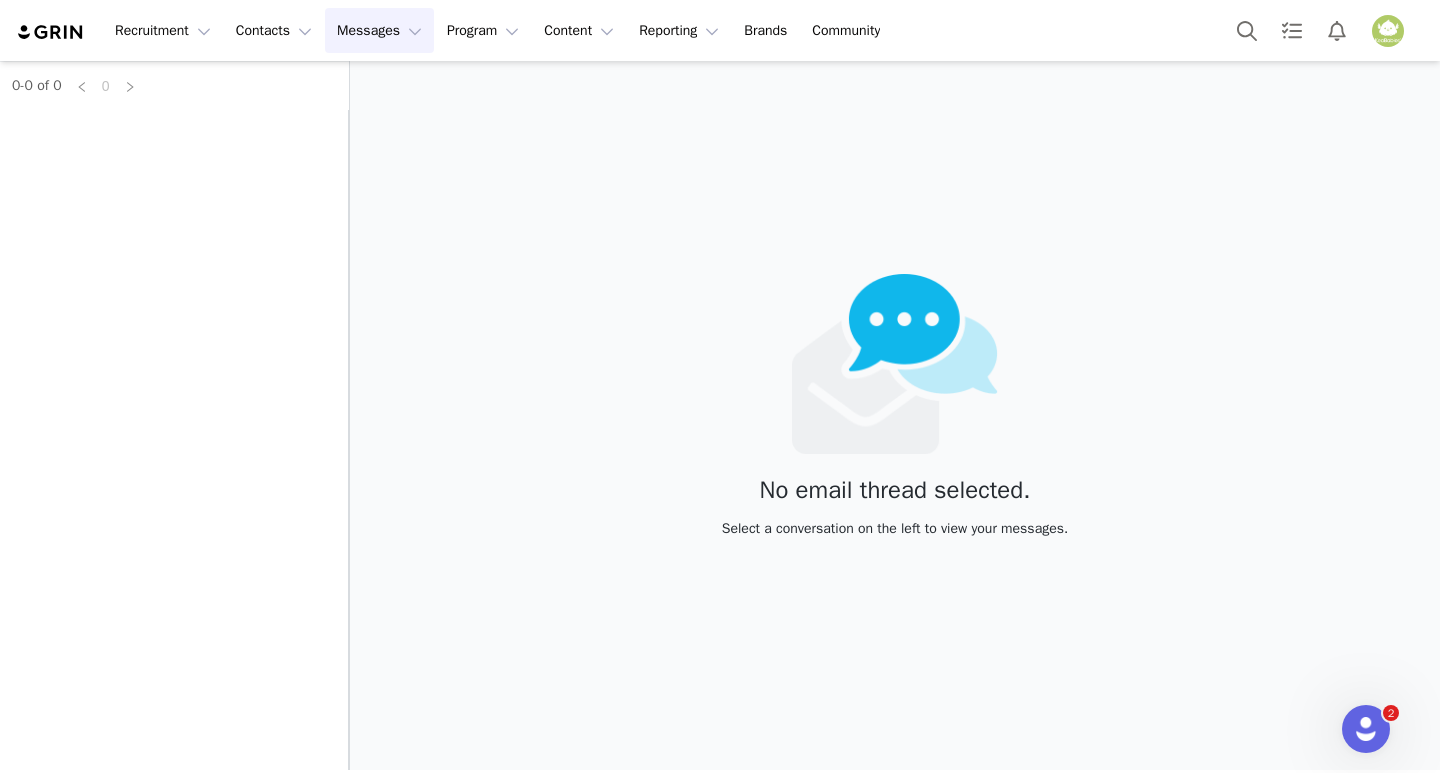 scroll, scrollTop: 0, scrollLeft: 0, axis: both 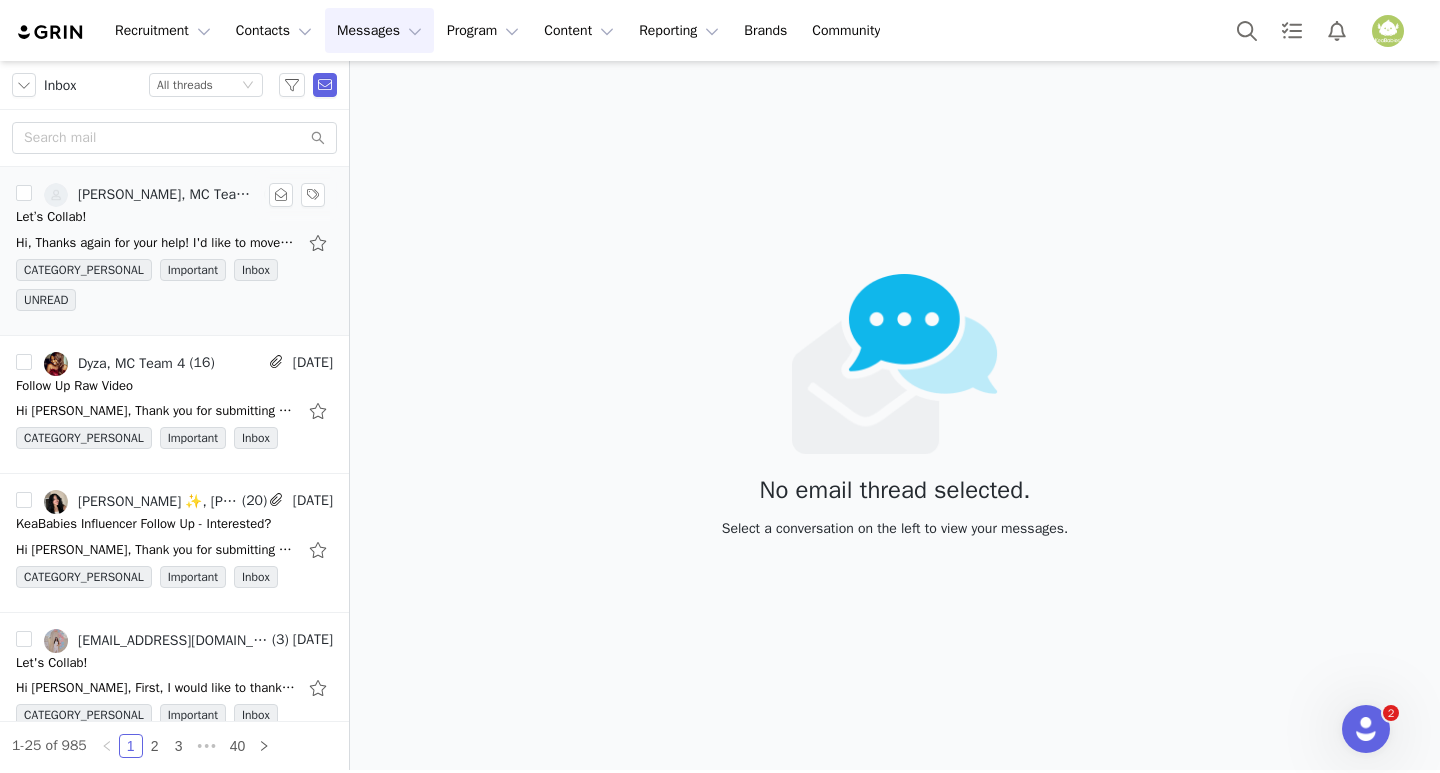 click on "Hi, Thanks again for your help! I'd like to move forward with the Sketch Baby First Years Memory Book (Sky Blue) for our collaboration. Here's the direct link if needed: https://keababies.com/" at bounding box center [174, 243] 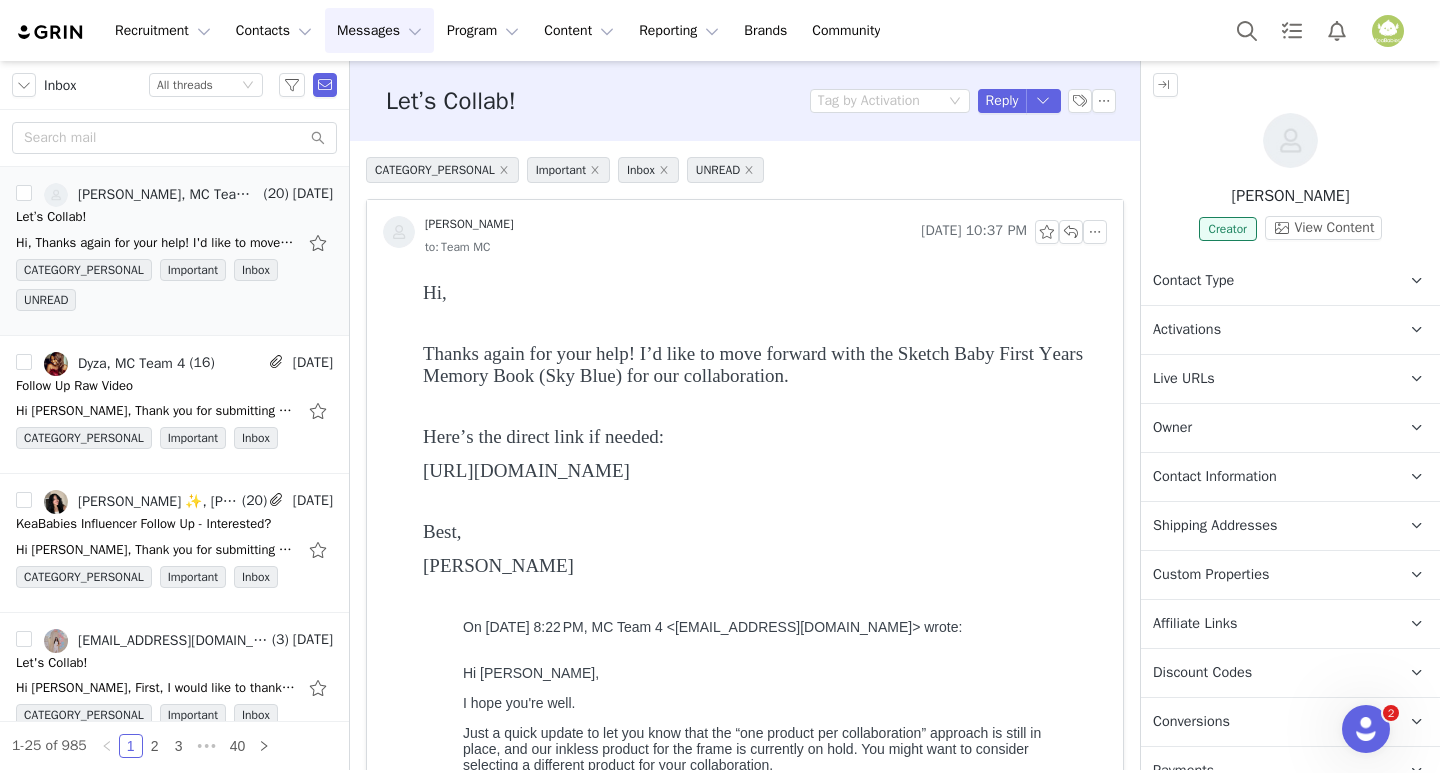 scroll, scrollTop: 0, scrollLeft: 0, axis: both 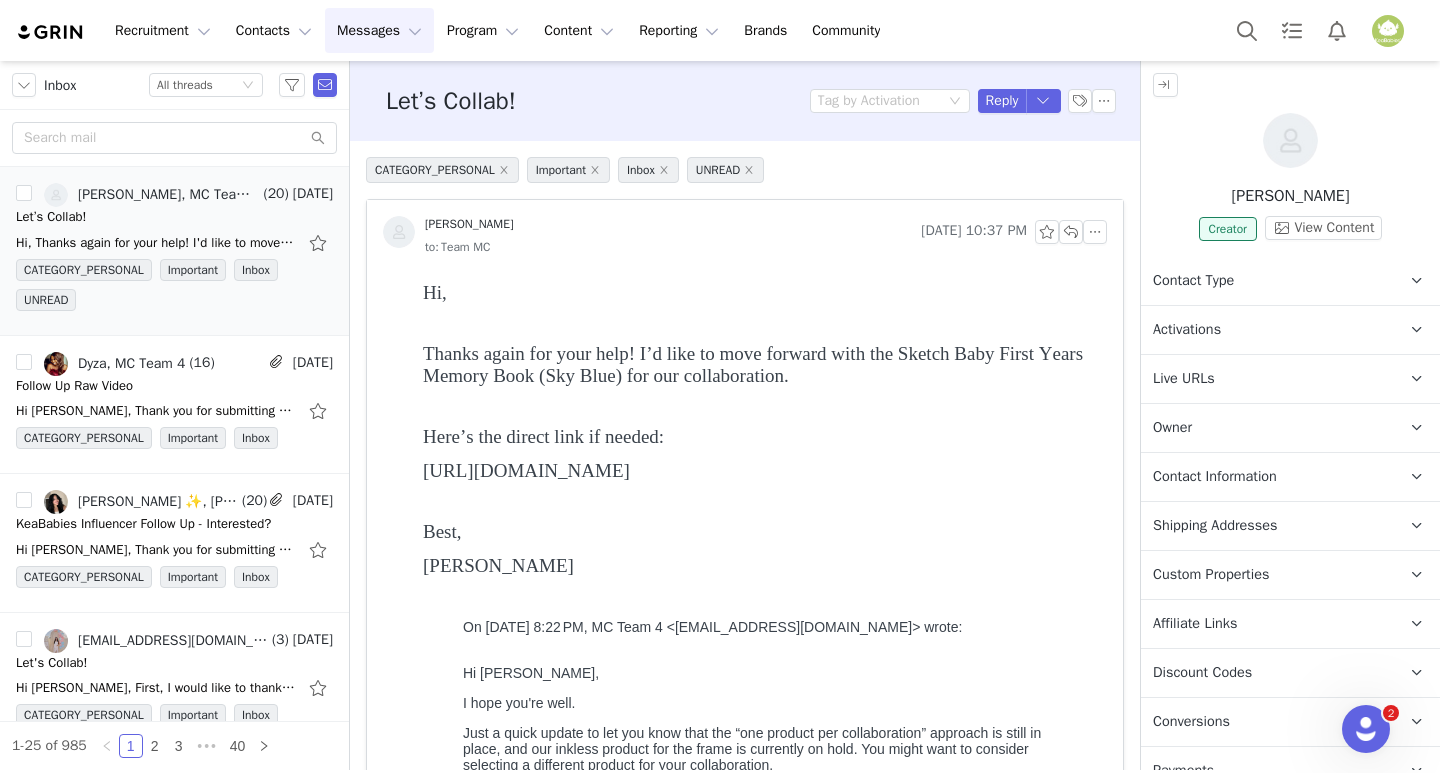 click on "https://keababies.com/collections/baby-memory-book/products/sketch-baby-first-years-memory-book-sky-blue" at bounding box center [761, 471] 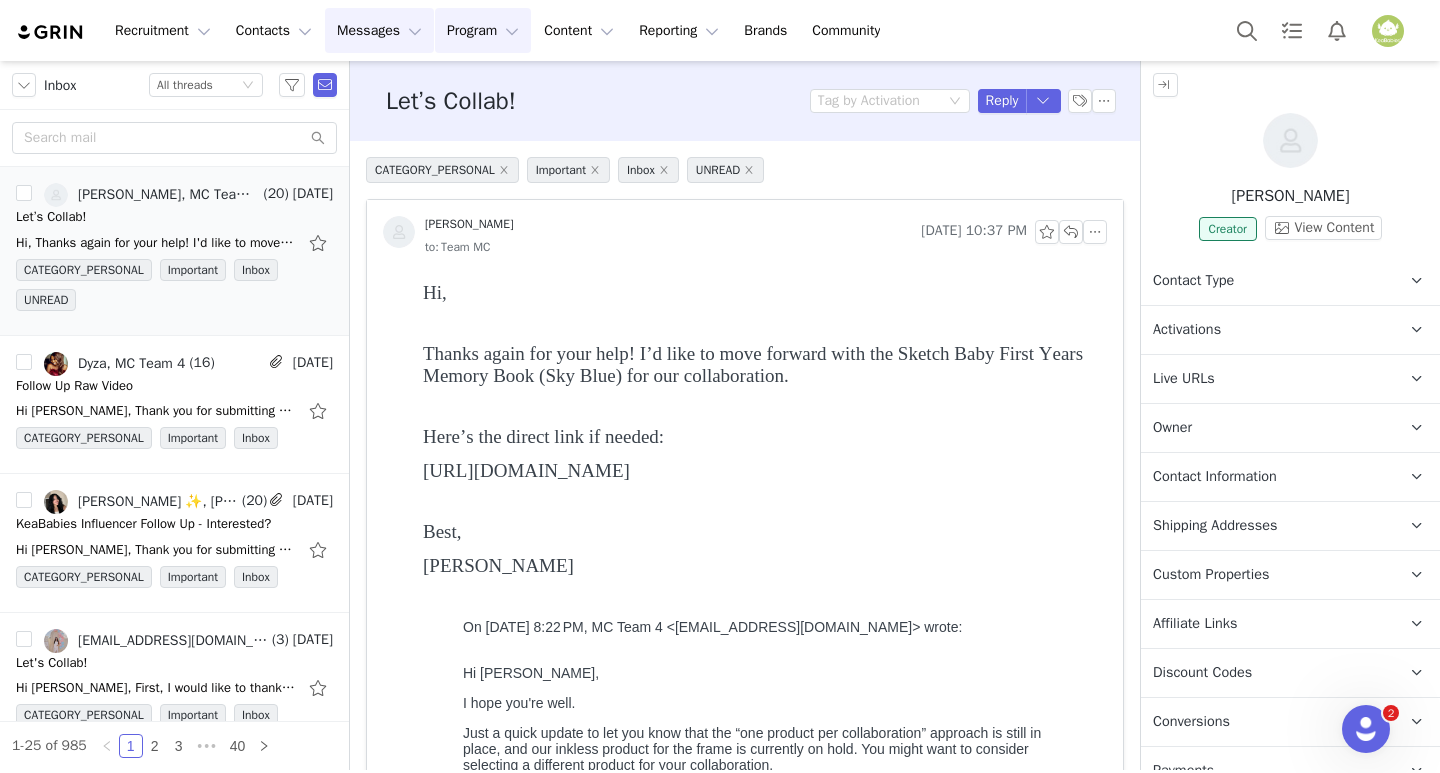 click on "Program Program" at bounding box center [483, 30] 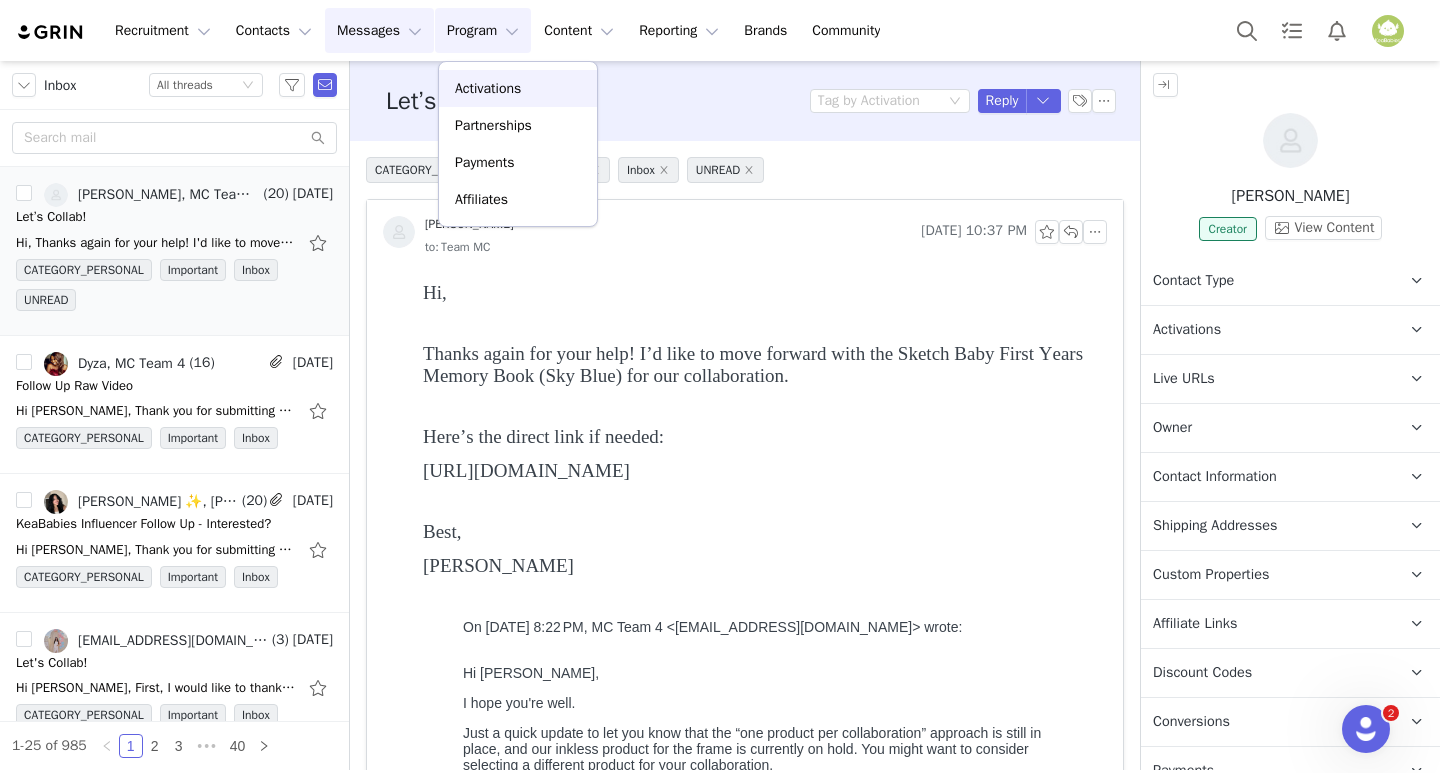 click on "Activations" at bounding box center (488, 88) 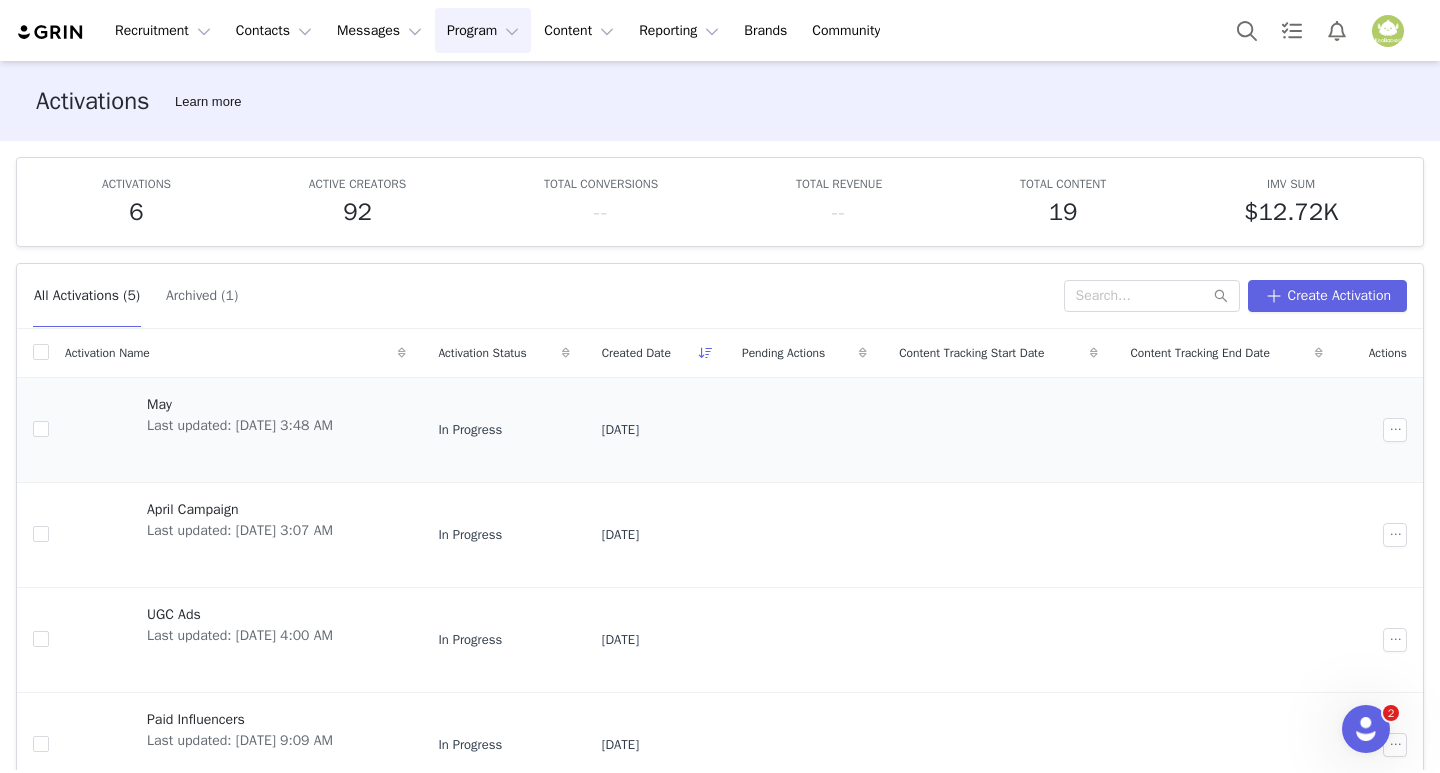 click on "May Last updated: [DATE] 3:48 AM" at bounding box center [240, 430] 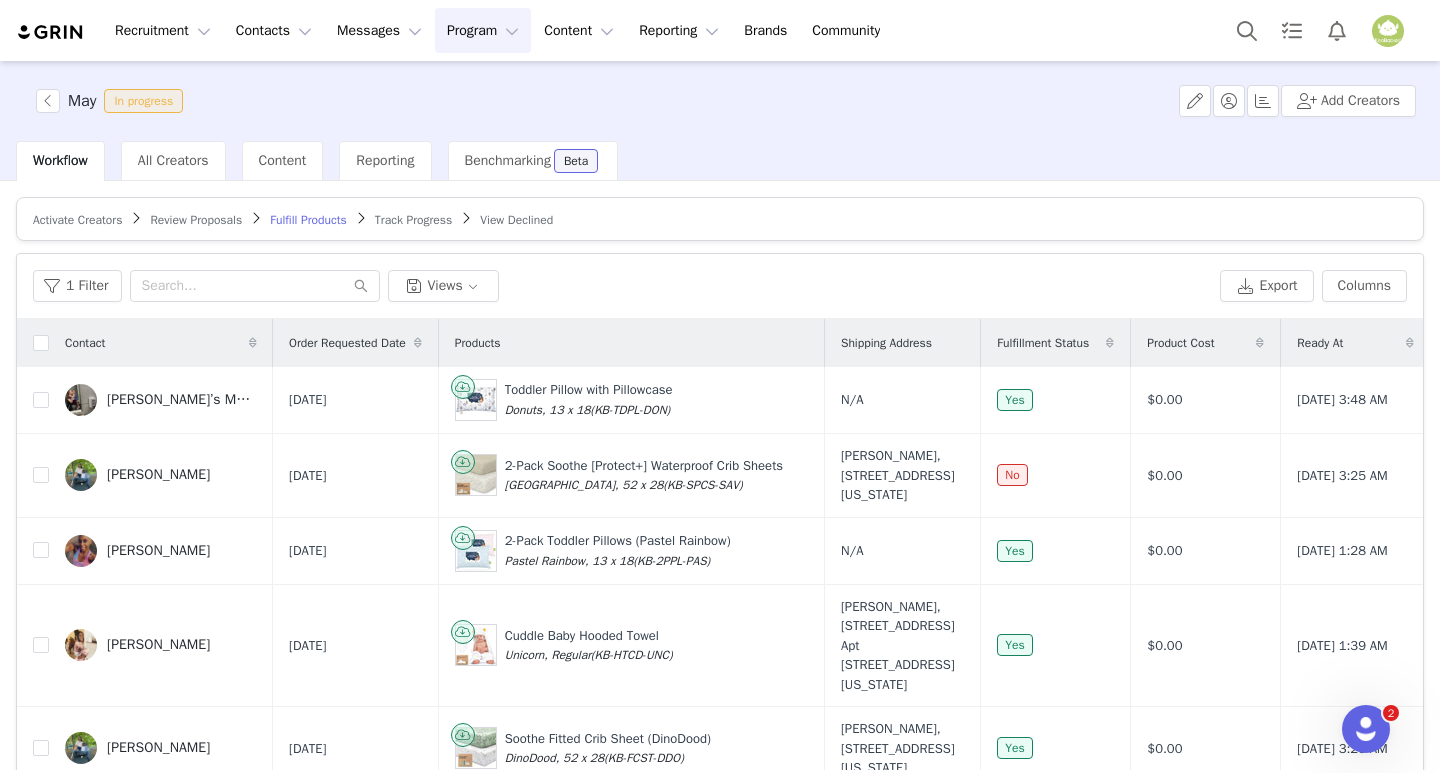 scroll, scrollTop: 700, scrollLeft: 0, axis: vertical 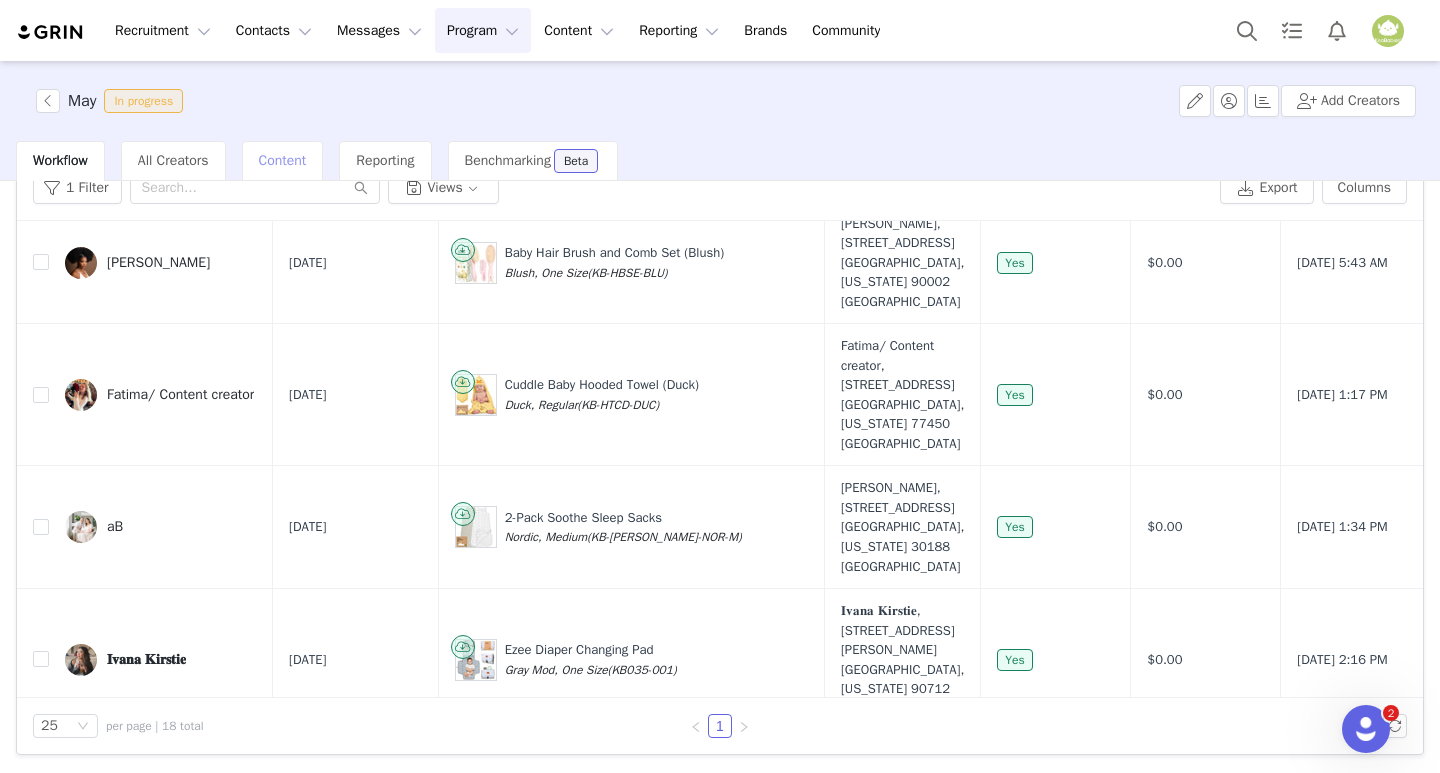 click on "Content" at bounding box center [283, 160] 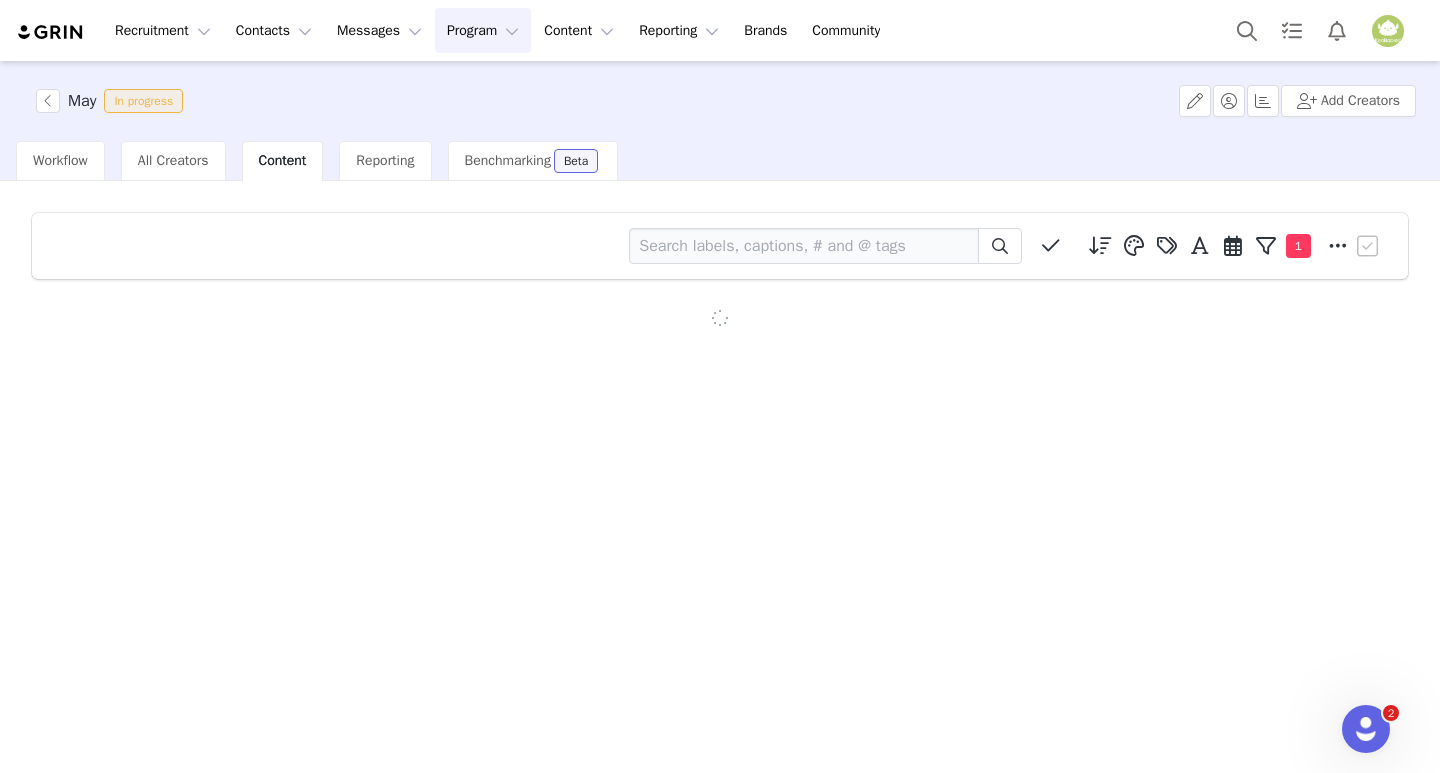 scroll, scrollTop: 0, scrollLeft: 0, axis: both 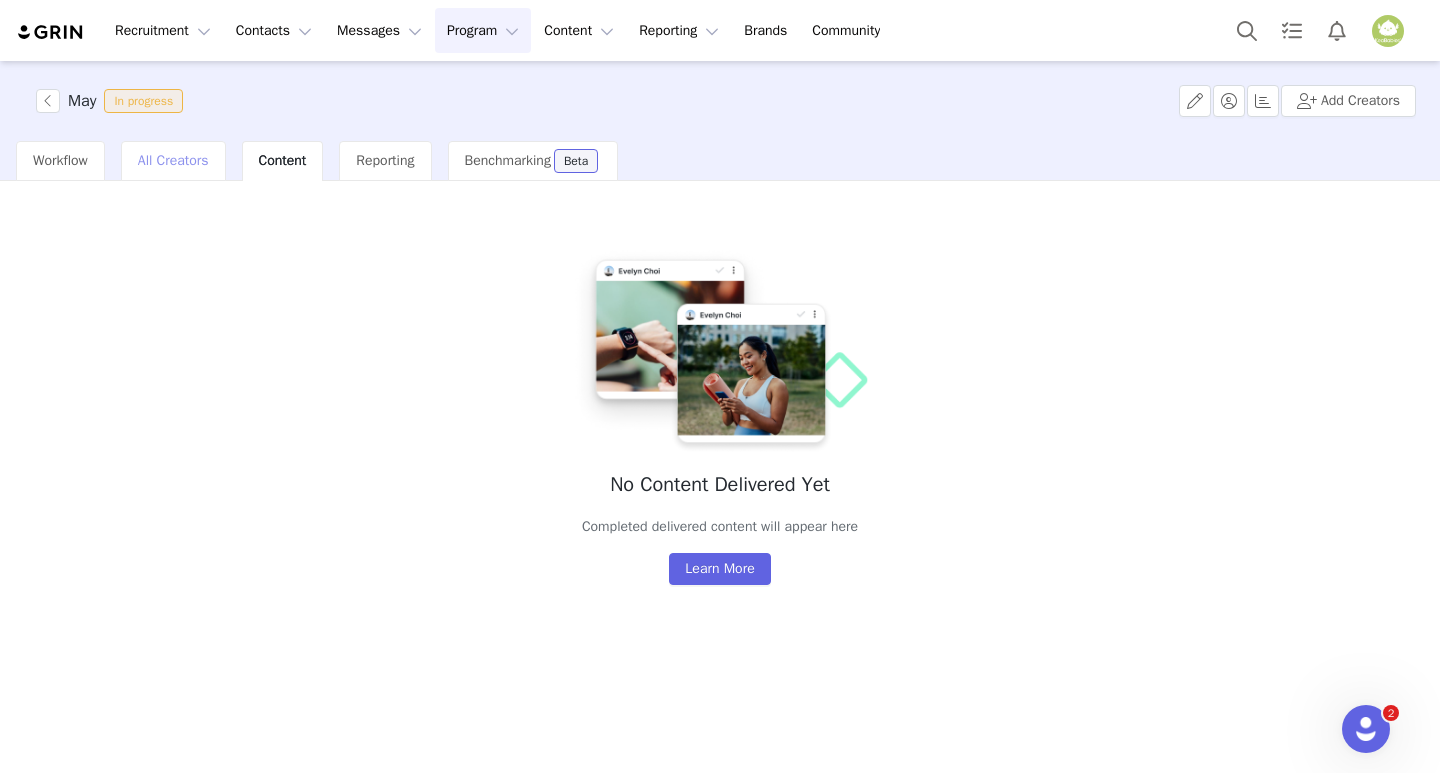 click on "All Creators" at bounding box center (173, 161) 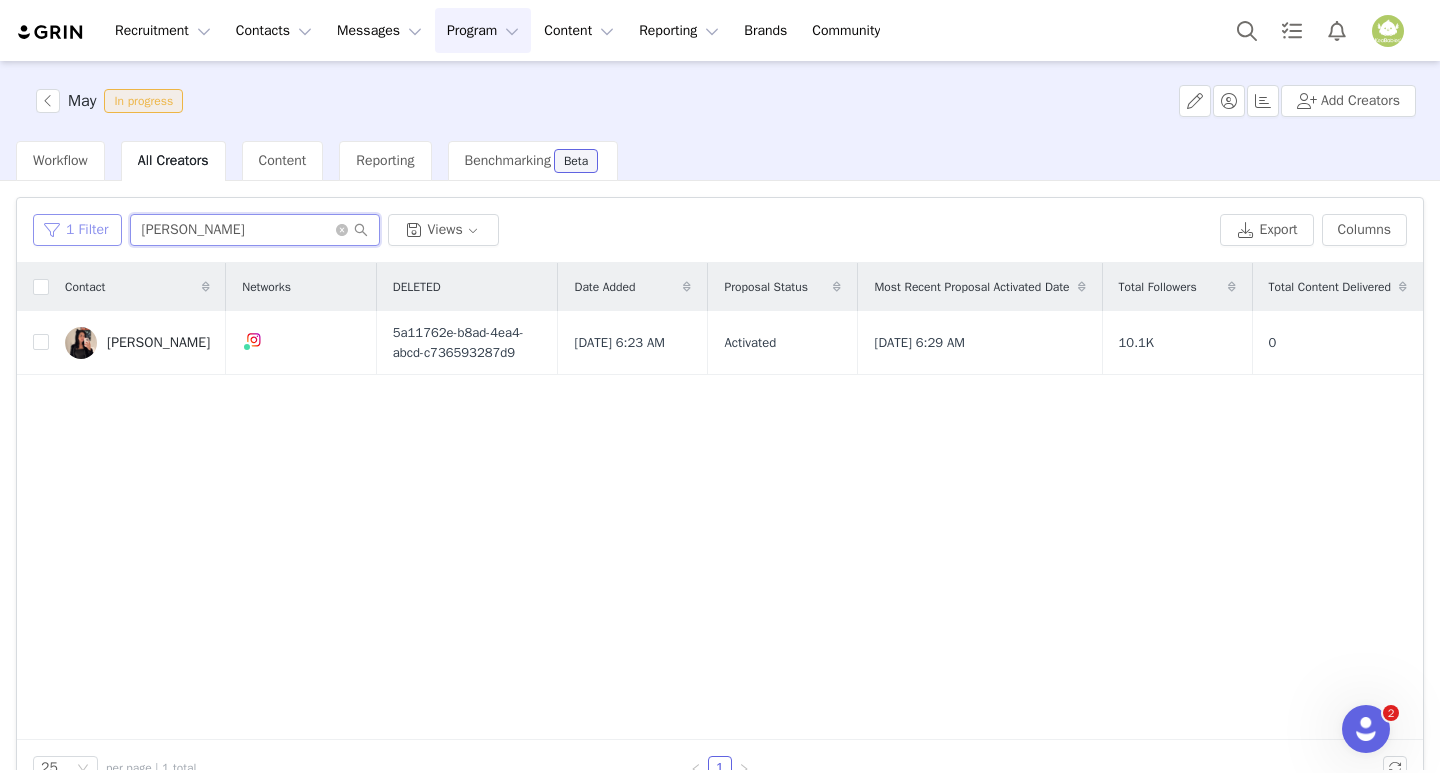 drag, startPoint x: 192, startPoint y: 234, endPoint x: 99, endPoint y: 230, distance: 93.08598 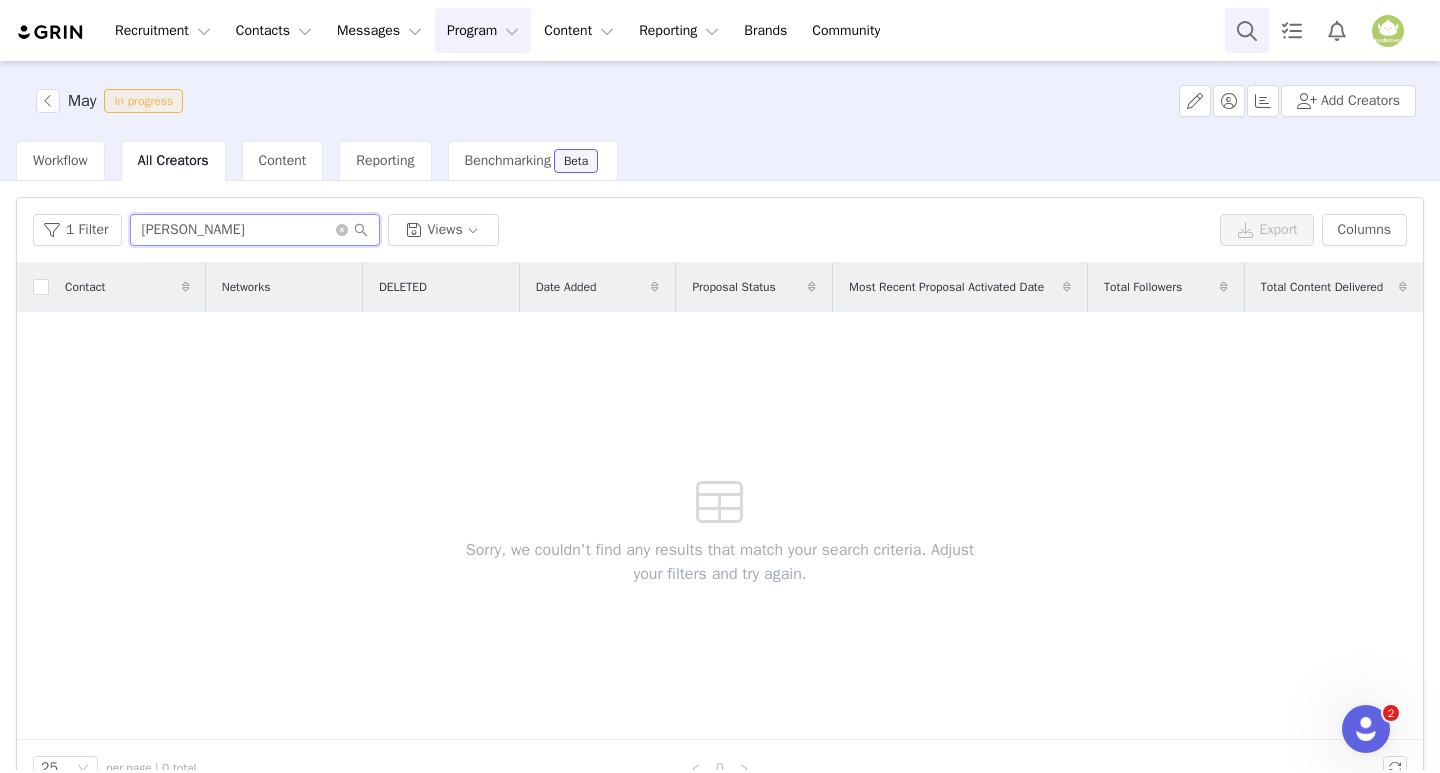 type on "[PERSON_NAME]" 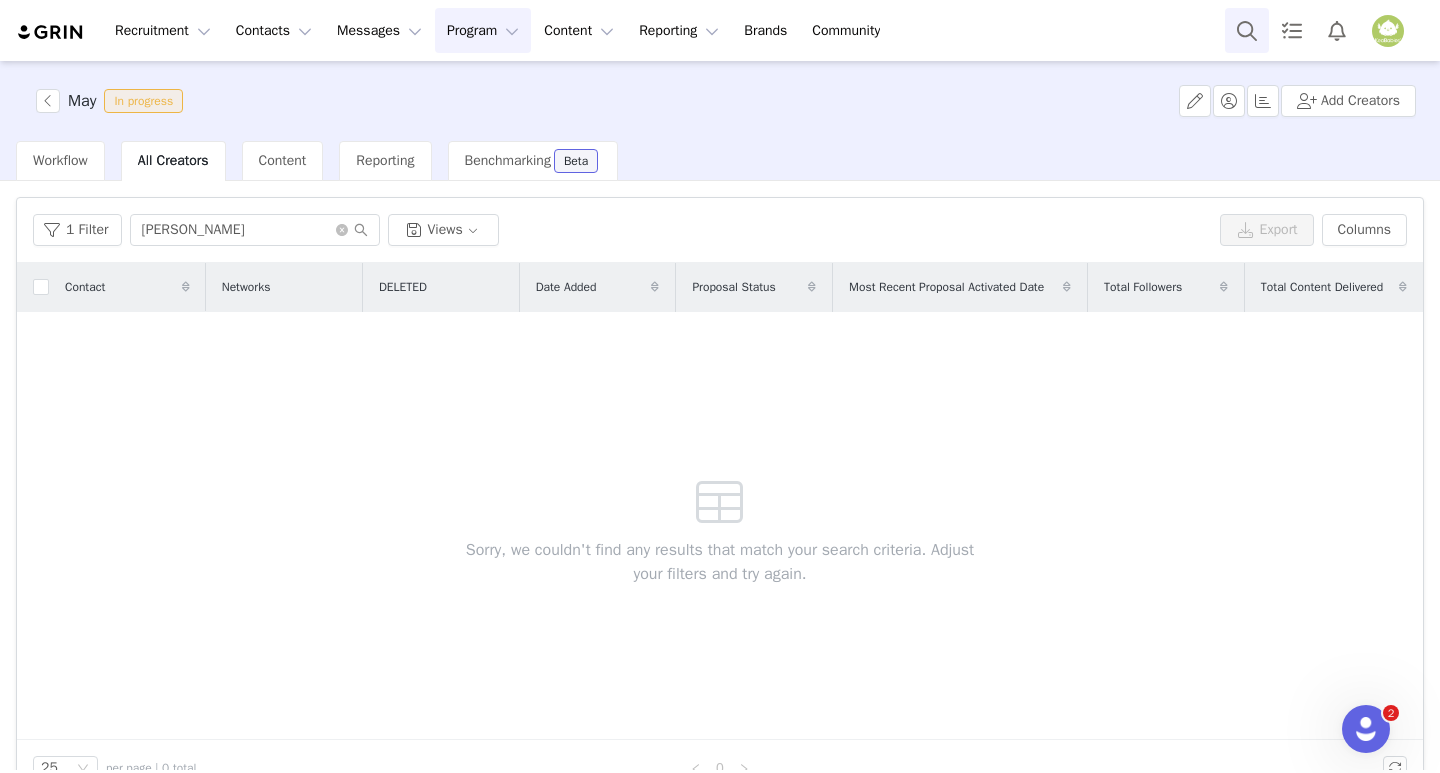 click at bounding box center (1247, 30) 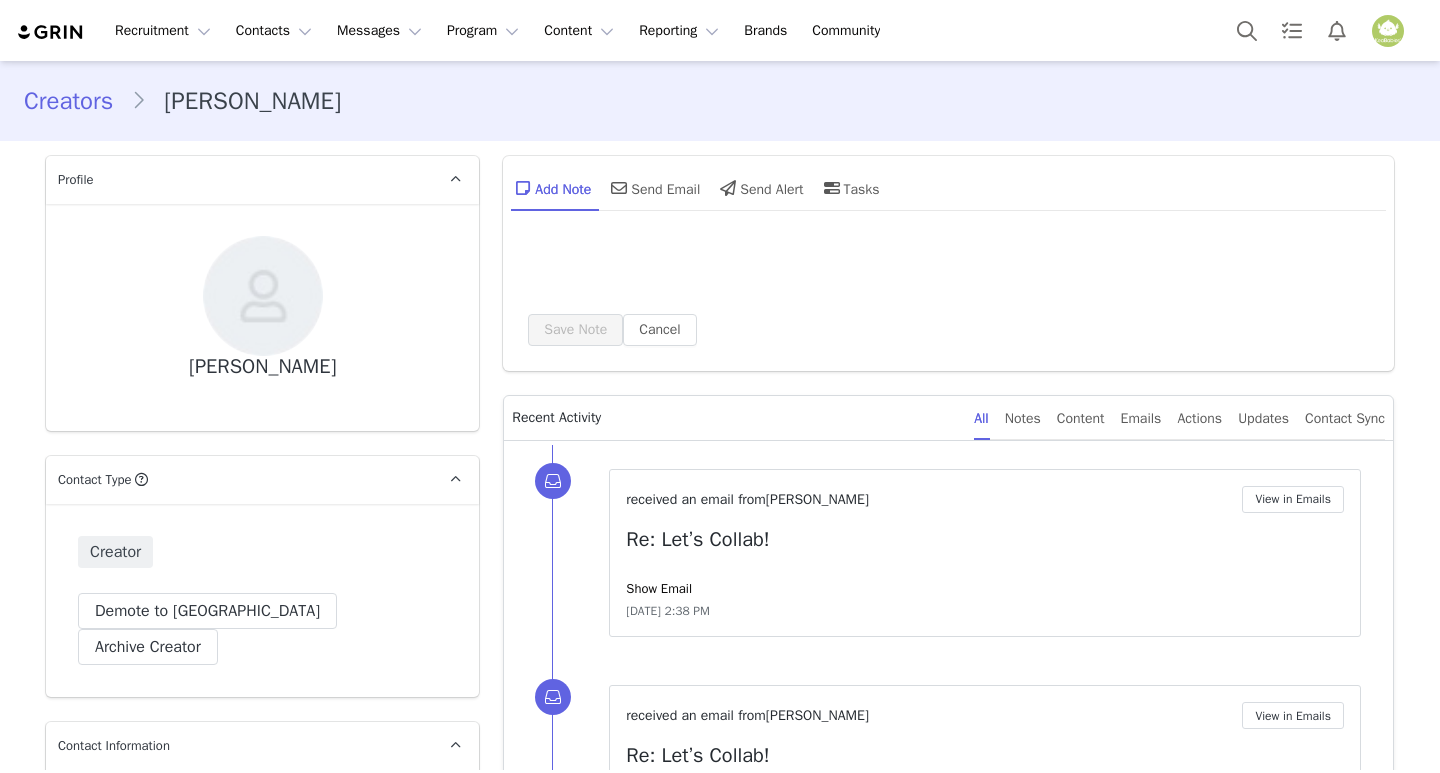 scroll, scrollTop: 0, scrollLeft: 0, axis: both 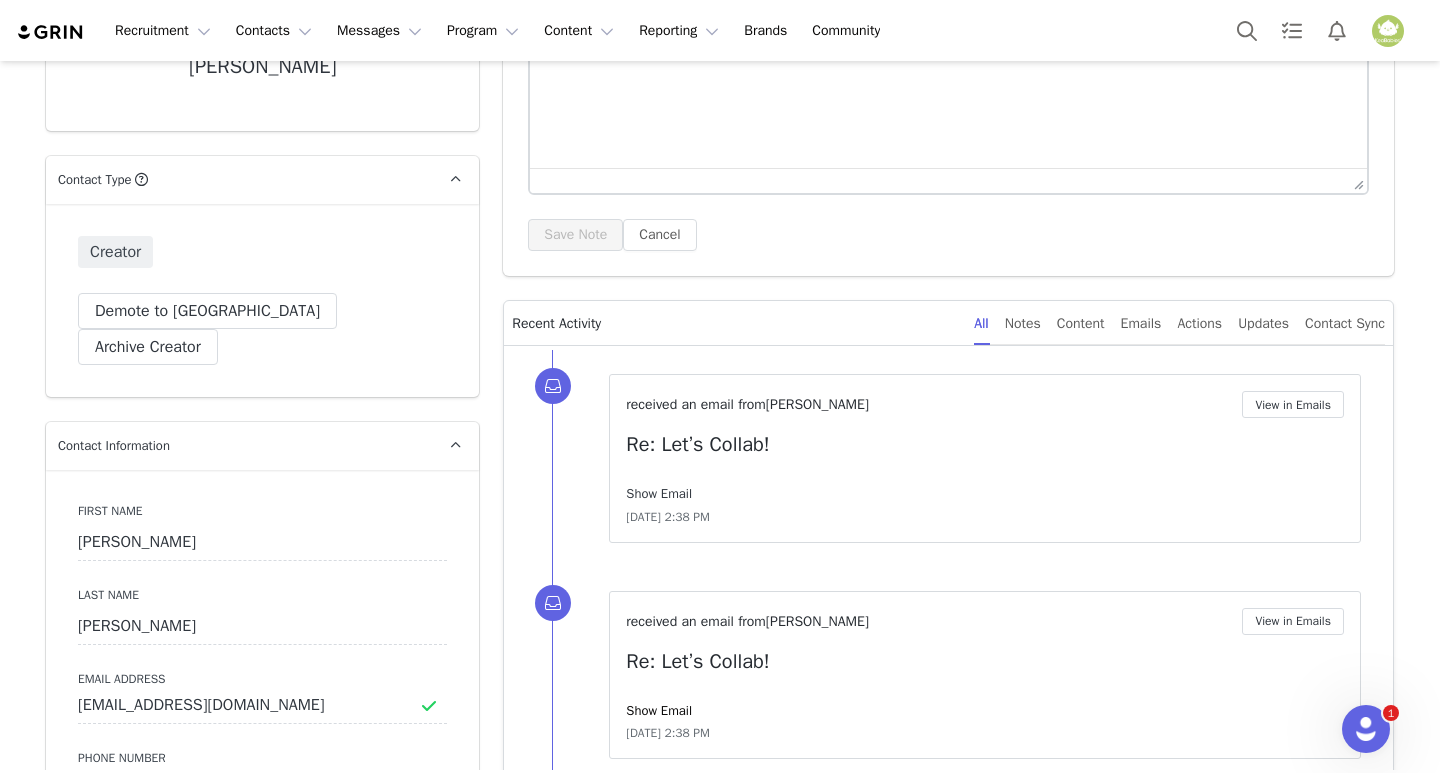 click on "Show Email" at bounding box center (659, 493) 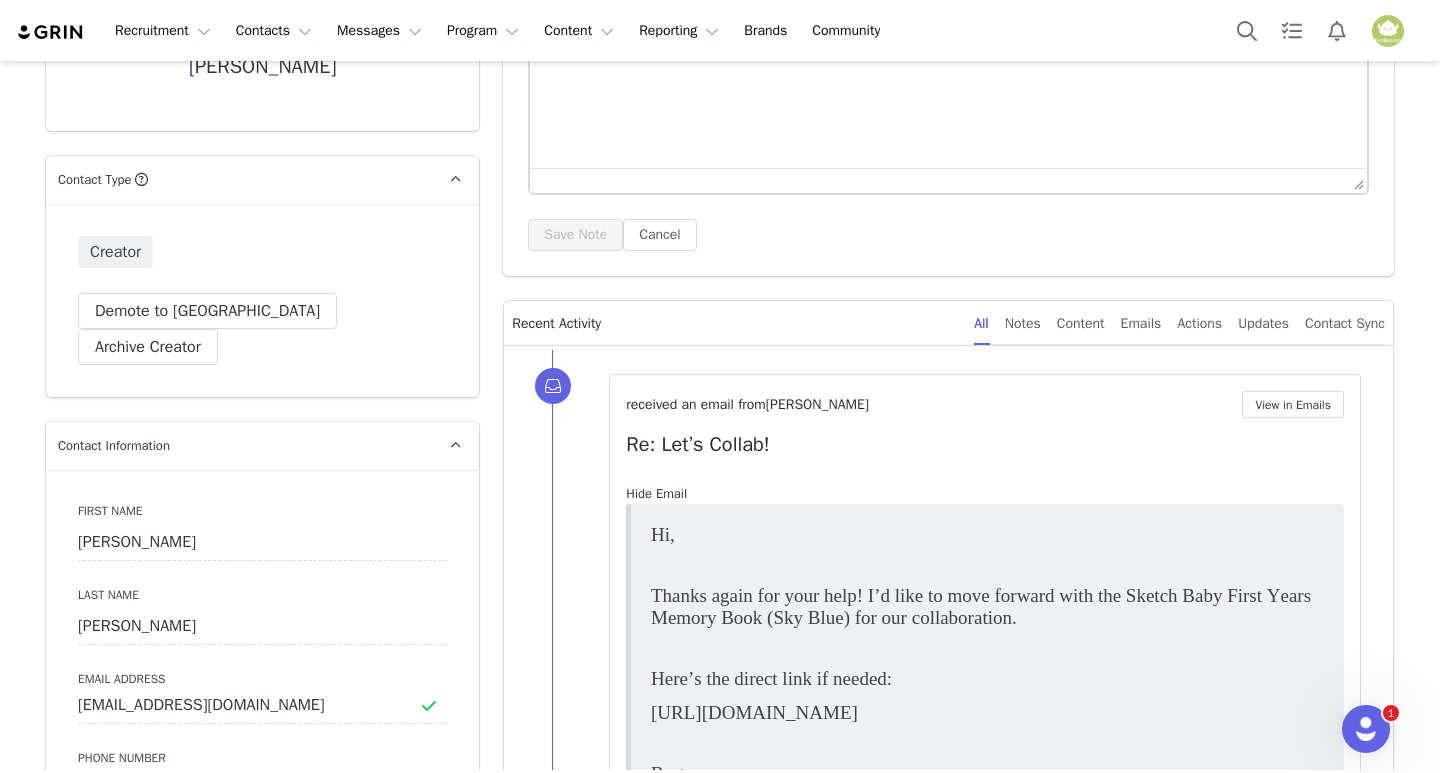 scroll, scrollTop: 0, scrollLeft: 0, axis: both 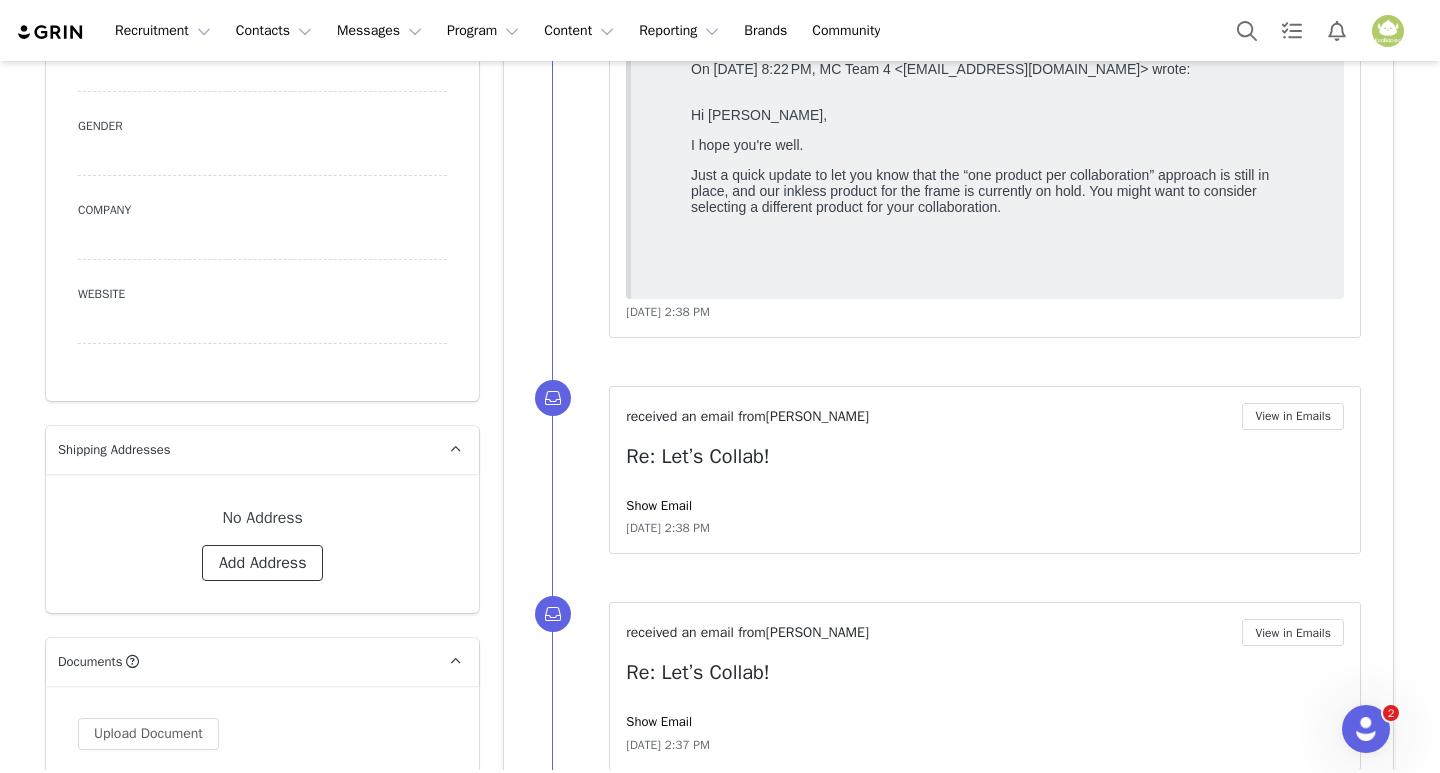 click on "Add Address" at bounding box center [263, 563] 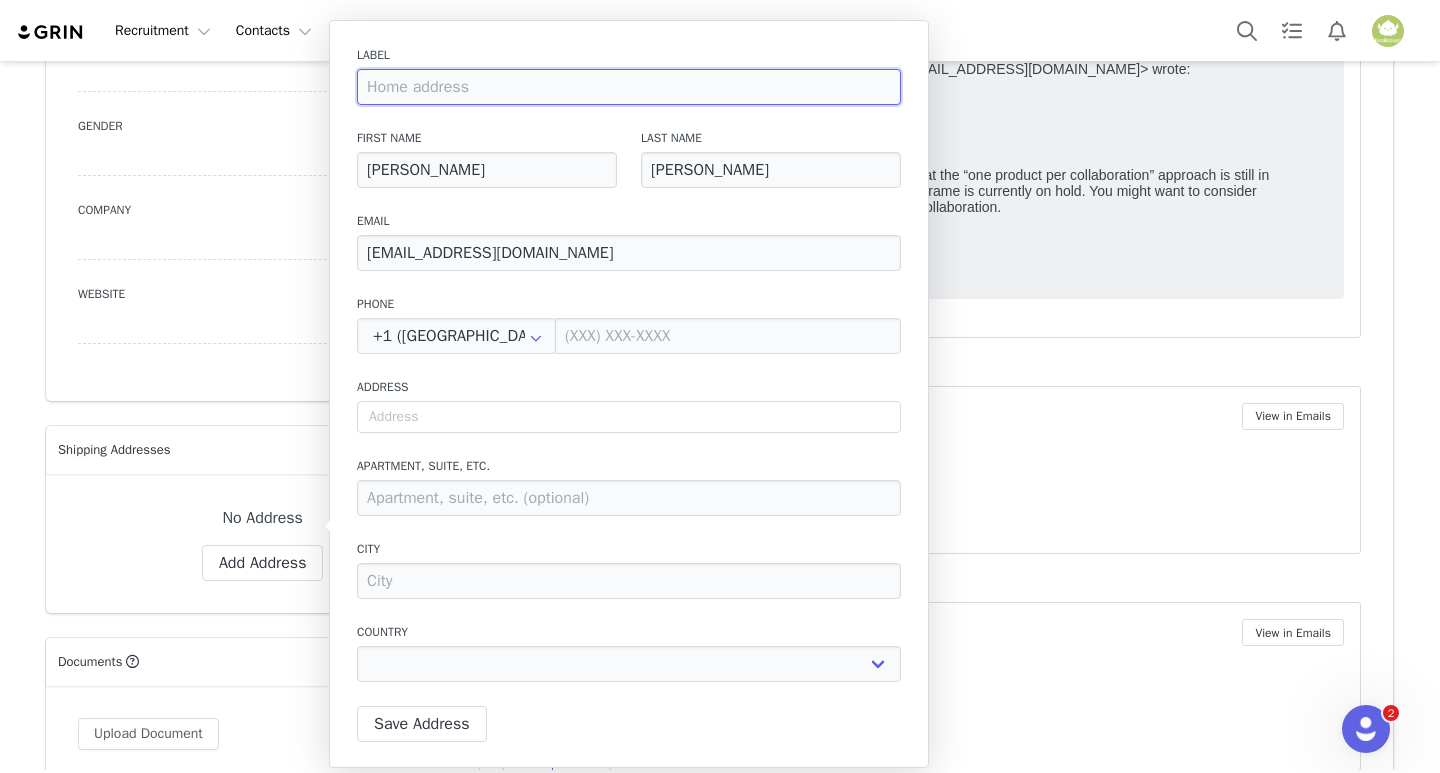 click at bounding box center [629, 87] 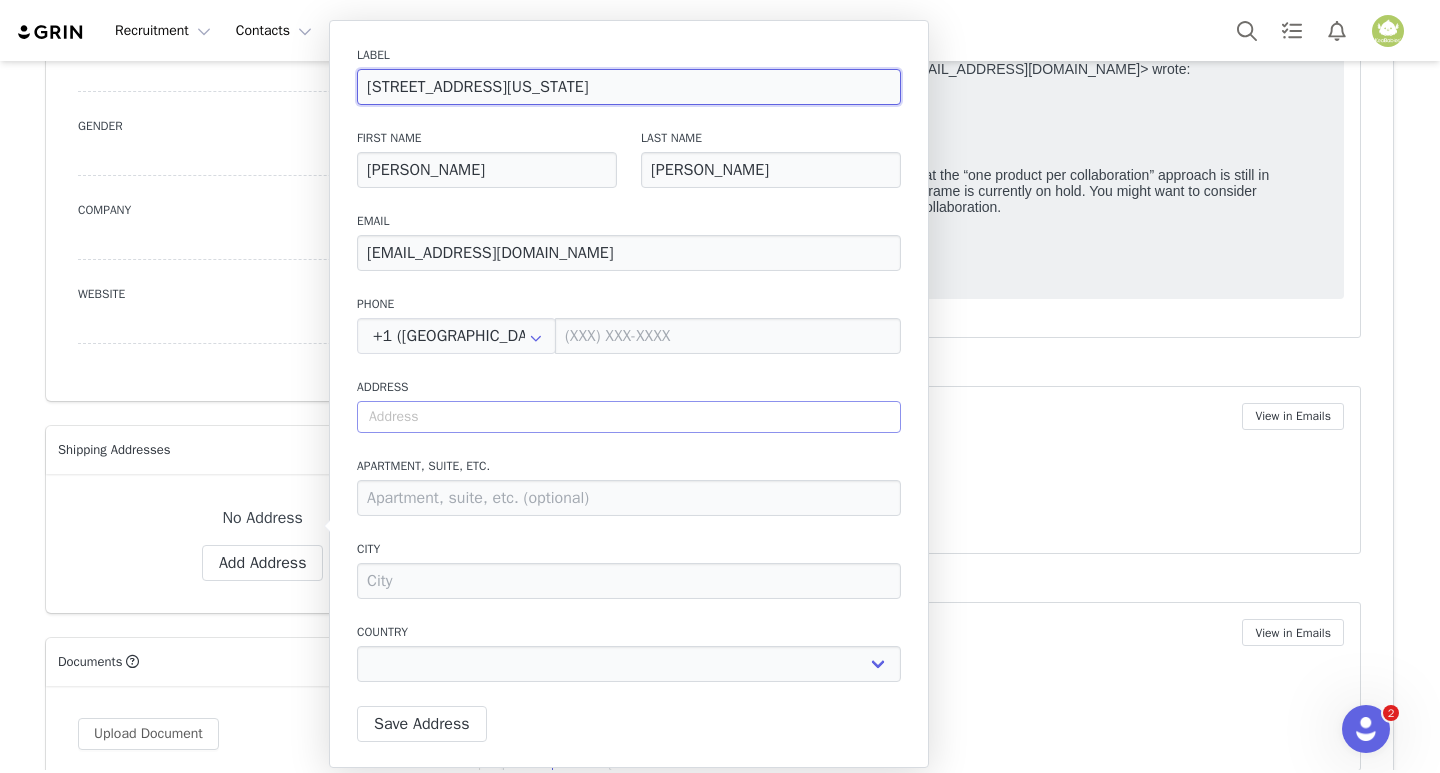 type on "2200 W California Ave  Ruston, LA 71270" 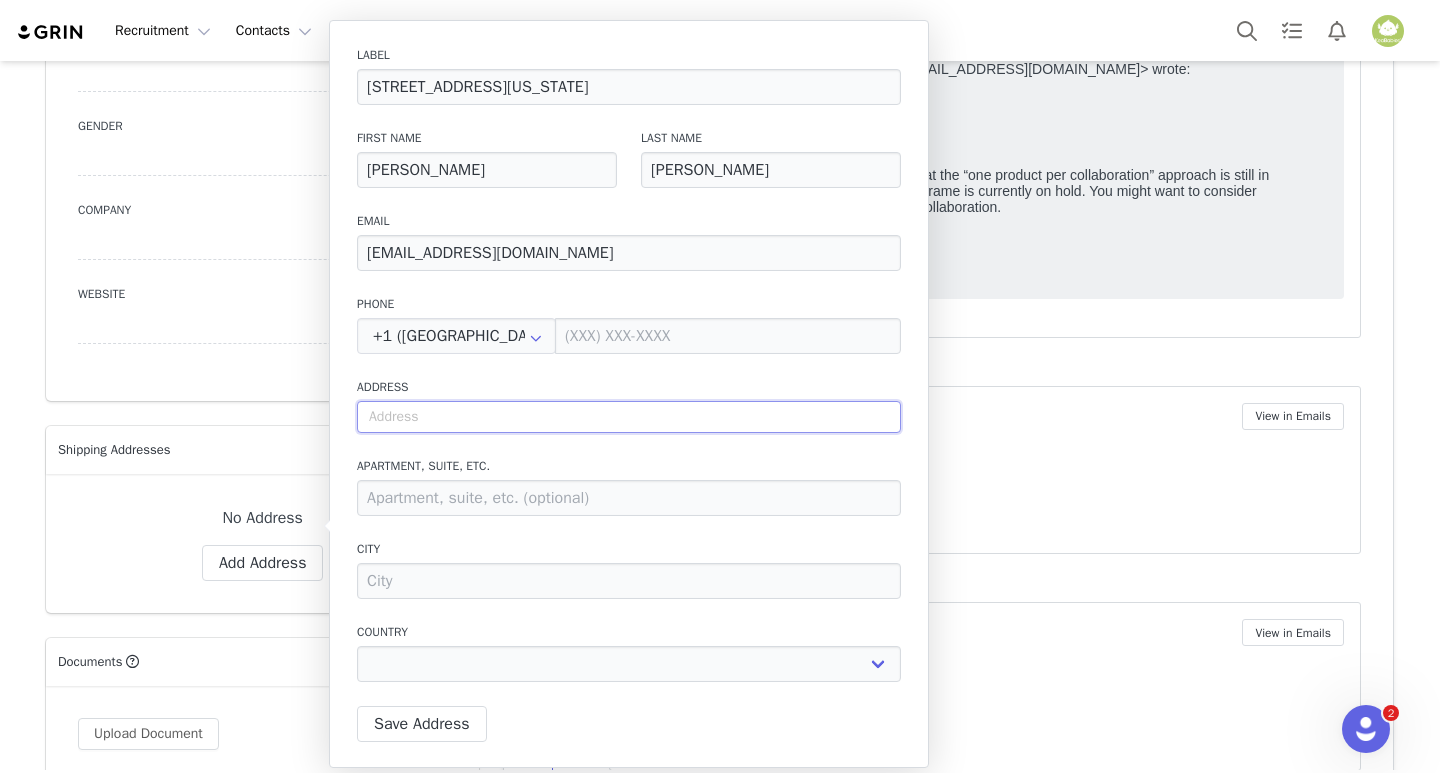 click at bounding box center [629, 417] 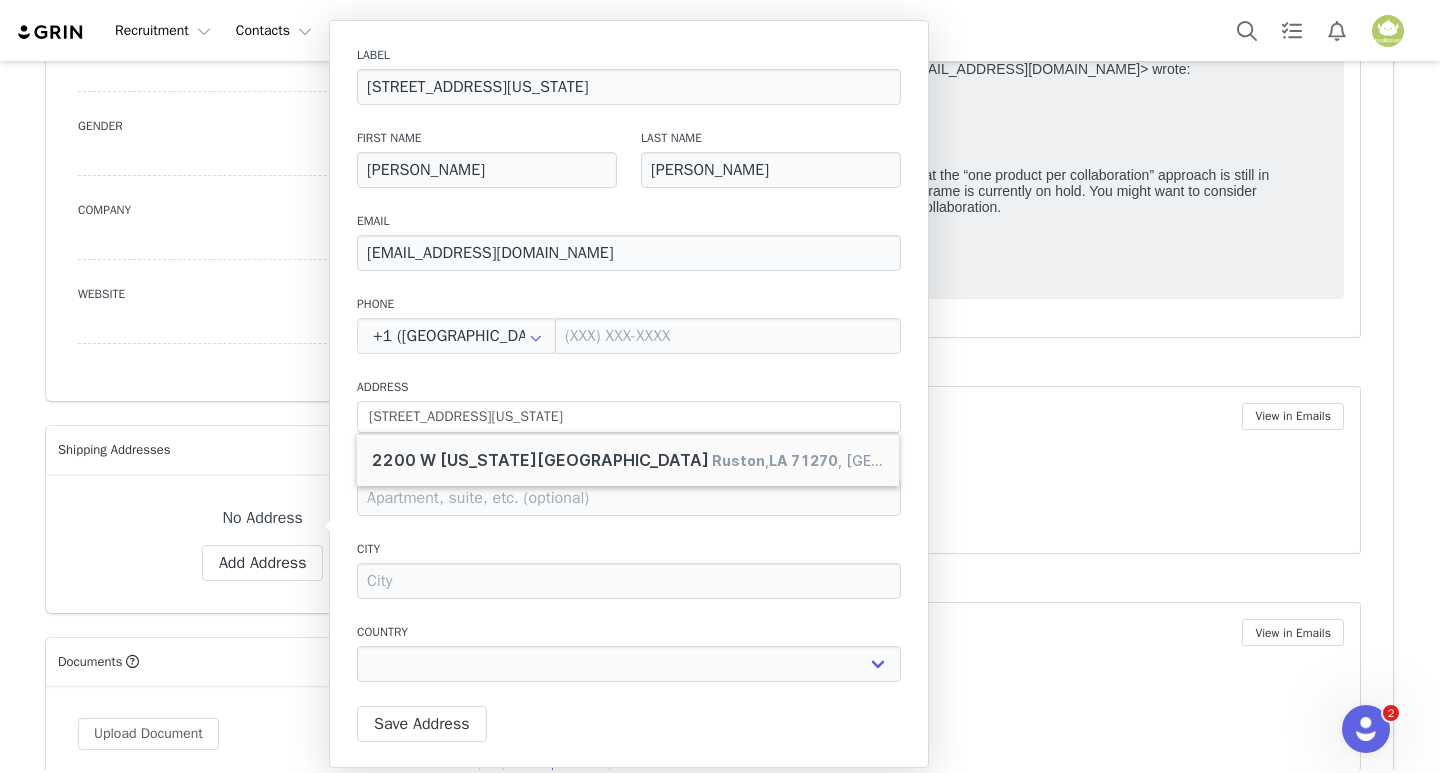 type on "2200 W California Ave" 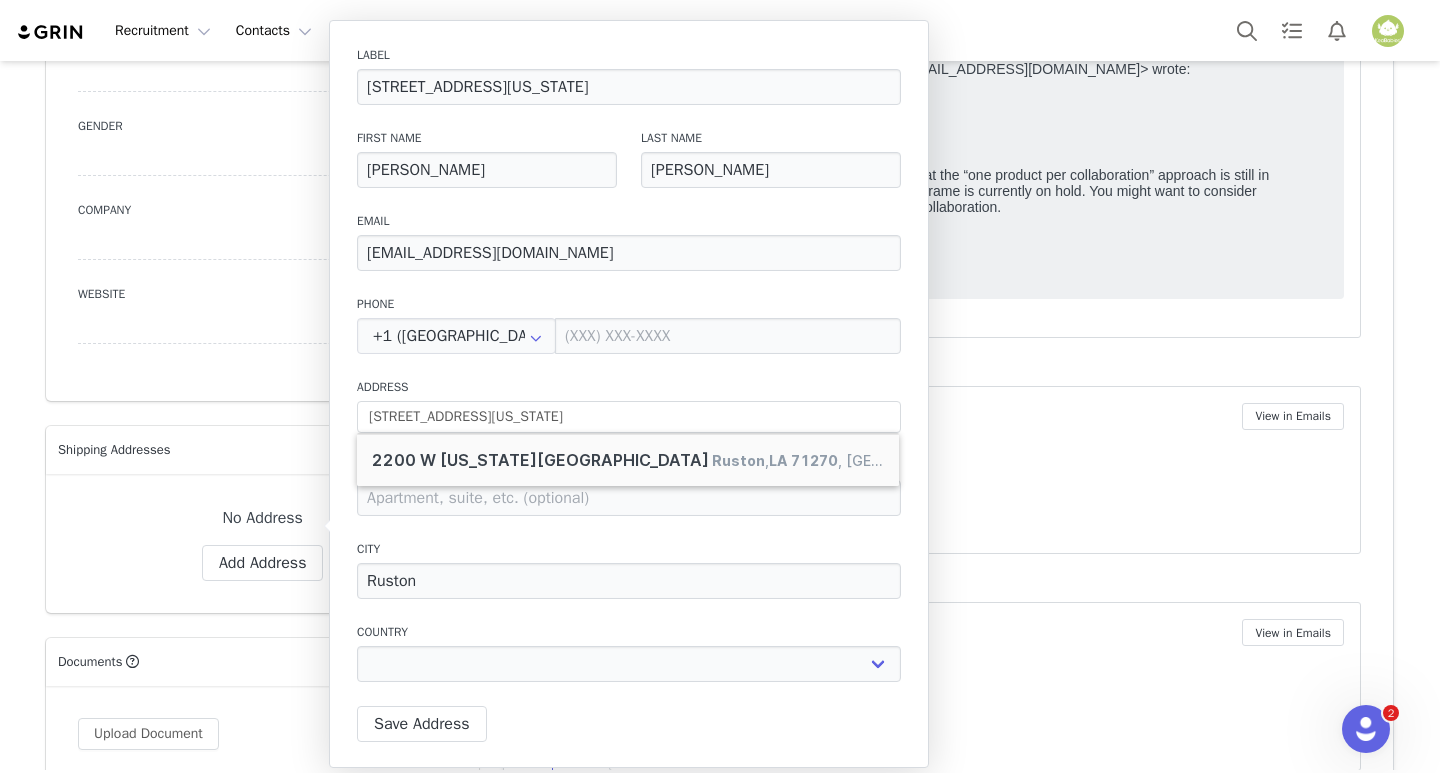 select on "[object Object]" 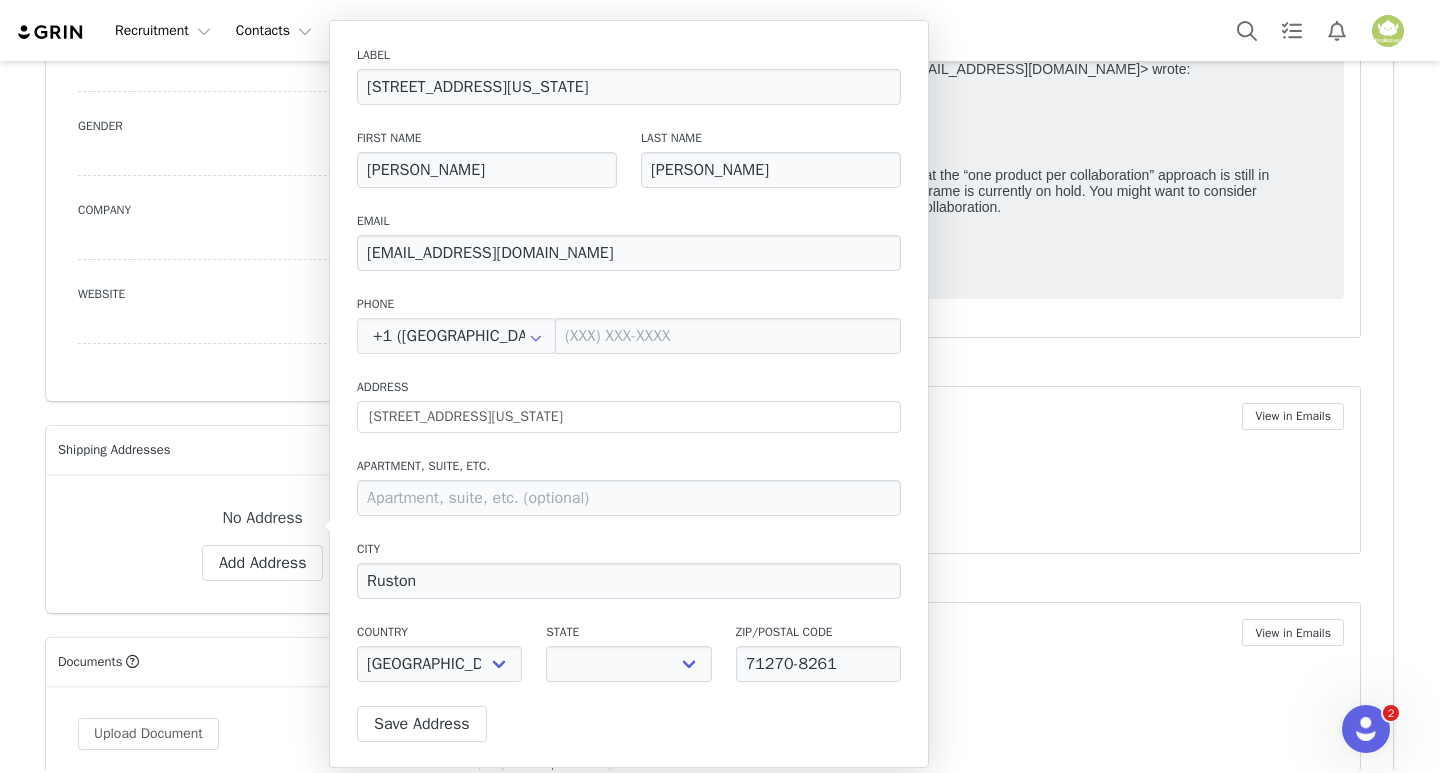 select on "[object Object]" 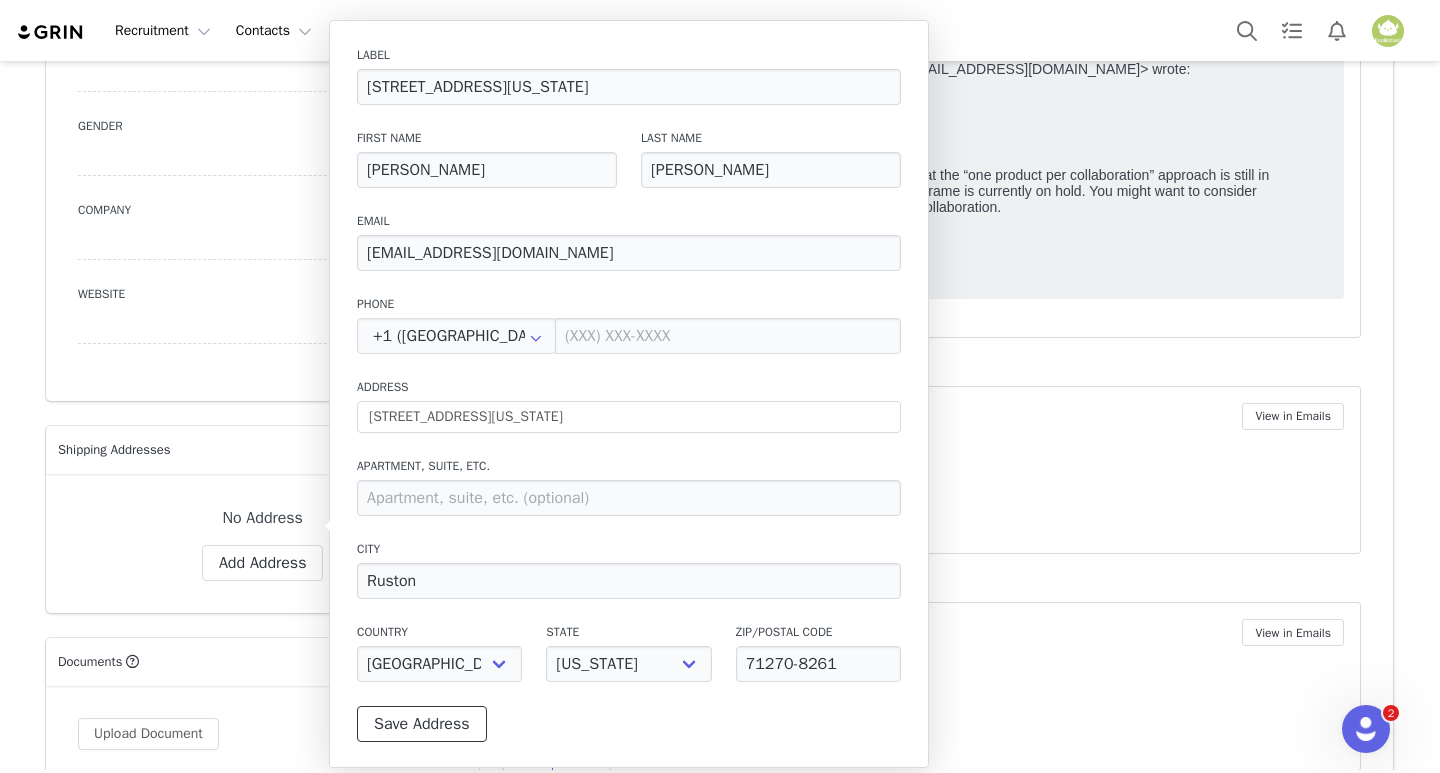 click on "Save Address" at bounding box center (422, 724) 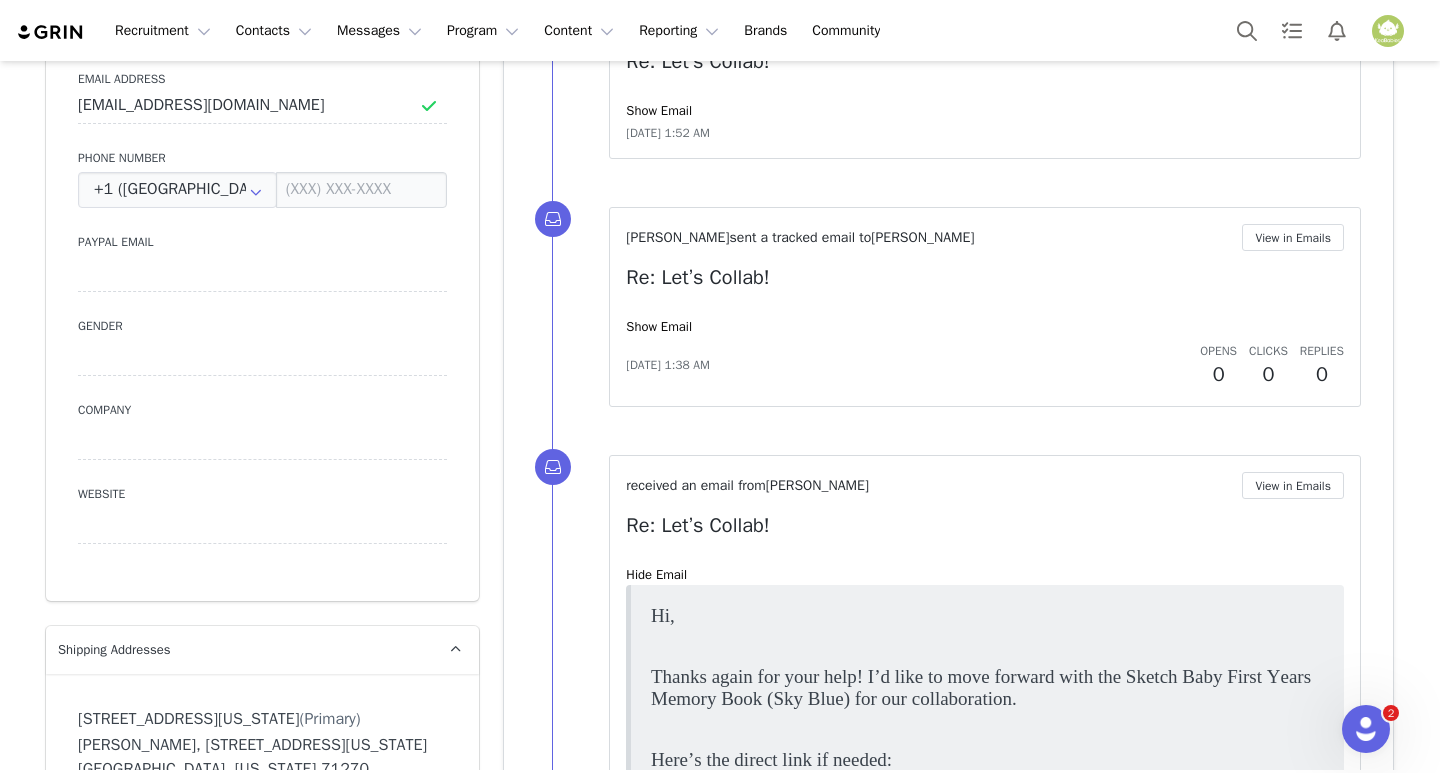 scroll, scrollTop: 1000, scrollLeft: 0, axis: vertical 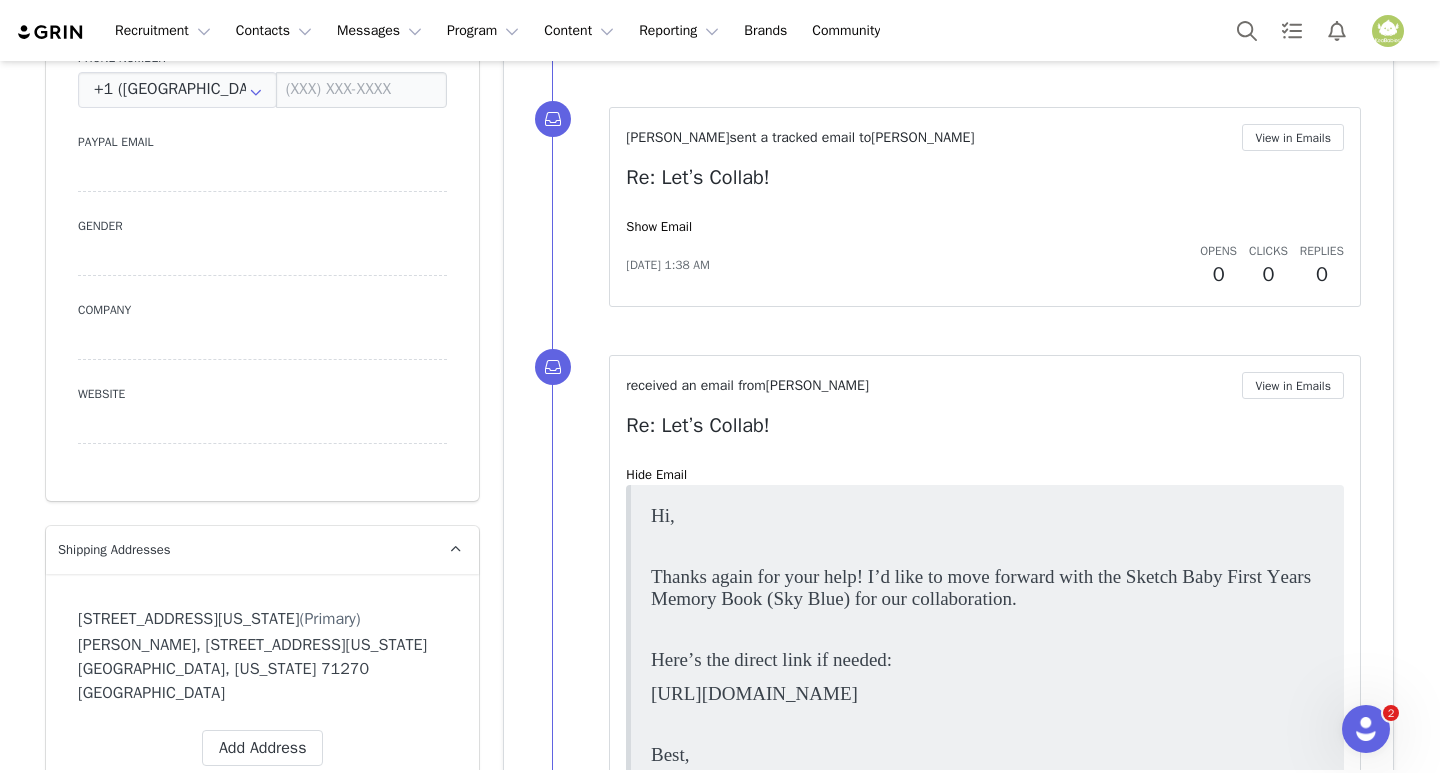click on "Website" at bounding box center (262, 394) 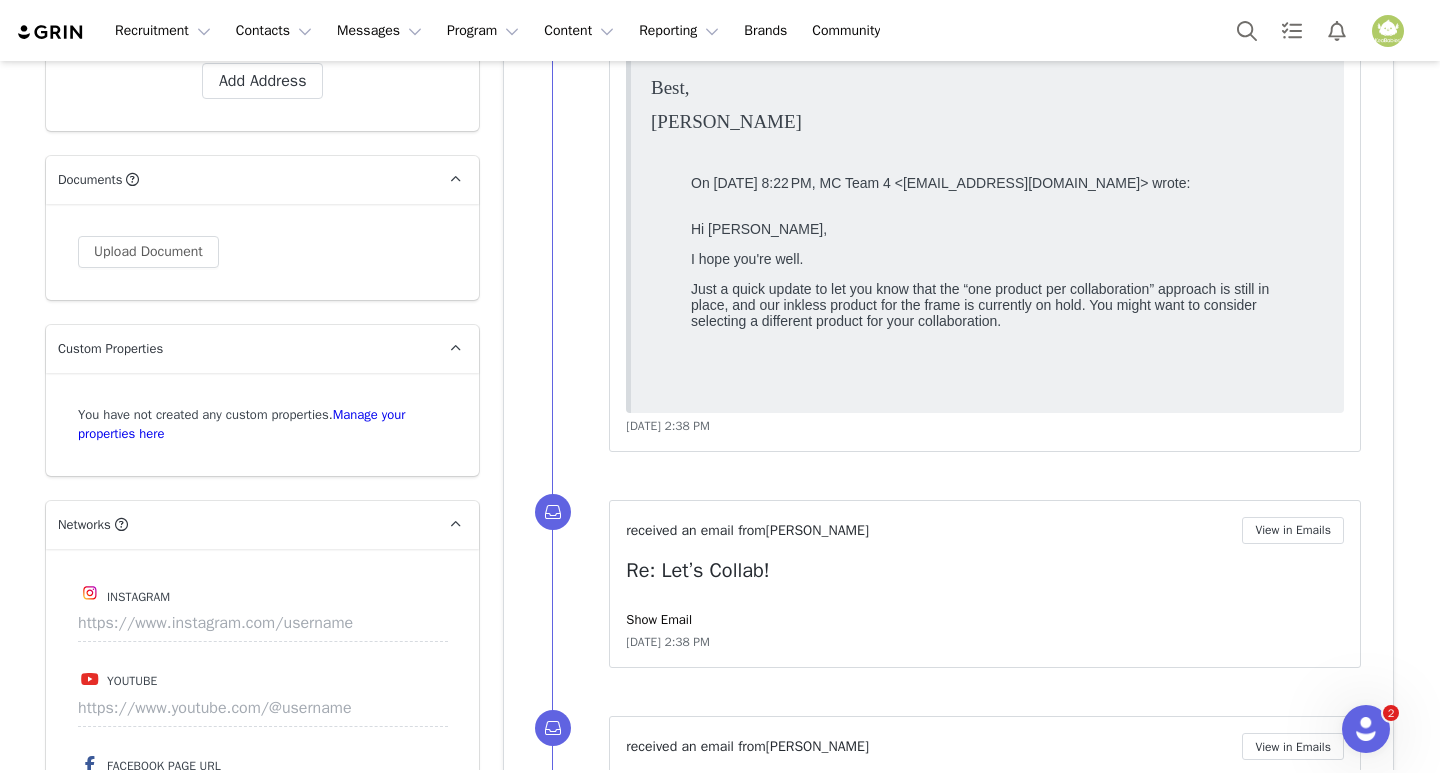 scroll, scrollTop: 1700, scrollLeft: 0, axis: vertical 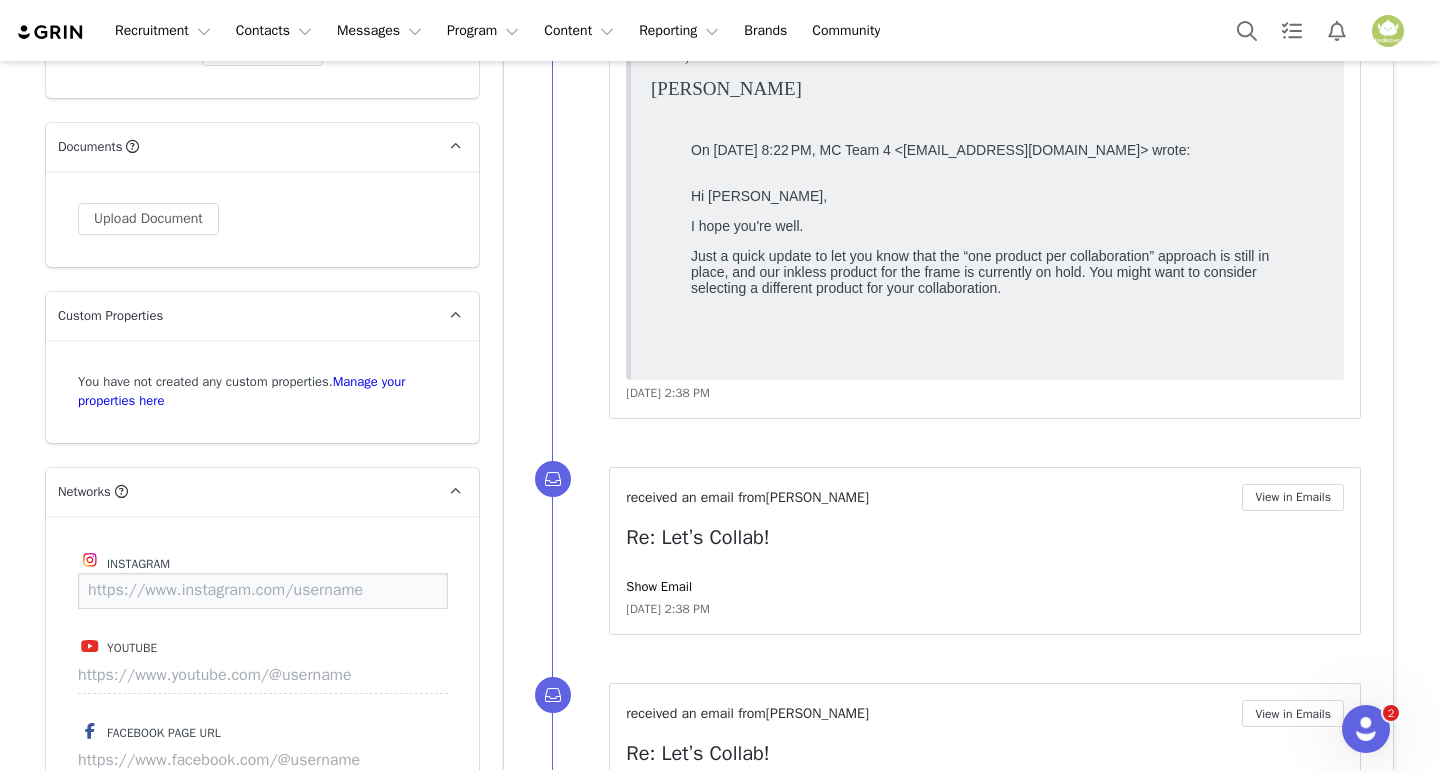 click at bounding box center [263, 591] 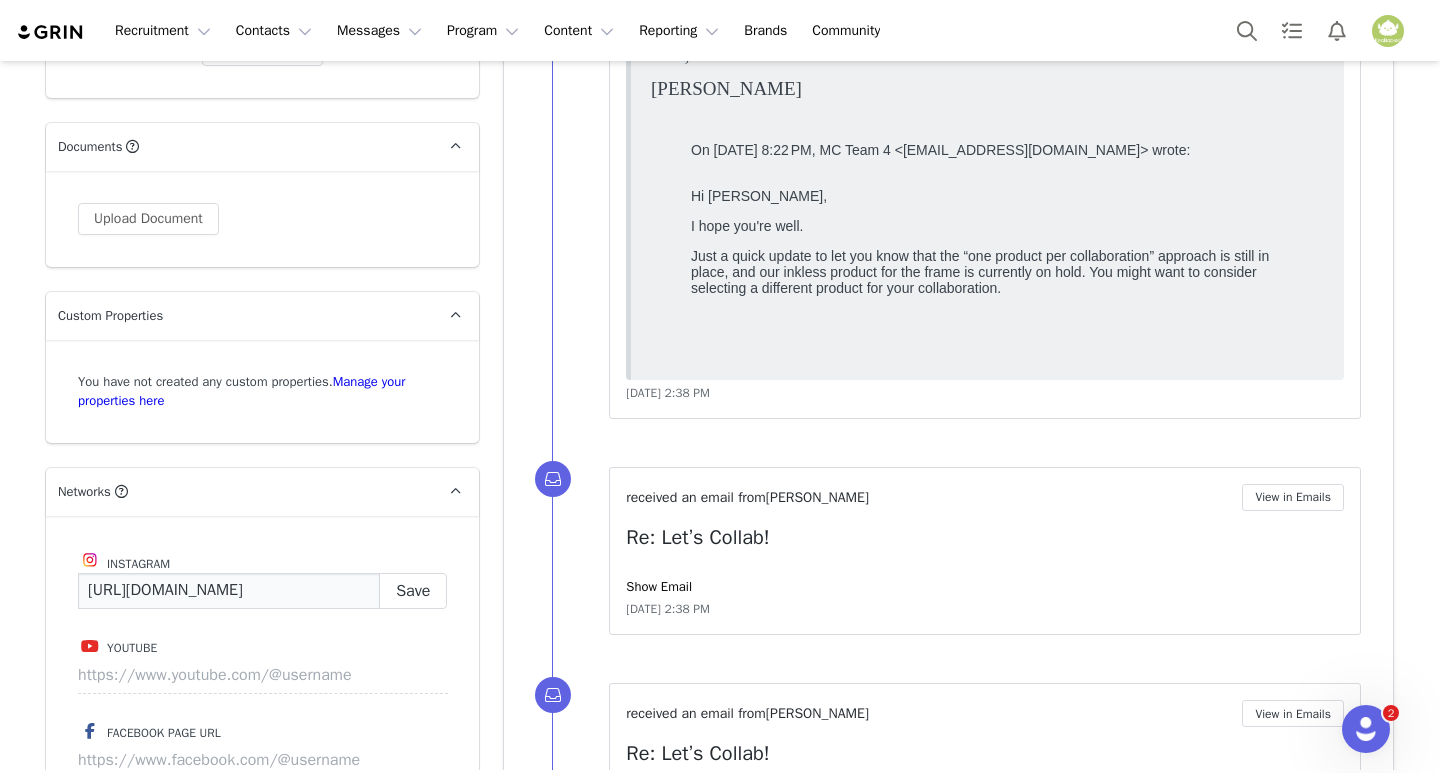 scroll, scrollTop: 0, scrollLeft: 0, axis: both 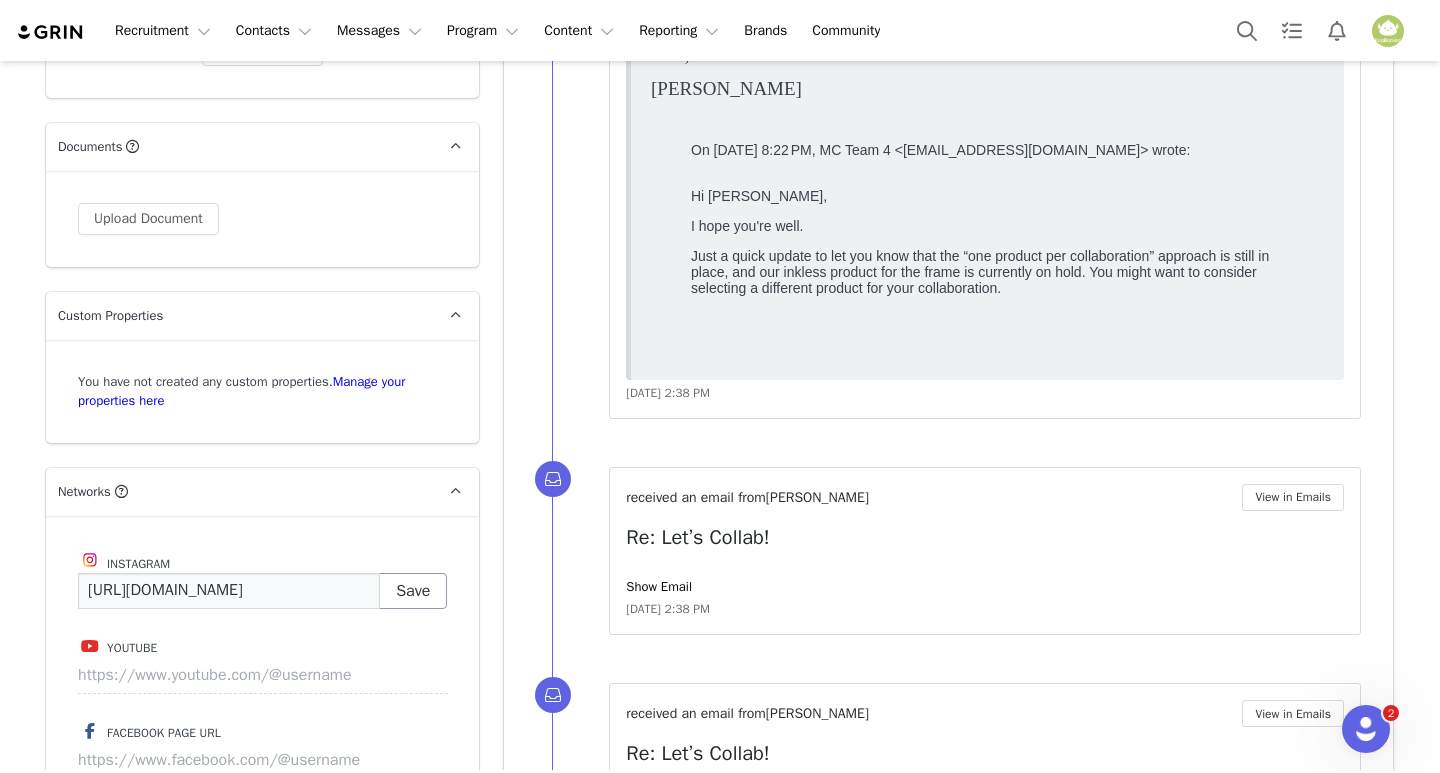 type on "https://www.instagram.com/lexcaskey" 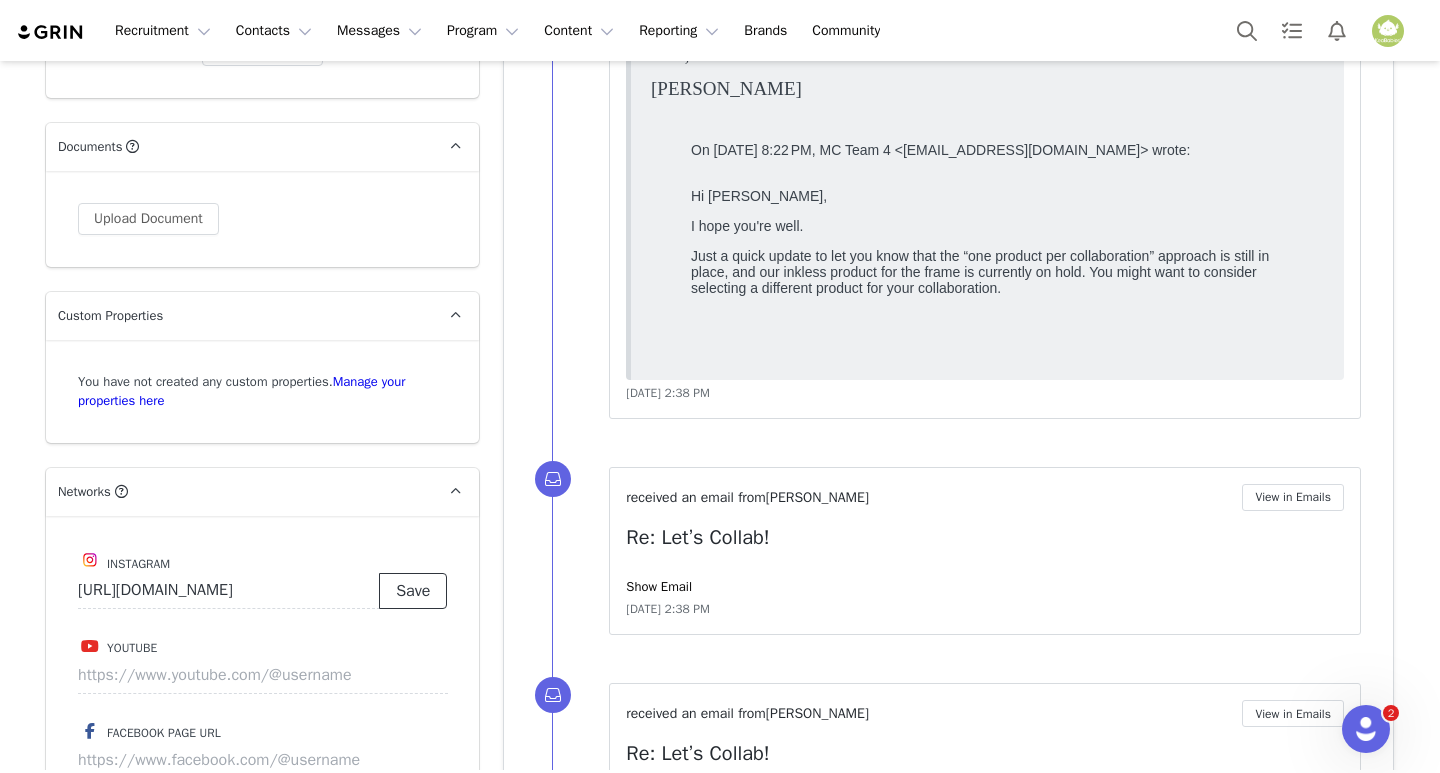 click on "Save" at bounding box center (413, 591) 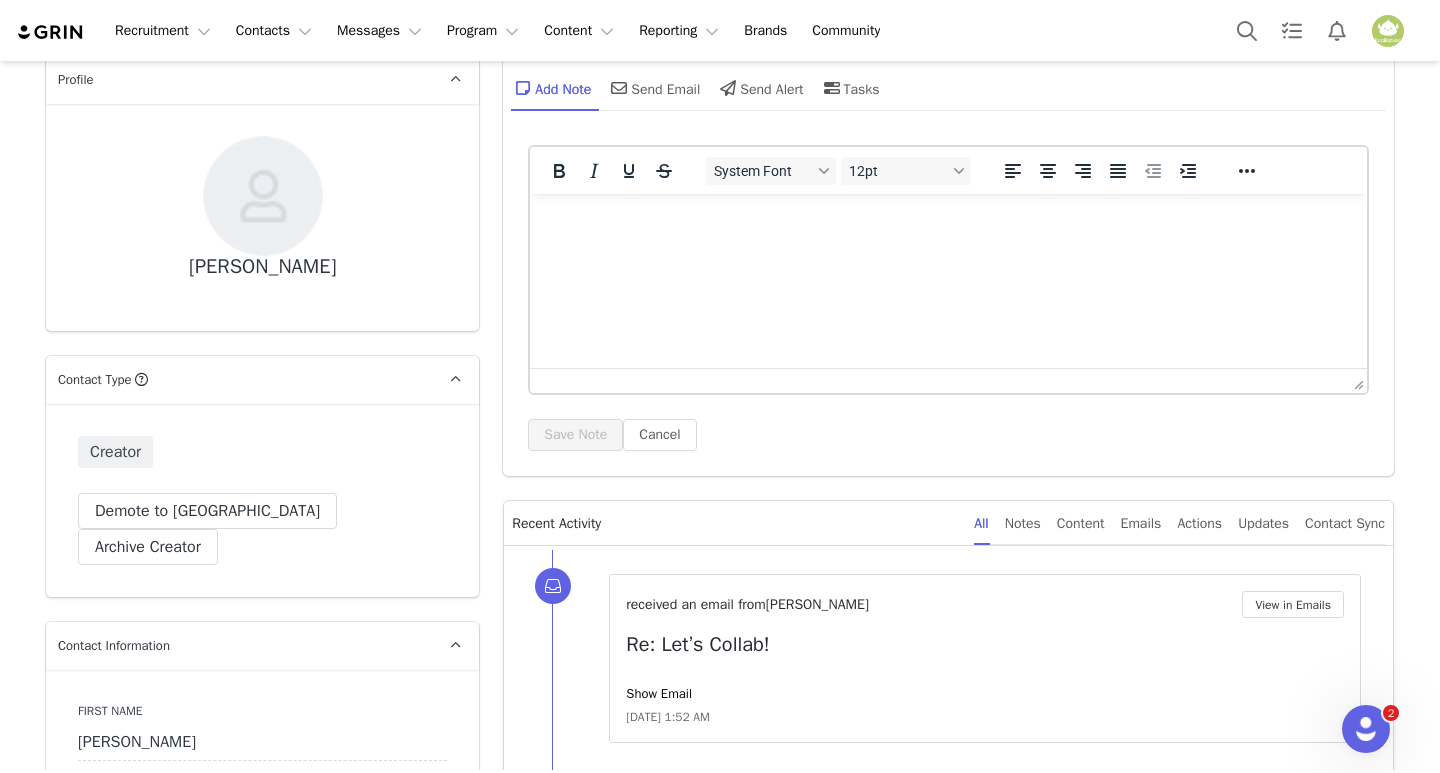 scroll, scrollTop: 0, scrollLeft: 0, axis: both 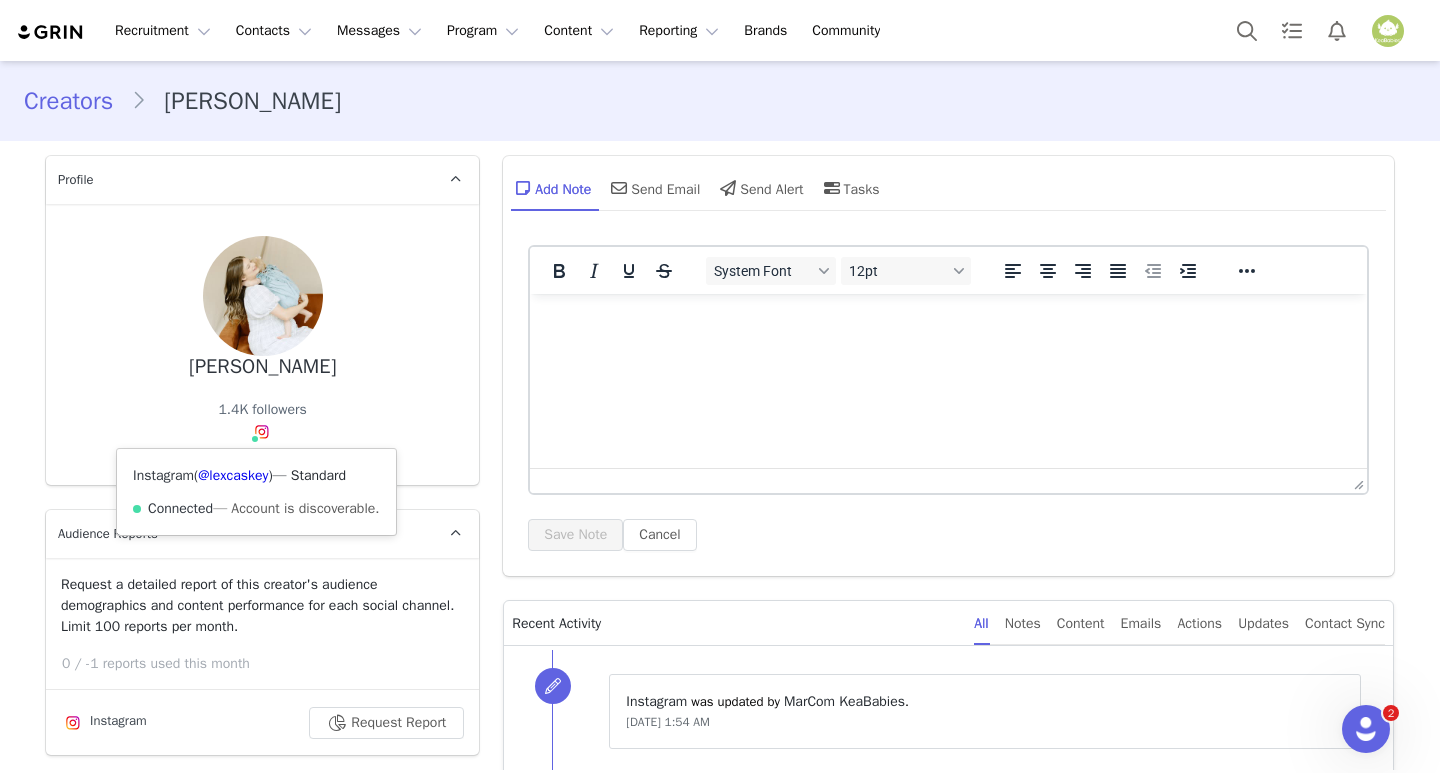 click at bounding box center [255, 439] 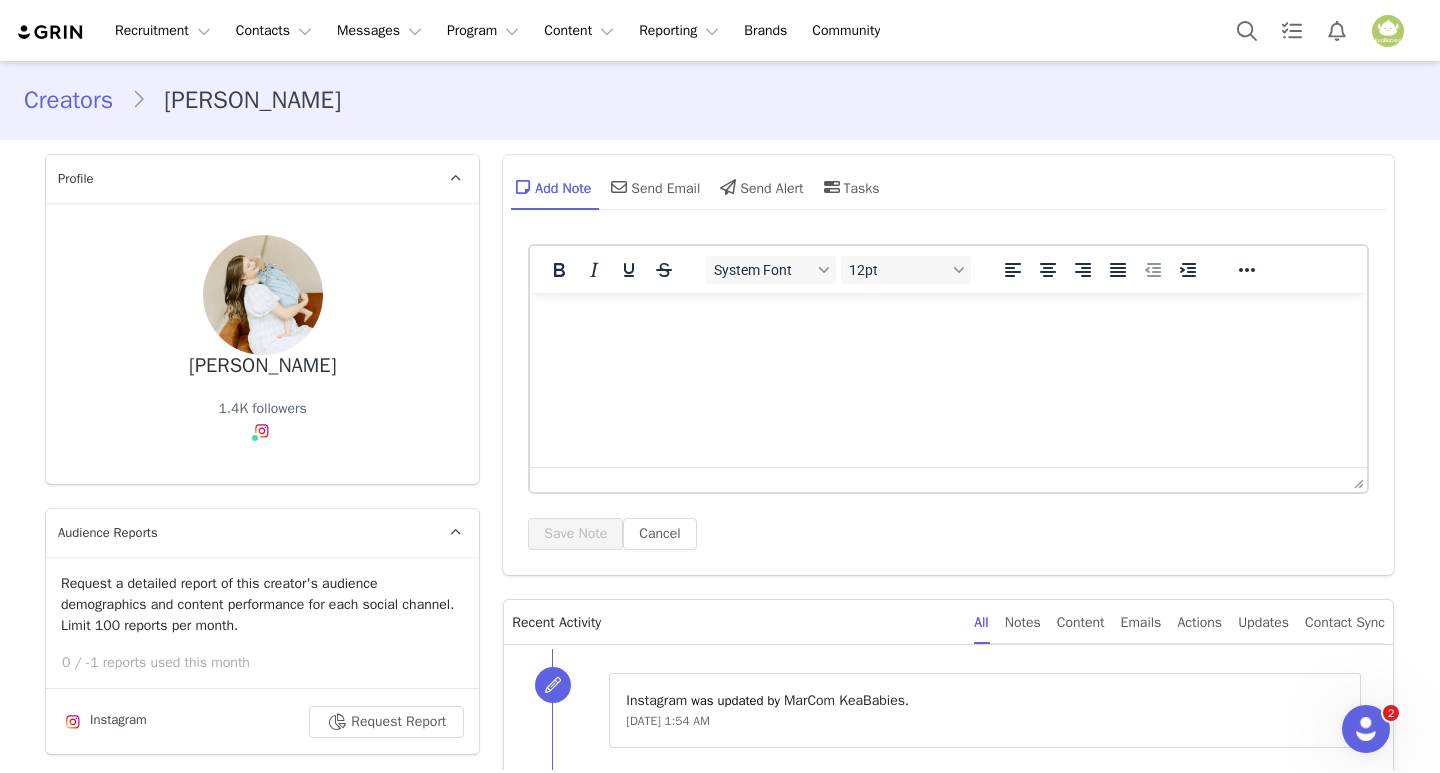 scroll, scrollTop: 0, scrollLeft: 0, axis: both 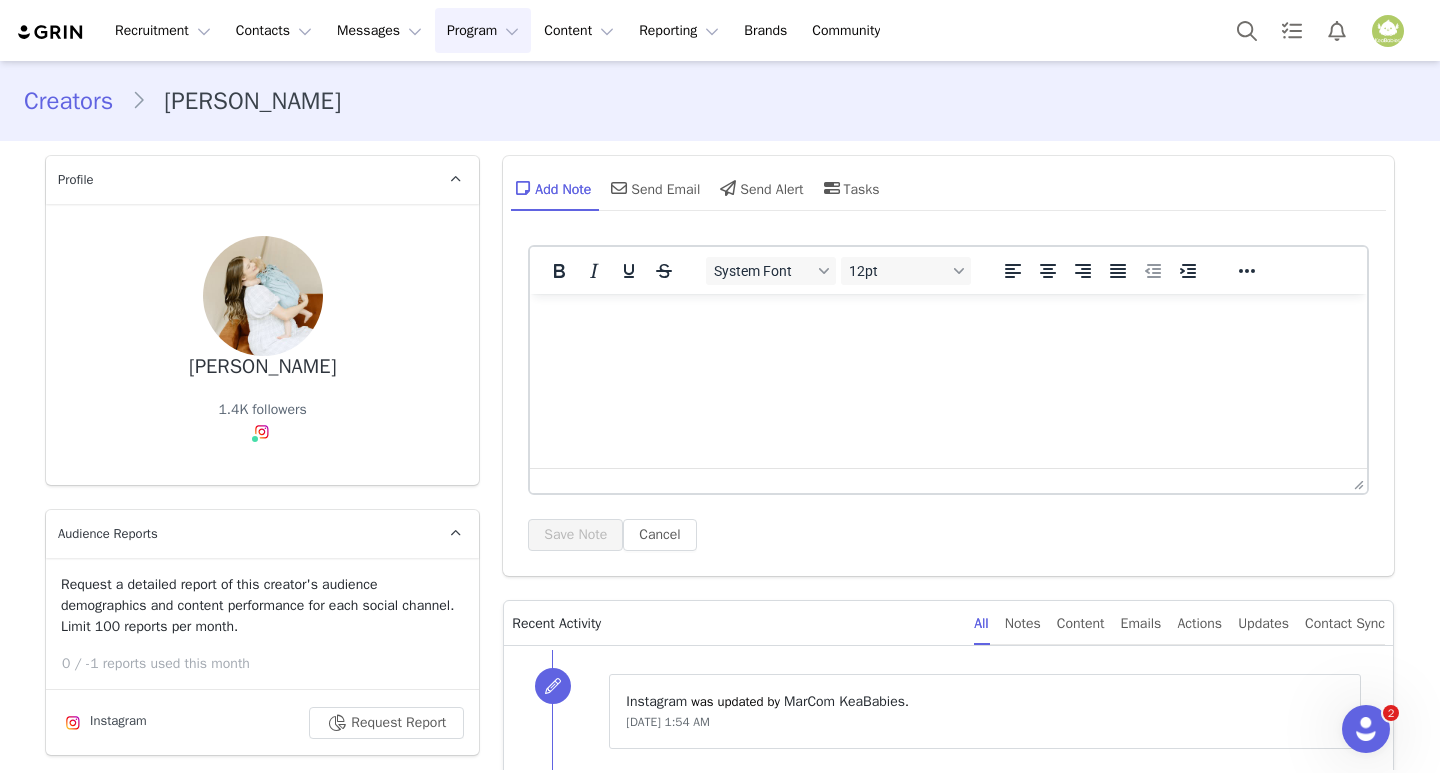 click on "Program Program" at bounding box center (483, 30) 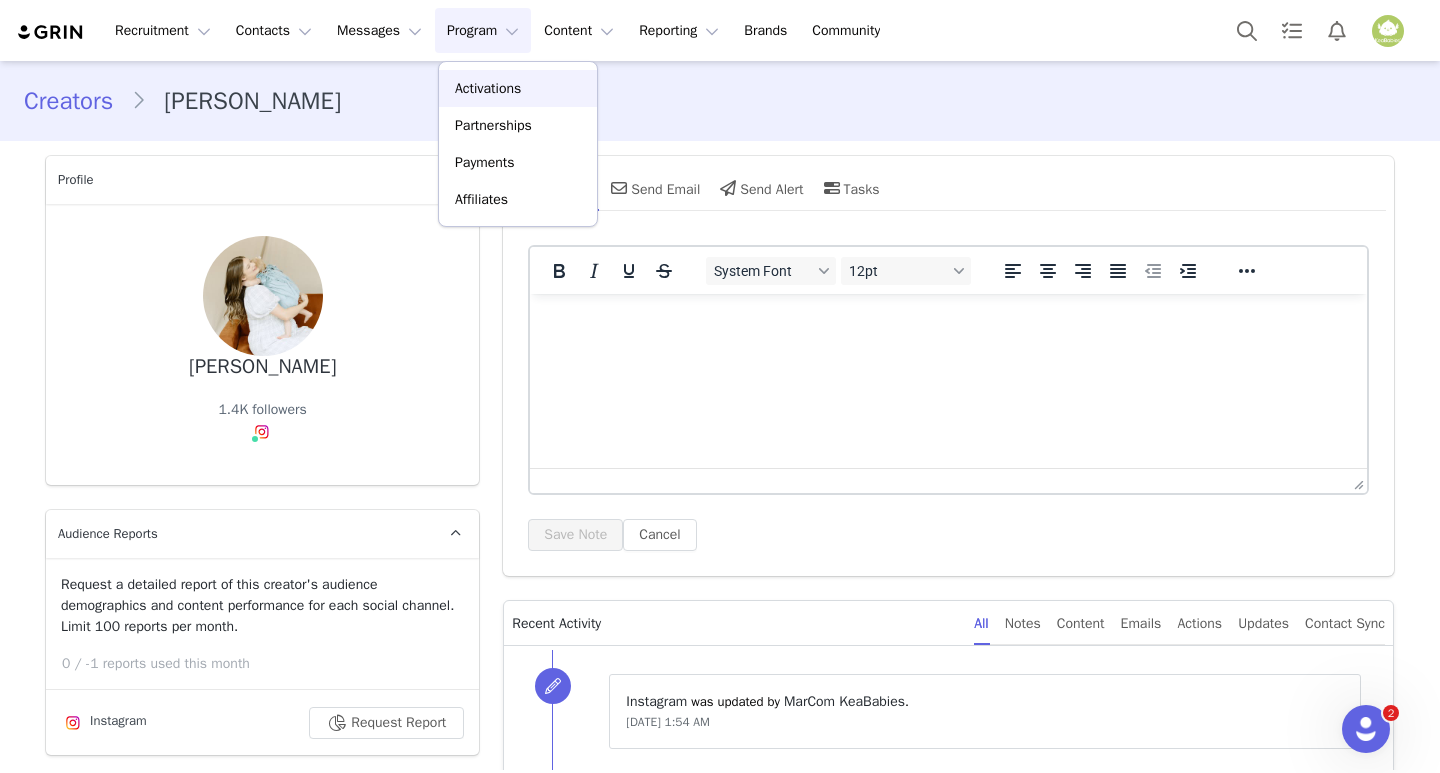 click on "Activations" at bounding box center [488, 88] 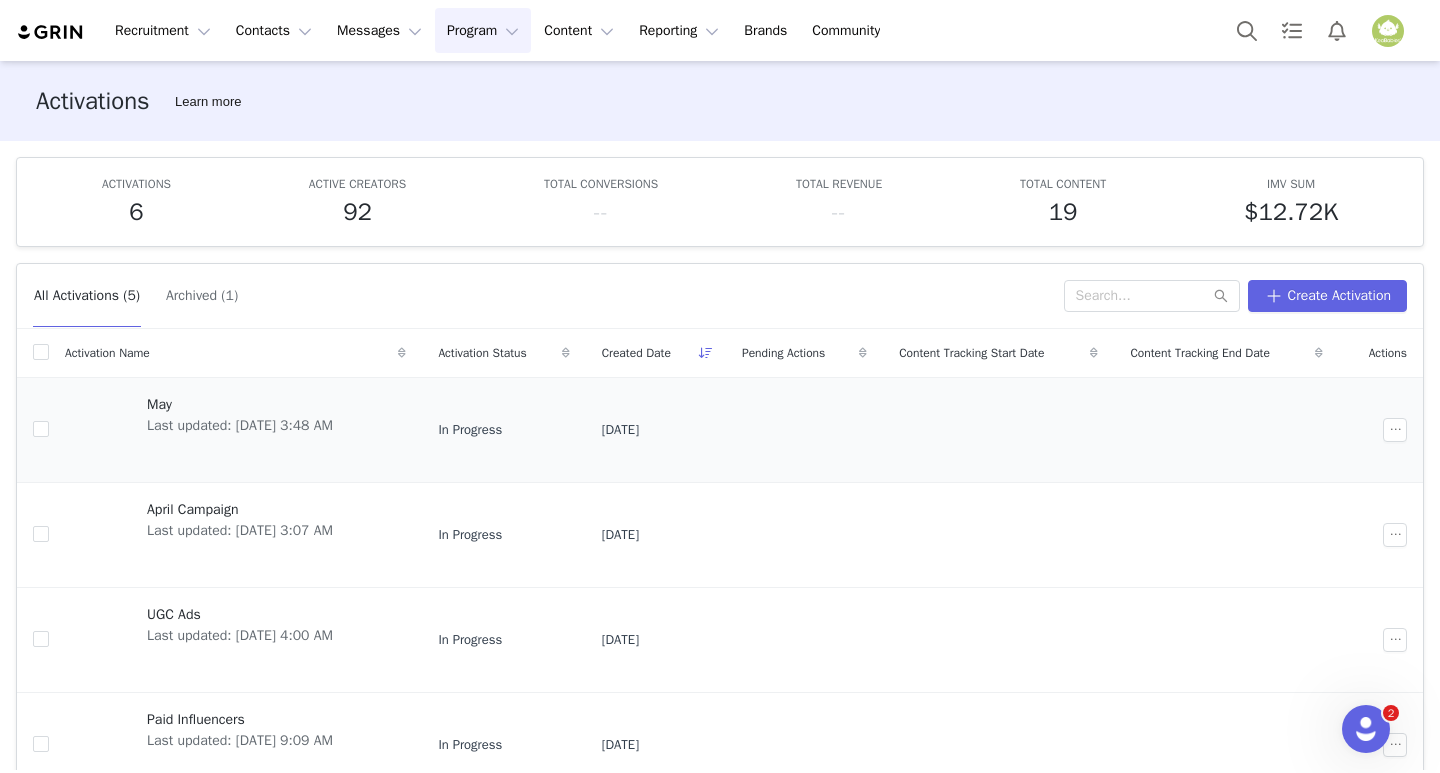 click on "Last updated: Jun 11, 2025 3:48 AM" at bounding box center [240, 425] 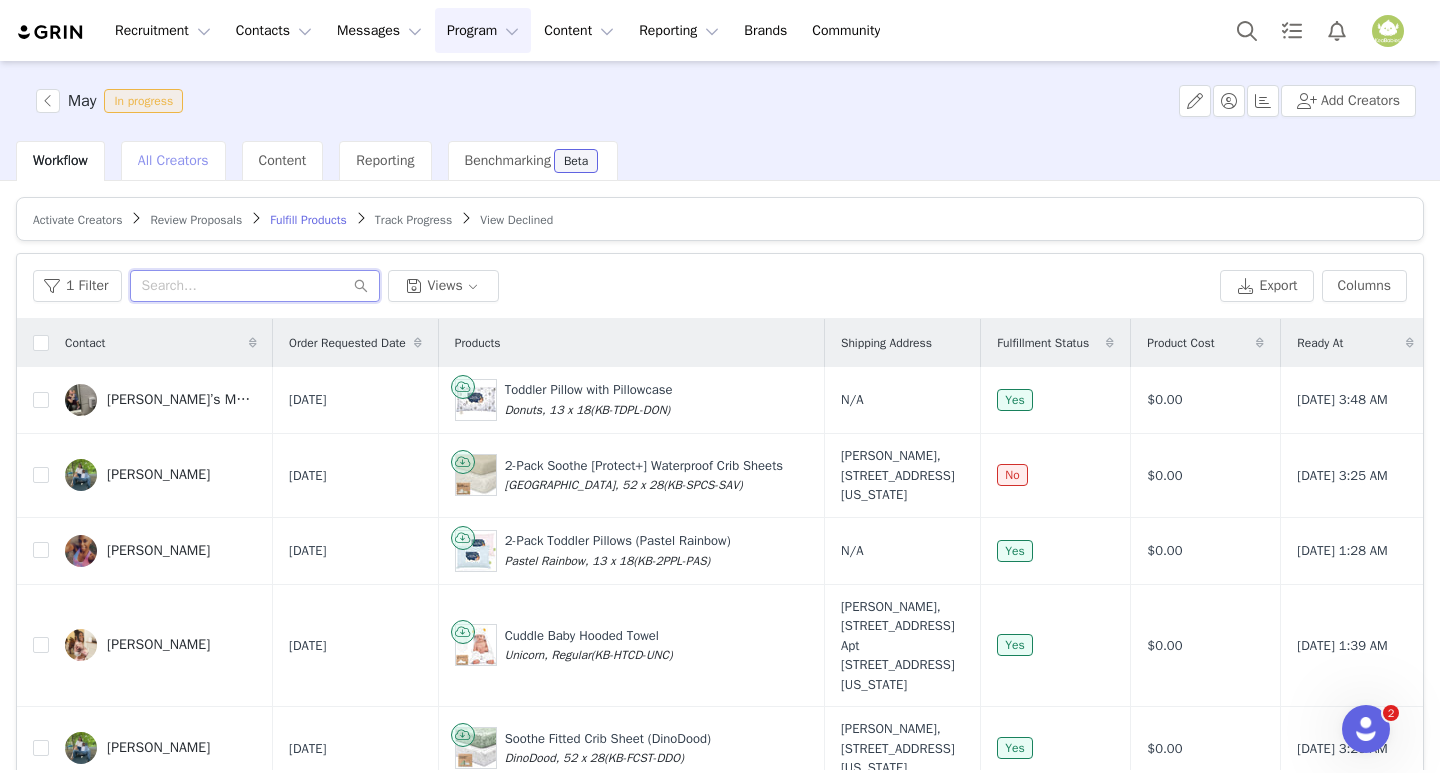 click at bounding box center [255, 286] 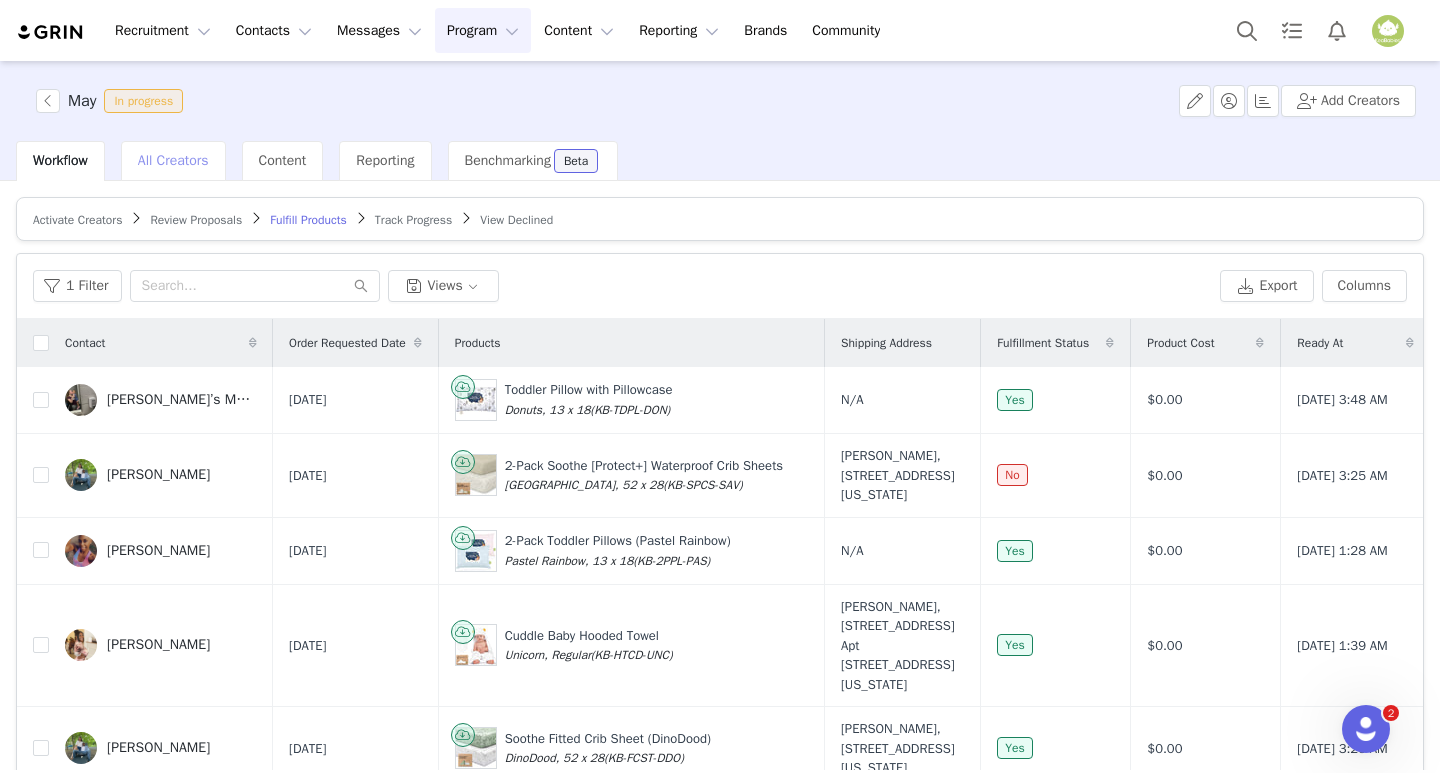 click on "All Creators" at bounding box center (173, 161) 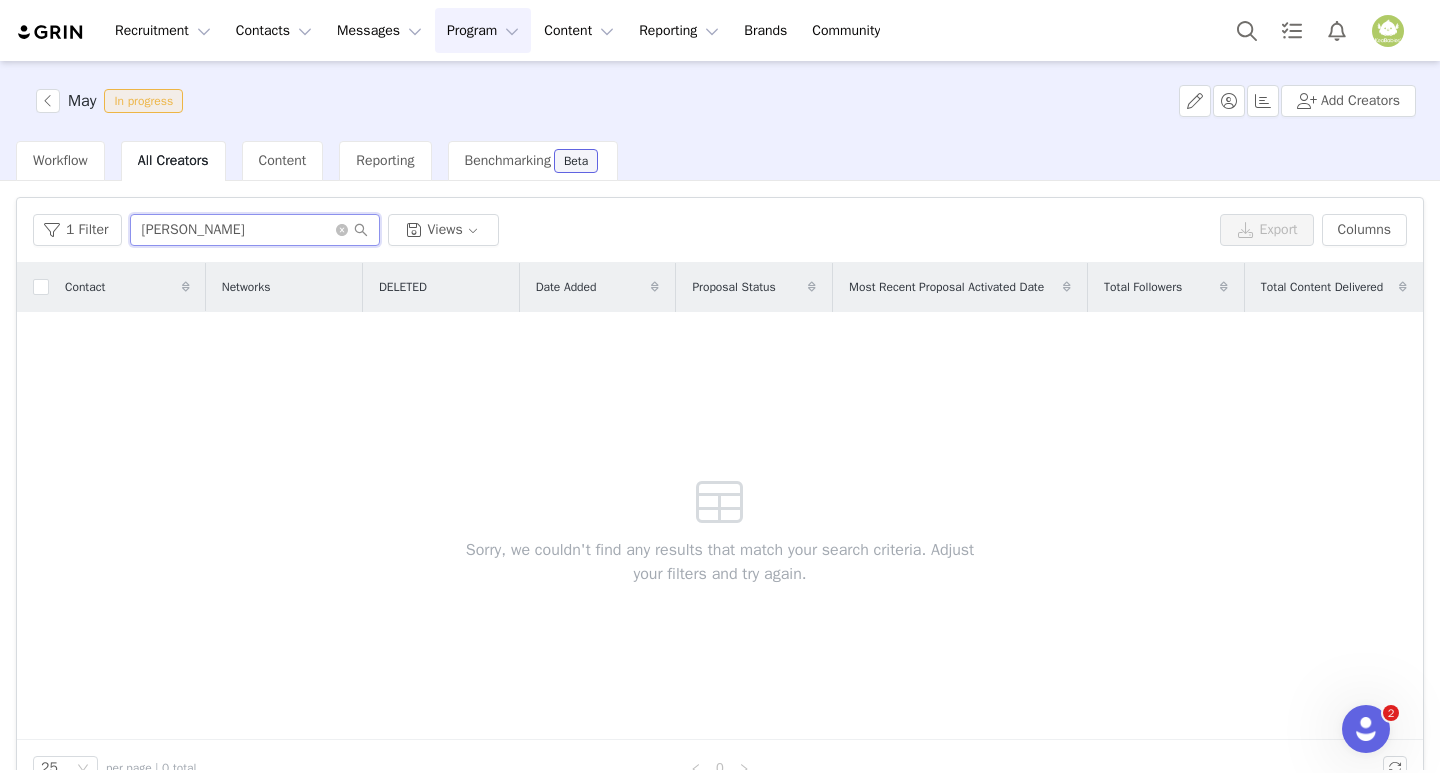 click on "alexis" at bounding box center (255, 230) 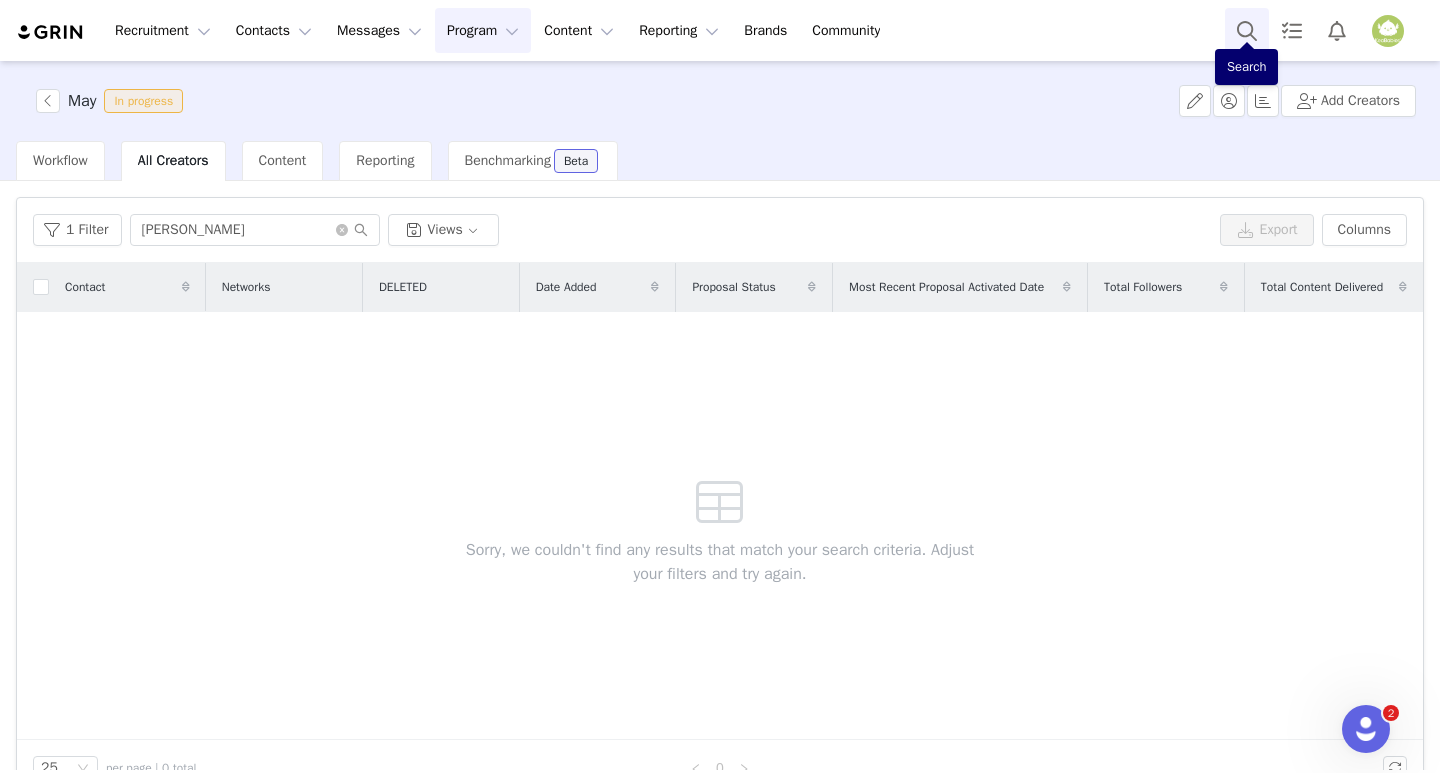 click at bounding box center (1247, 30) 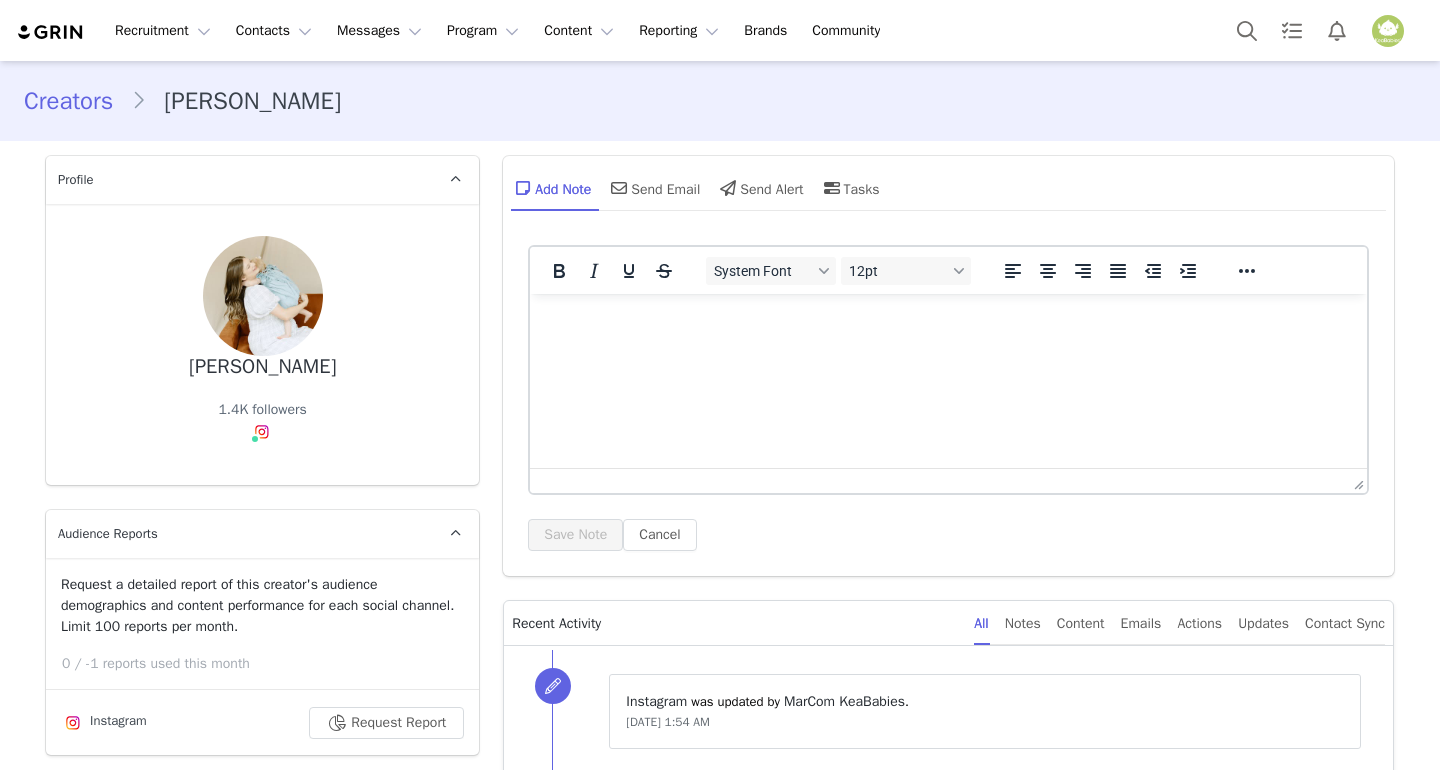 scroll, scrollTop: 0, scrollLeft: 0, axis: both 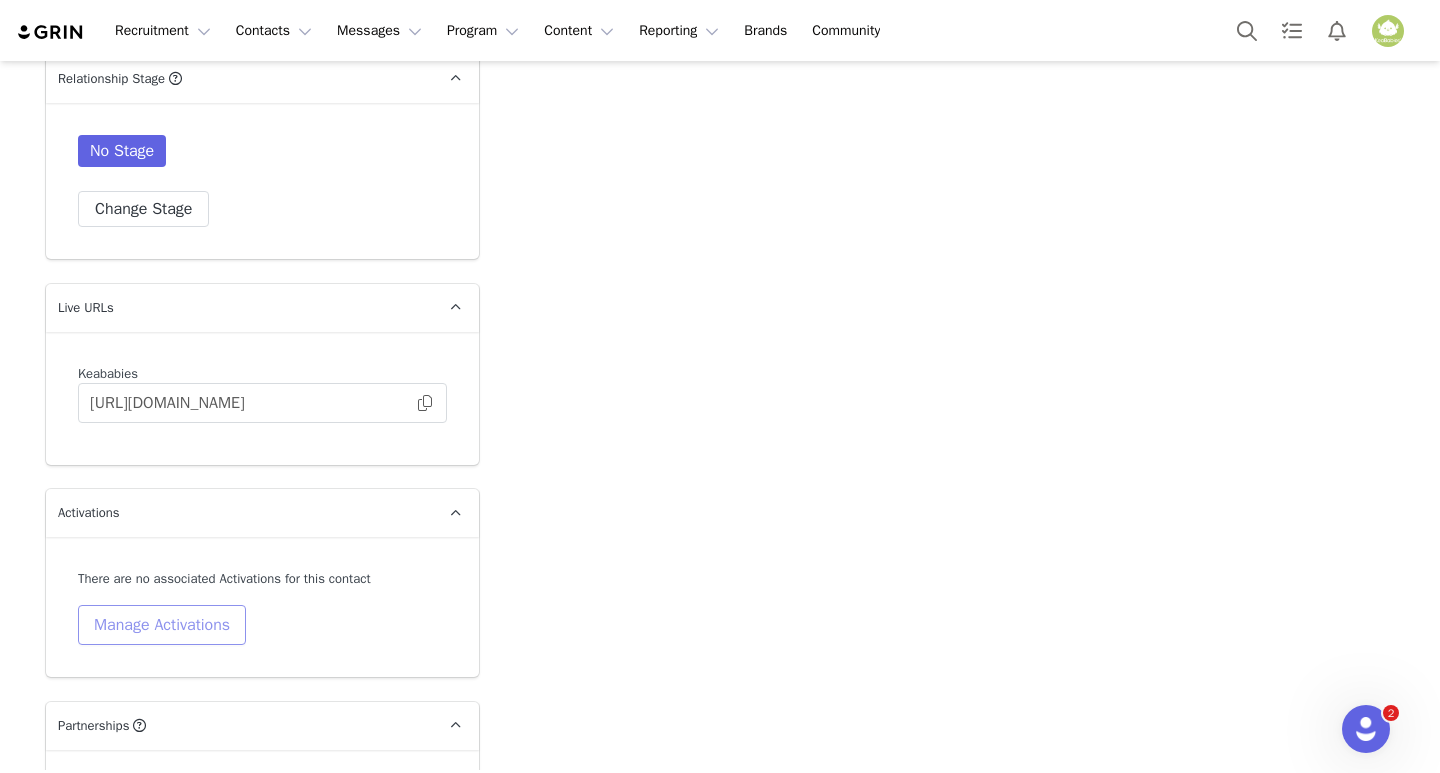 click on "Manage Activations" at bounding box center (162, 625) 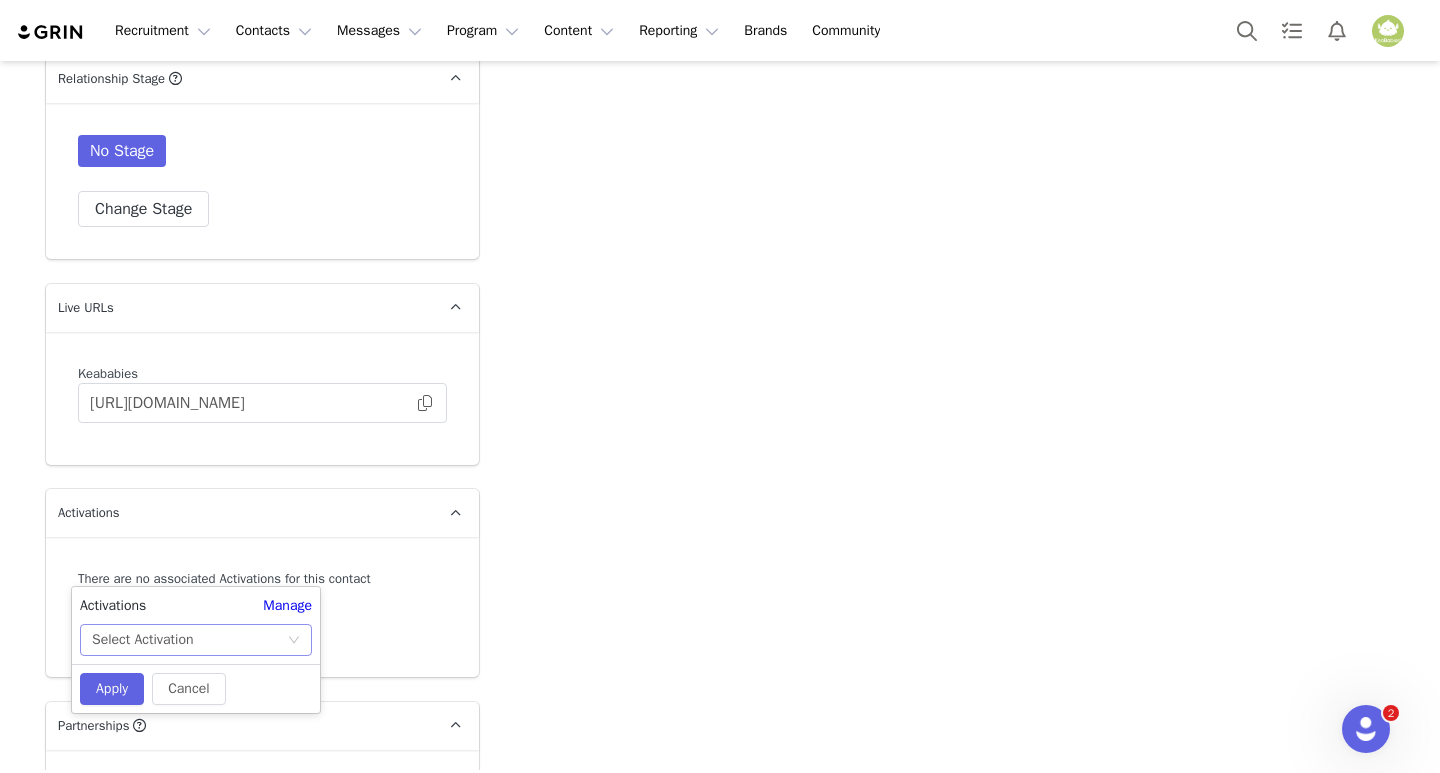 click on "Select Activation" at bounding box center (142, 640) 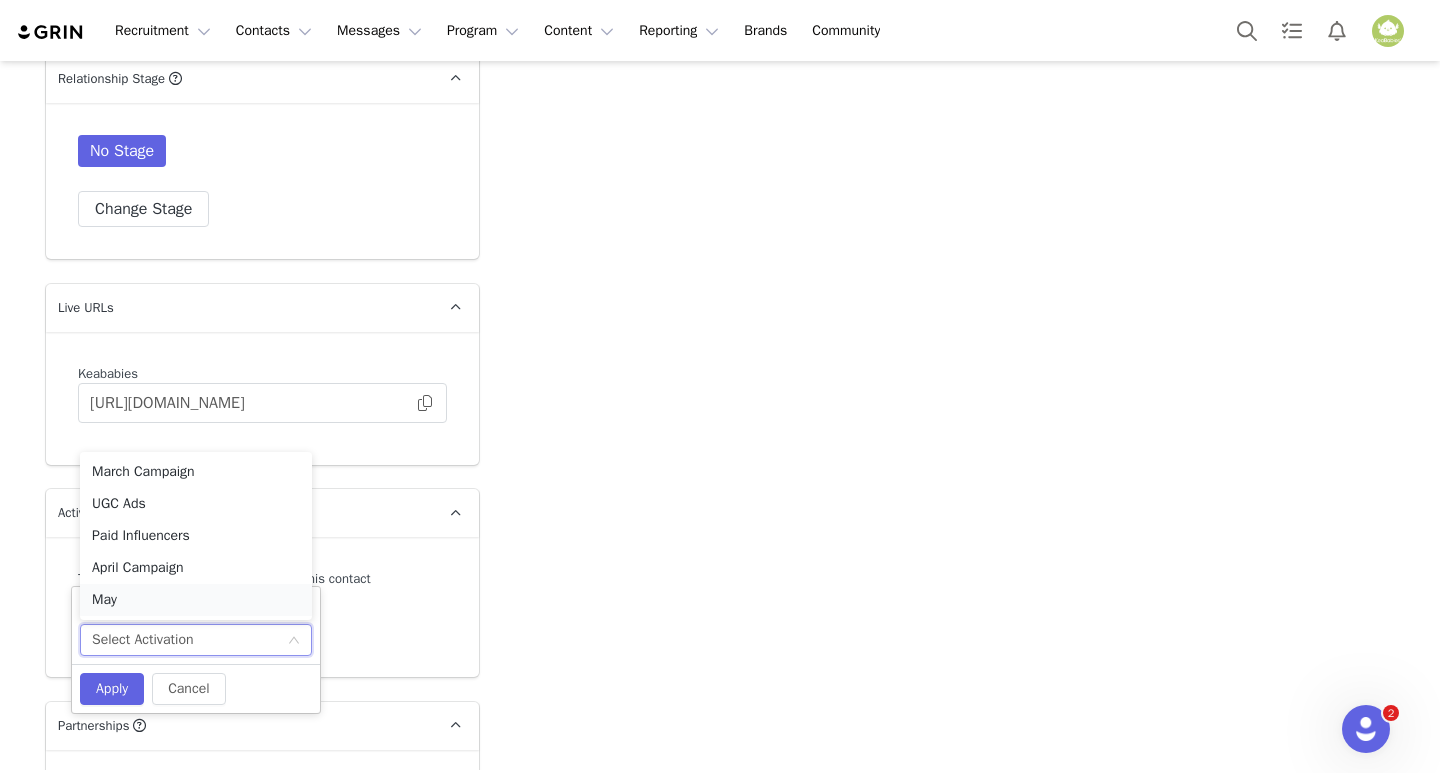 click on "May" at bounding box center [196, 600] 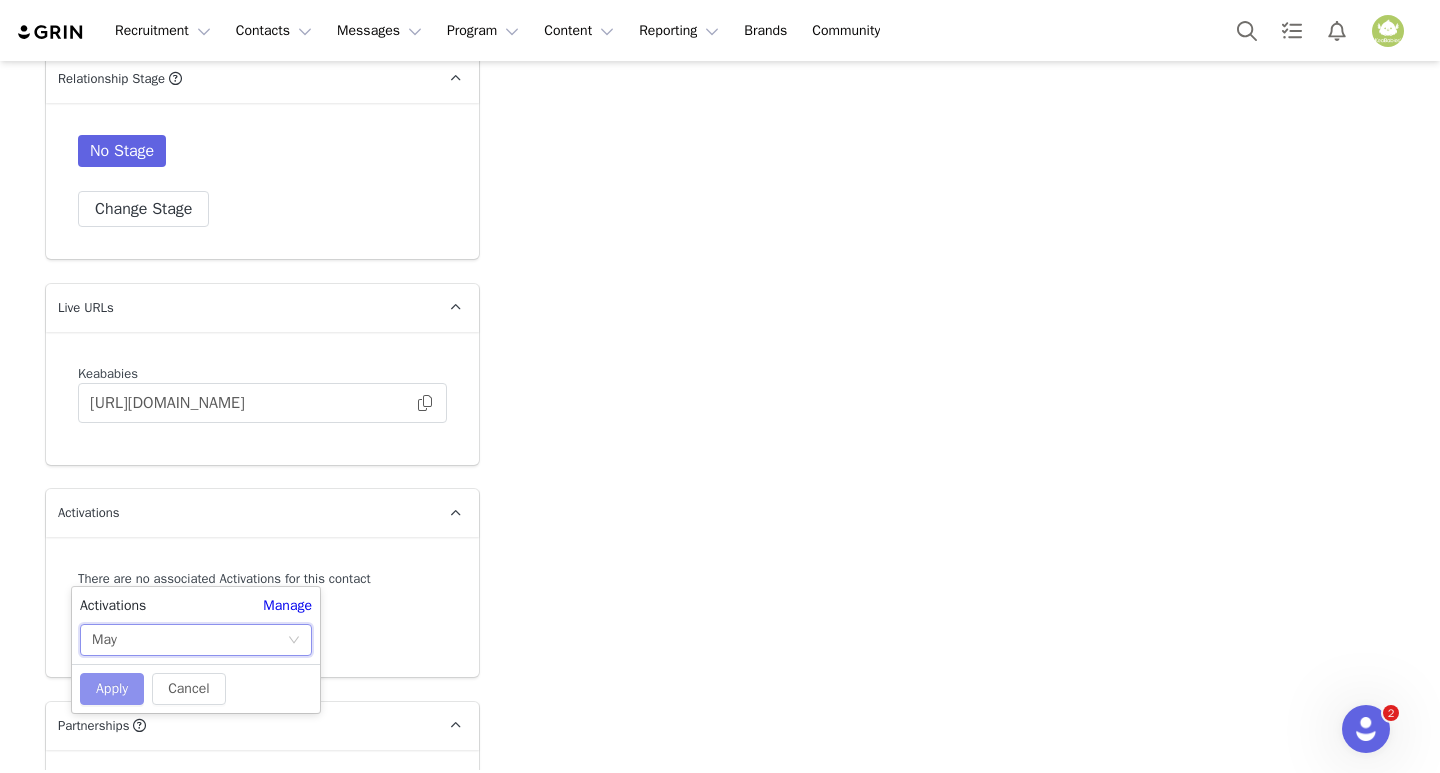 click on "Apply" at bounding box center [112, 689] 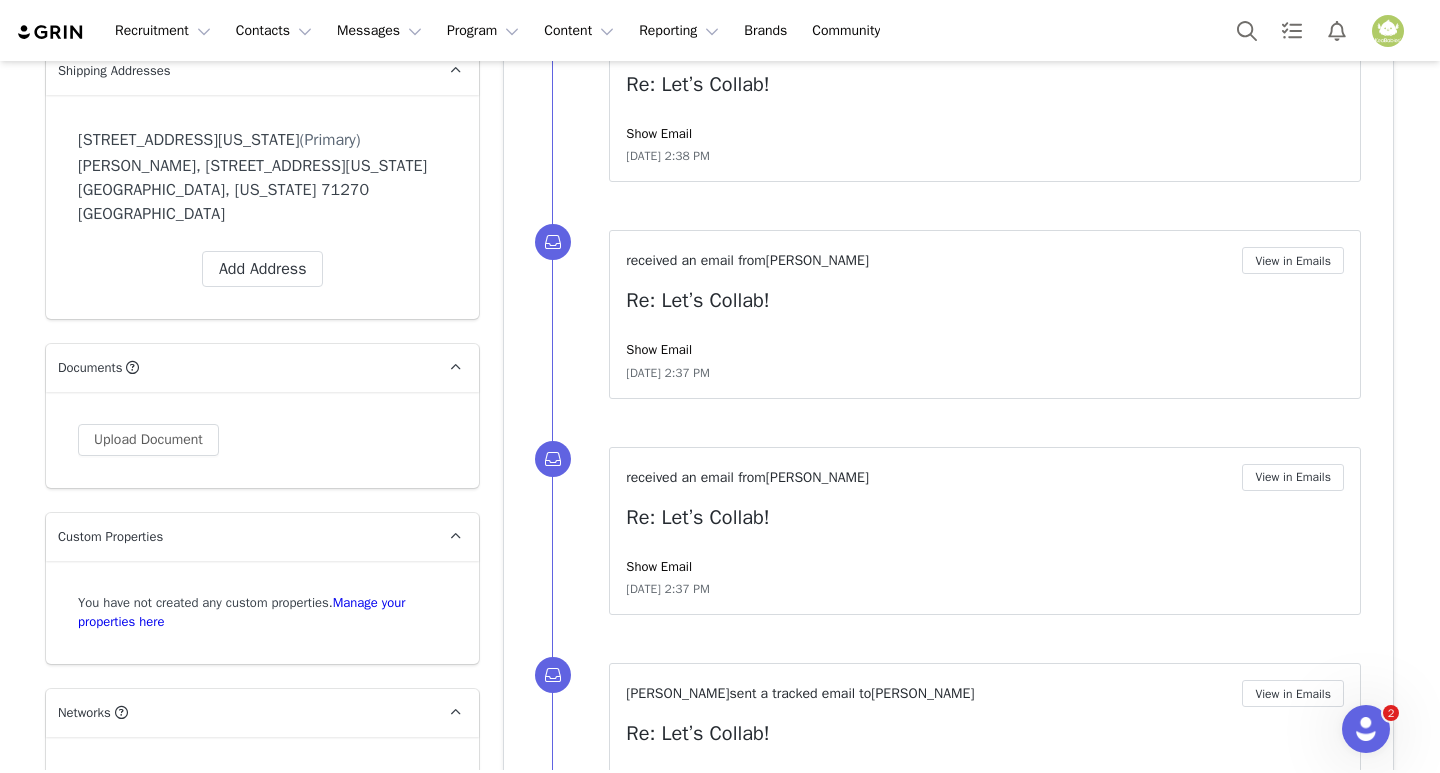 scroll, scrollTop: 1800, scrollLeft: 0, axis: vertical 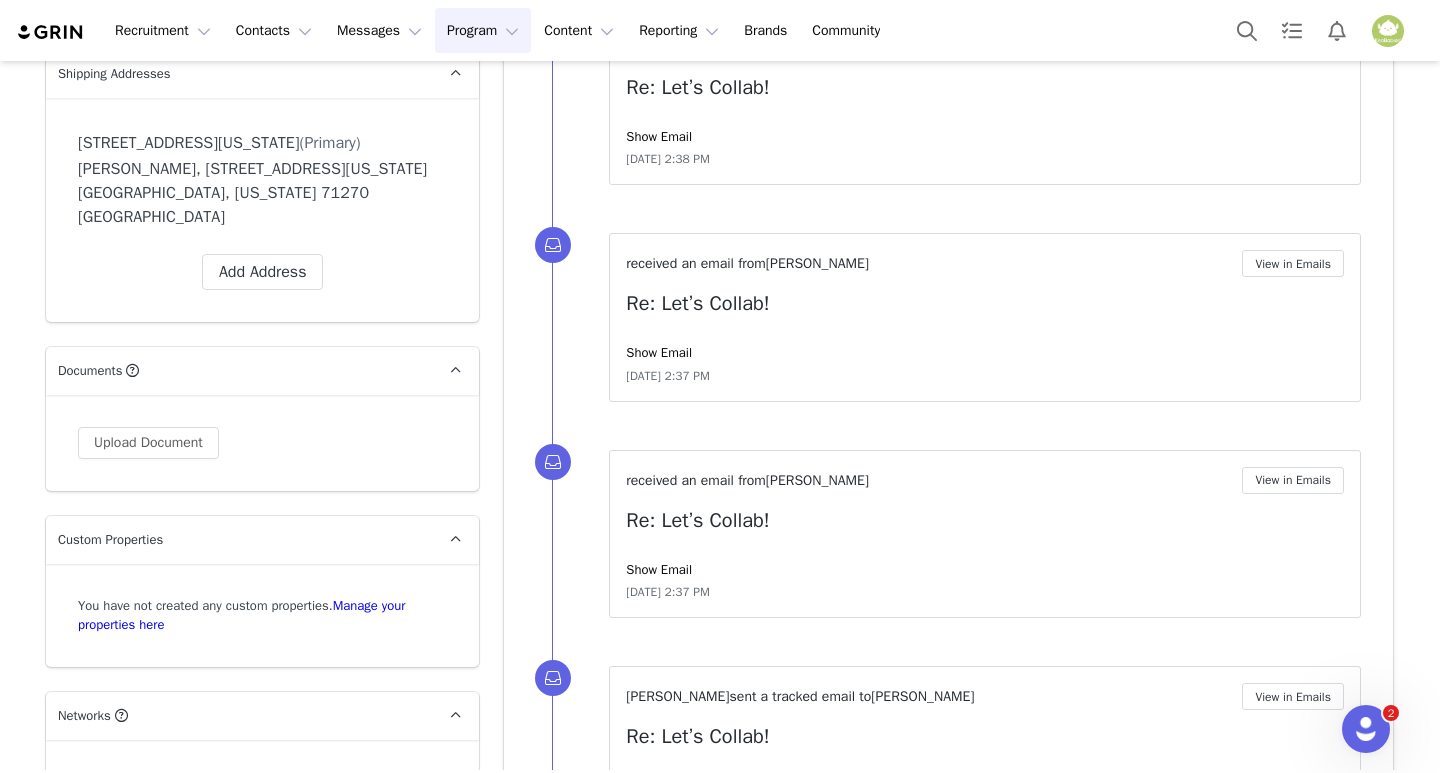 click on "Program Program" at bounding box center (483, 30) 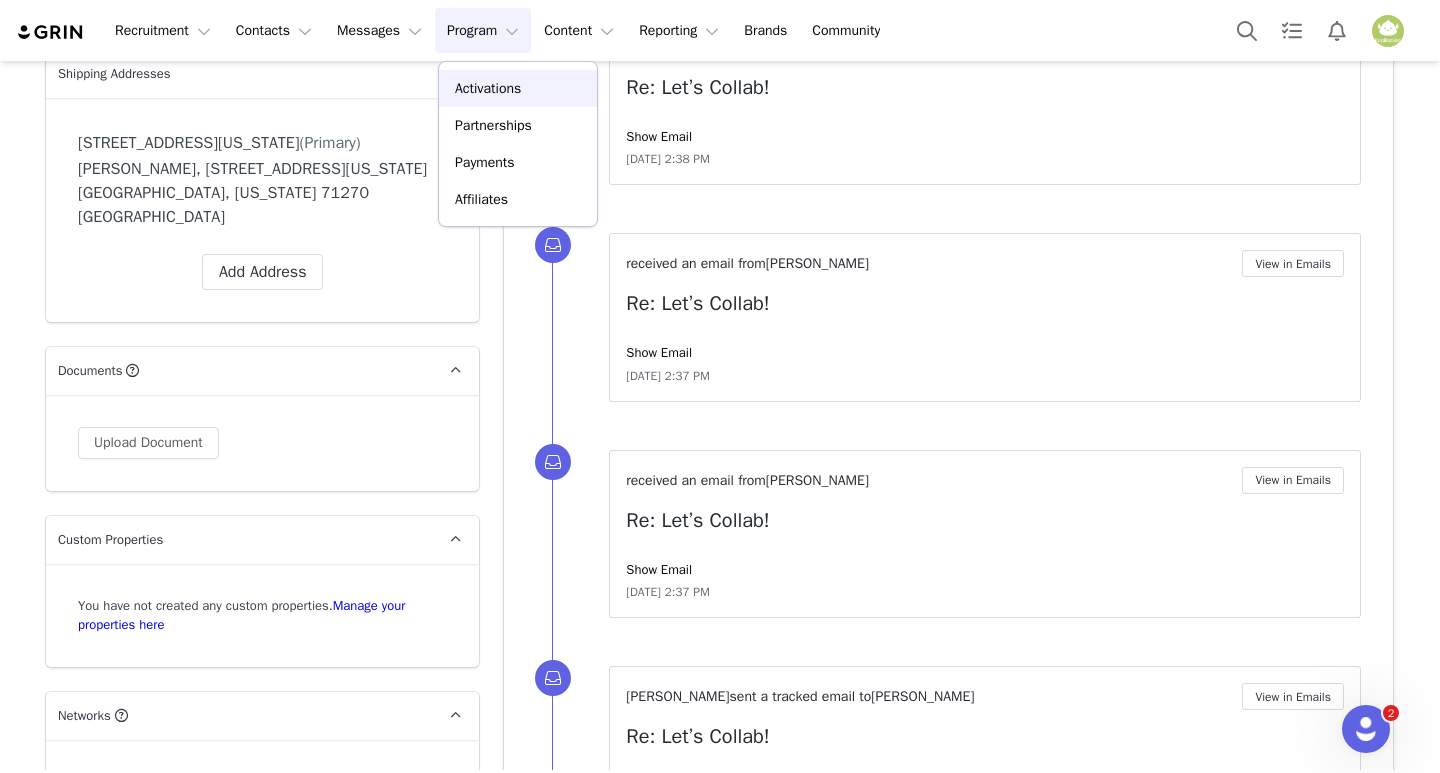 click on "Activations" at bounding box center [488, 88] 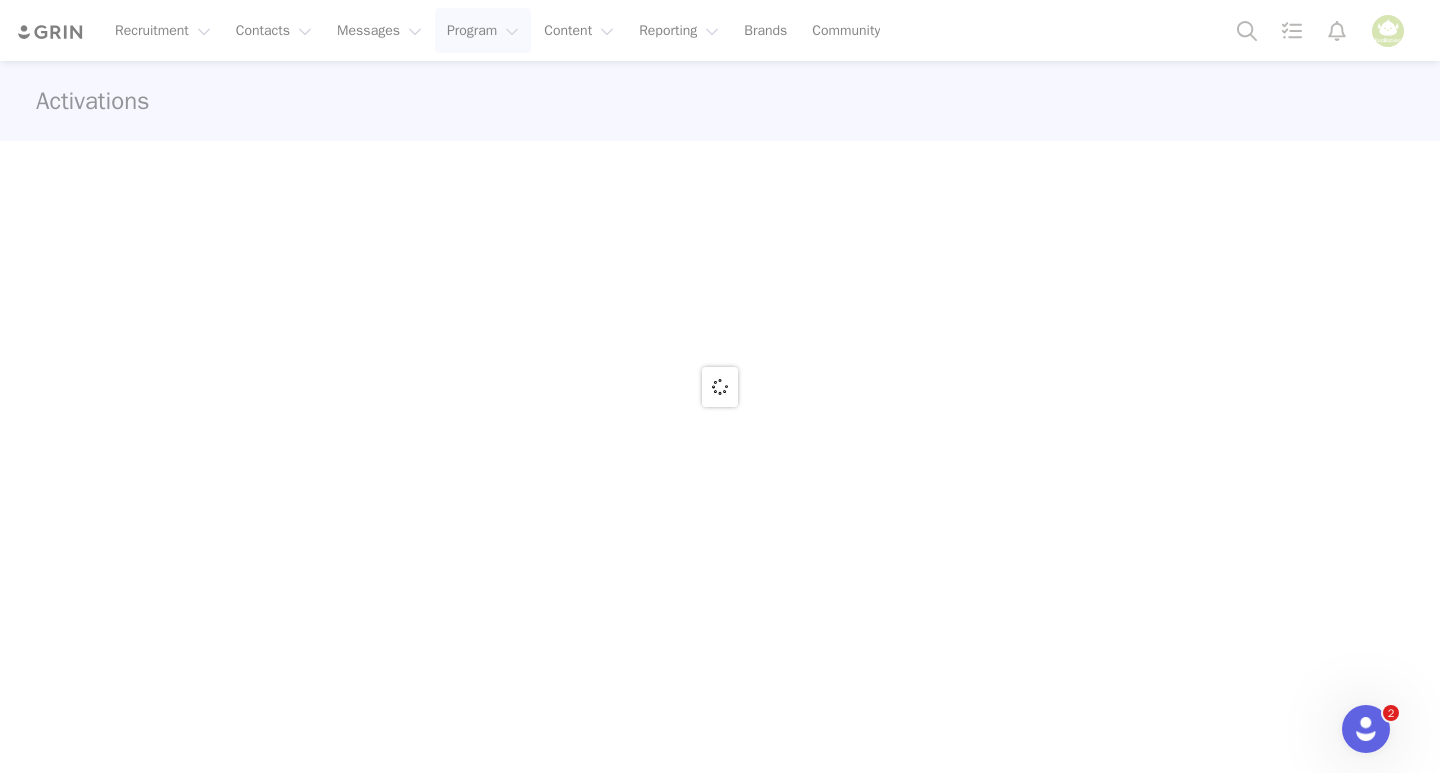 scroll, scrollTop: 0, scrollLeft: 0, axis: both 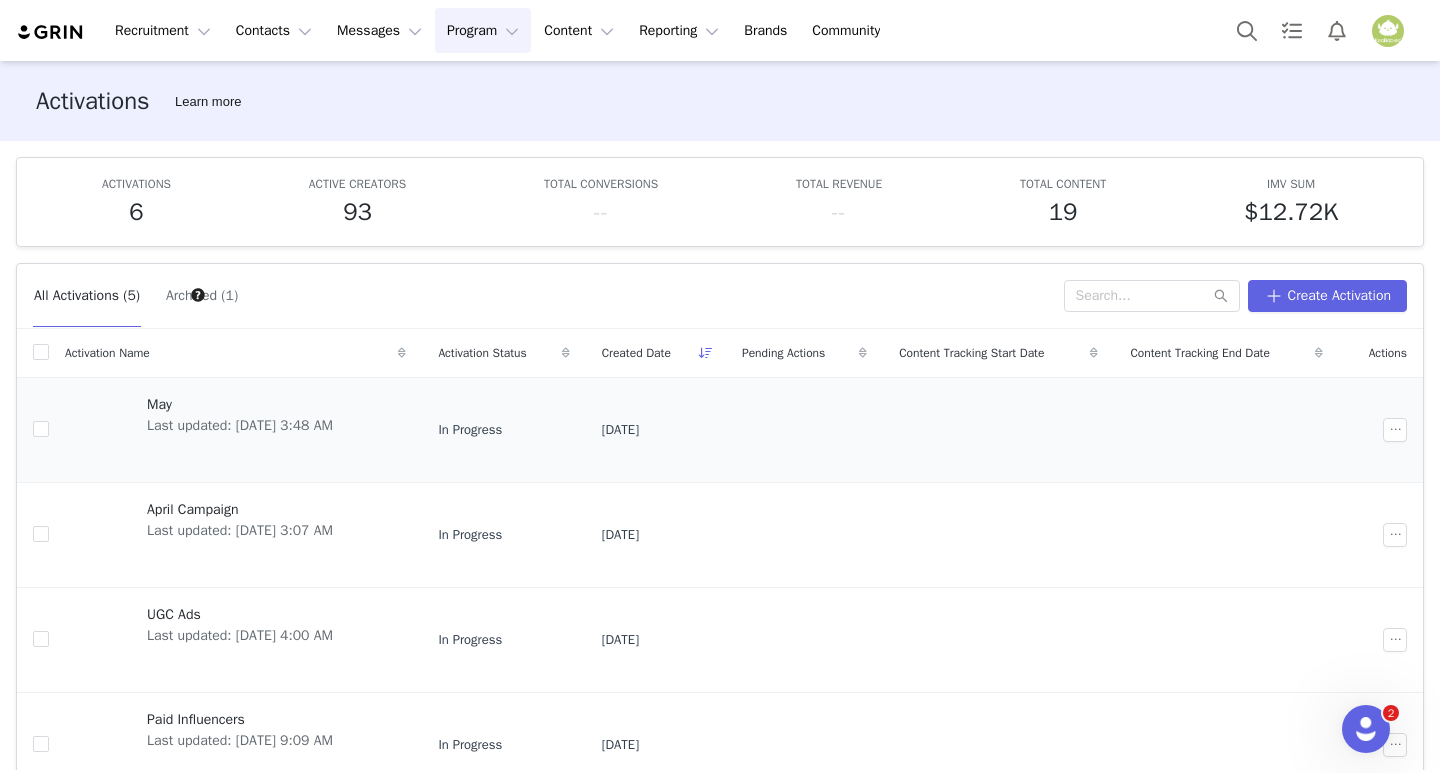 click on "May" at bounding box center [240, 404] 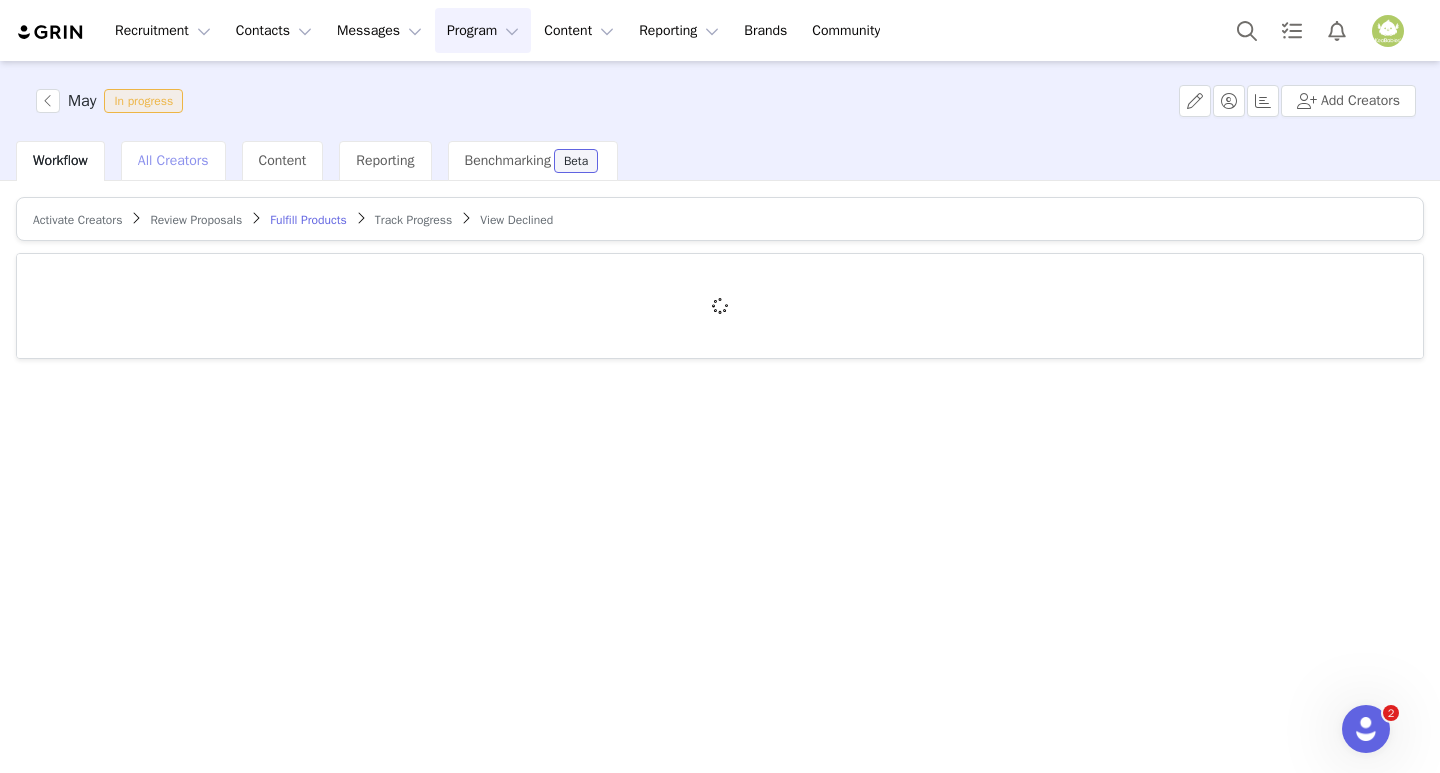 click on "All Creators" at bounding box center (173, 160) 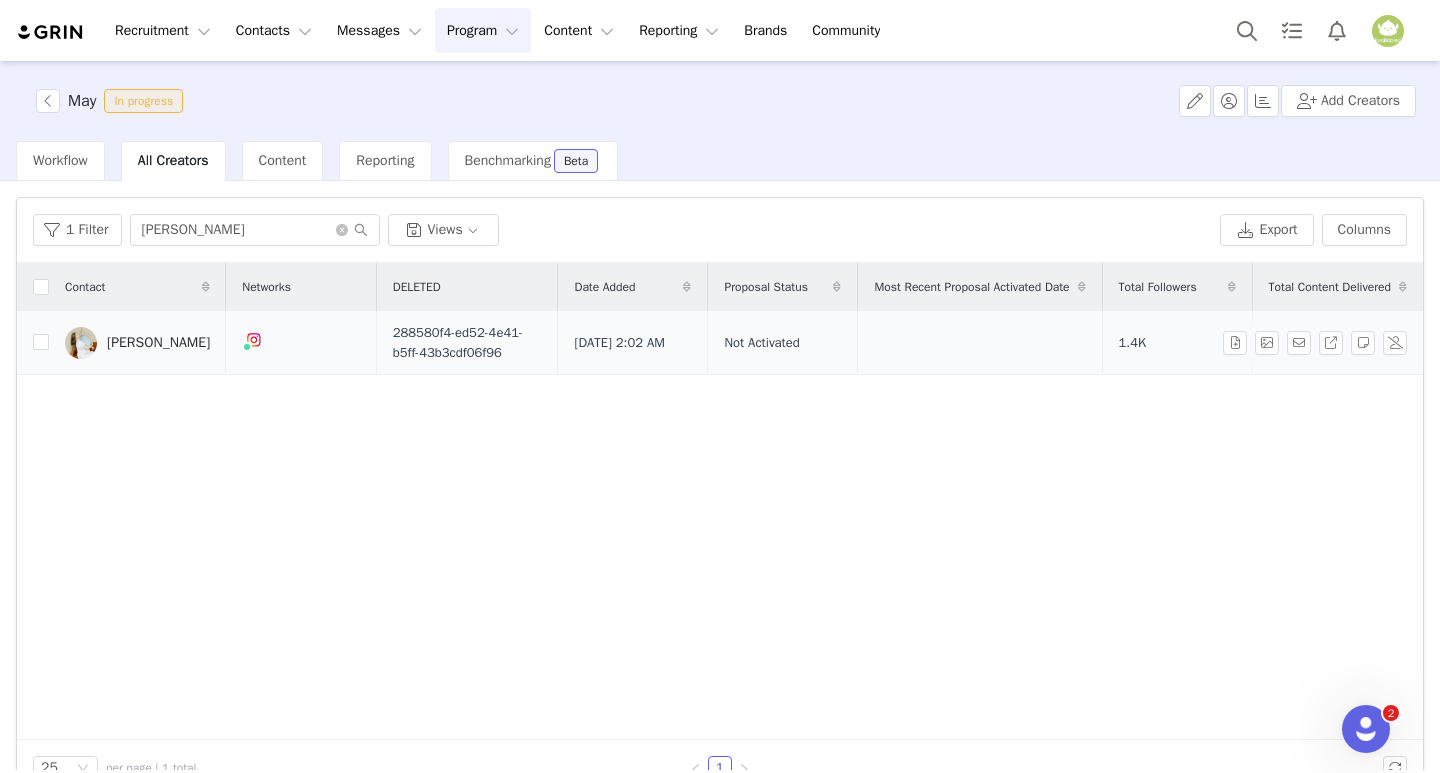 click on "[PERSON_NAME]" at bounding box center [158, 343] 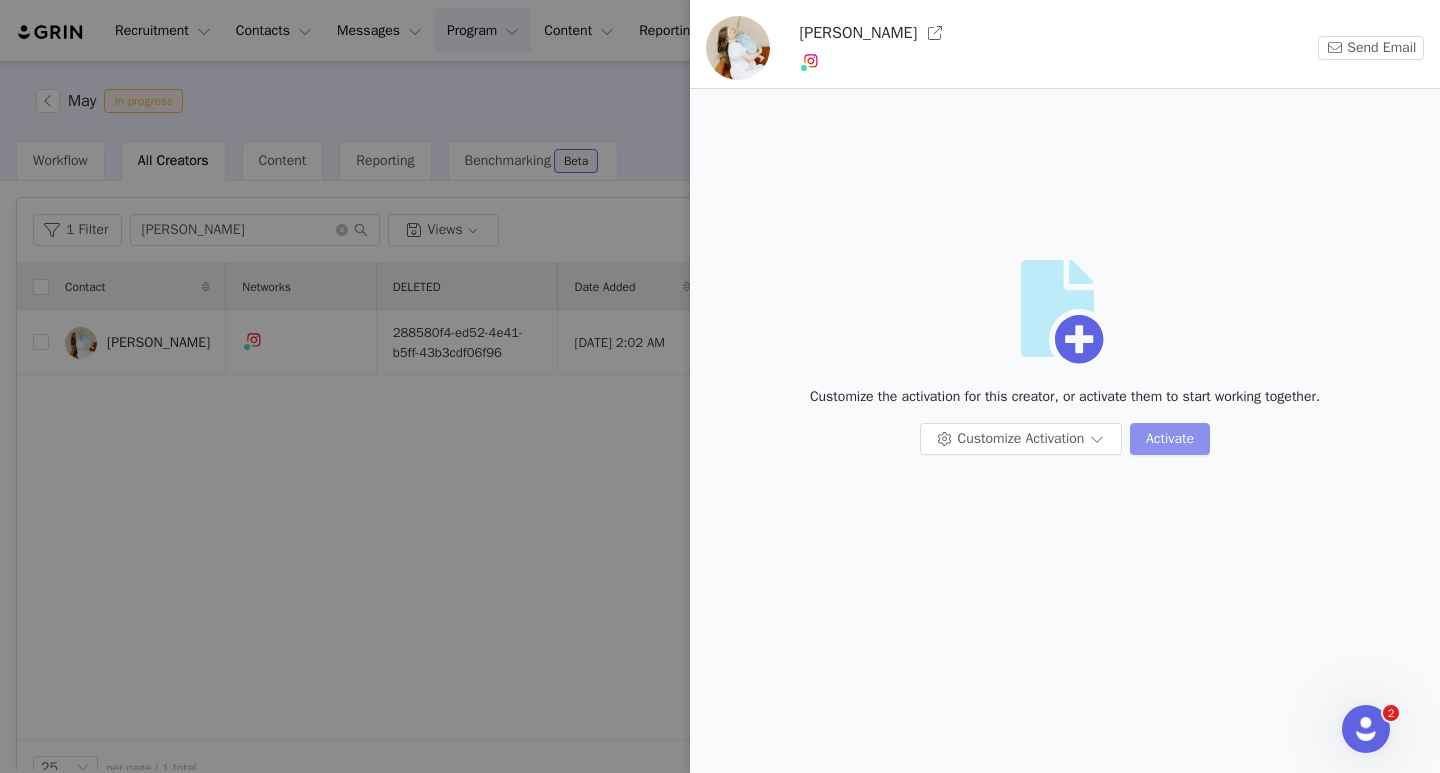 click on "Activate" at bounding box center [1170, 439] 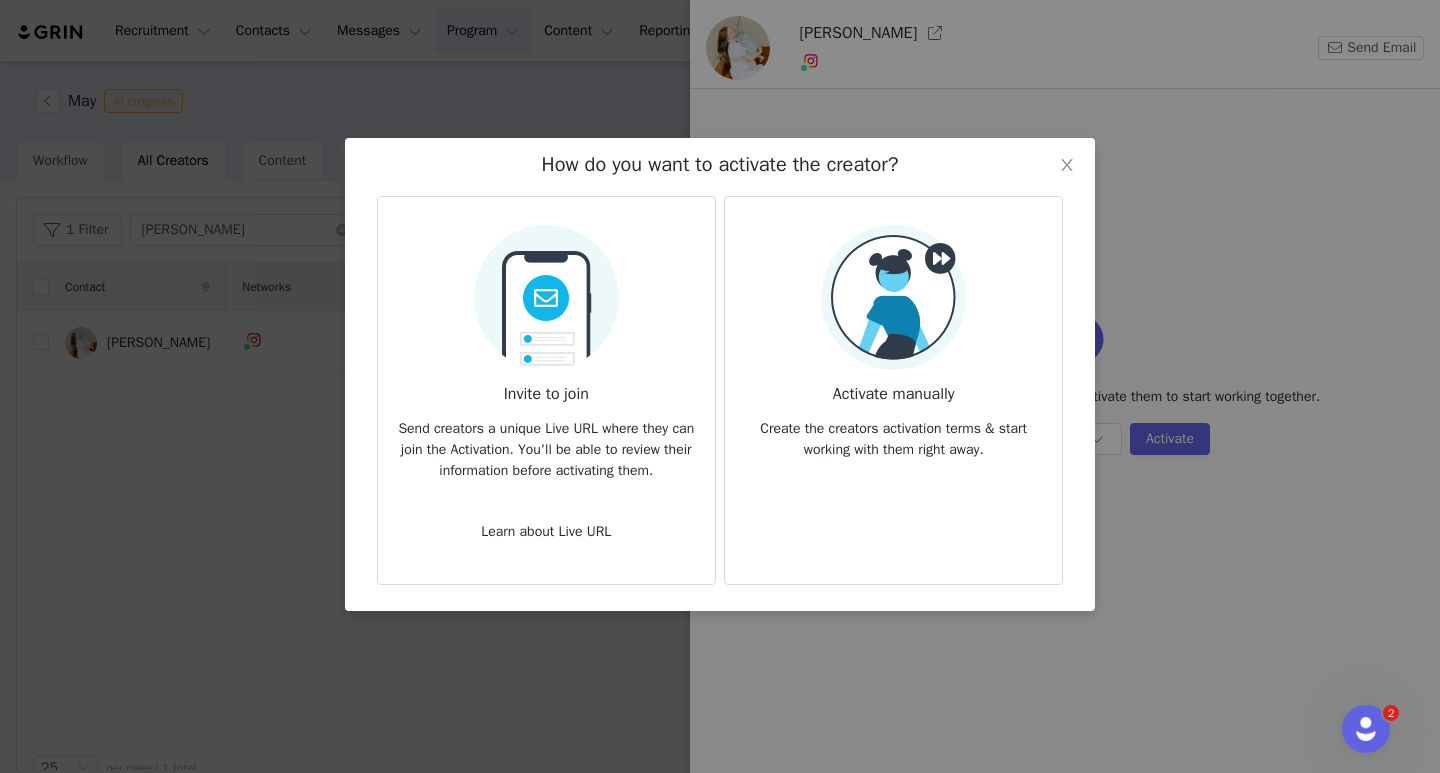 click on "Create the creators activation terms & start working with them right away." at bounding box center (893, 433) 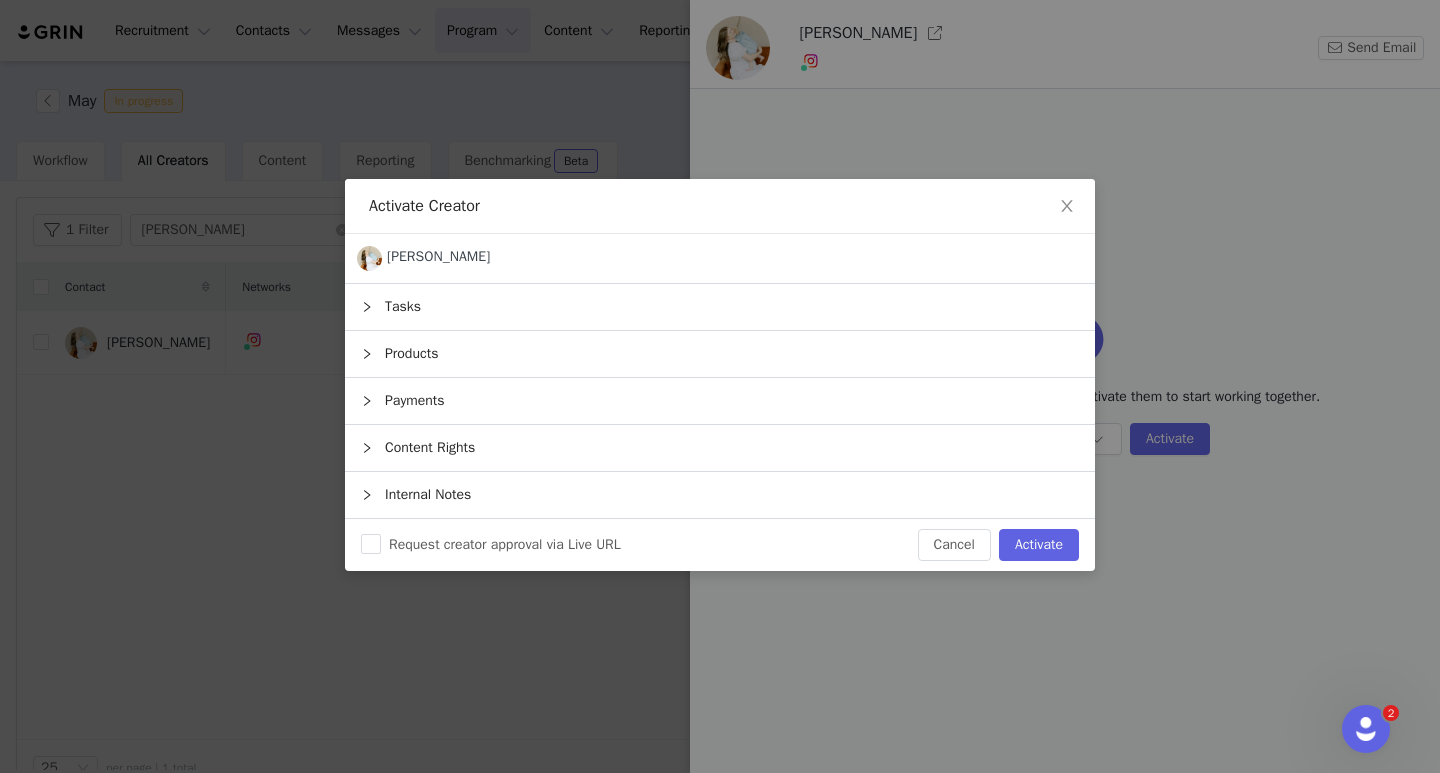 click on "Products" at bounding box center [720, 354] 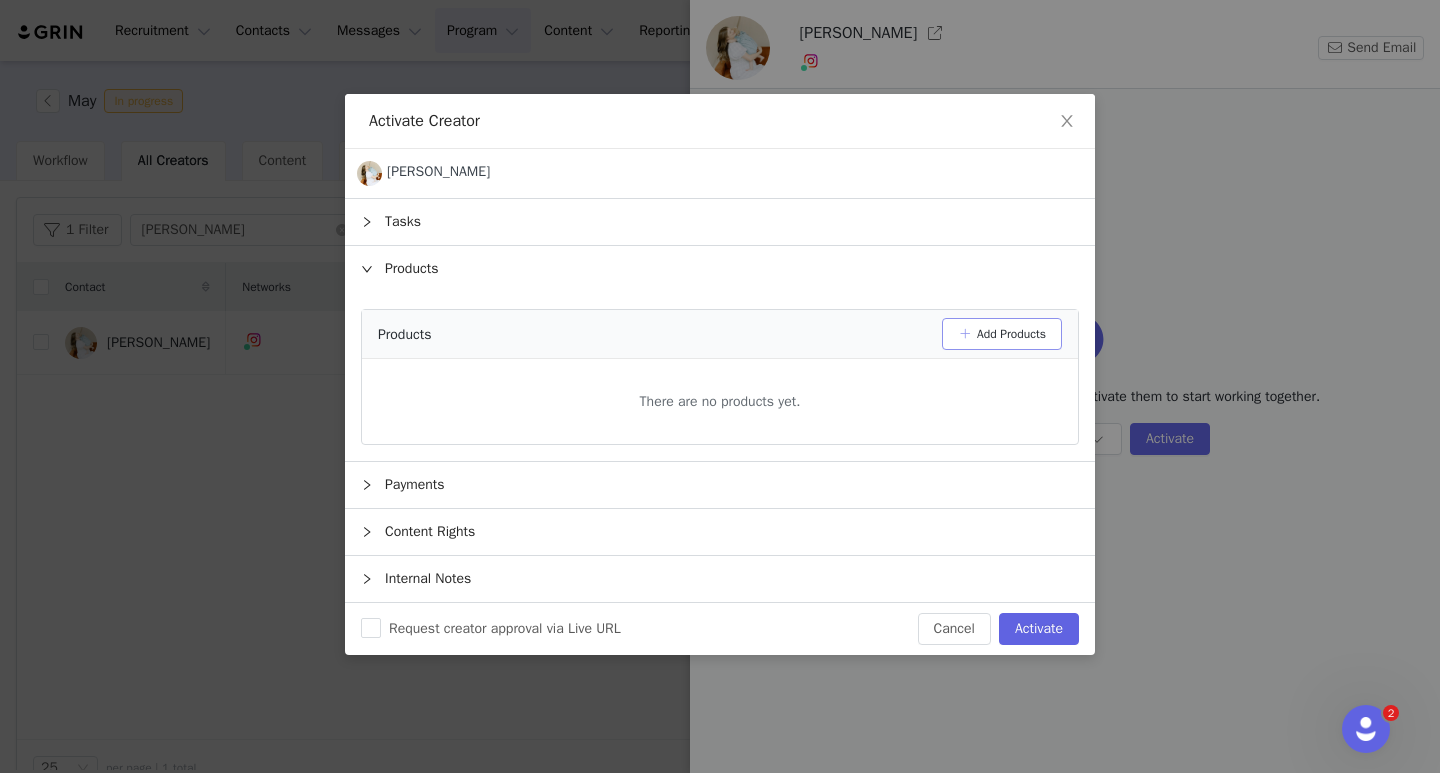 click on "Add Products" at bounding box center [1002, 334] 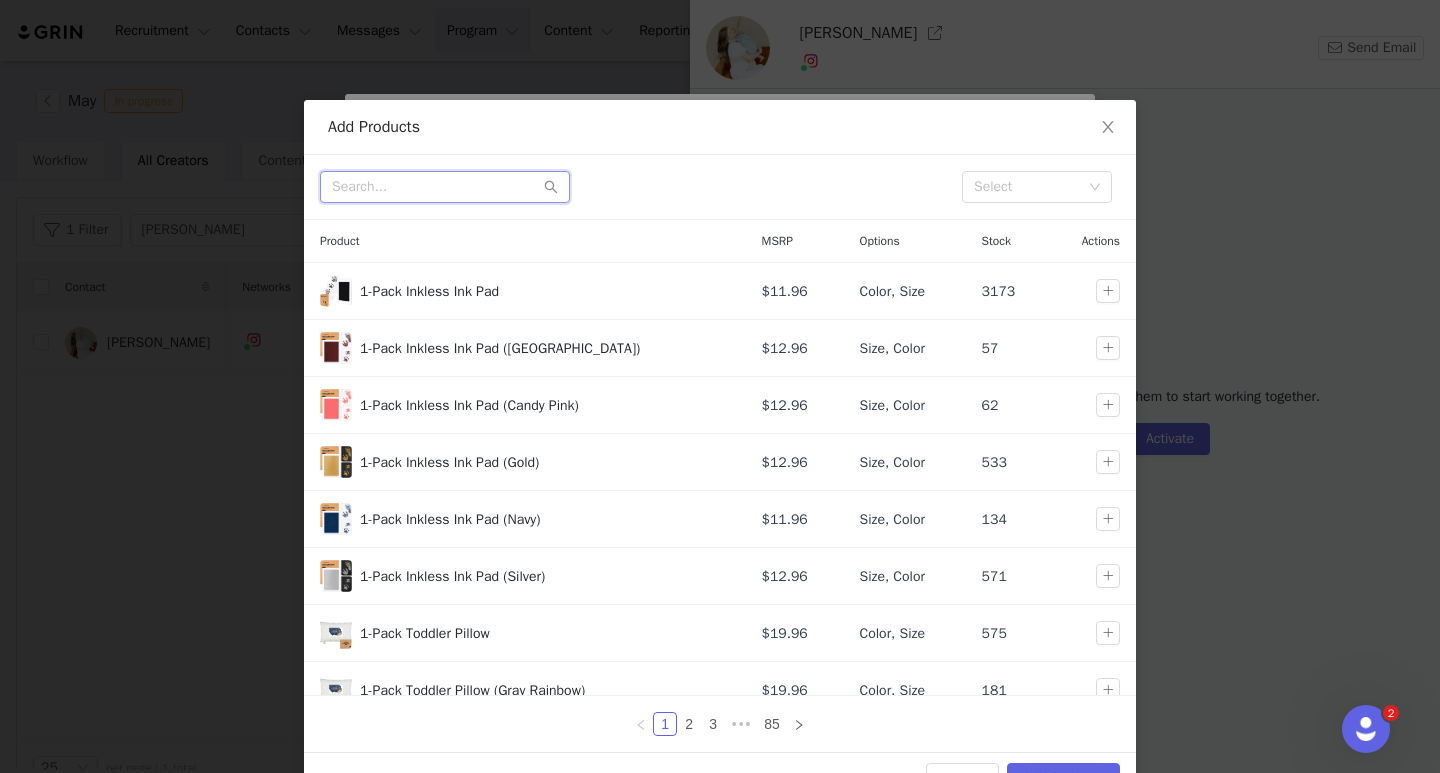 click at bounding box center (445, 187) 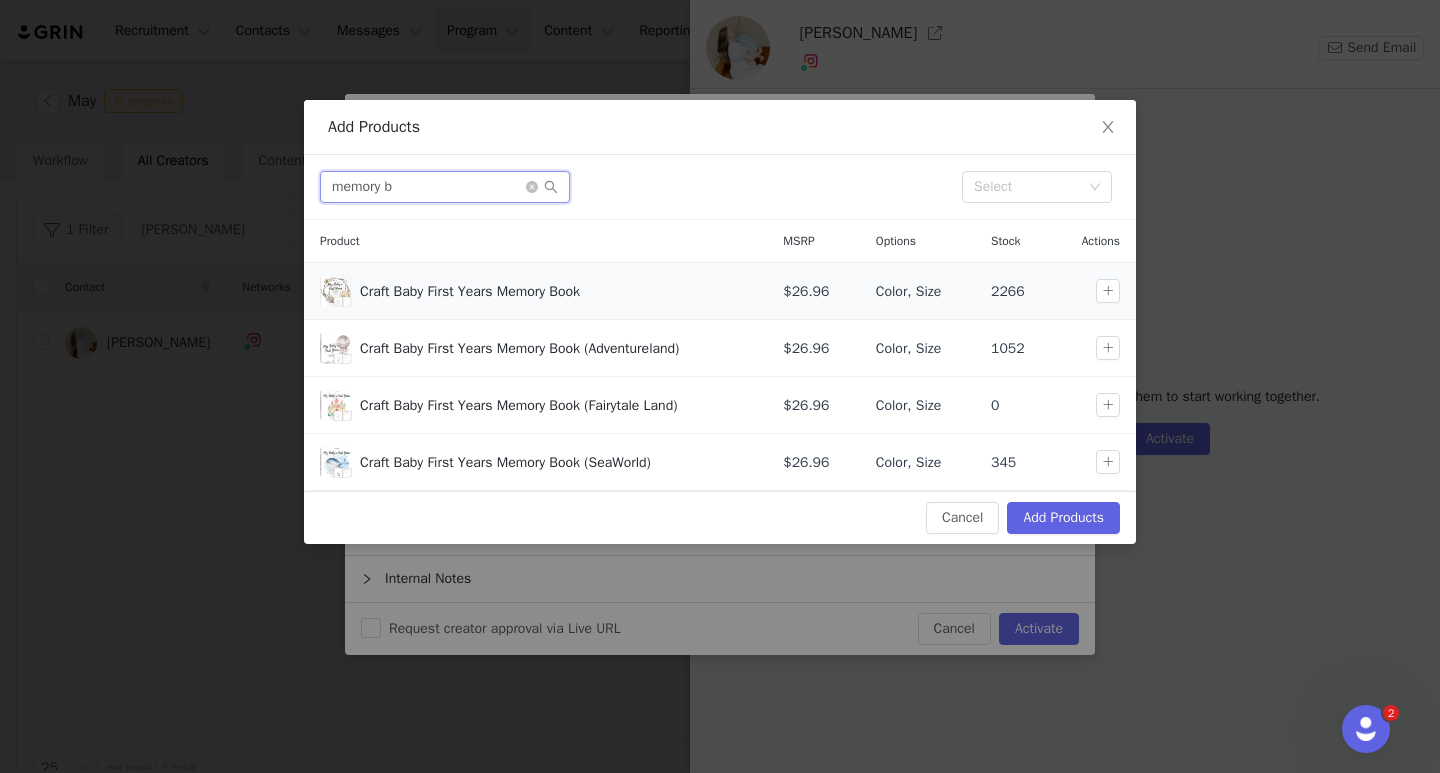 type on "memory b" 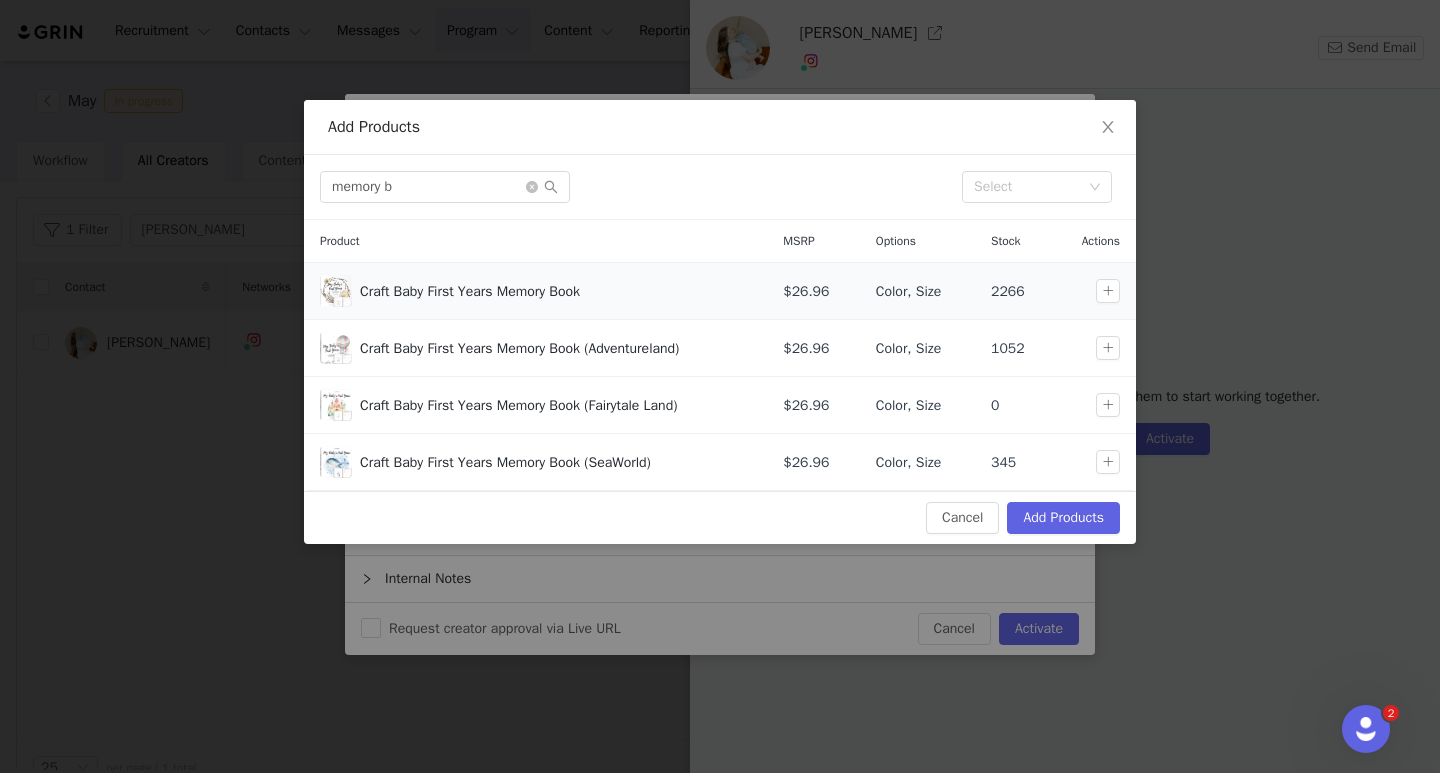click on "Craft Baby First Years Memory Book" at bounding box center [555, 291] 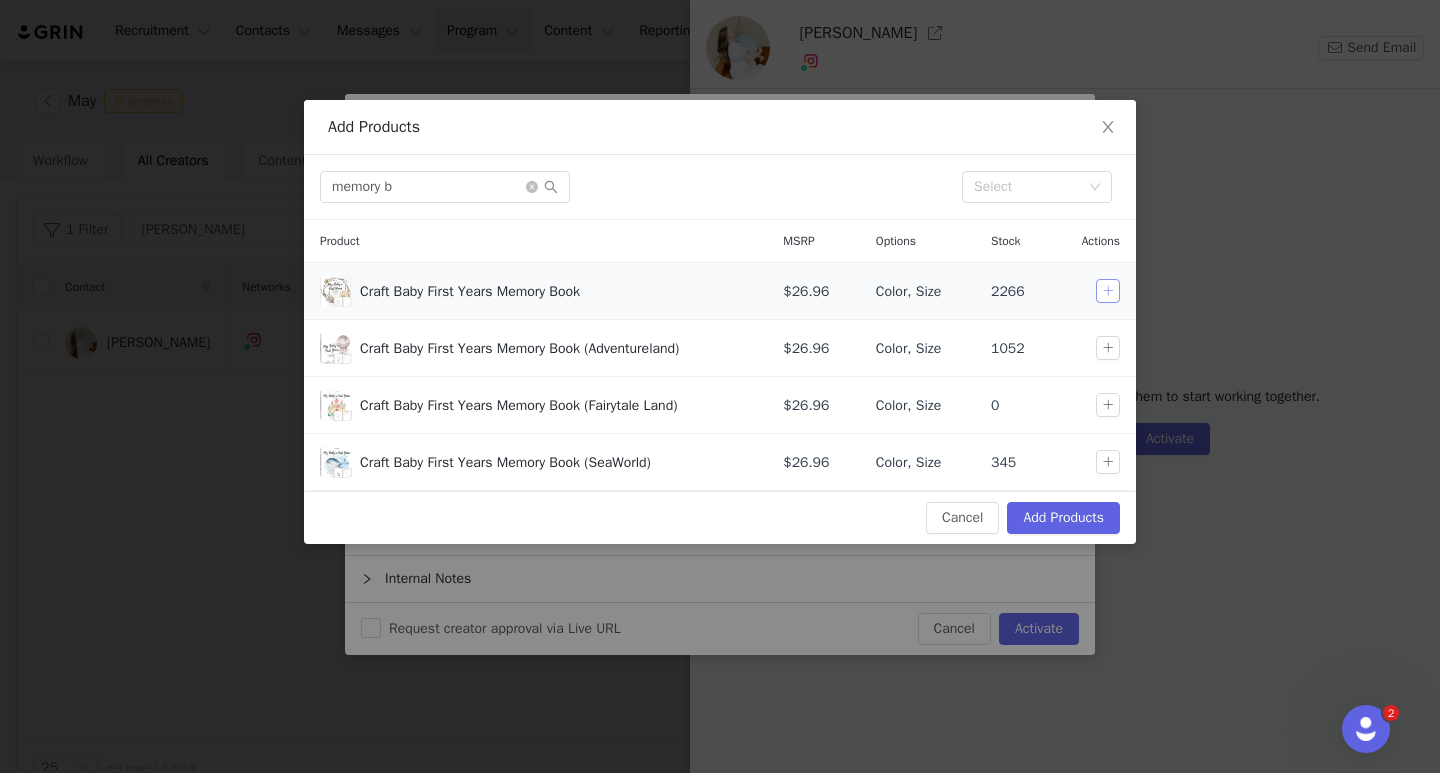 click at bounding box center (1108, 291) 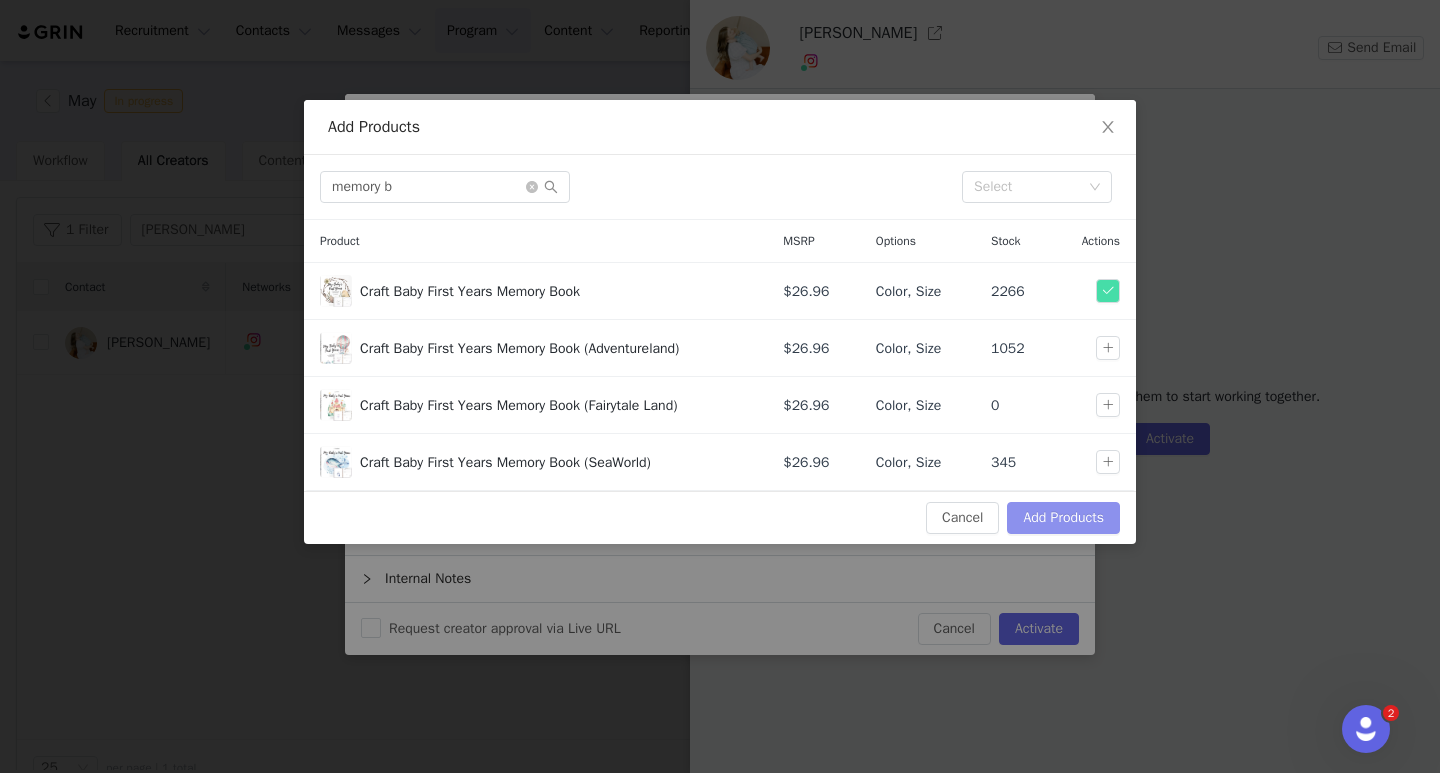 click on "Add Products" at bounding box center [1063, 518] 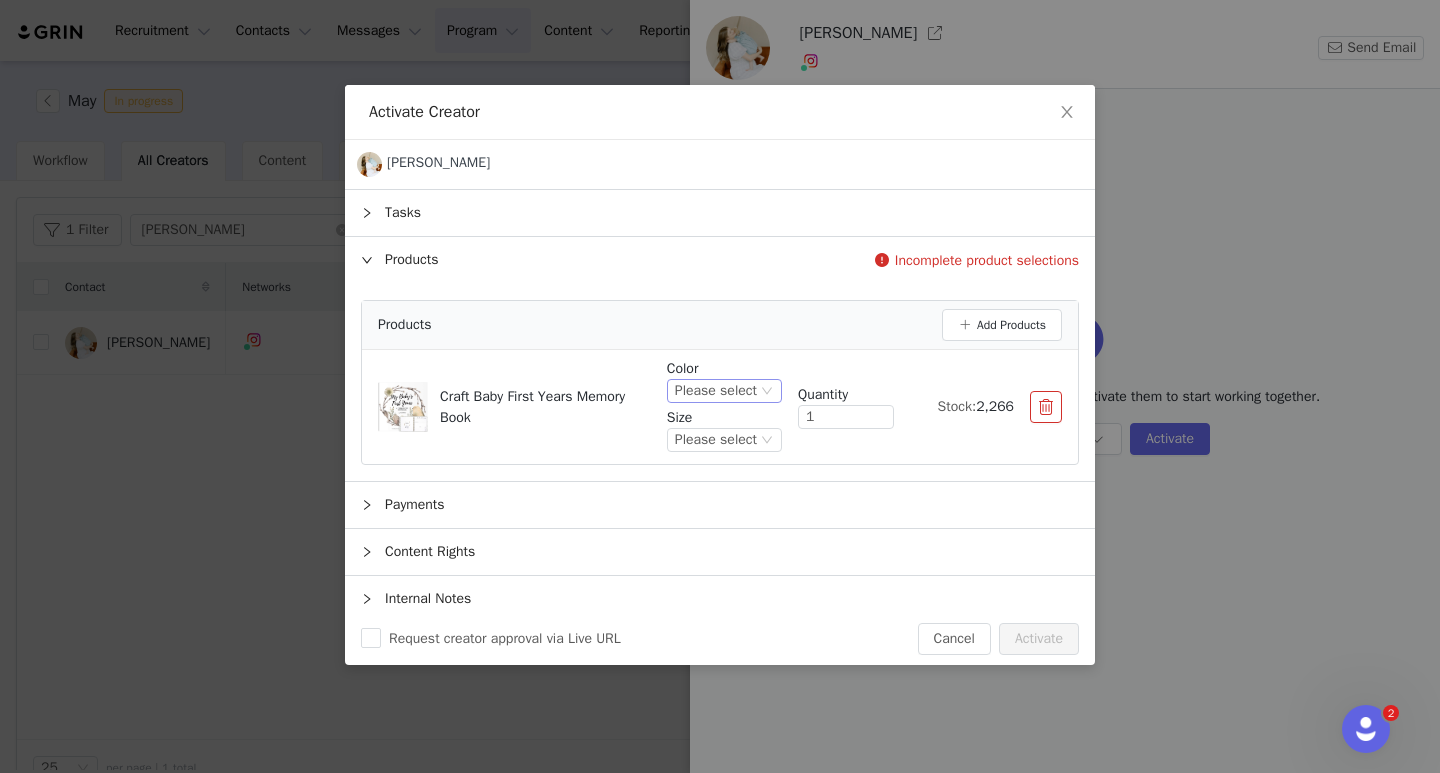 click on "Please select" at bounding box center (724, 391) 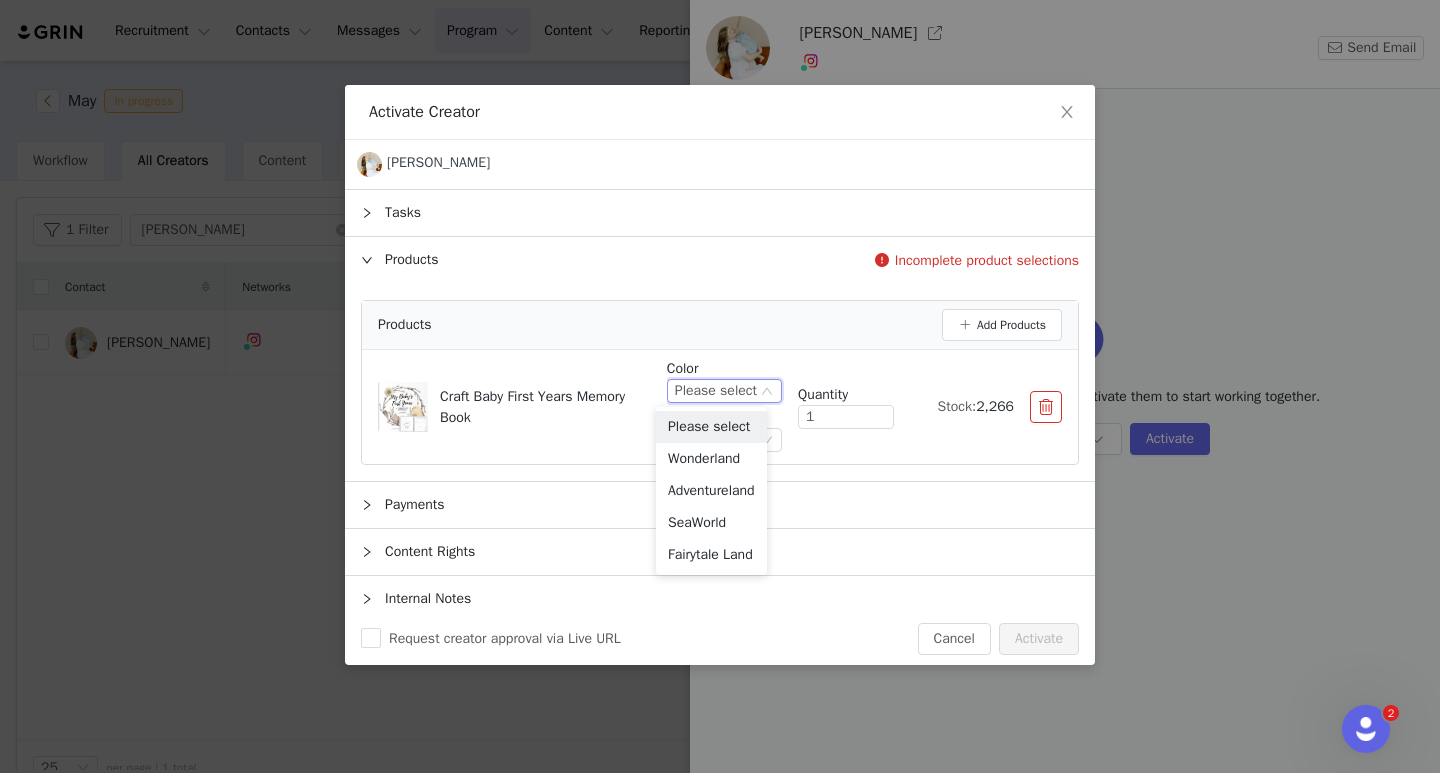 click 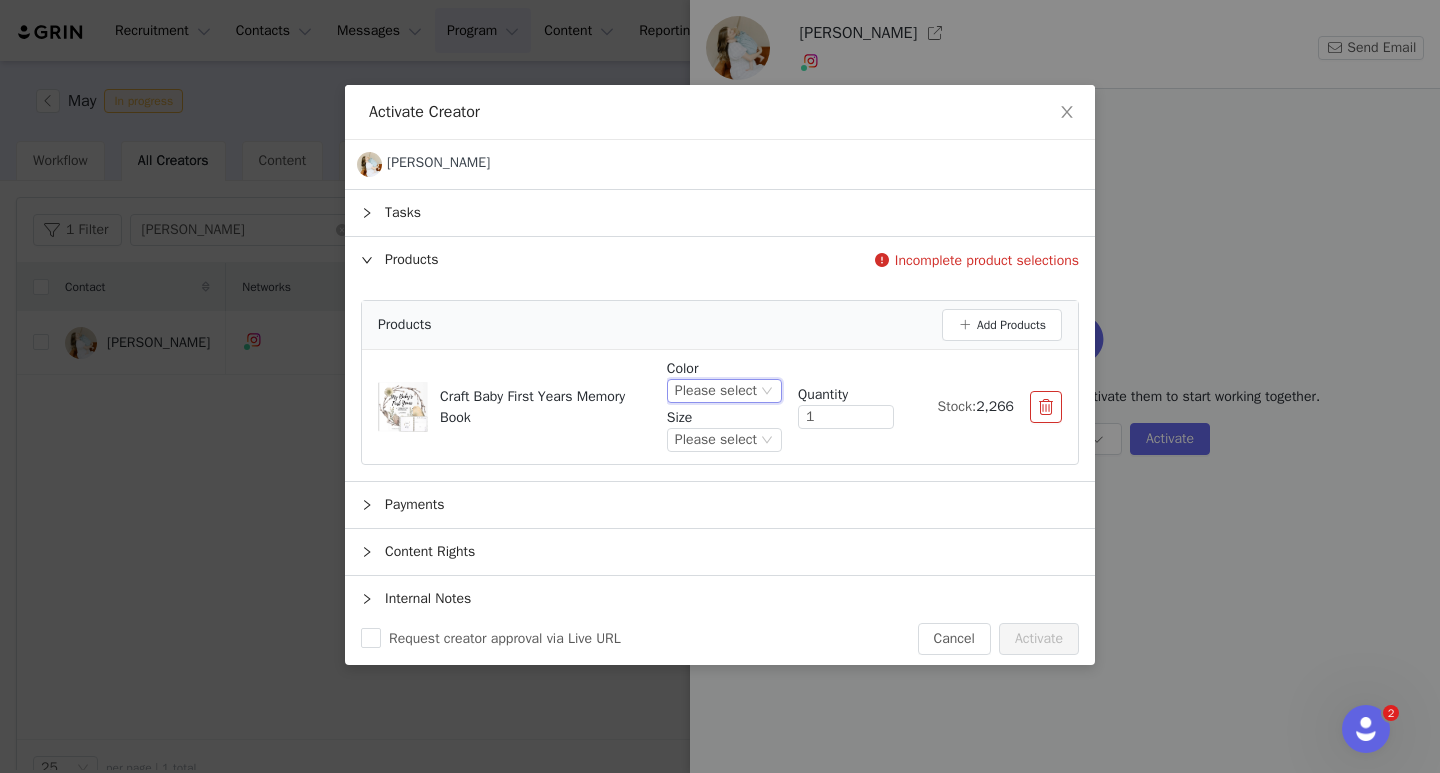 click 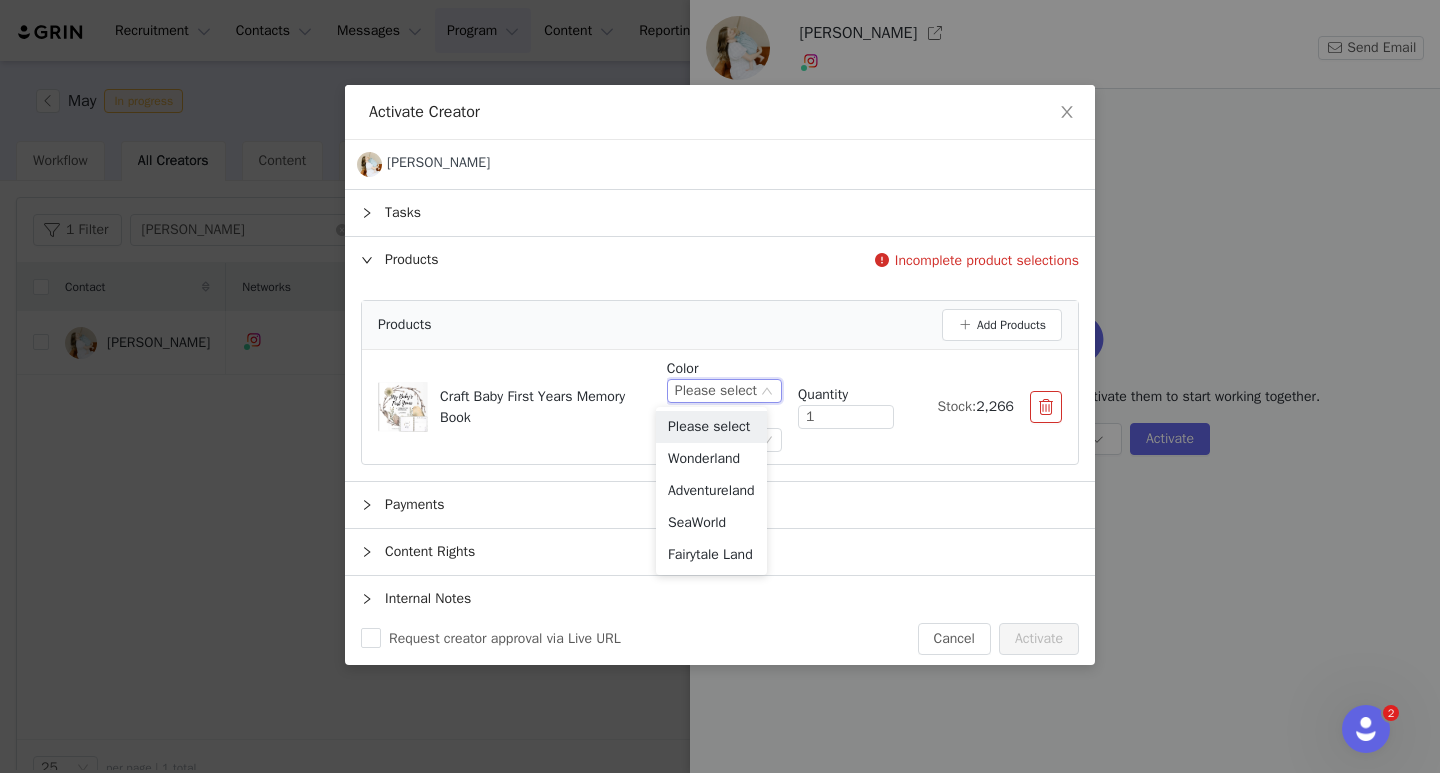 click on "Please select" at bounding box center (724, 391) 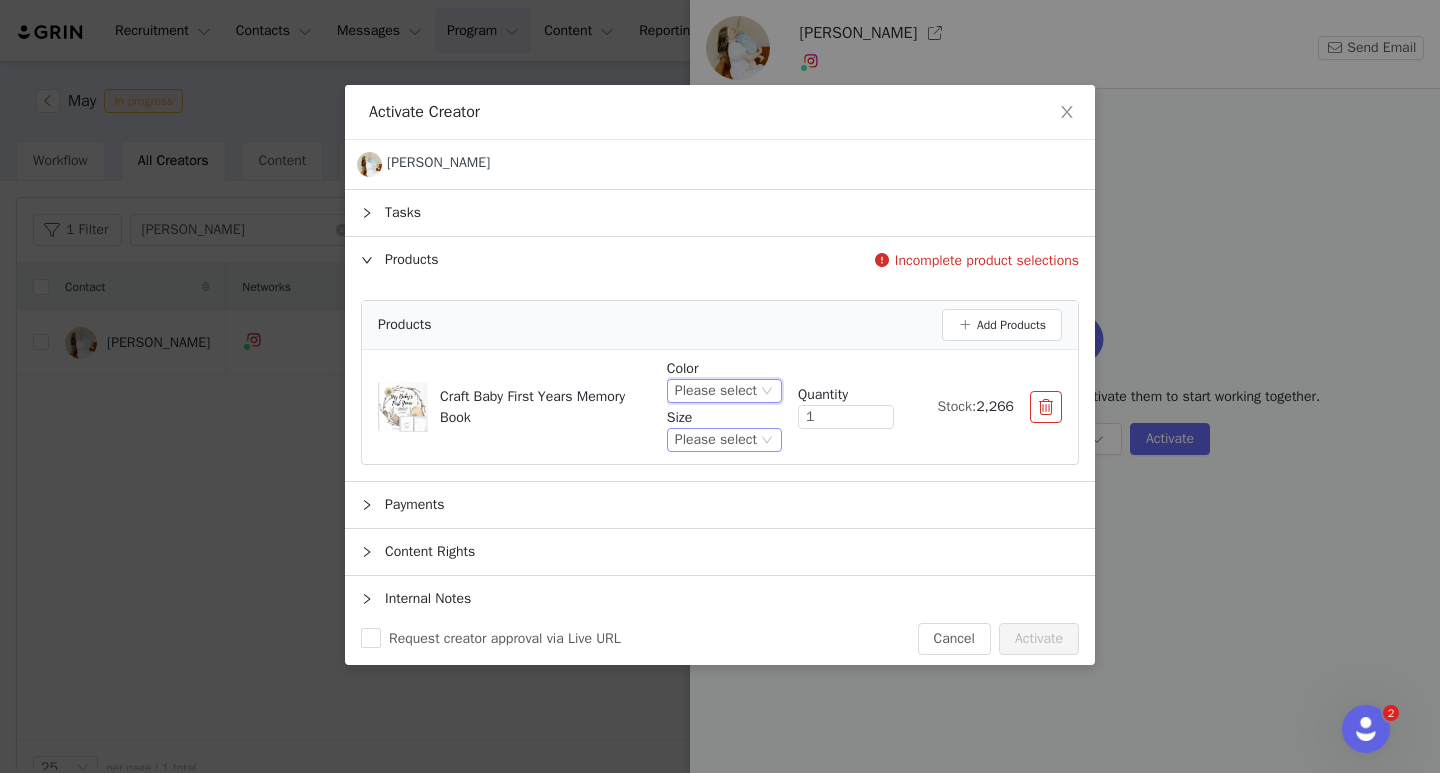 click 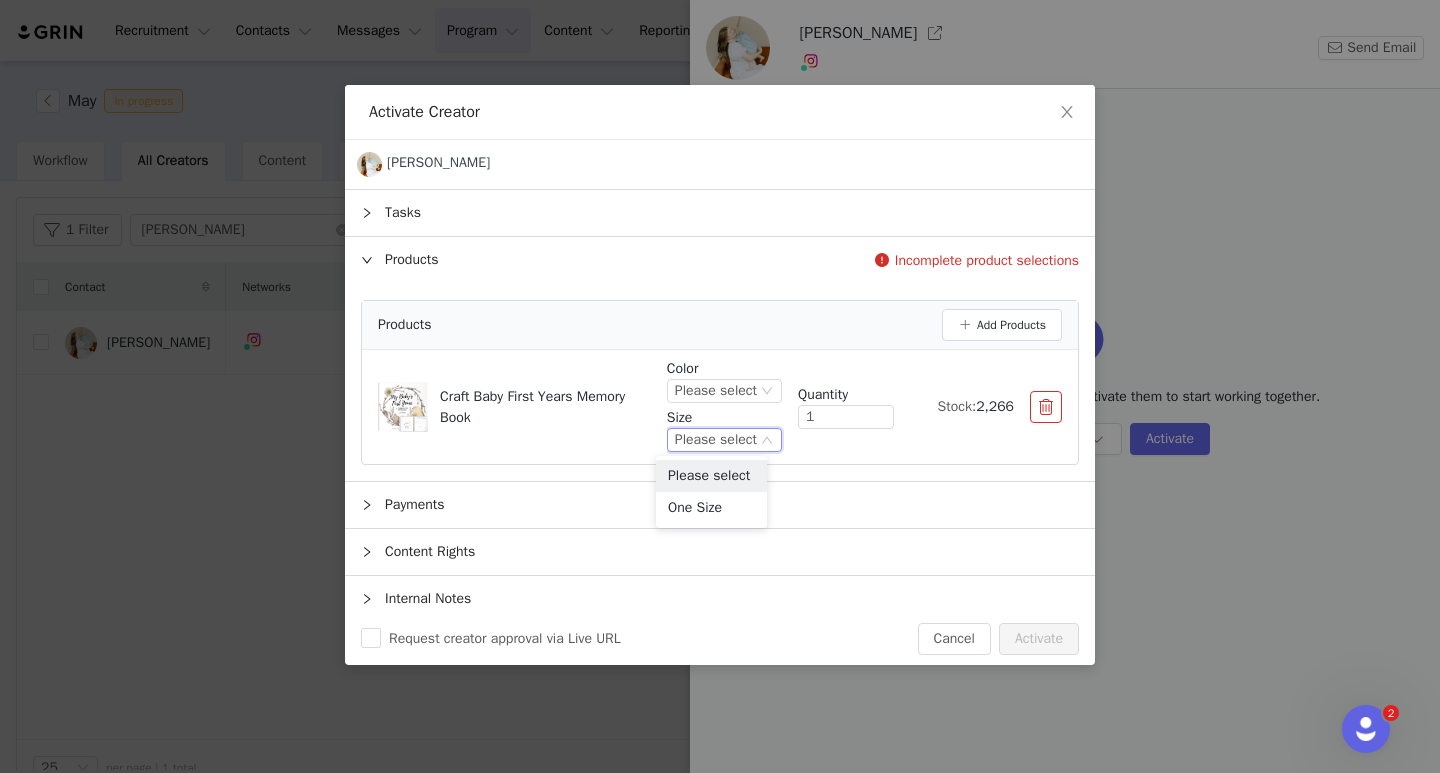 click at bounding box center (1046, 407) 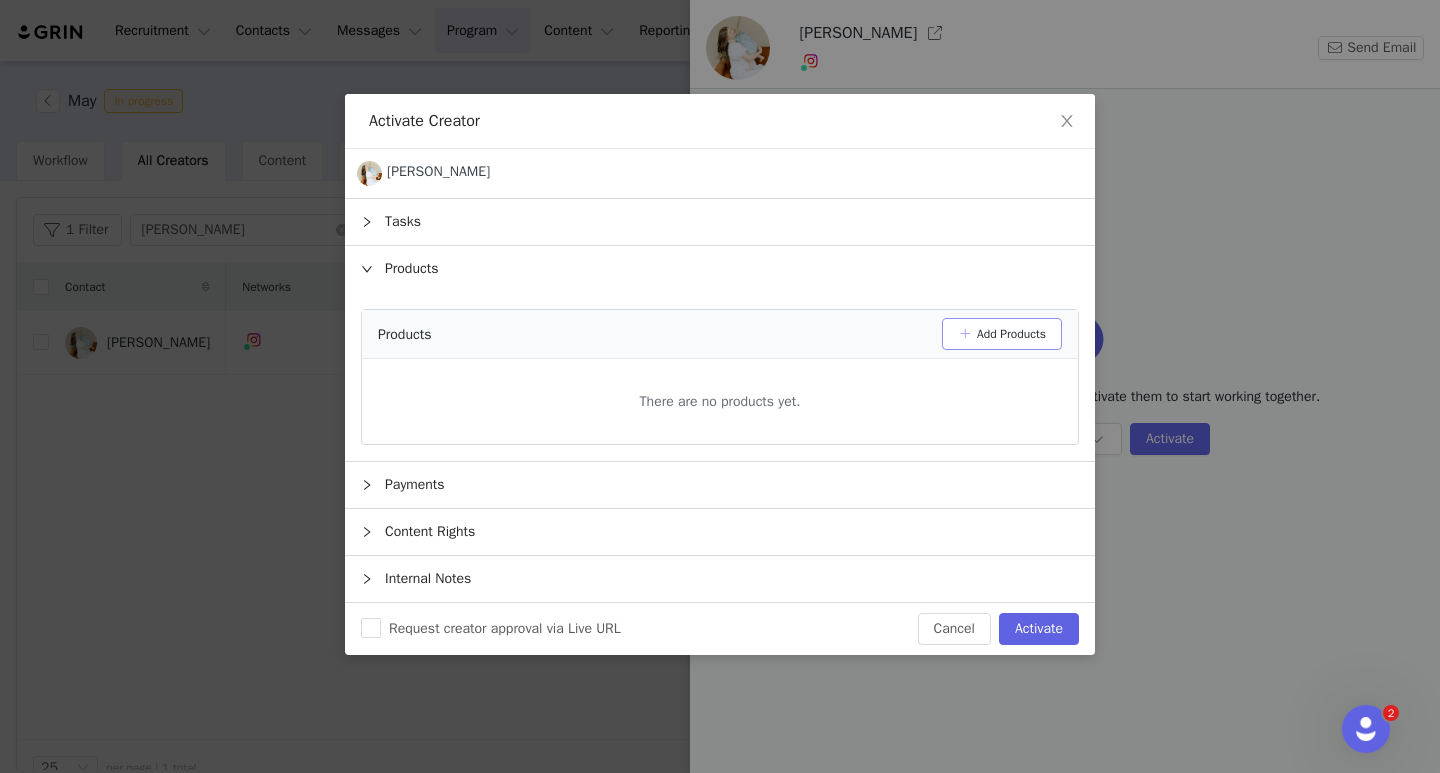 click on "Add Products" at bounding box center [1002, 334] 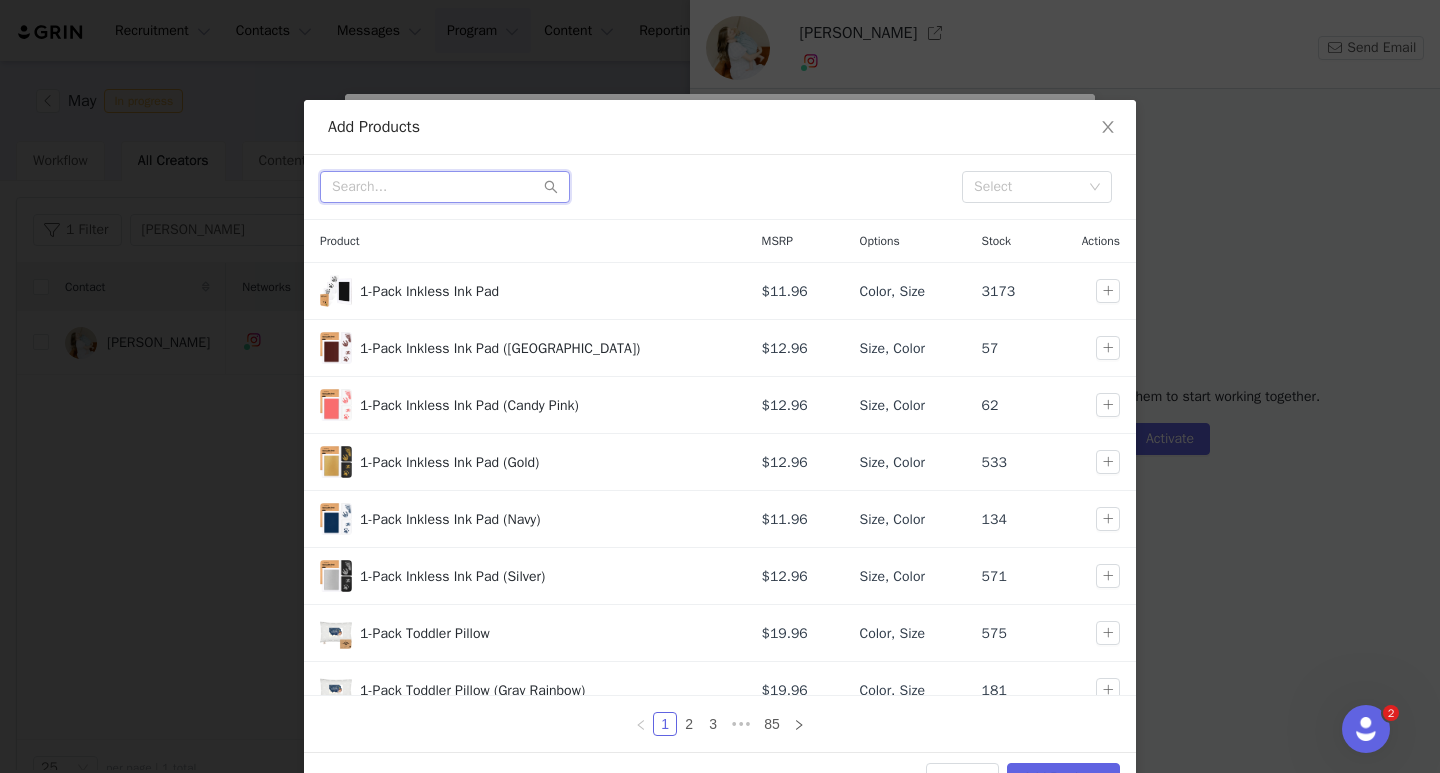 click at bounding box center [445, 187] 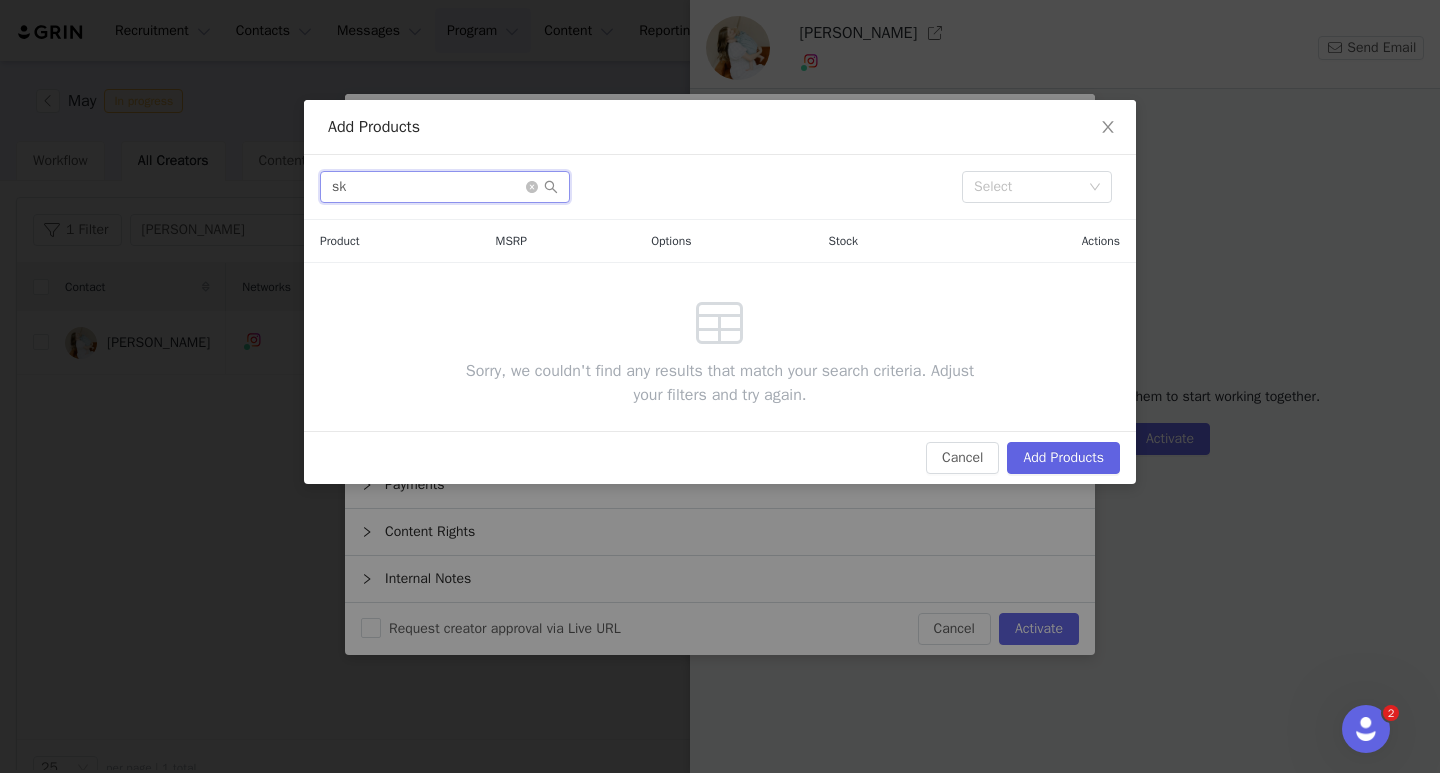 type on "s" 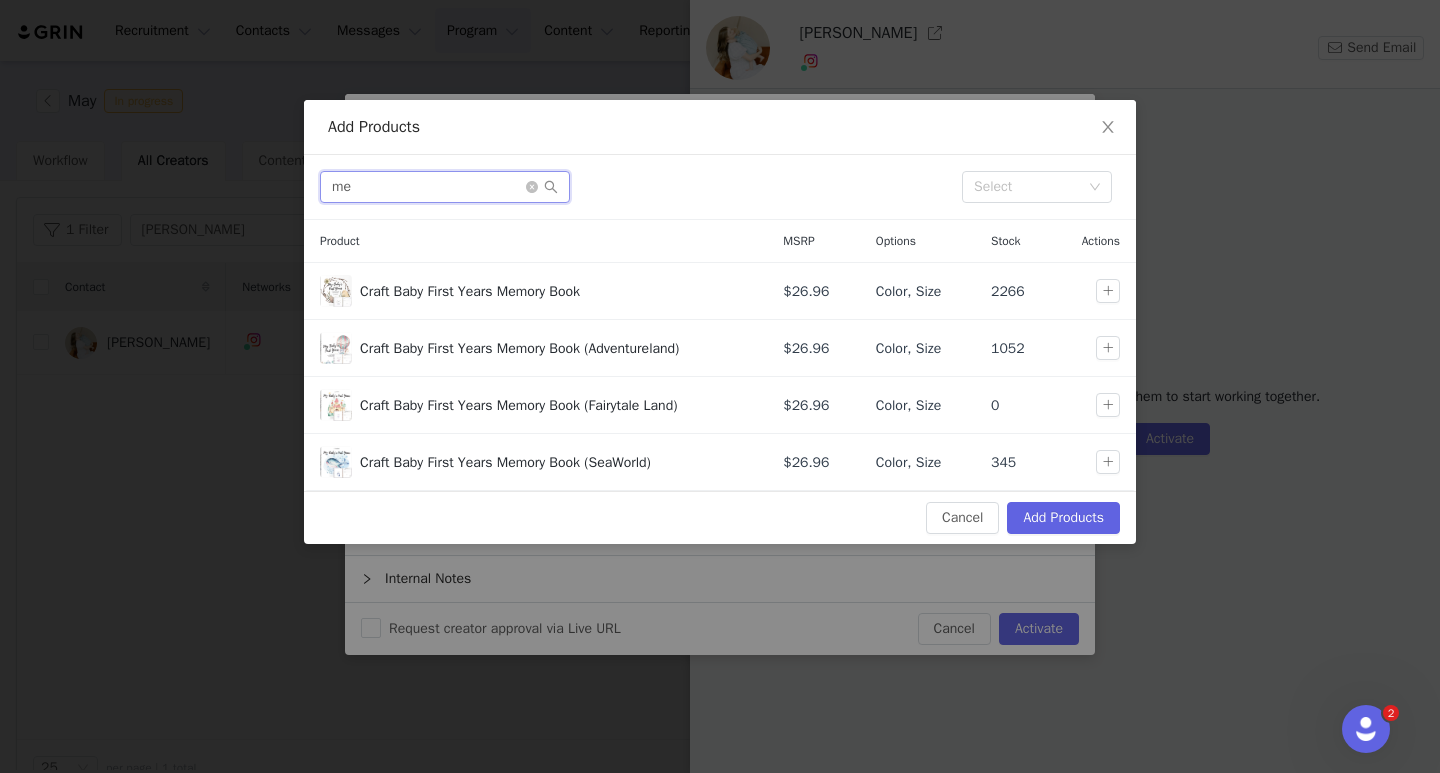 type on "m" 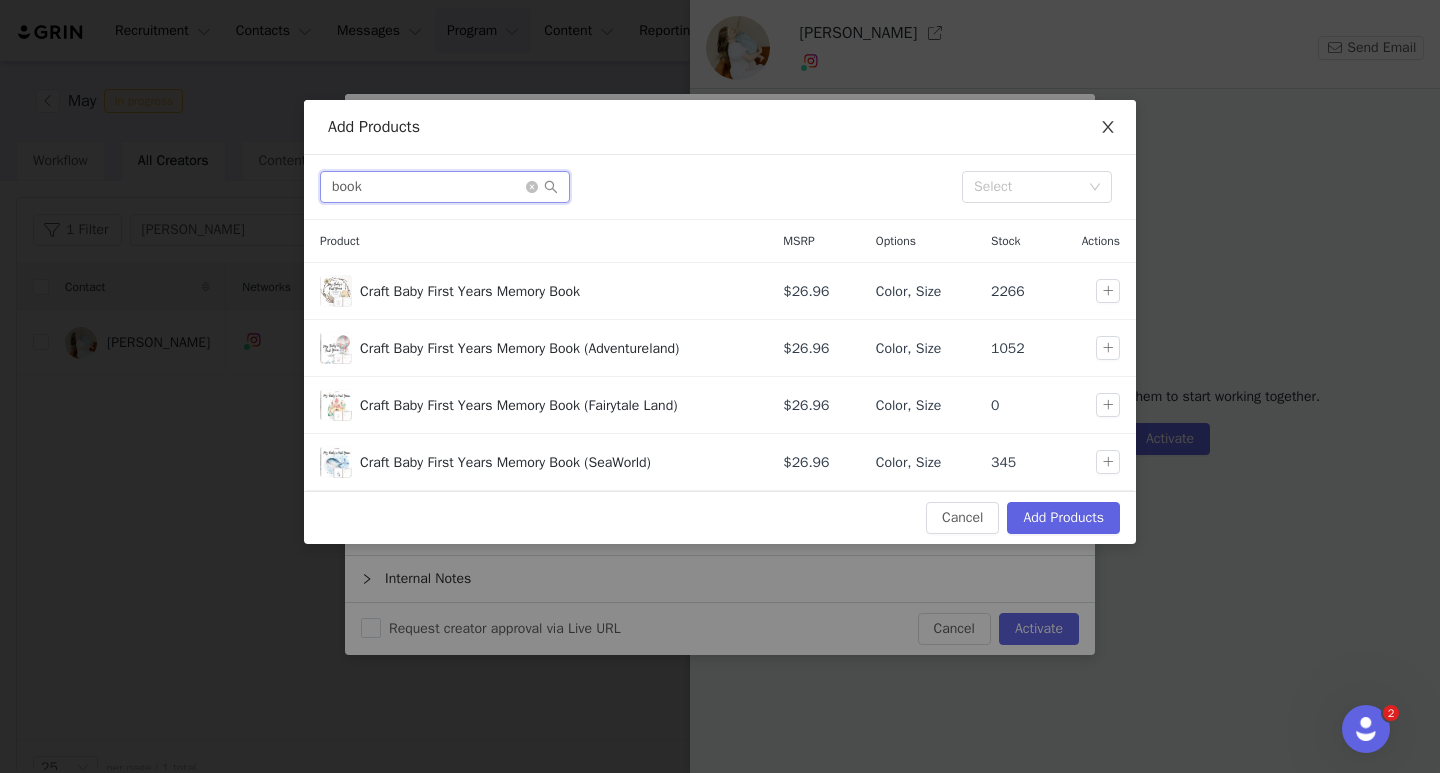 type on "book" 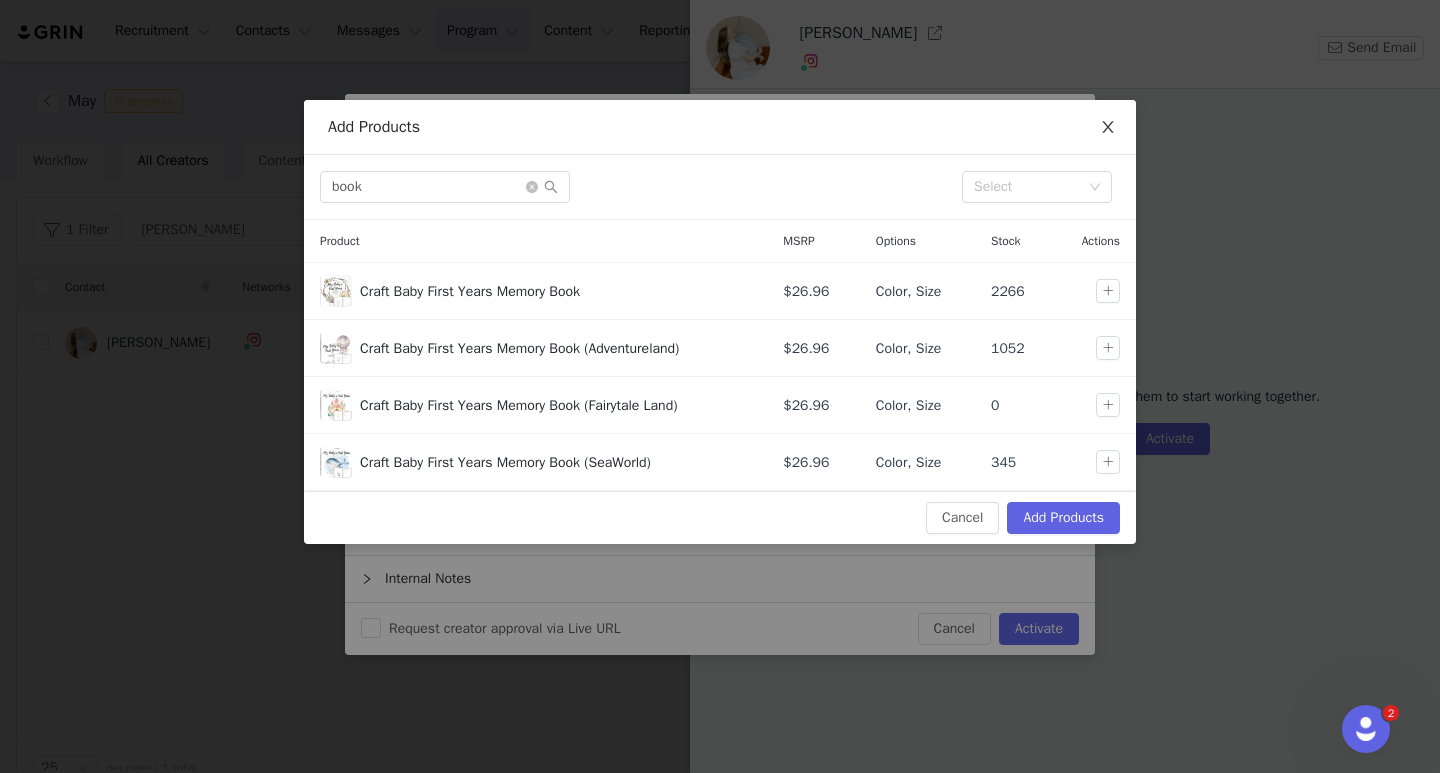 click 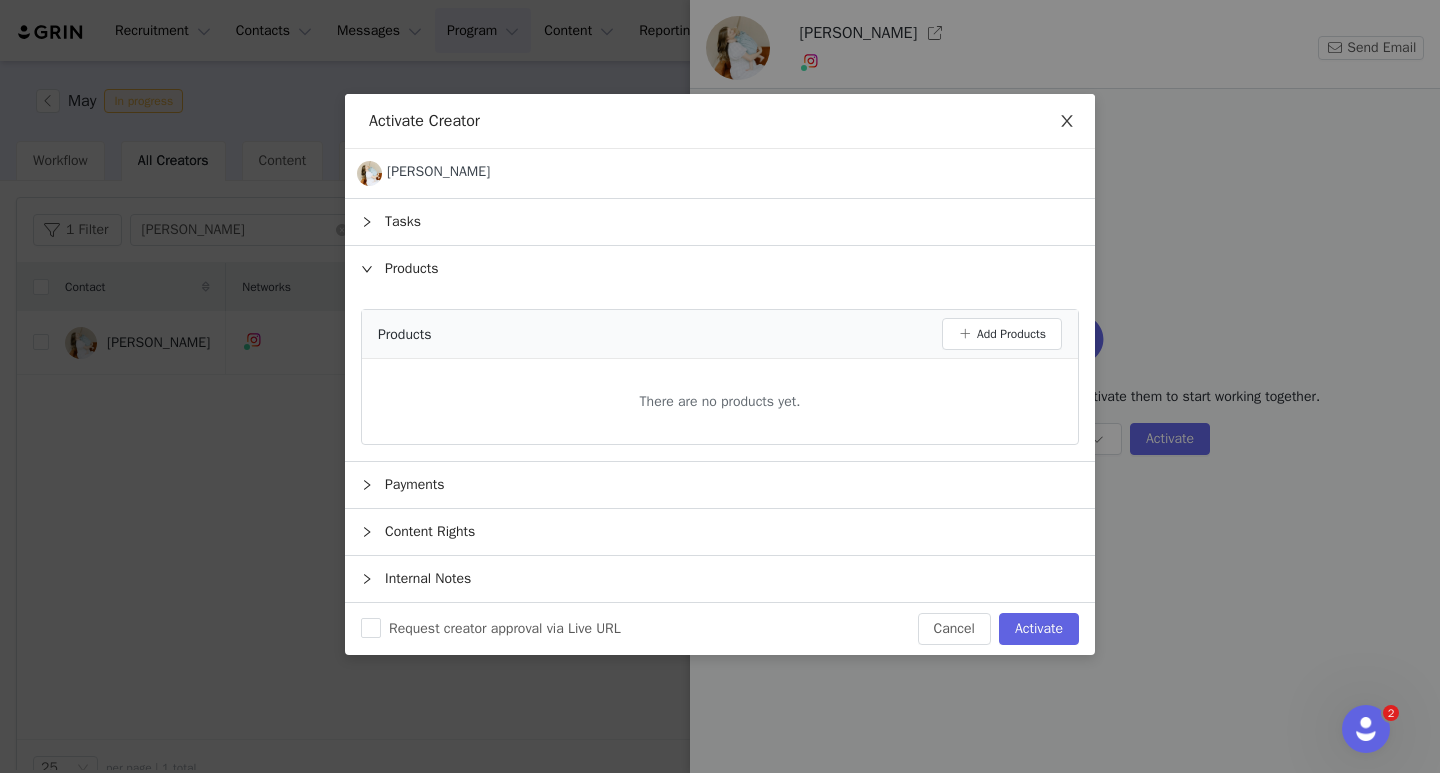 click 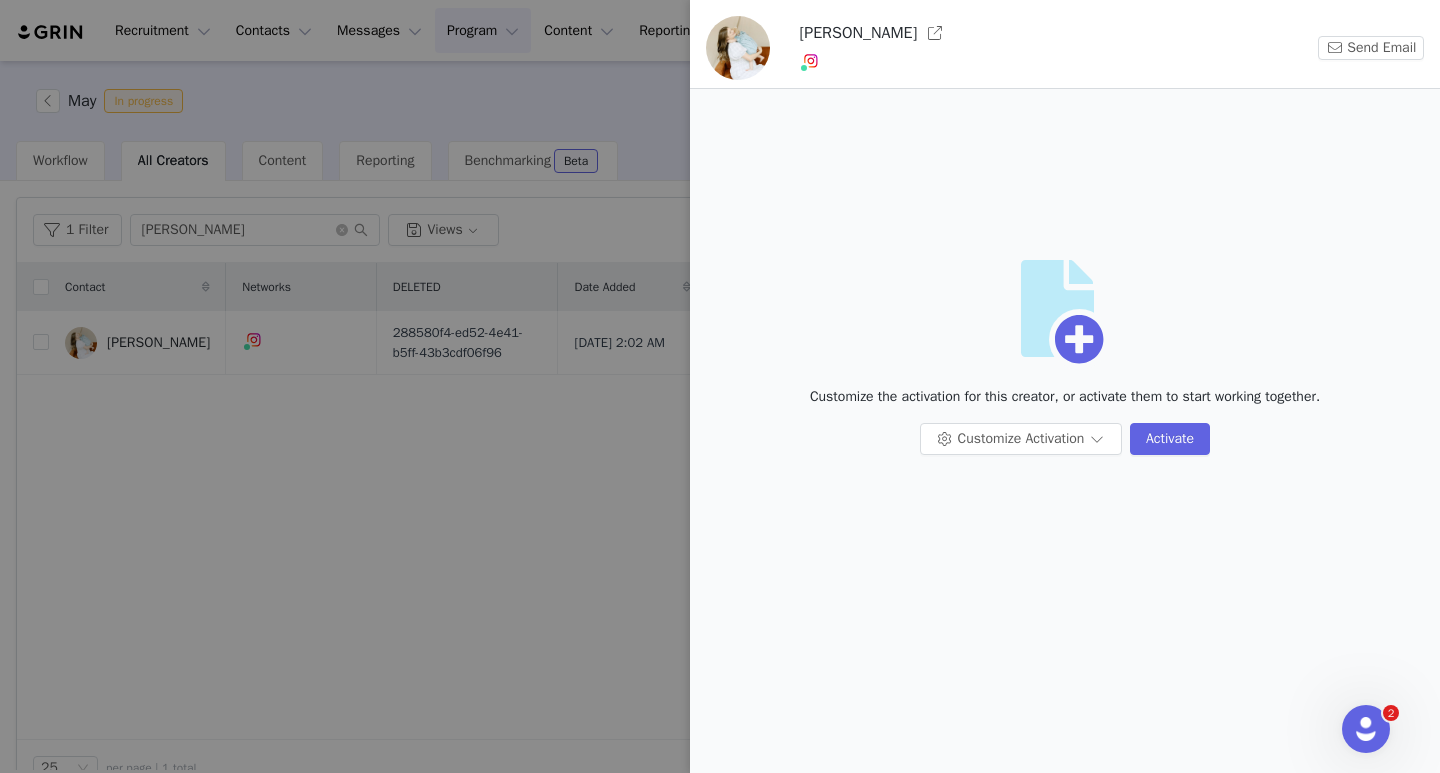 click at bounding box center [720, 386] 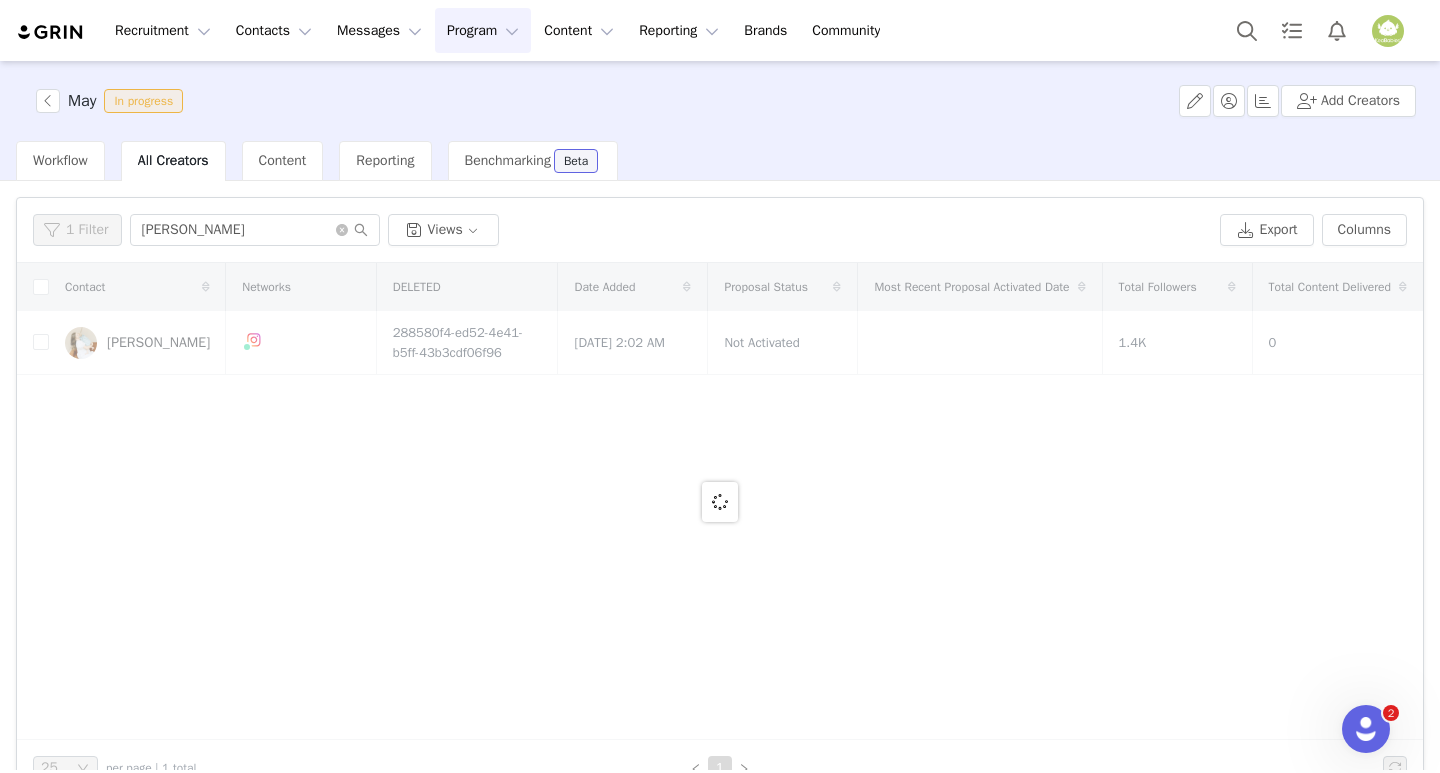click on "Recruitment Recruitment Creator Search Curated Lists Landing Pages Web Extension AI Creator Search Beta Contacts Contacts Creators Prospects Applicants Messages Messages Dashboard Inbox Templates Sequences Program Program Activations Partnerships Payments Affiliates Content Content Creator Content Media Library Social Listening Reporting Reporting Dashboard Report Builder Brands Brands Community Community May In progress     Add Creators Workflow All Creators Content Reporting Benchmarking Beta  Filters   Filter Logic  And Or  Date Added   ~   Proposal Status  Select  Owner  Select  Contact Tag  Select    Relationship Stage  Select  Email Template  Select  Archived  Select No  Advanced Filters   + Add Field  Apply Filters Clear All 1 Filter alexis Views     Export     Columns  Contact   Networks   DELETED   Date Added   Proposal Status   Most Recent Proposal Activated Date   Total Followers   Total Content Delivered   Alexis Caskey  288580f4-ed52-4e41-b5ff-43b3cdf06f96 Jul 11, 2025 2:02 AM Not Activated 1.4K" at bounding box center (720, 386) 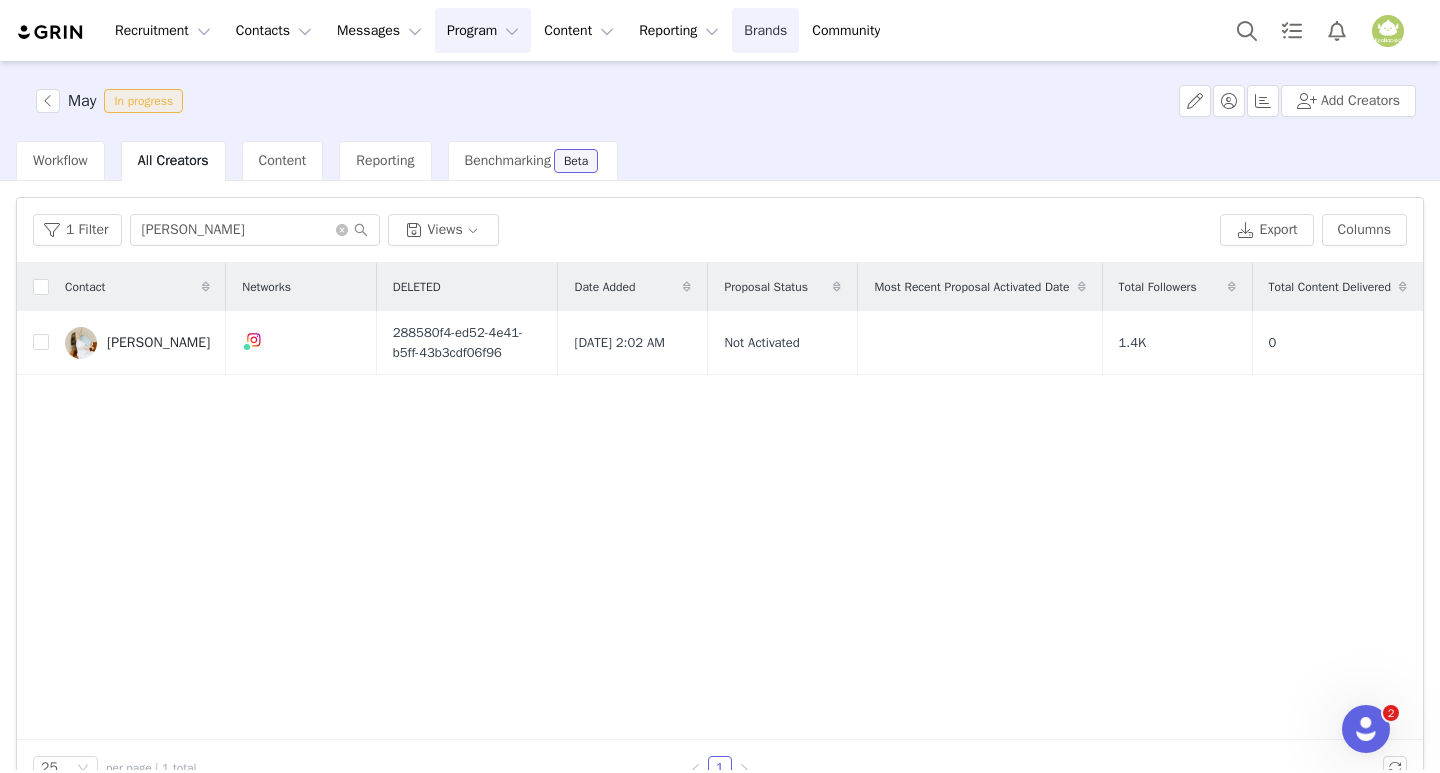 click on "Brands Brands" at bounding box center (765, 30) 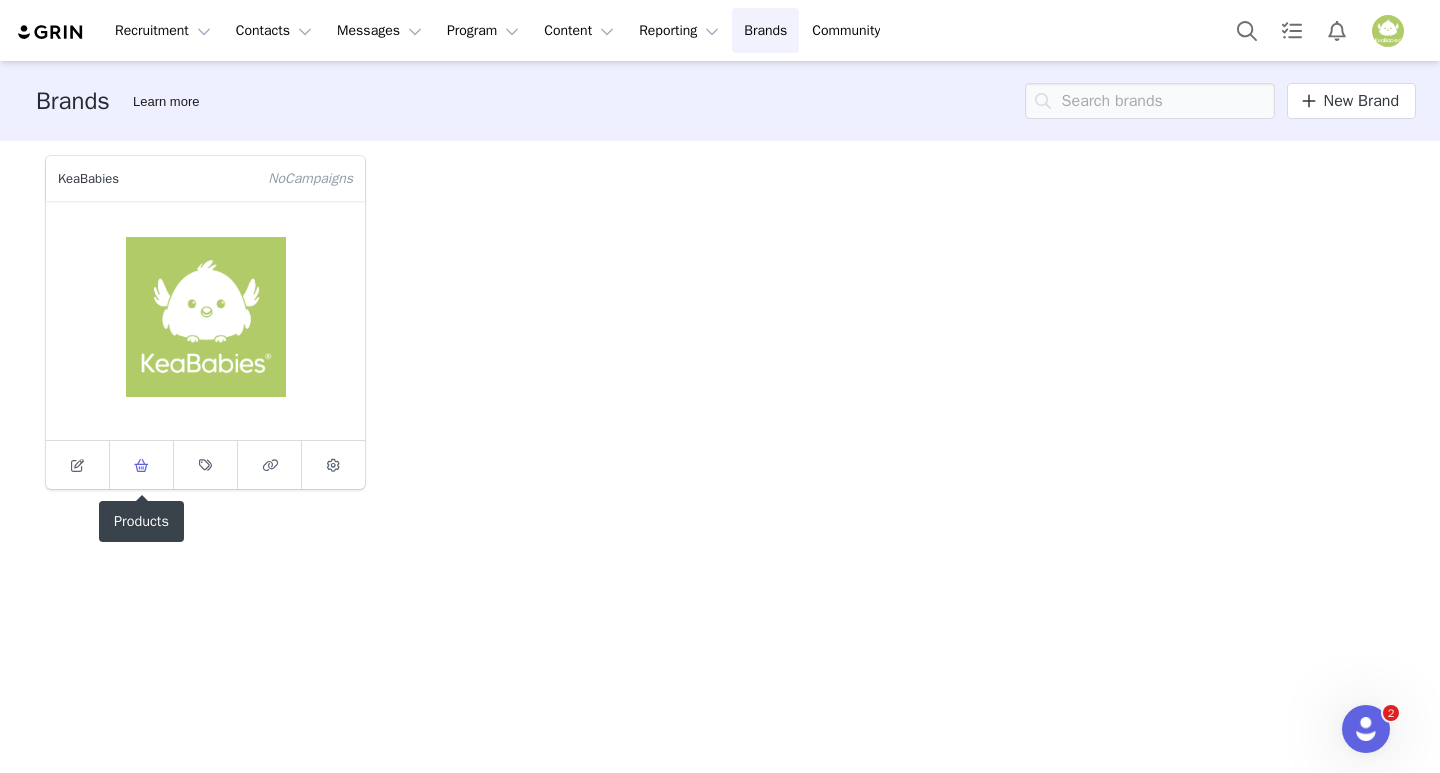 click at bounding box center [142, 465] 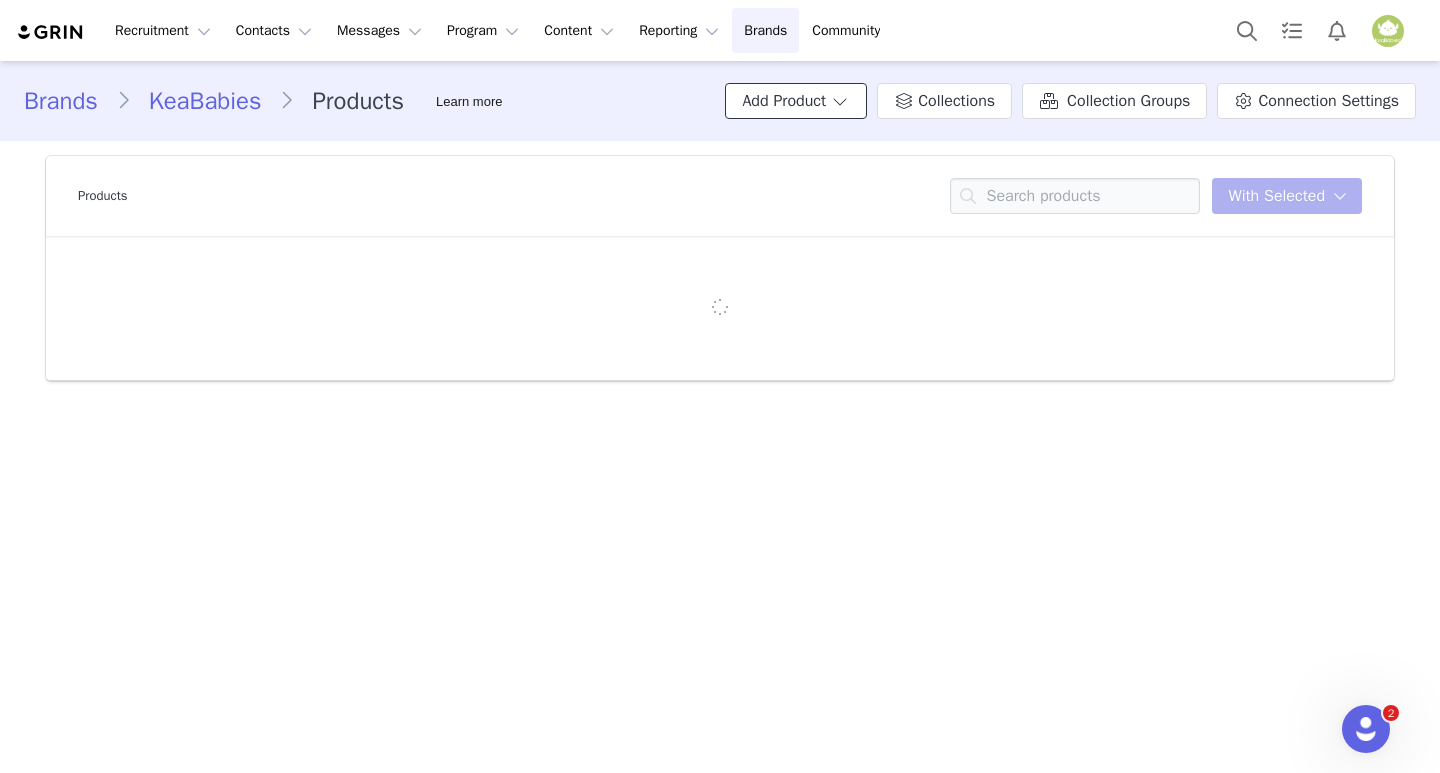click at bounding box center [840, 101] 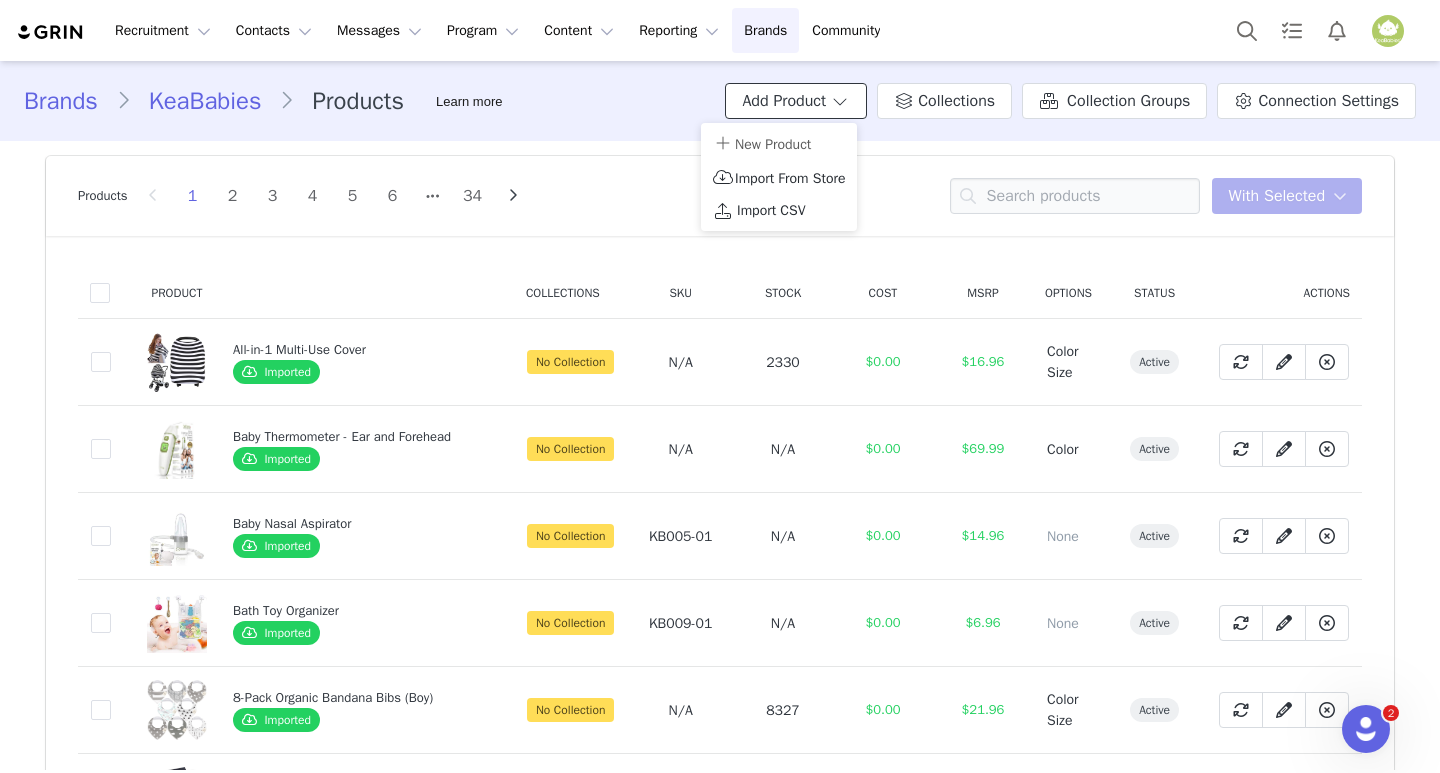 click on "Add Product" at bounding box center (796, 101) 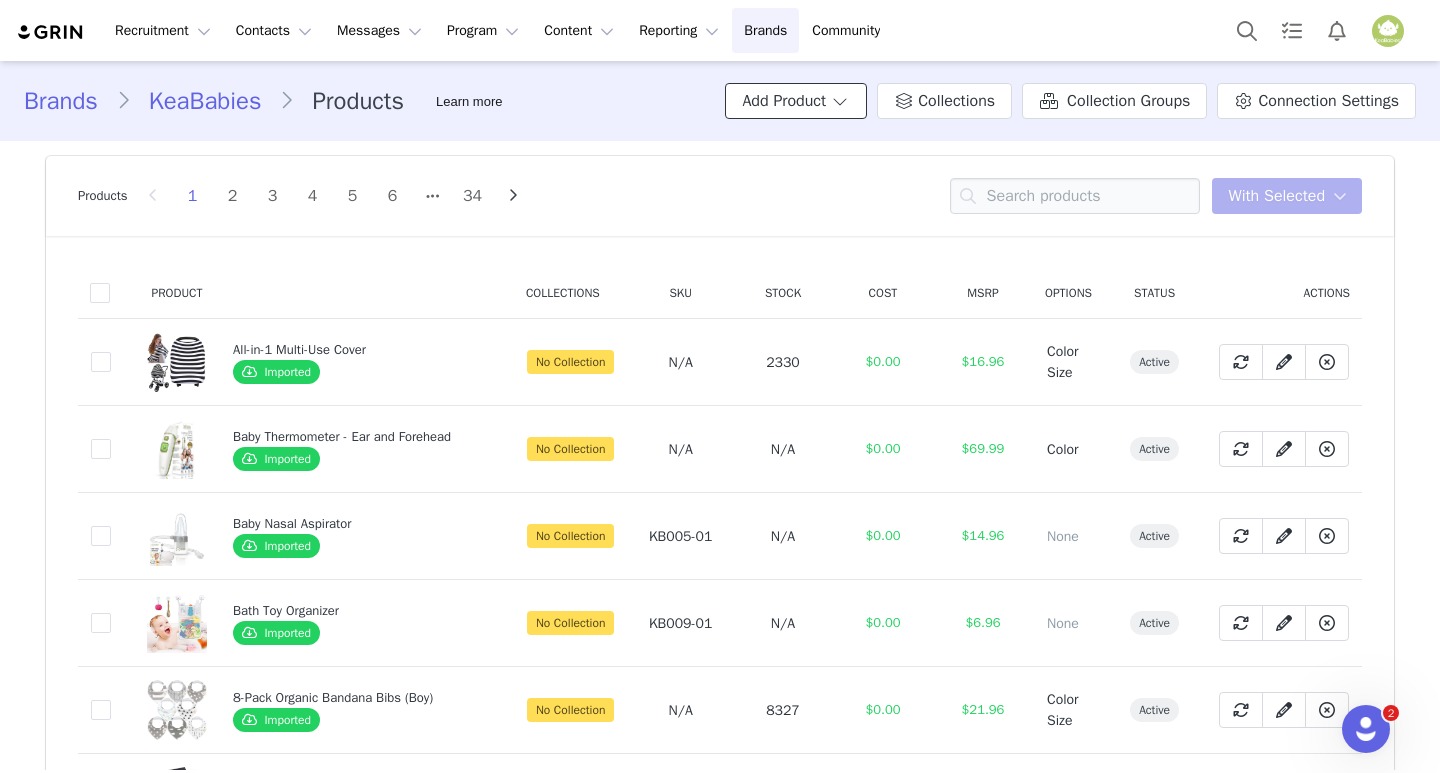 click on "Add Product" at bounding box center (796, 101) 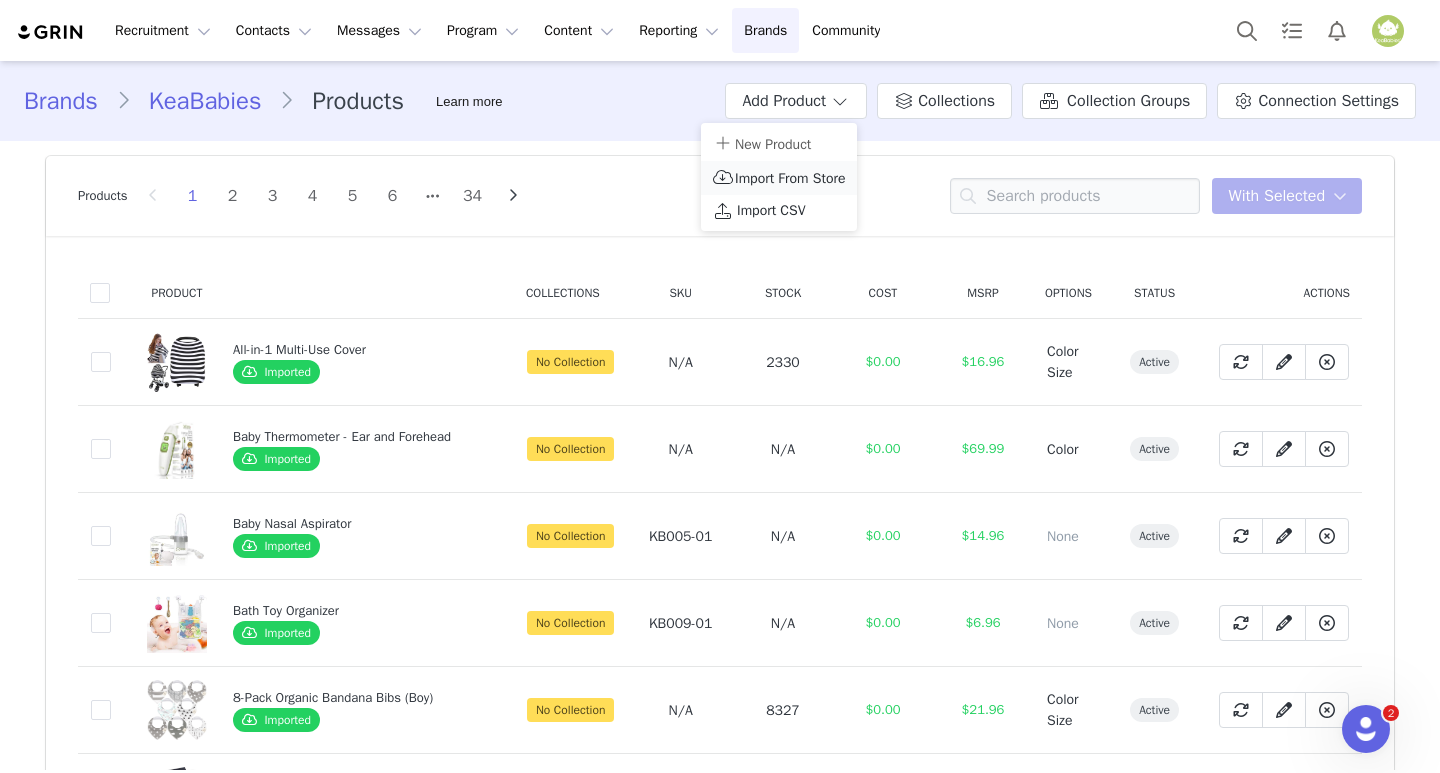 click on "Import From Store" at bounding box center (790, 178) 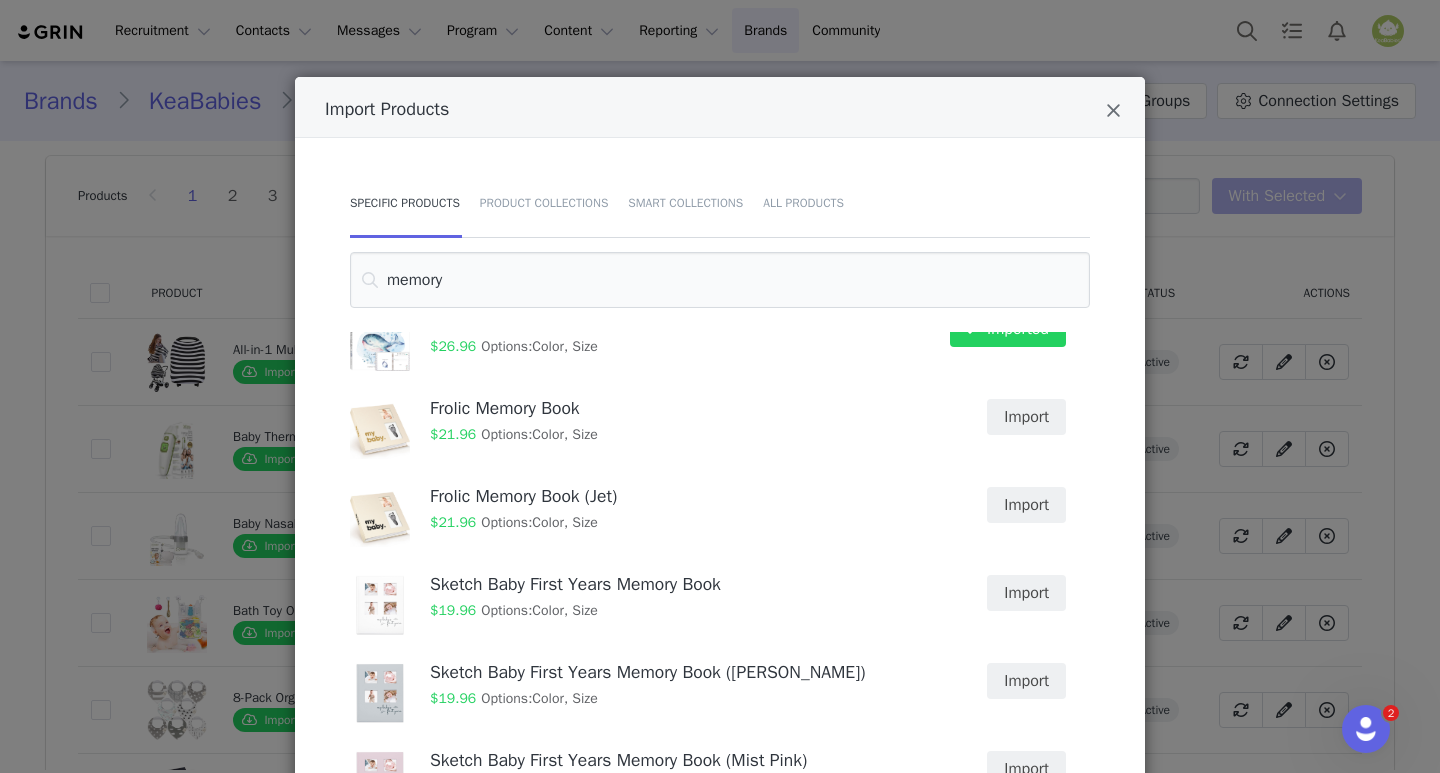 scroll, scrollTop: 374, scrollLeft: 0, axis: vertical 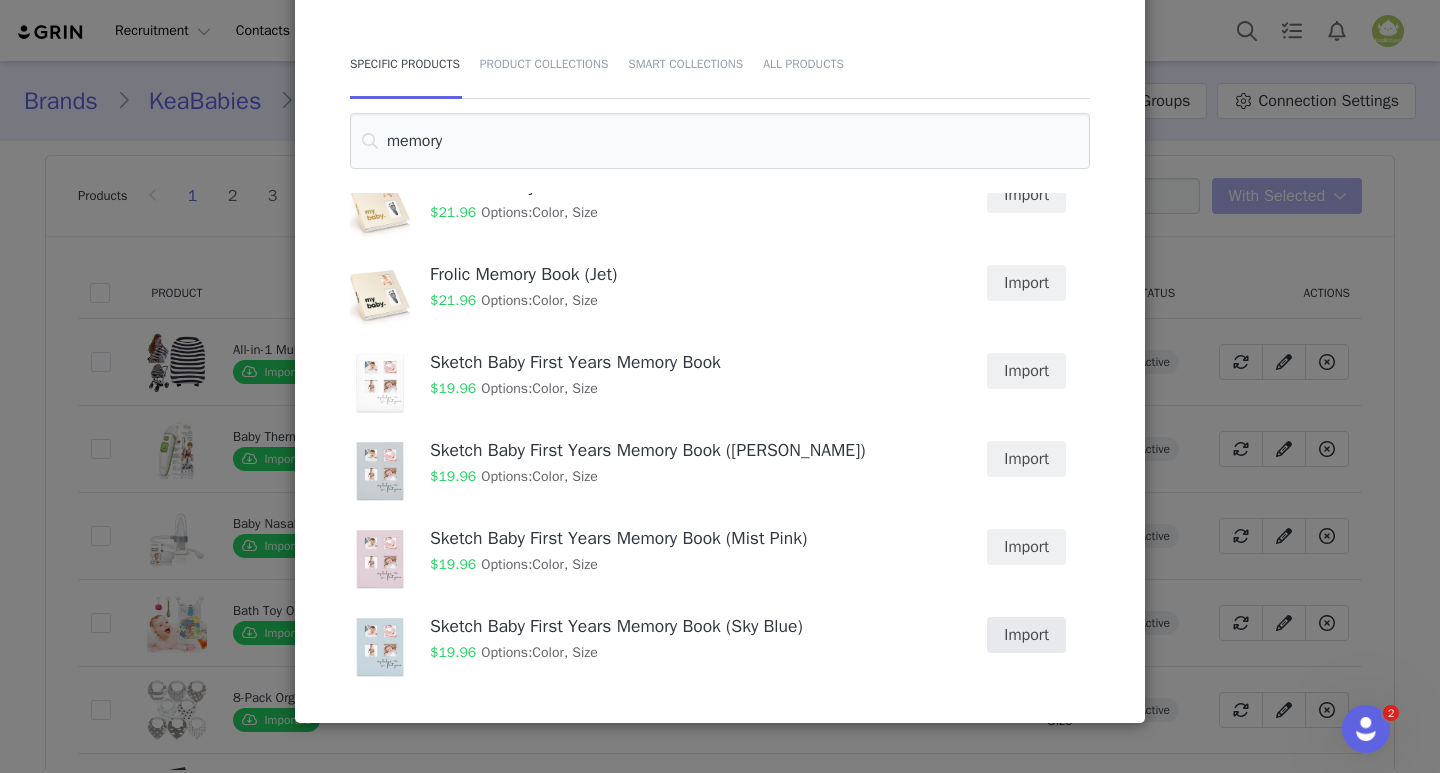type on "memory" 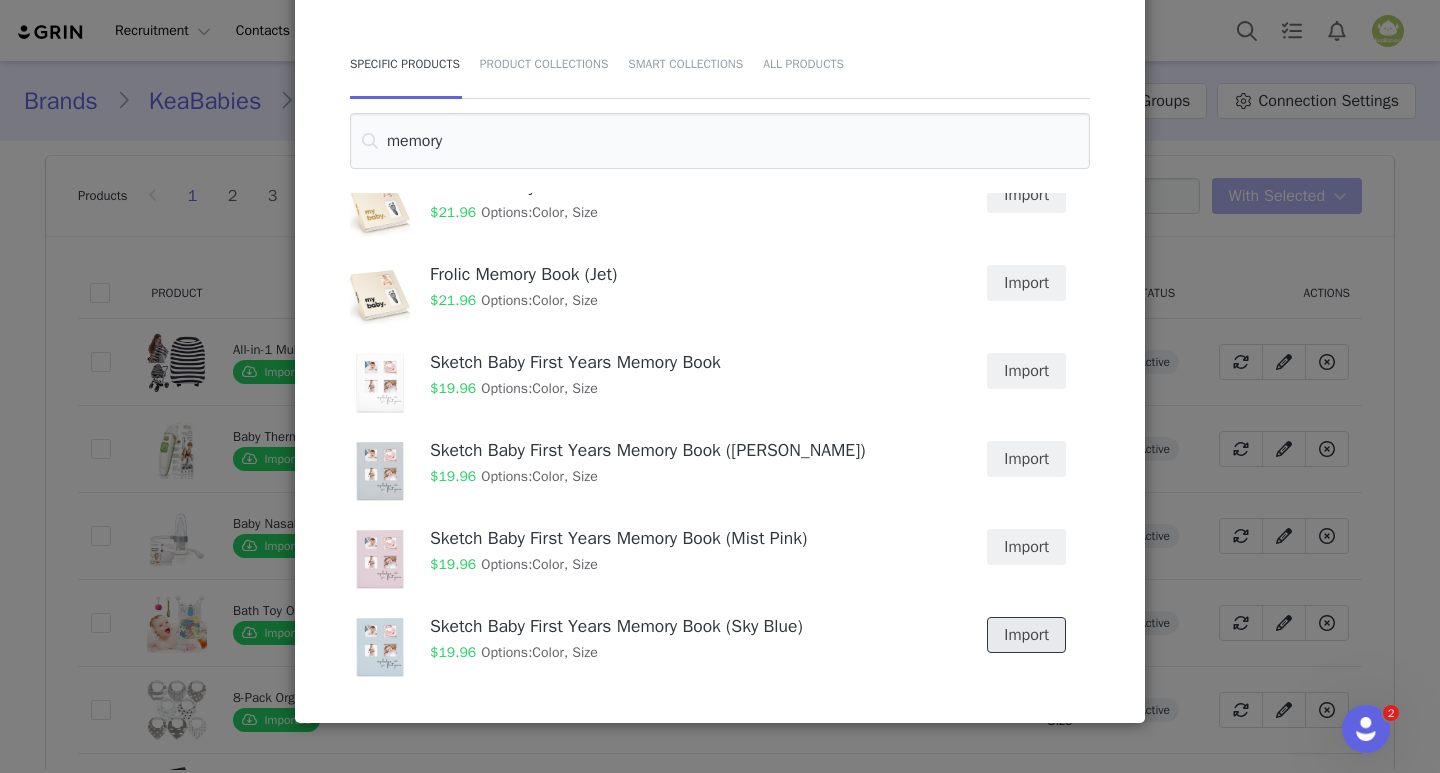 click on "Import" at bounding box center [1026, 635] 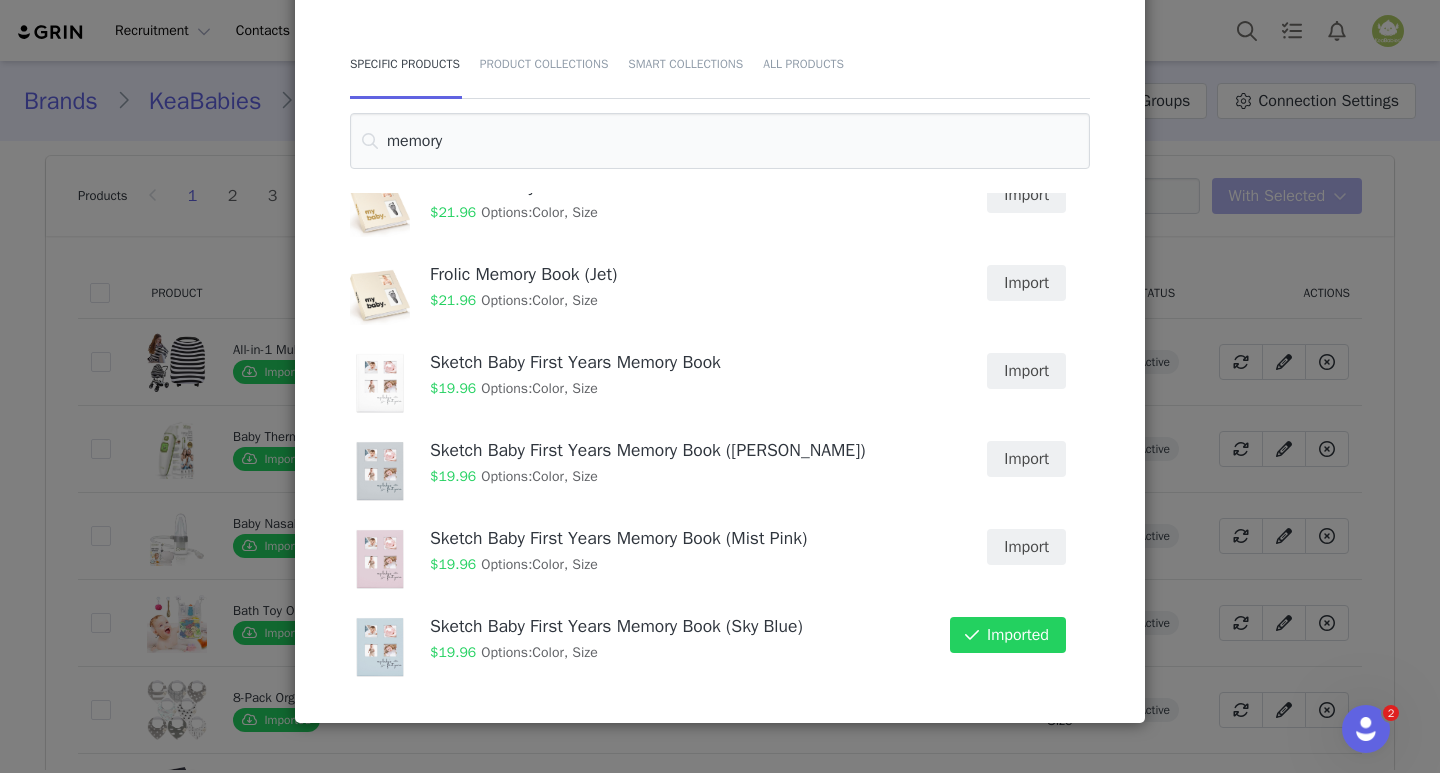 click on "Import Products Specific Products Product Collections Smart Collections All Products memory Craft Baby First Years Memory Book $26.96 Options:  Color, Size Imported Craft Baby First Years Memory Book (Adventureland) $26.96 Options:  Color, Size Imported Craft Baby First Years Memory Book (Fairytale Land) $26.96 Options:  Color, Size Imported Craft Baby First Years Memory Book (SeaWorld) $26.96 Options:  Color, Size Imported Frolic Memory Book $21.96 Options:  Color, Size  Import  Frolic Memory Book (Jet) $21.96 Options:  Color, Size  Import  Sketch Baby First Years Memory Book $19.96 Options:  Color, Size  Import  Sketch Baby First Years Memory Book (Dust Gray) $19.96 Options:  Color, Size  Import  Sketch Baby First Years Memory Book (Mist Pink) $19.96 Options:  Color, Size  Import  Sketch Baby First Years Memory Book (Sky Blue) $19.96 Options:  Color, Size Imported" at bounding box center [720, 386] 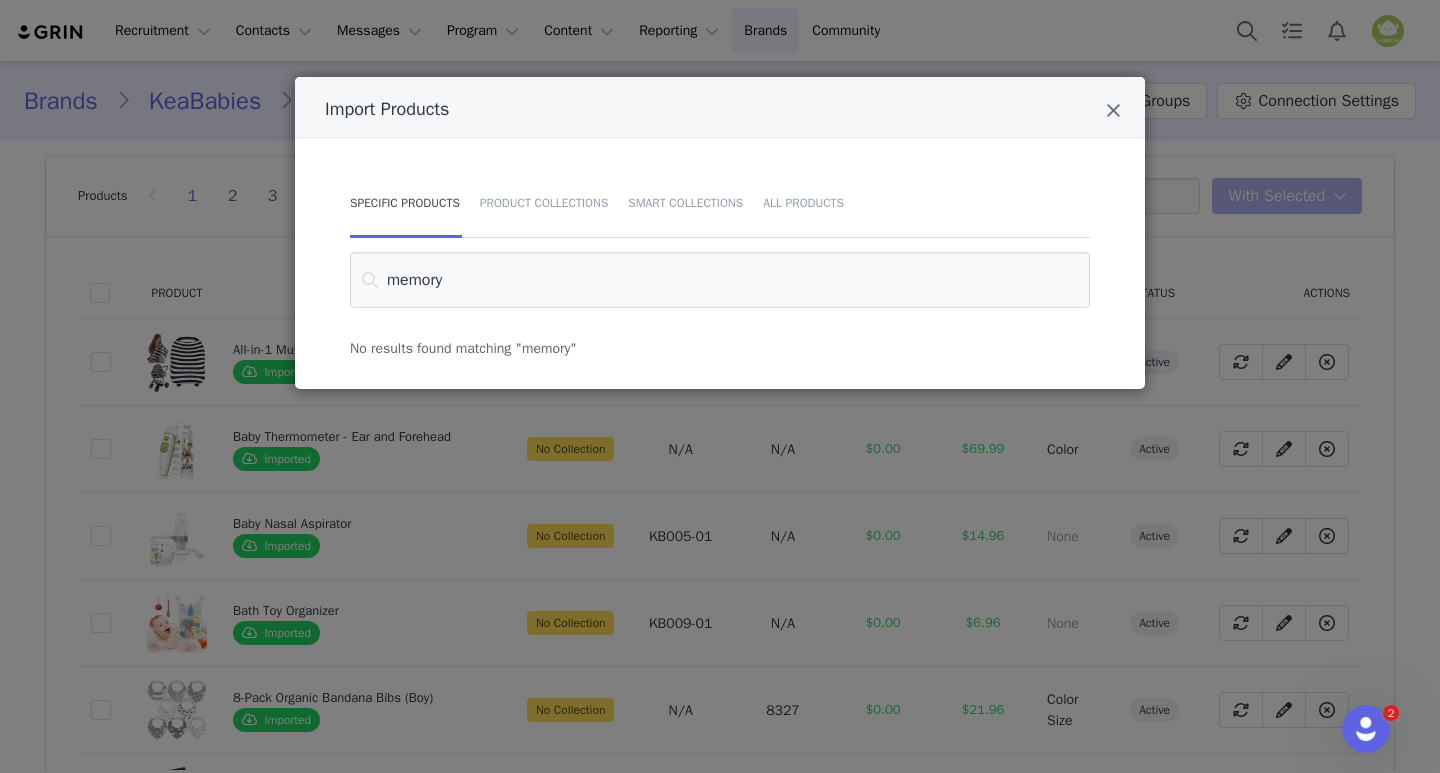 scroll, scrollTop: 0, scrollLeft: 0, axis: both 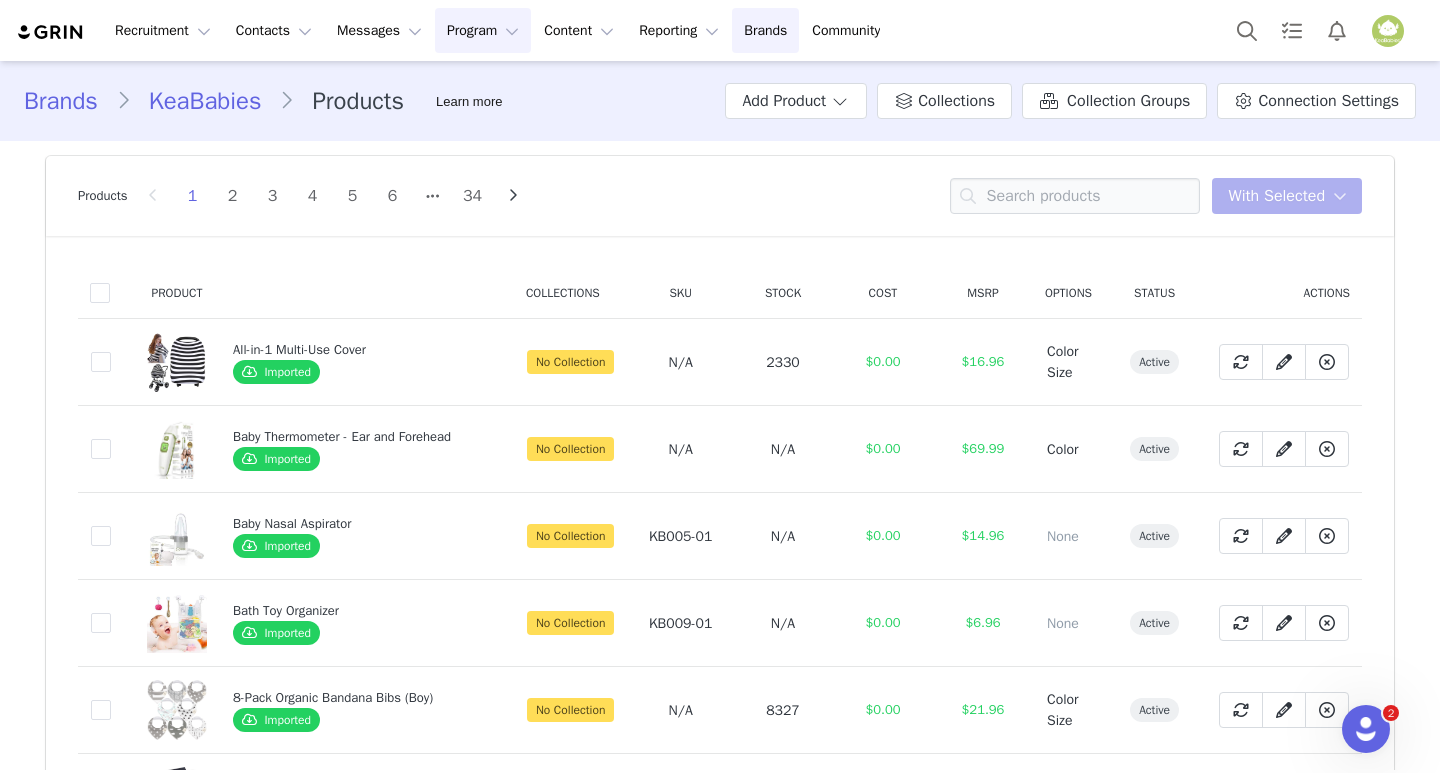 click on "Program Program" at bounding box center [483, 30] 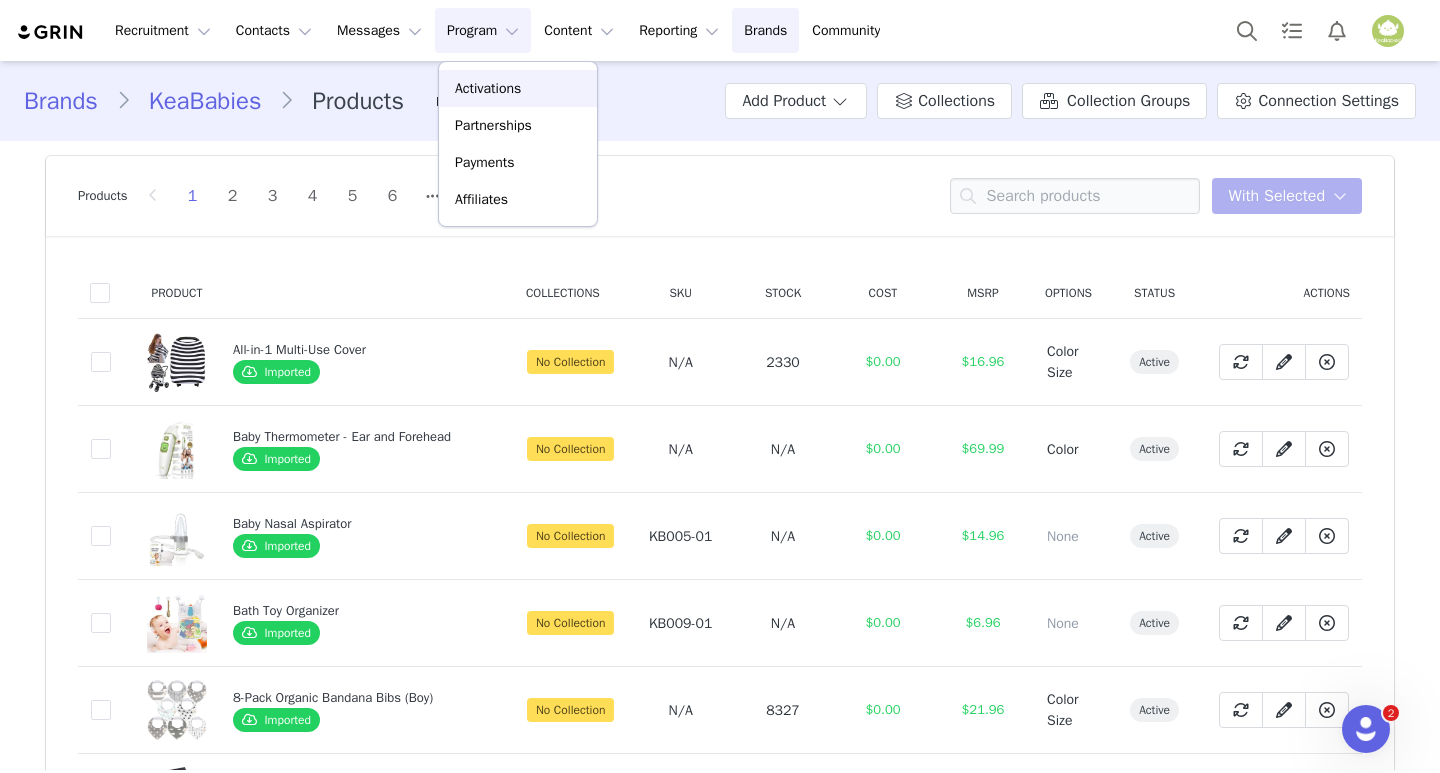 click on "Activations" at bounding box center (488, 88) 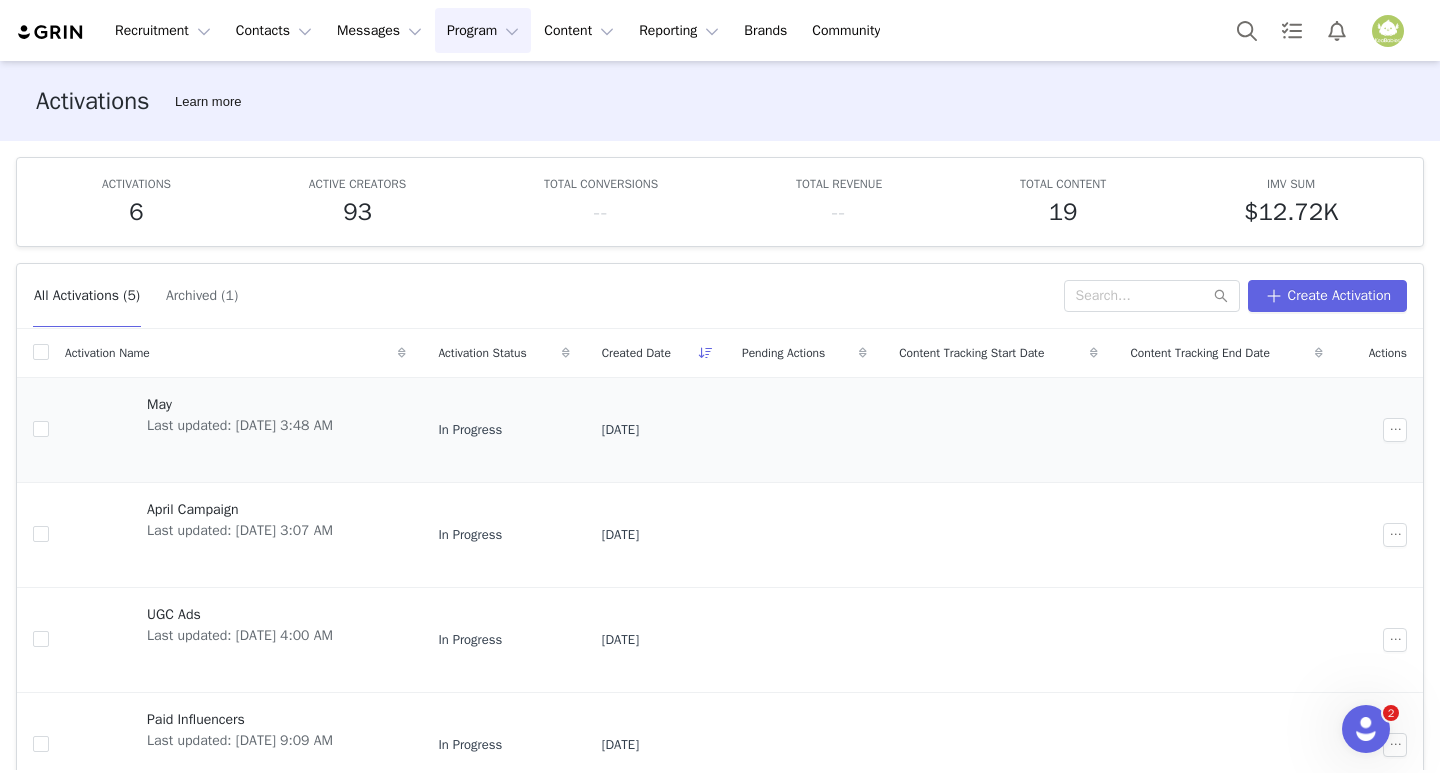 click on "Last updated: Jun 11, 2025 3:48 AM" at bounding box center [240, 425] 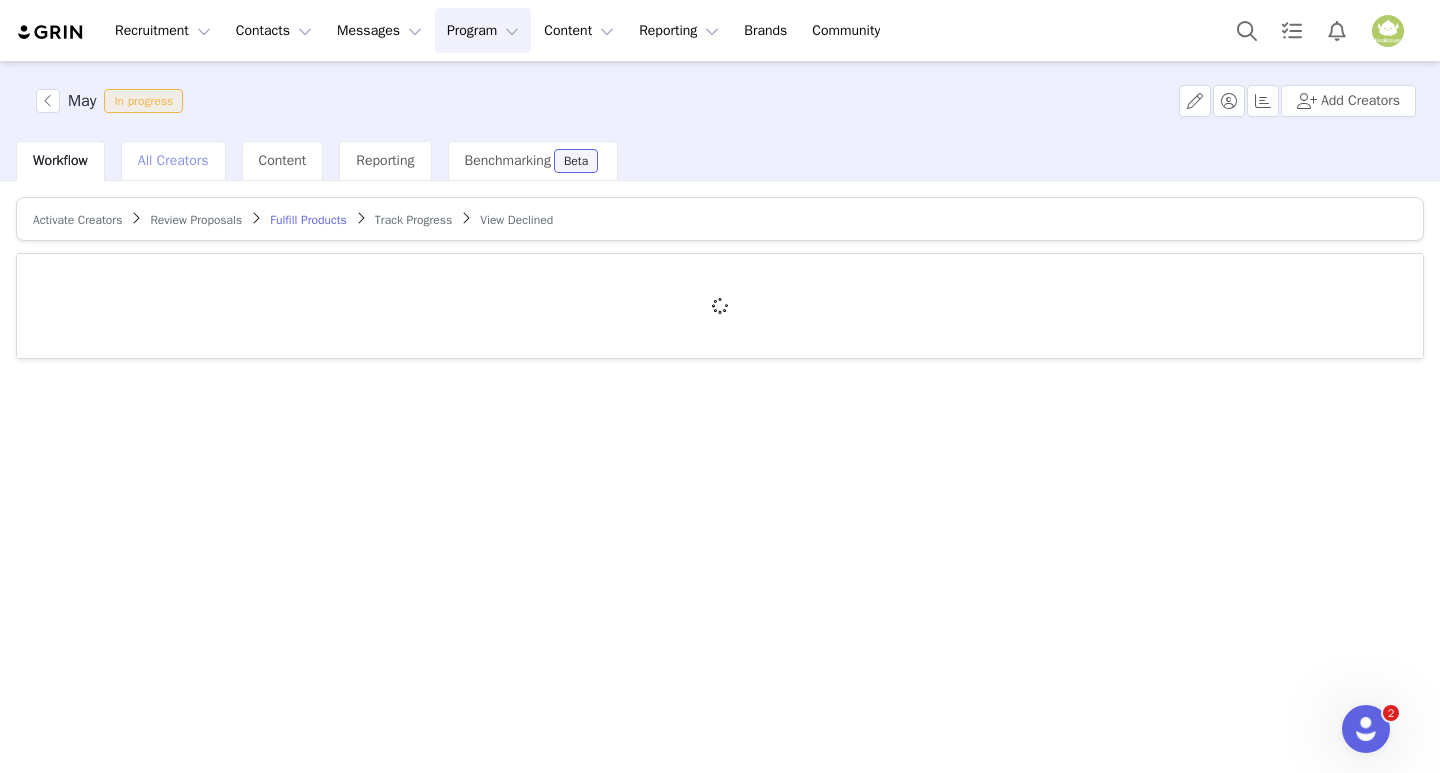 click on "All Creators" at bounding box center (173, 161) 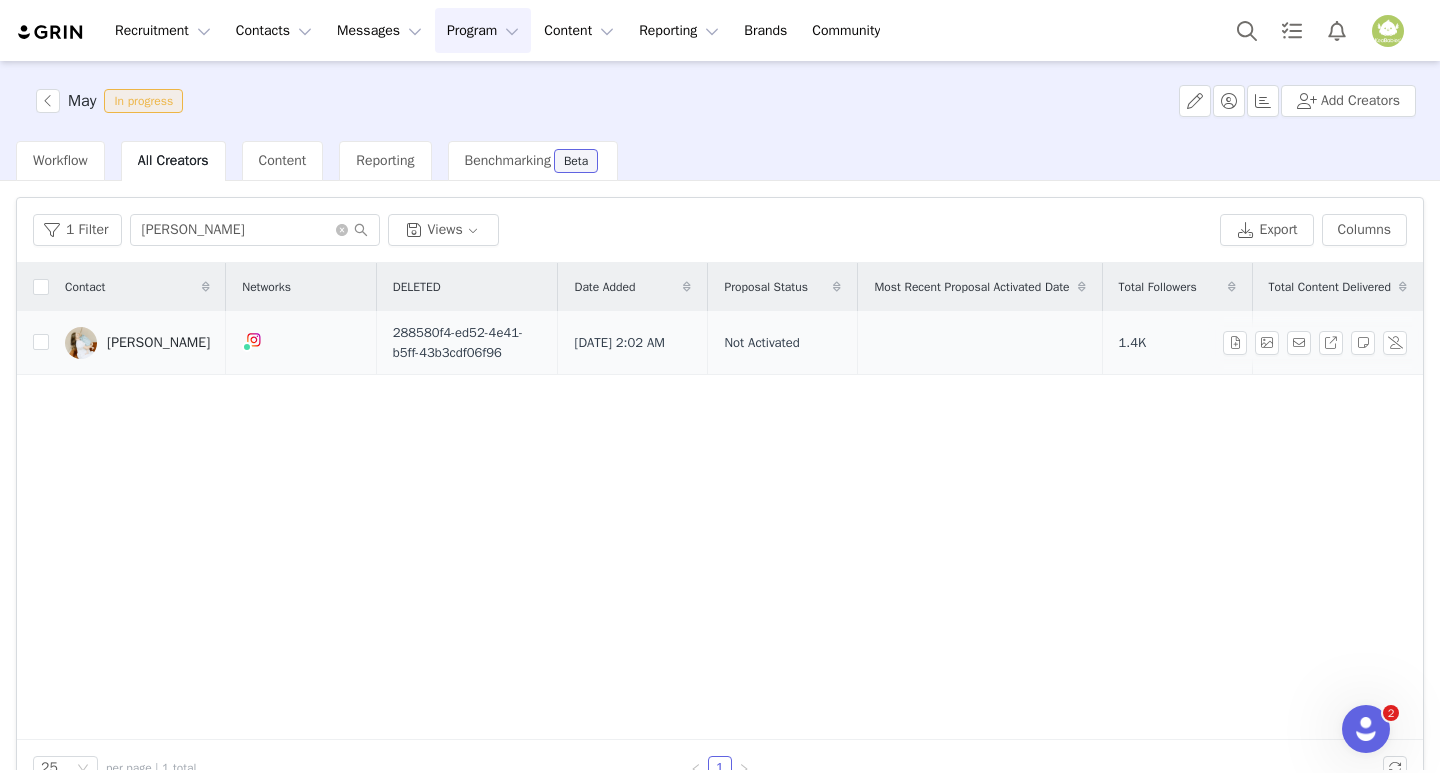click on "Alexis Caskey" at bounding box center (158, 343) 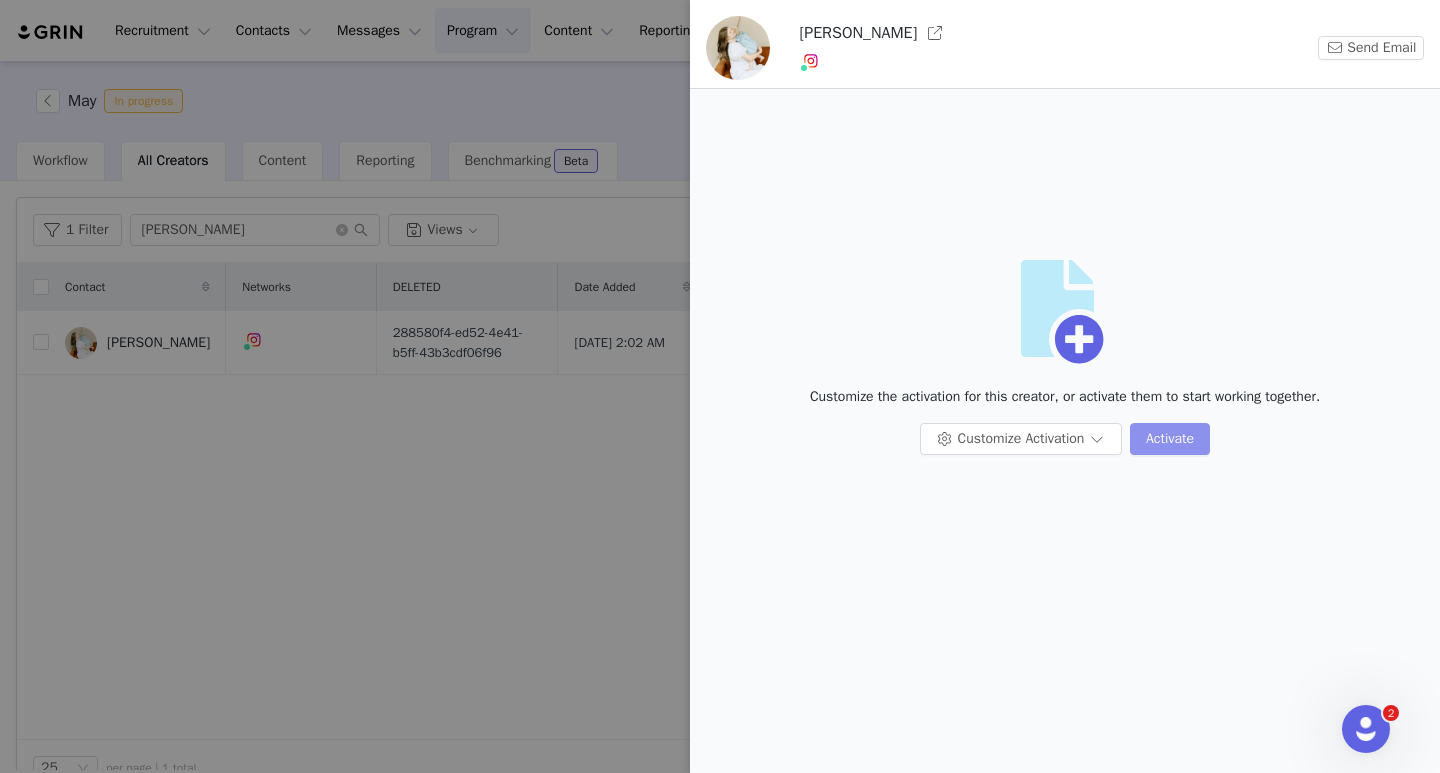 click on "Activate" at bounding box center (1170, 439) 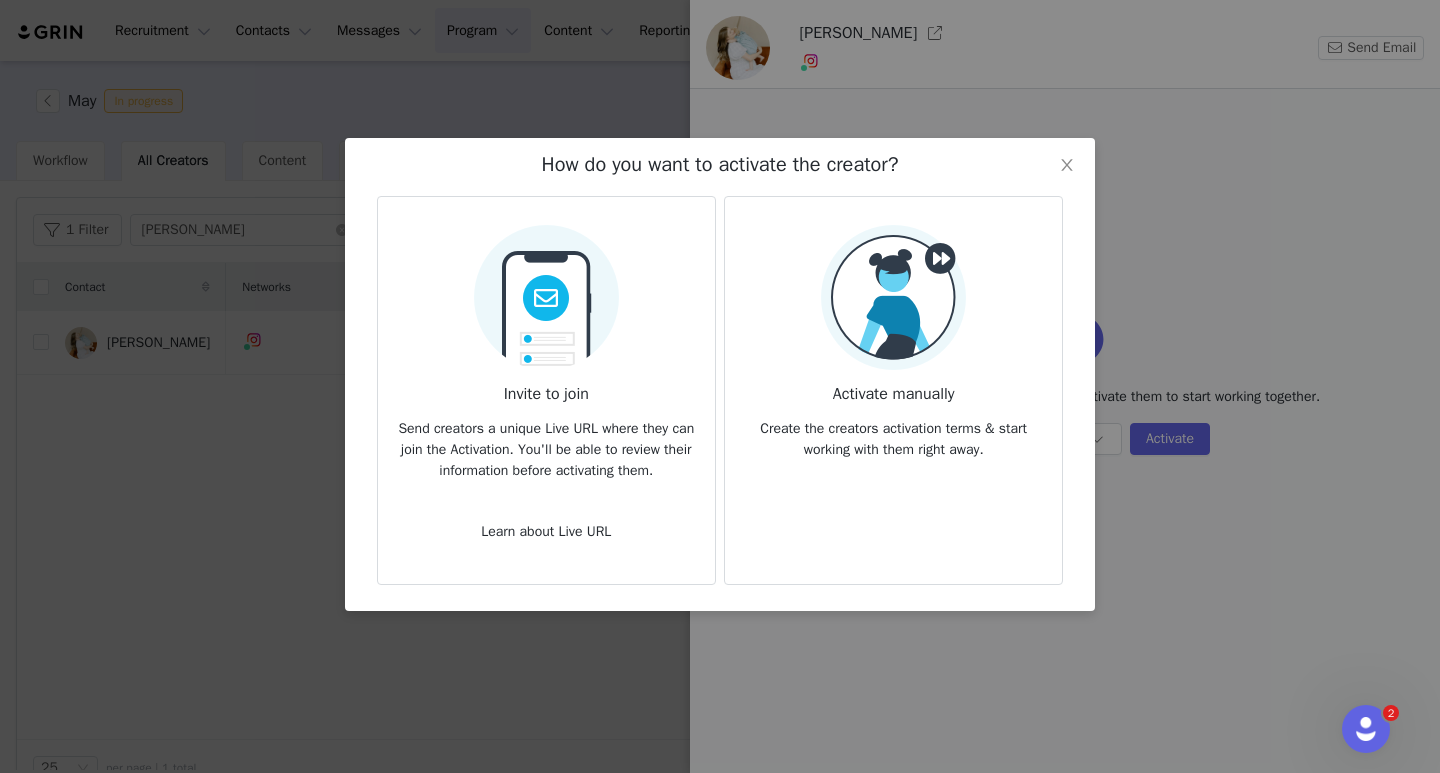 click on "Create the creators activation terms & start working with them right away." at bounding box center (893, 433) 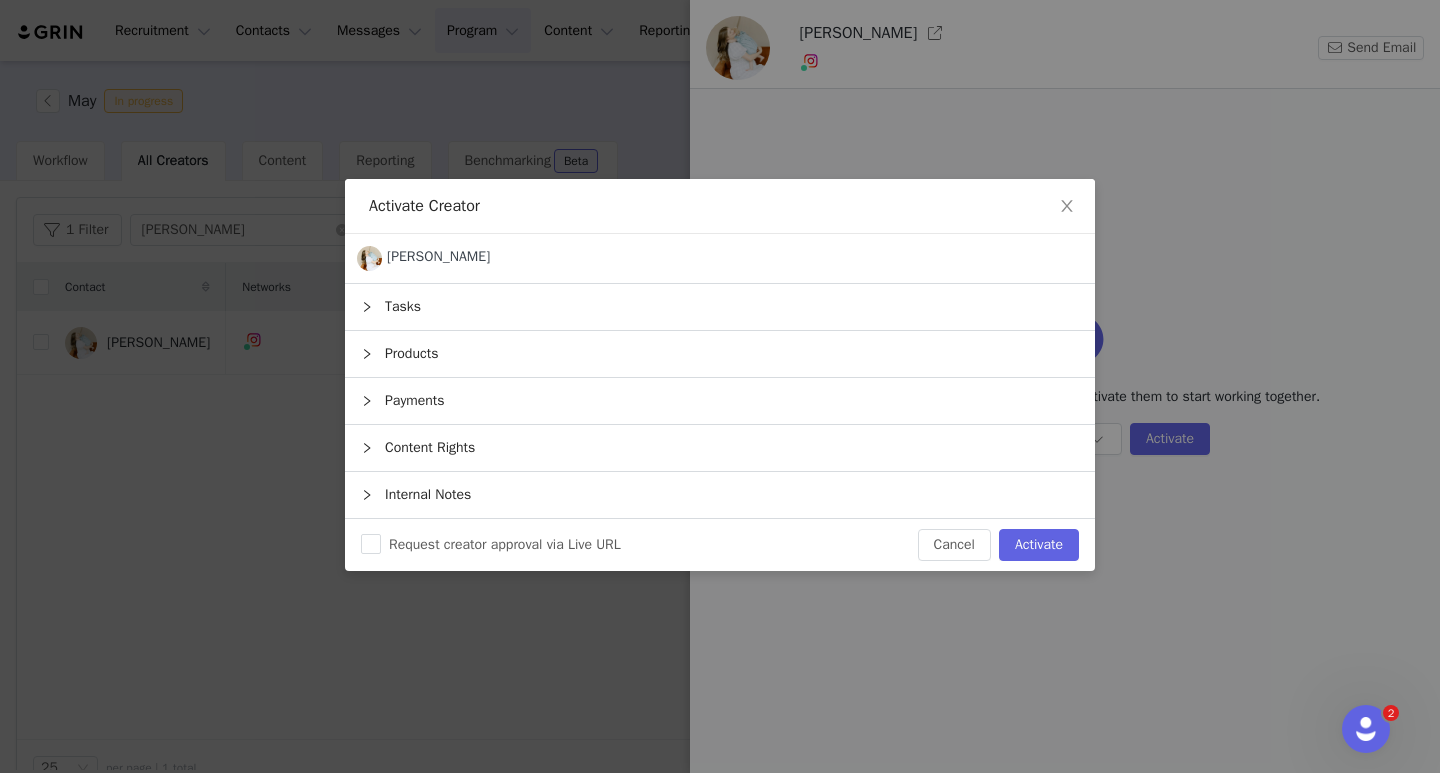 click on "Products" at bounding box center [720, 354] 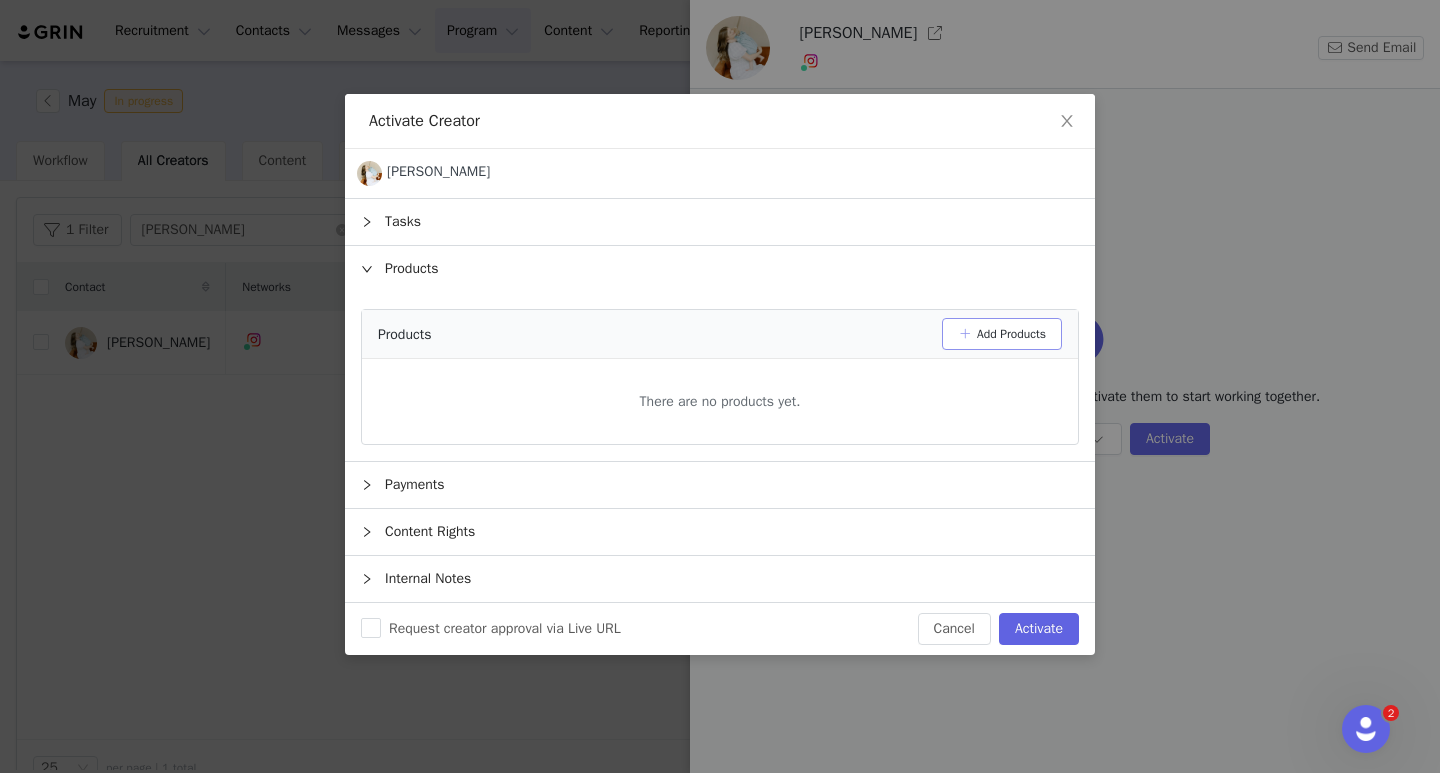 click on "Add Products" at bounding box center (1002, 334) 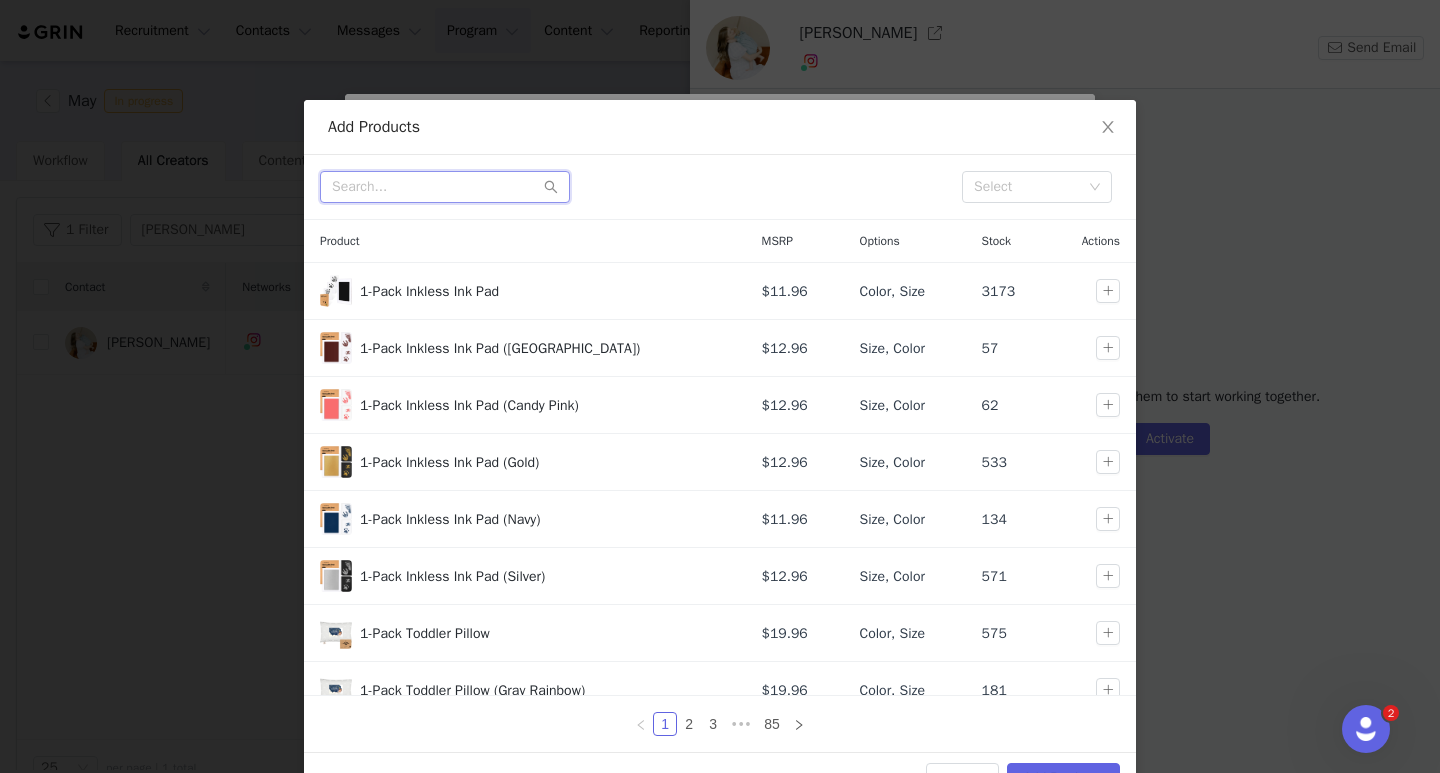 click at bounding box center (445, 187) 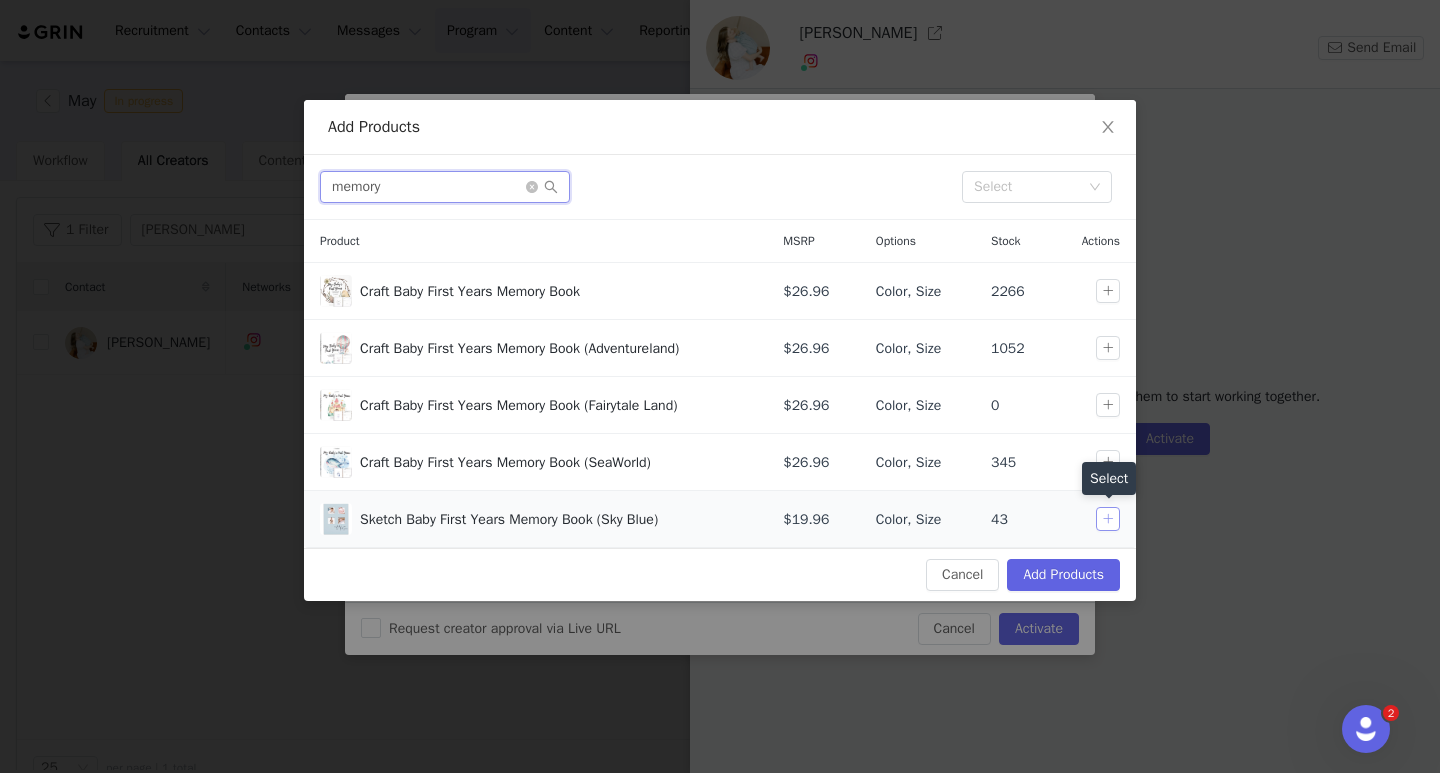 type on "memory" 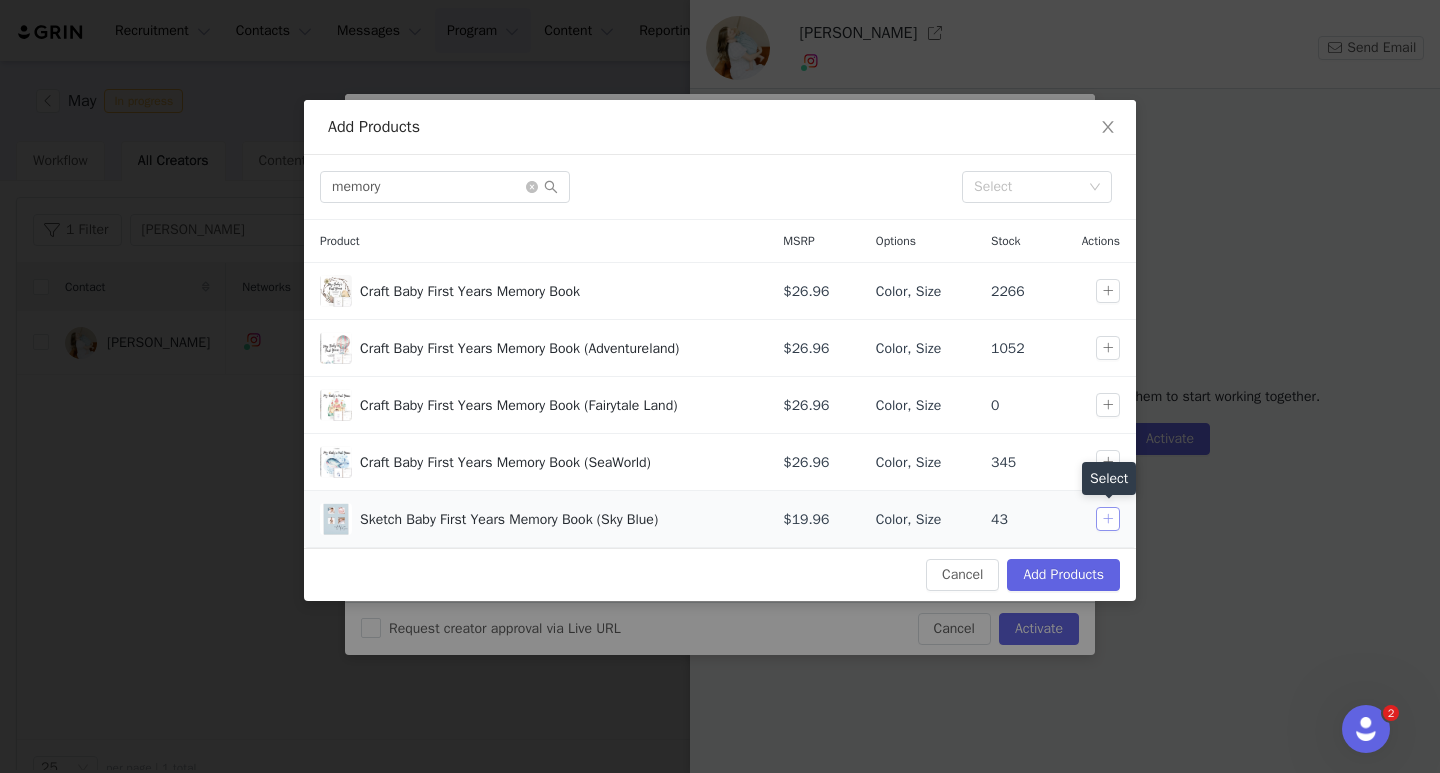 click at bounding box center [1108, 519] 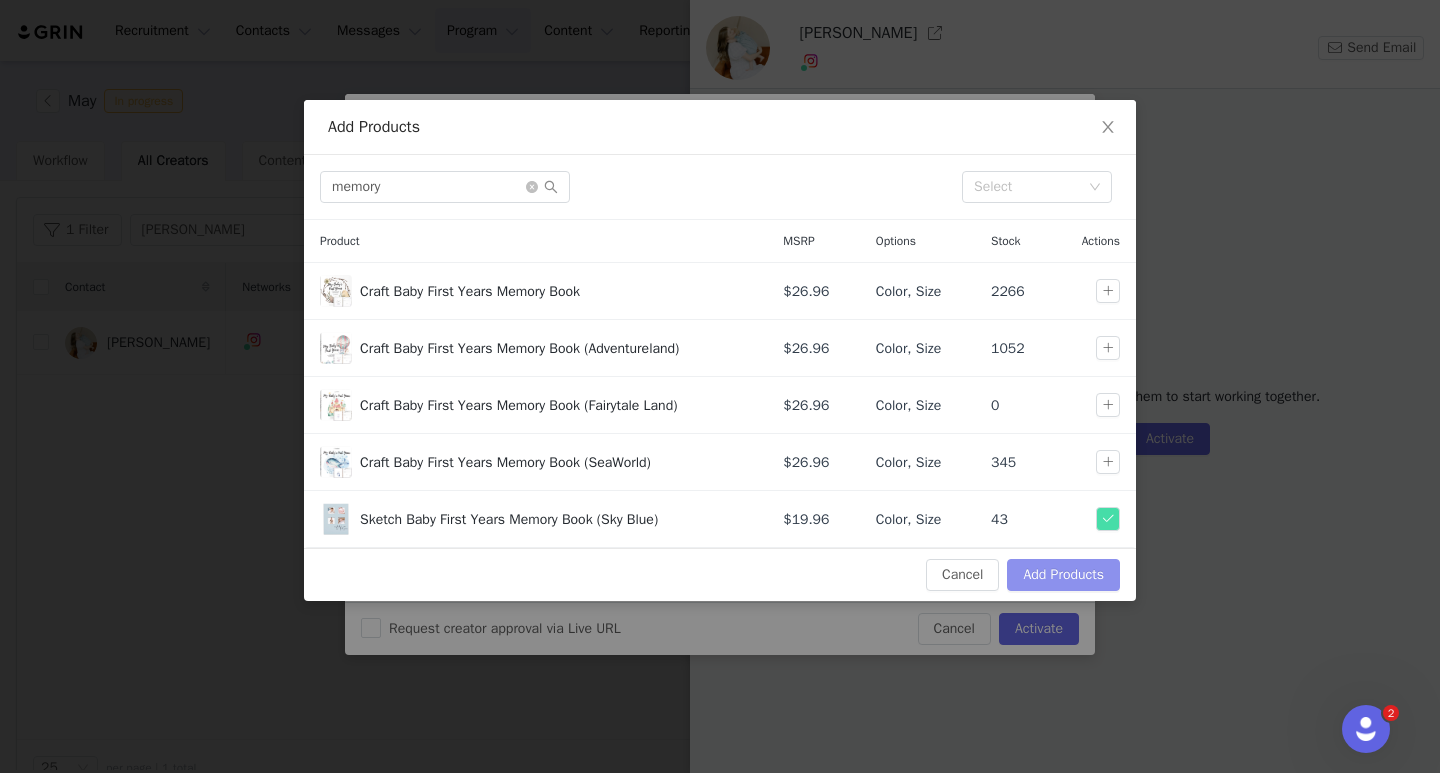 click on "Add Products" at bounding box center (1063, 575) 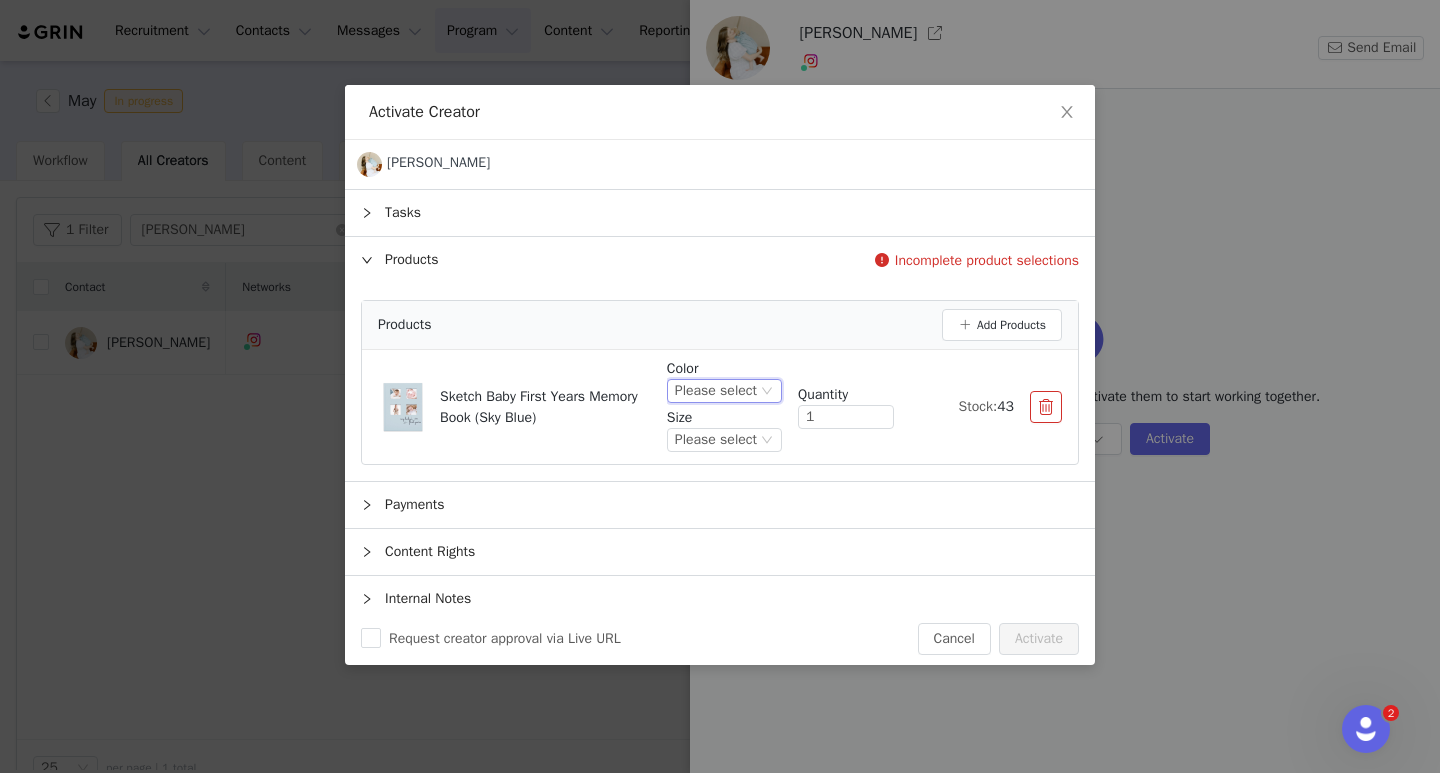 click 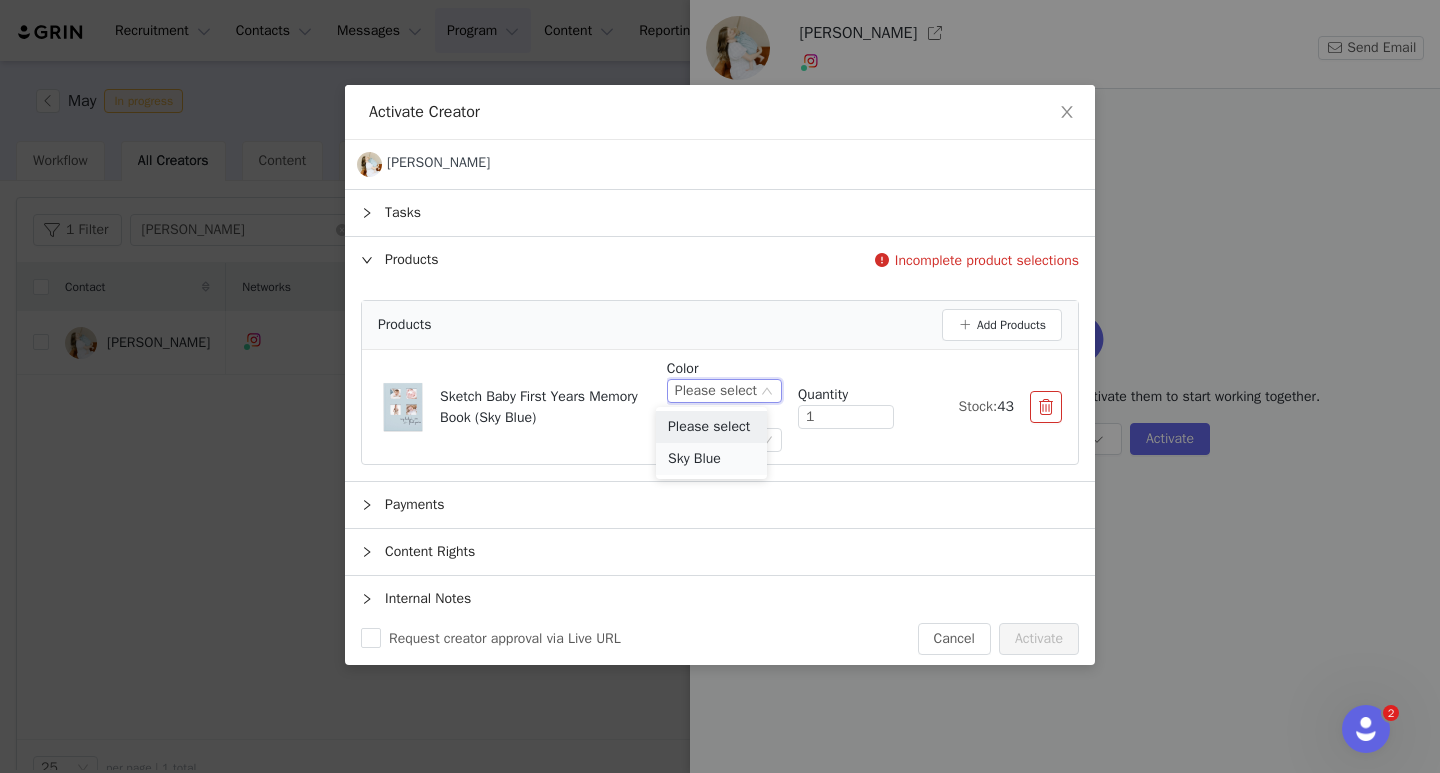 click on "Sky Blue" at bounding box center [711, 459] 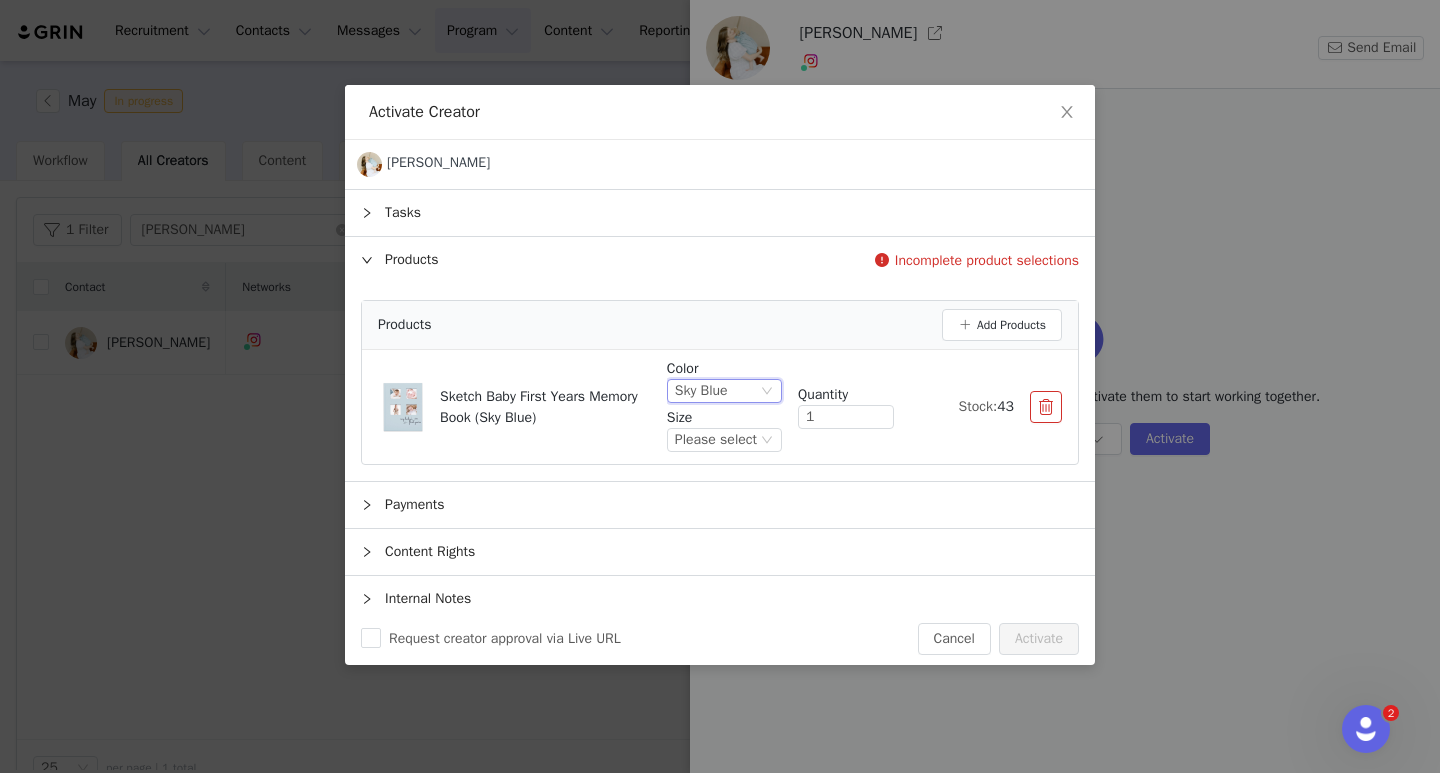 click on "Please select" at bounding box center [716, 440] 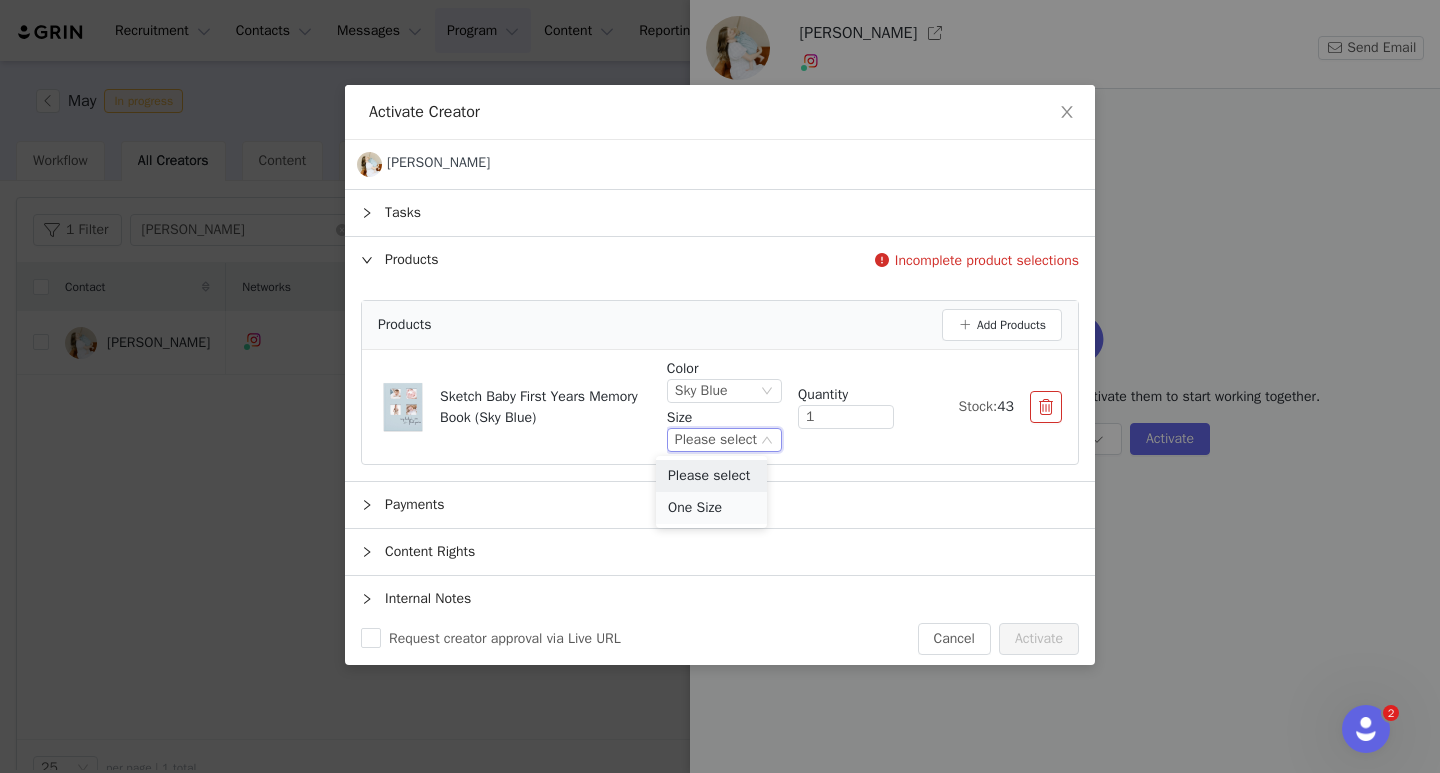 click on "One Size" at bounding box center (711, 508) 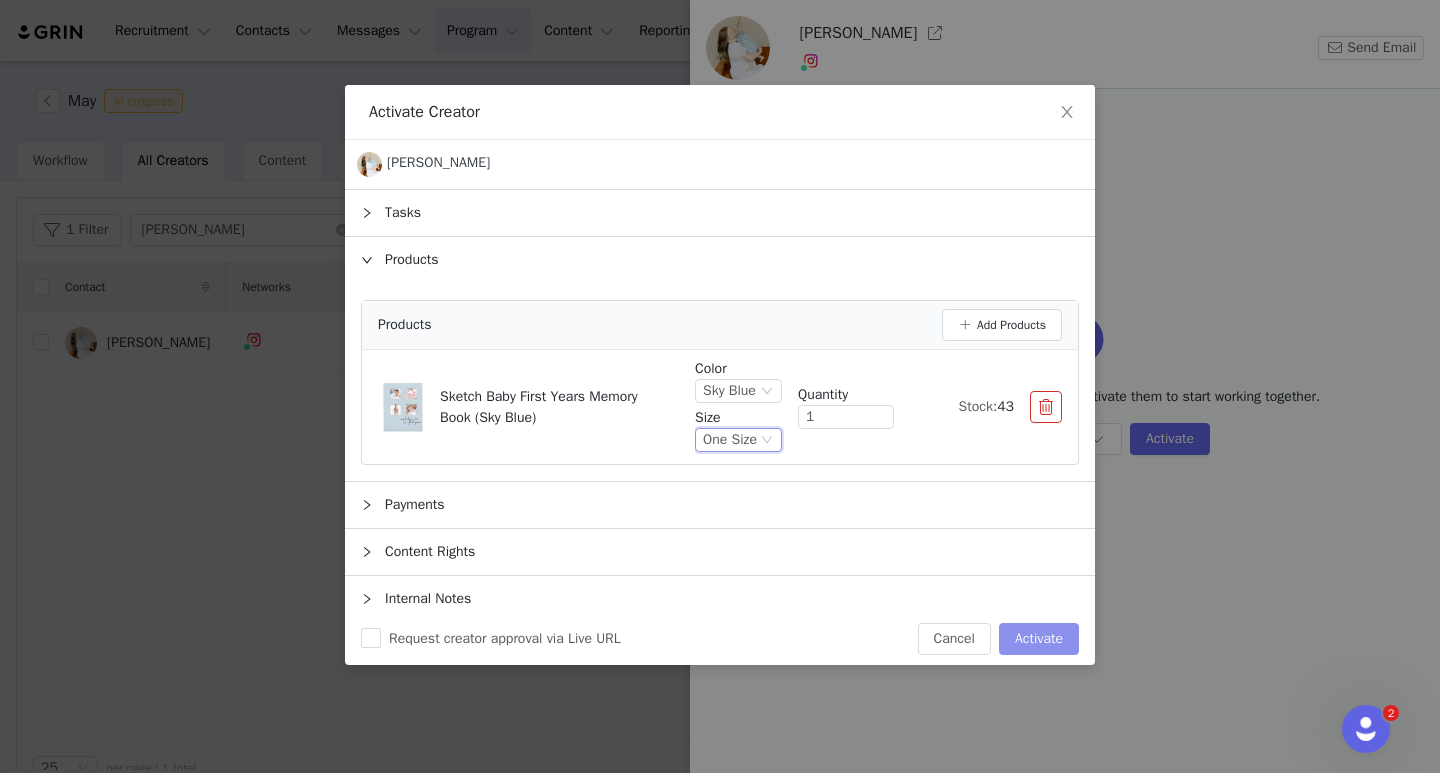 click on "Activate" at bounding box center [1039, 639] 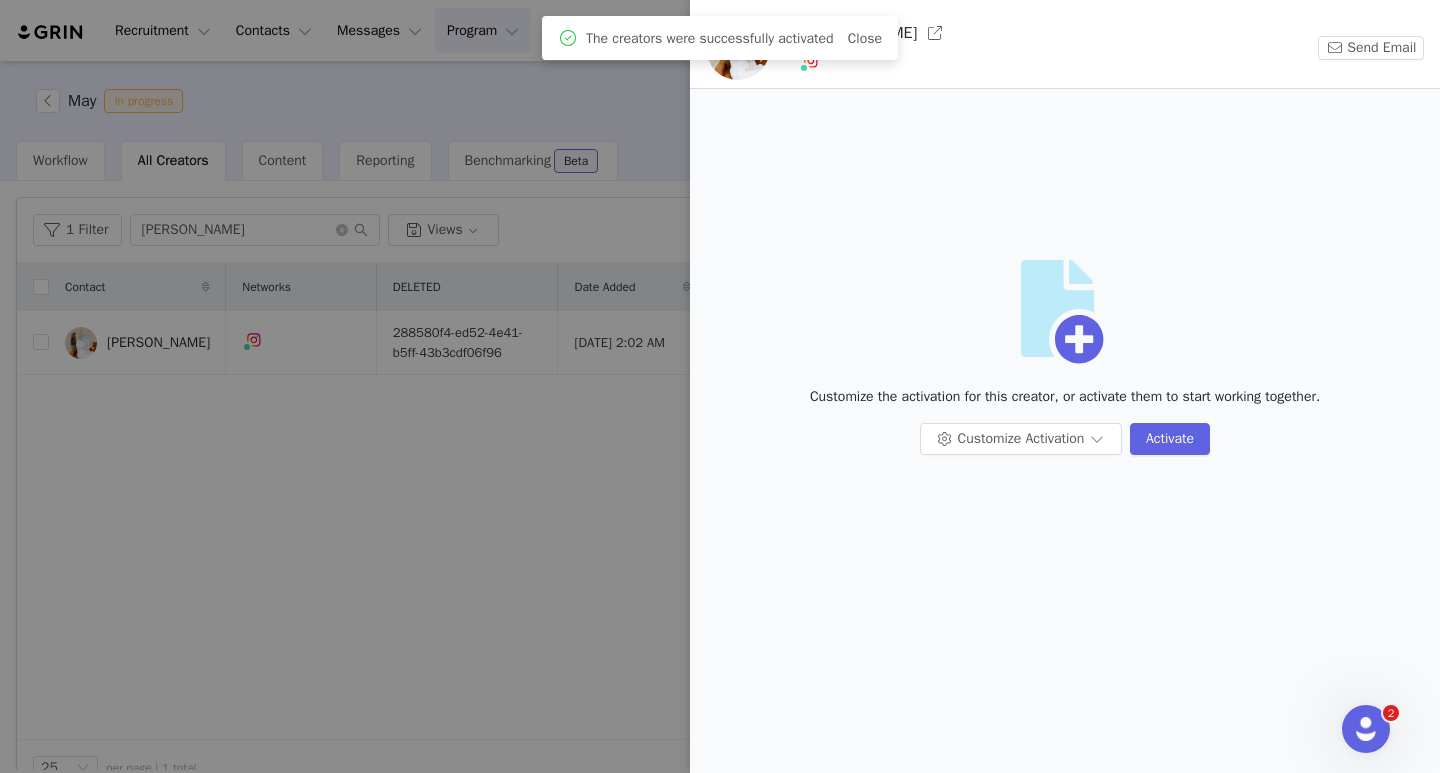 click at bounding box center [720, 386] 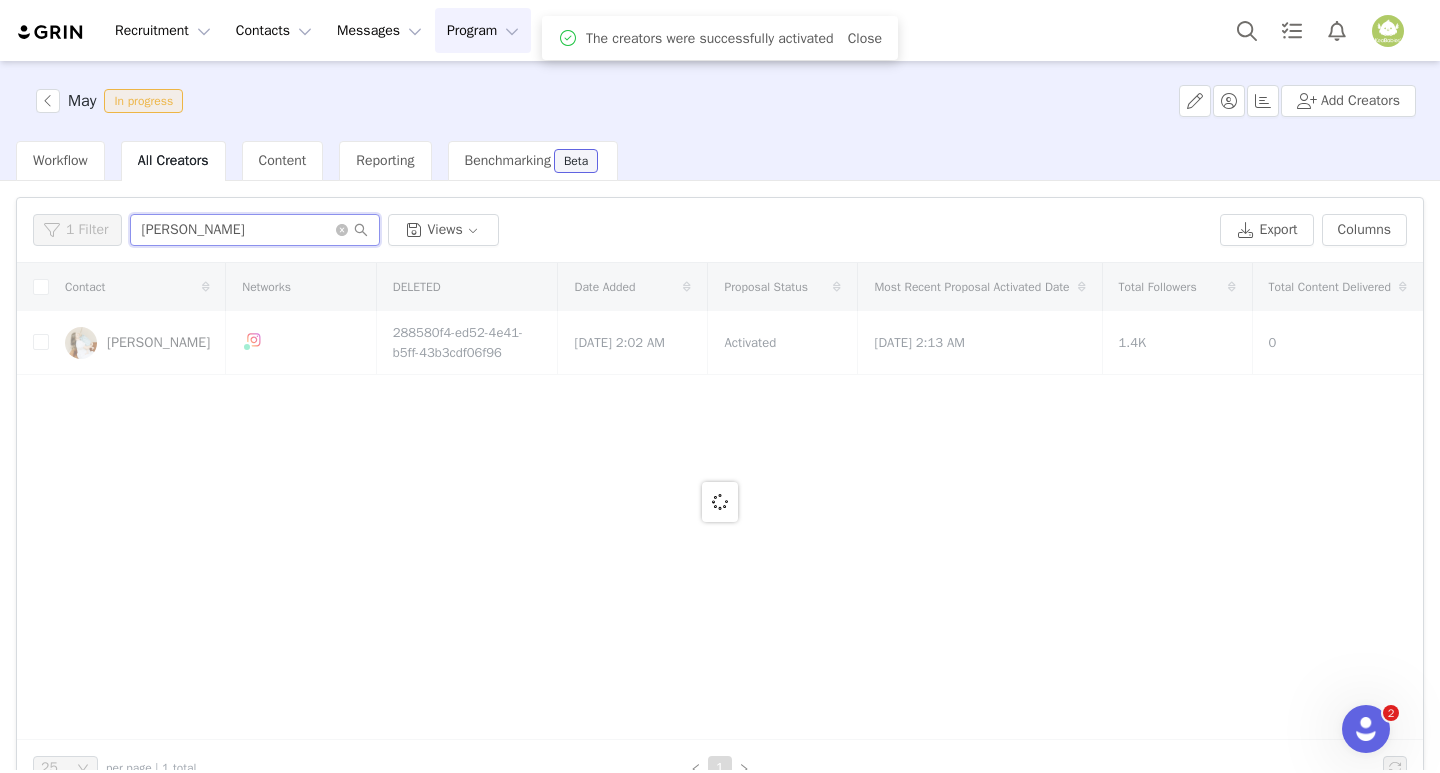 click on "alexis" at bounding box center (255, 230) 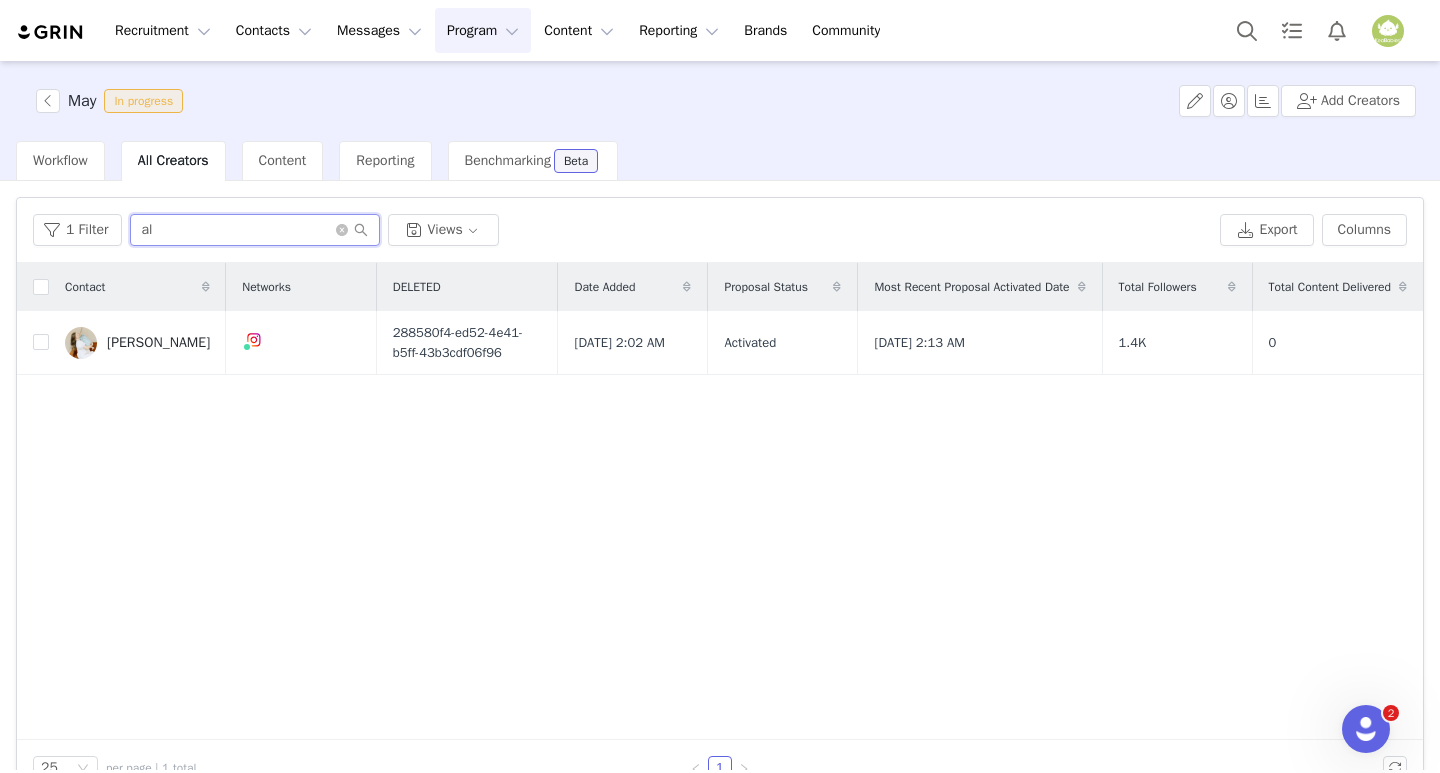 type on "a" 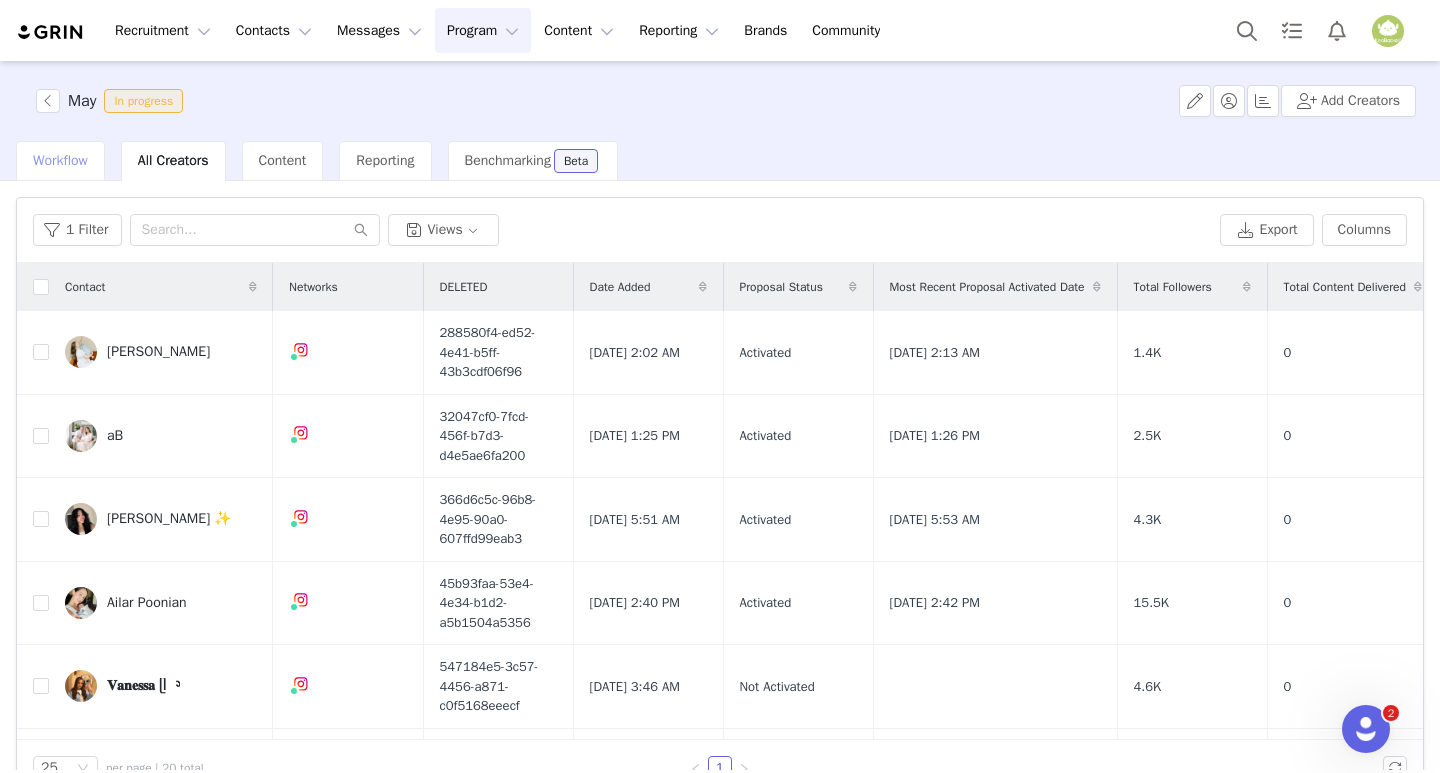 click on "Workflow" at bounding box center [60, 160] 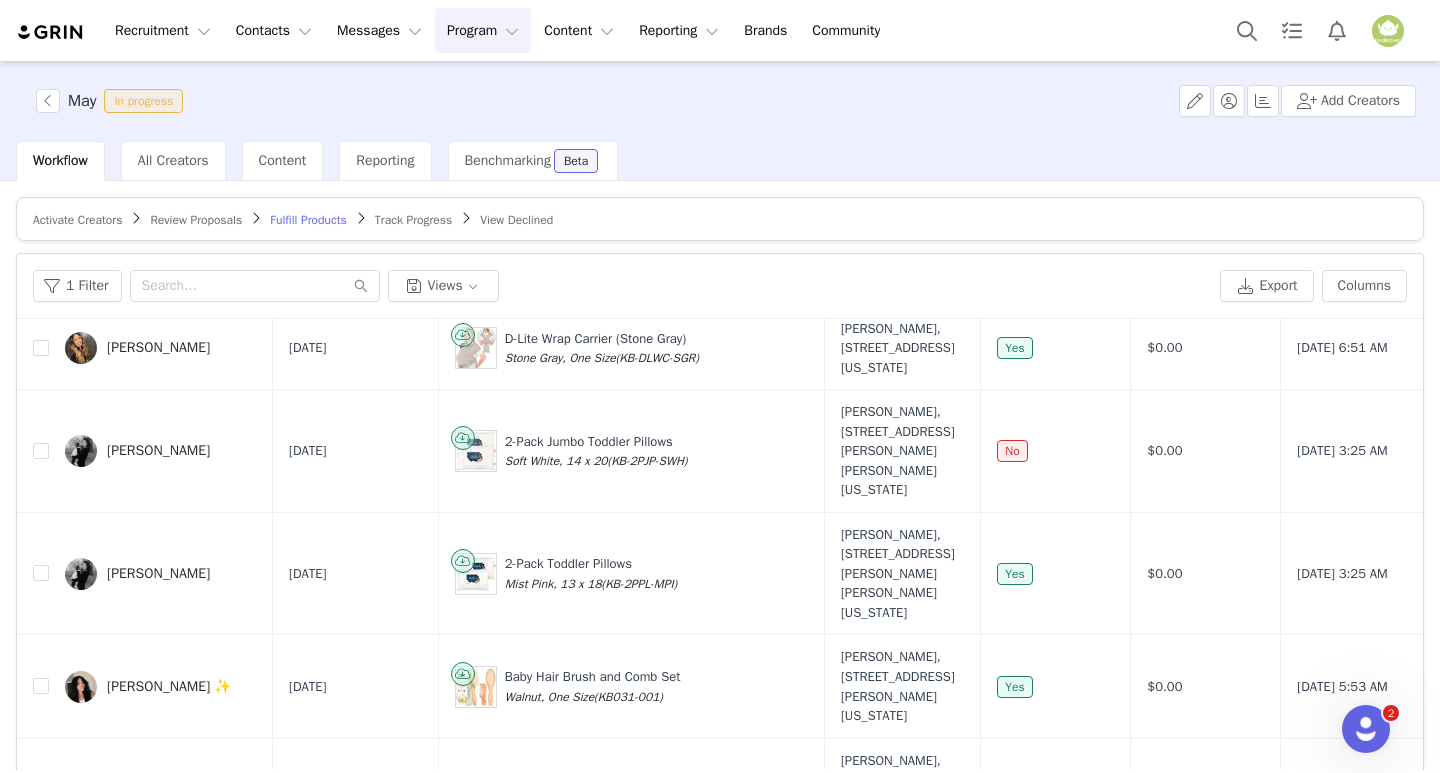 scroll, scrollTop: 1612, scrollLeft: 0, axis: vertical 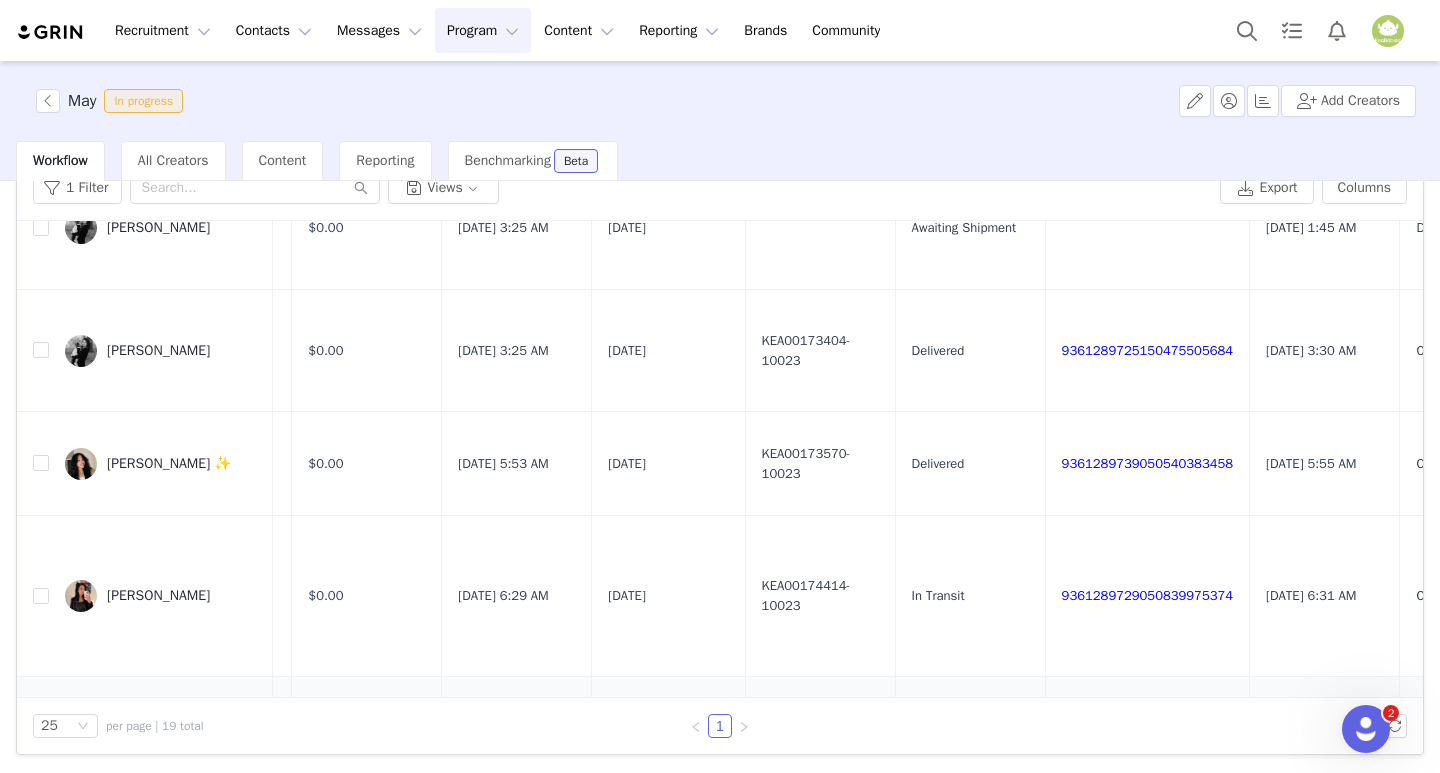 click at bounding box center (1171, 748) 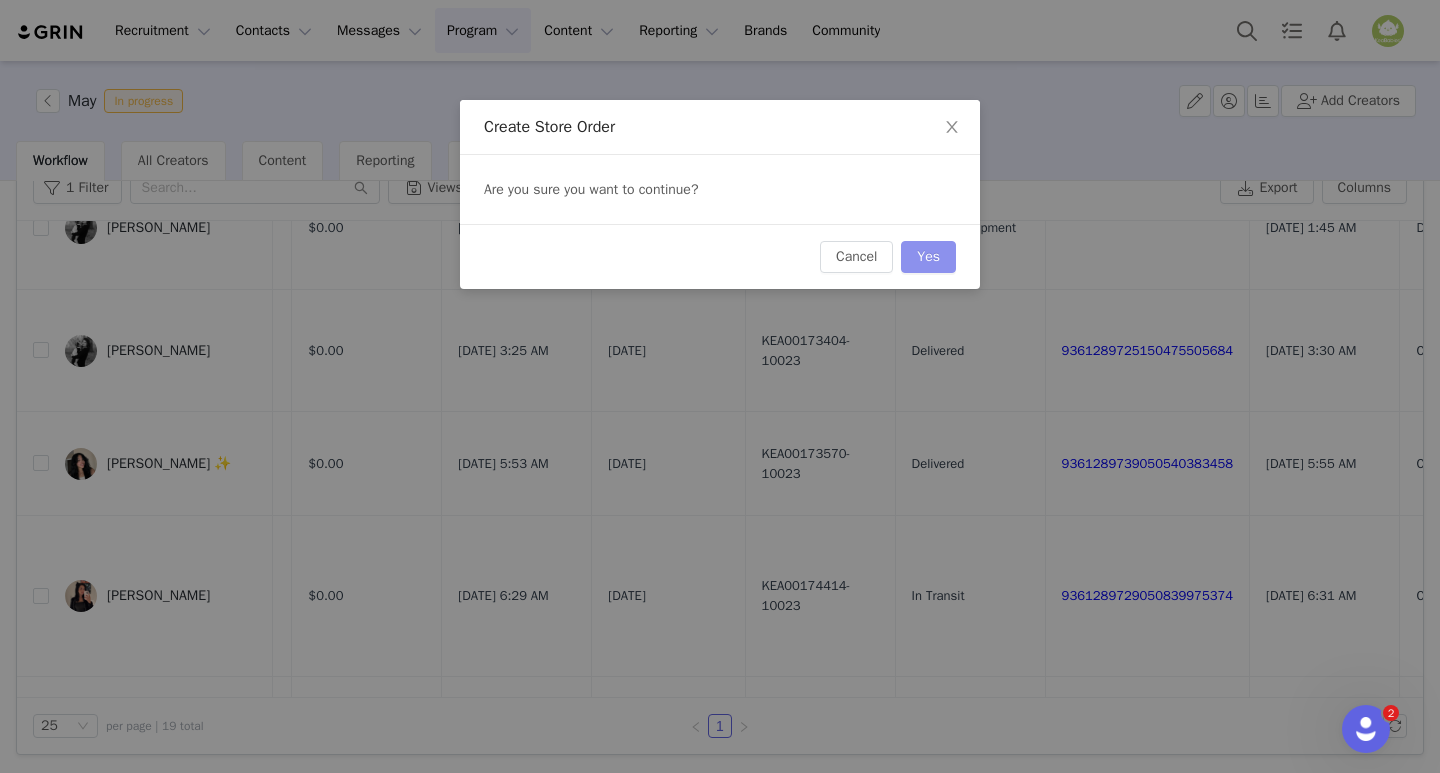 click on "Yes" at bounding box center (928, 257) 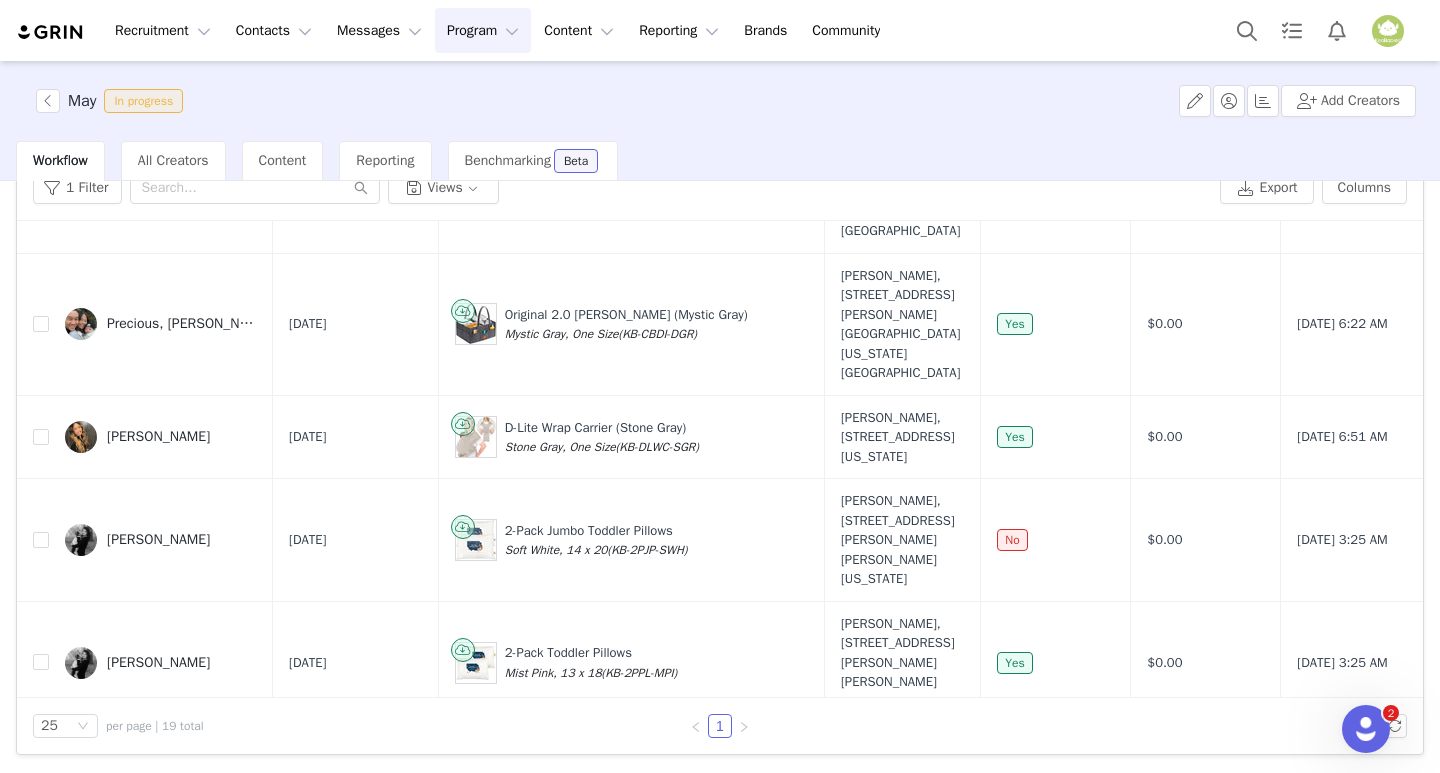 scroll, scrollTop: 1612, scrollLeft: 0, axis: vertical 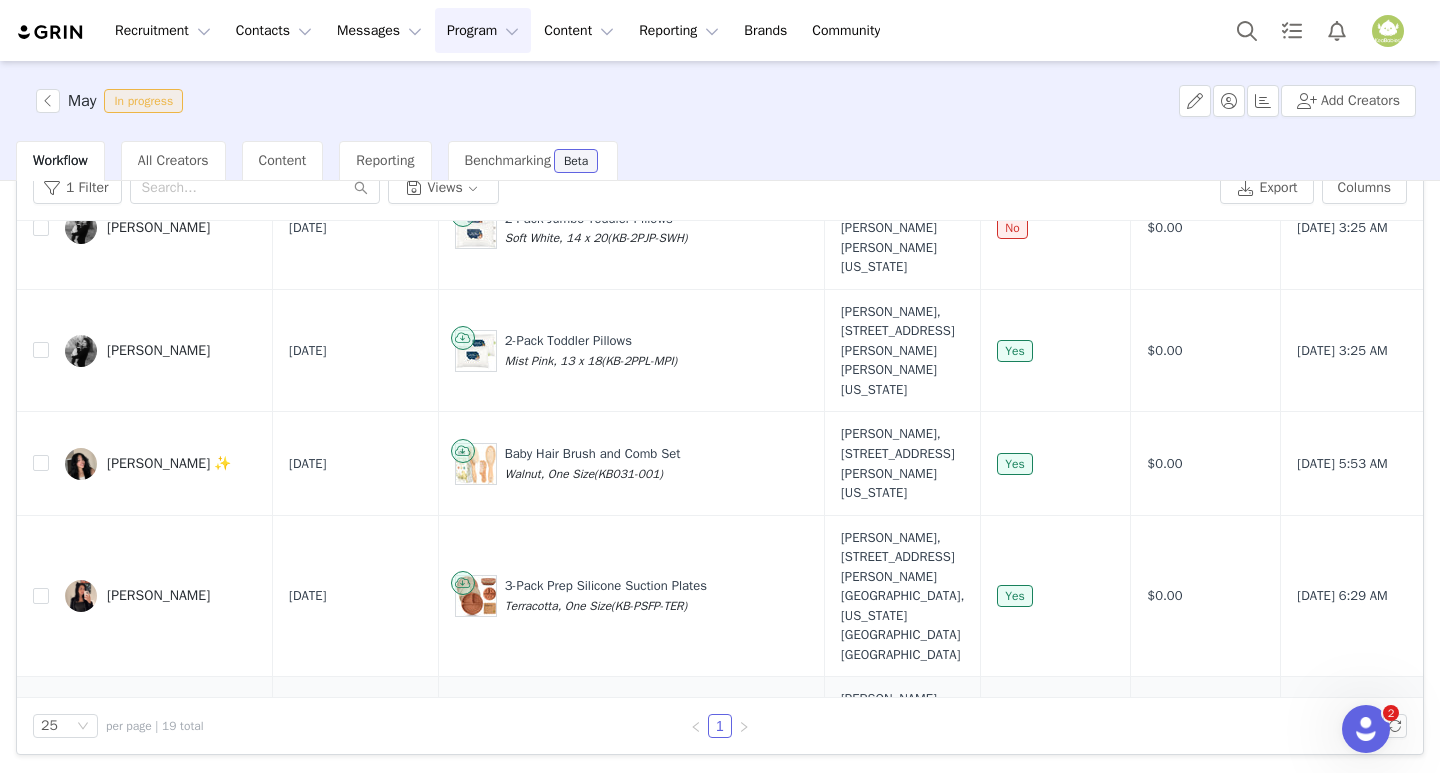 click on "Alexis Caskey" at bounding box center [158, 748] 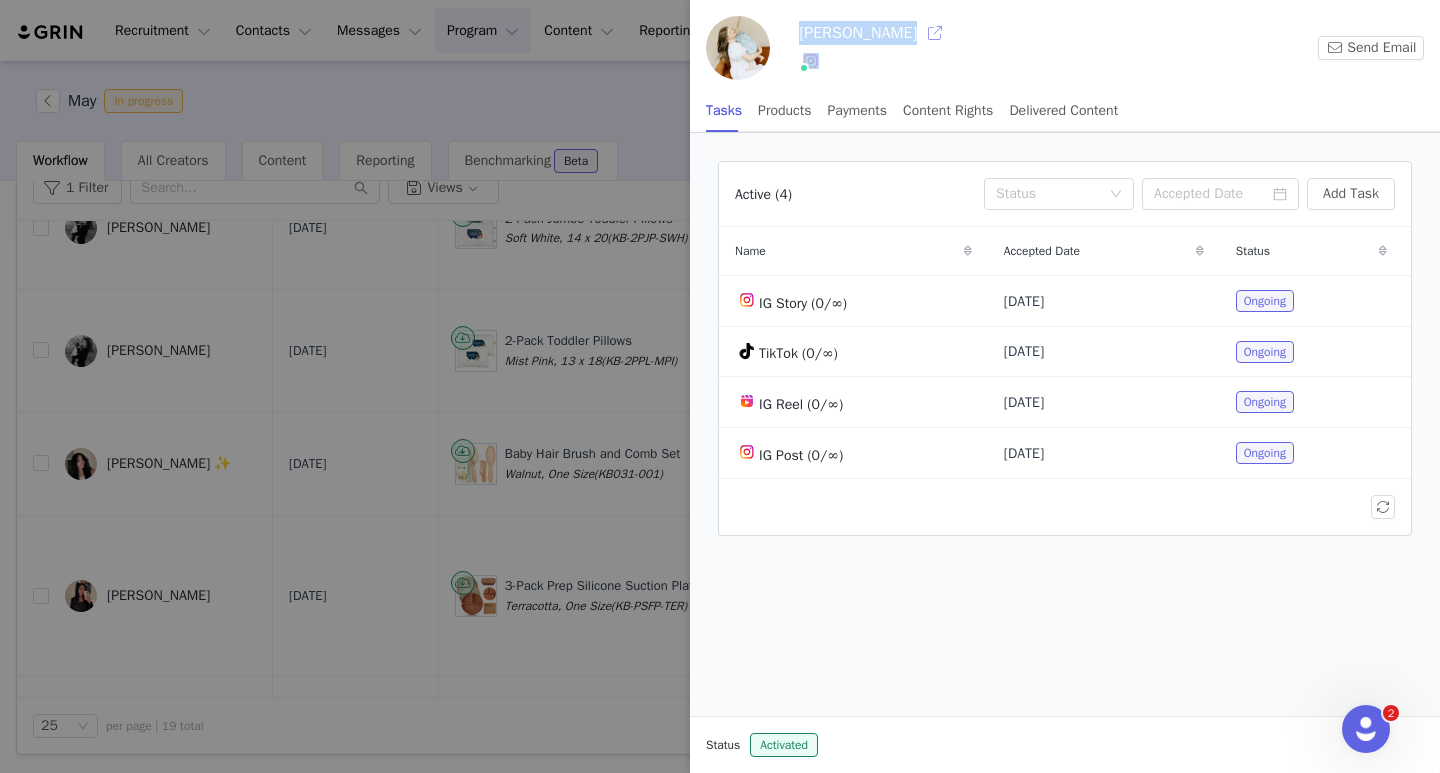 drag, startPoint x: 803, startPoint y: 40, endPoint x: 898, endPoint y: 38, distance: 95.02105 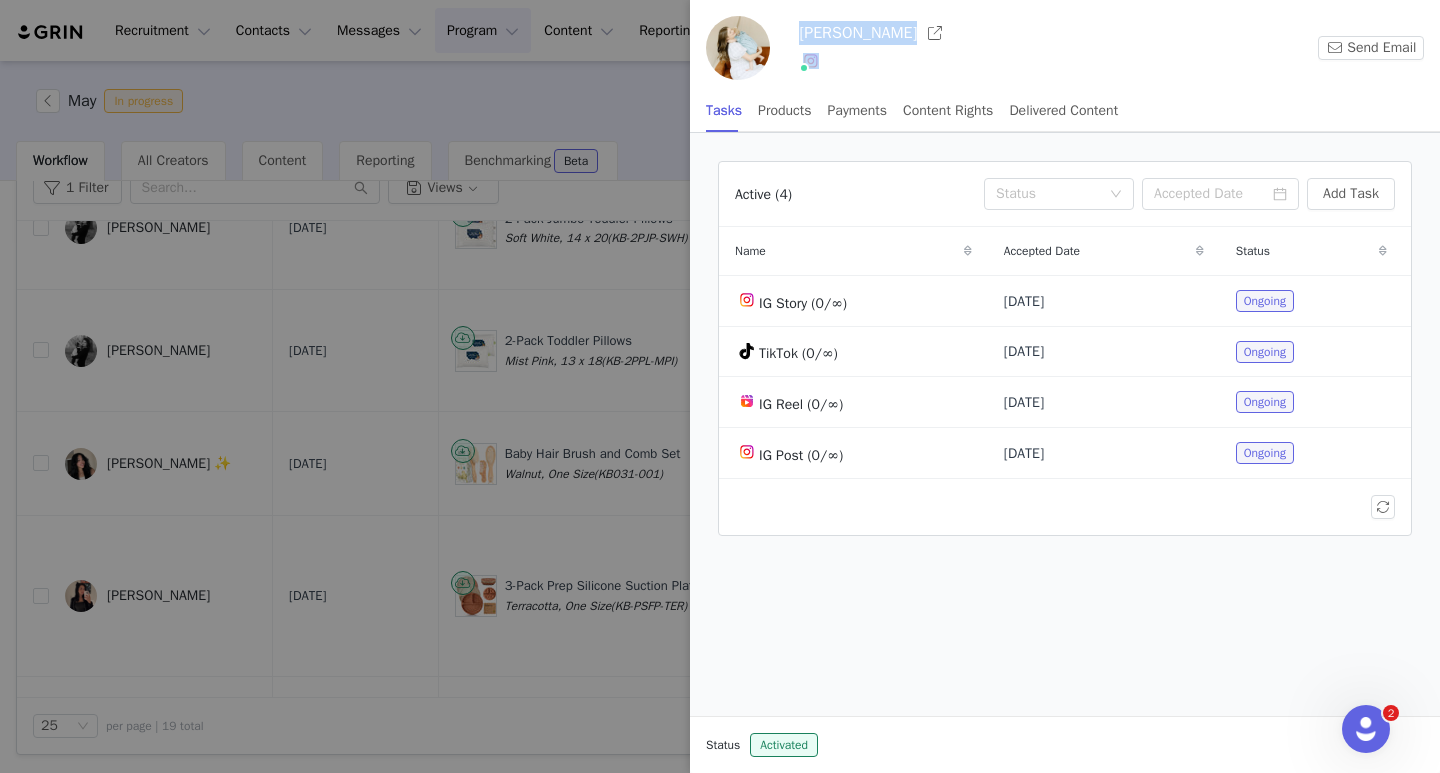 copy on "Alexis Caskey" 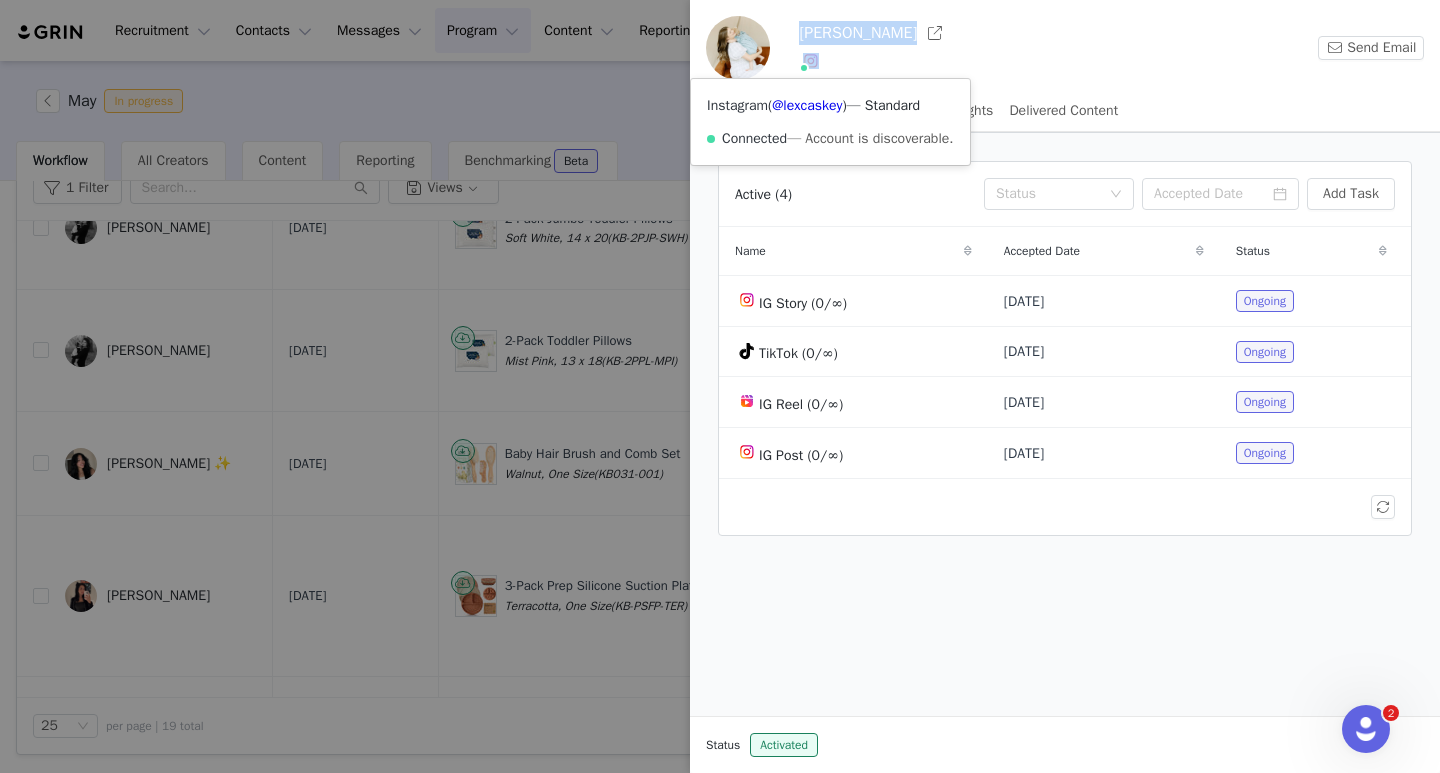 click at bounding box center [811, 61] 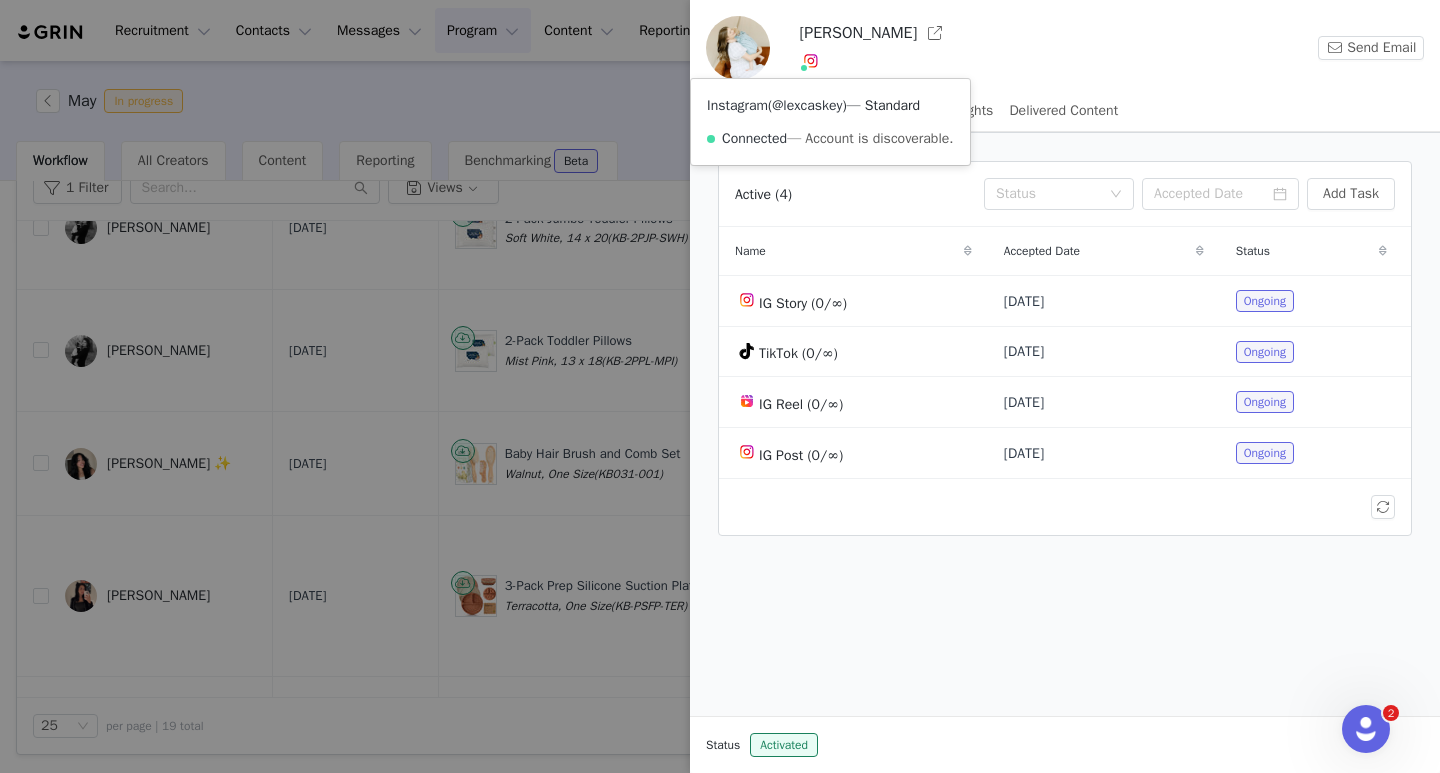 click on "@lexcaskey" at bounding box center (807, 105) 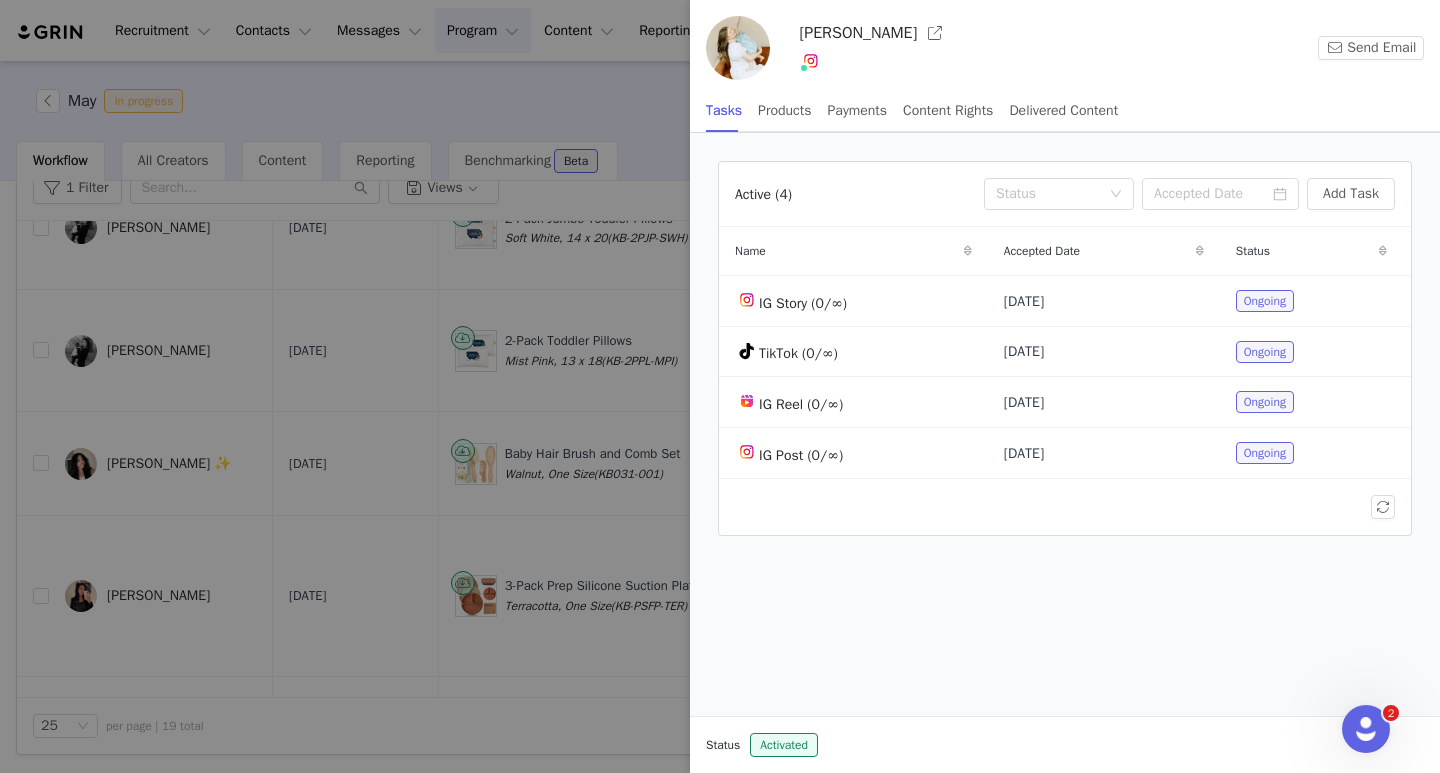 click at bounding box center [720, 386] 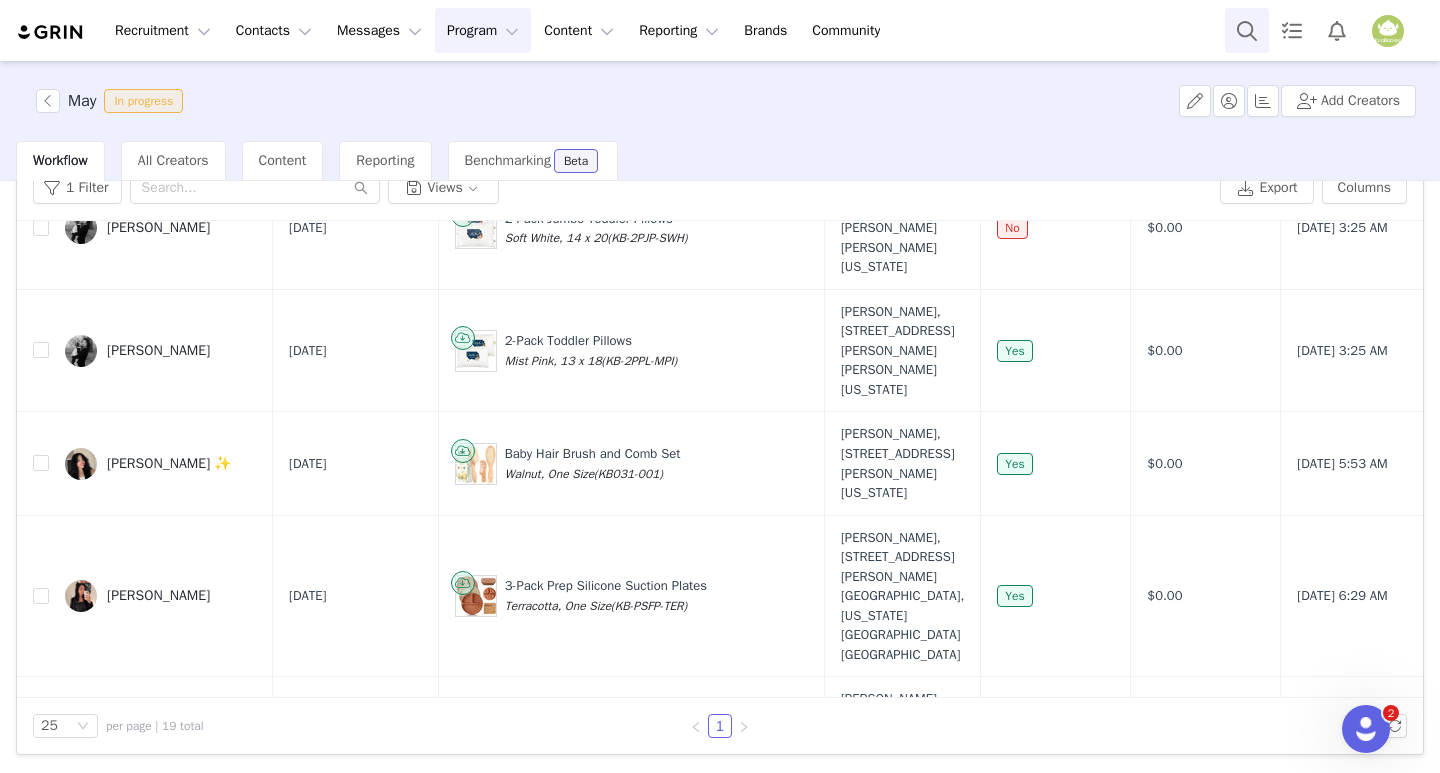 click at bounding box center [1247, 30] 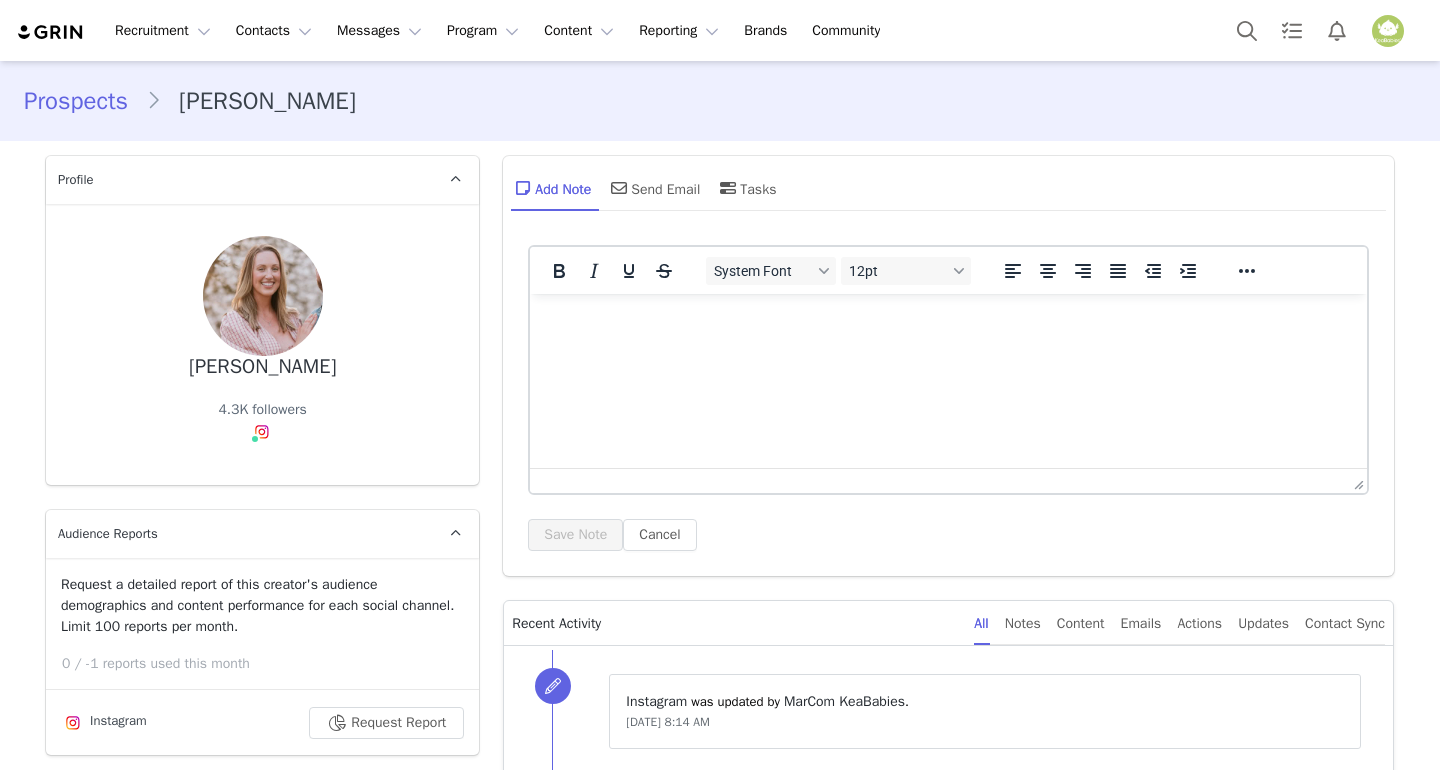 scroll, scrollTop: 0, scrollLeft: 0, axis: both 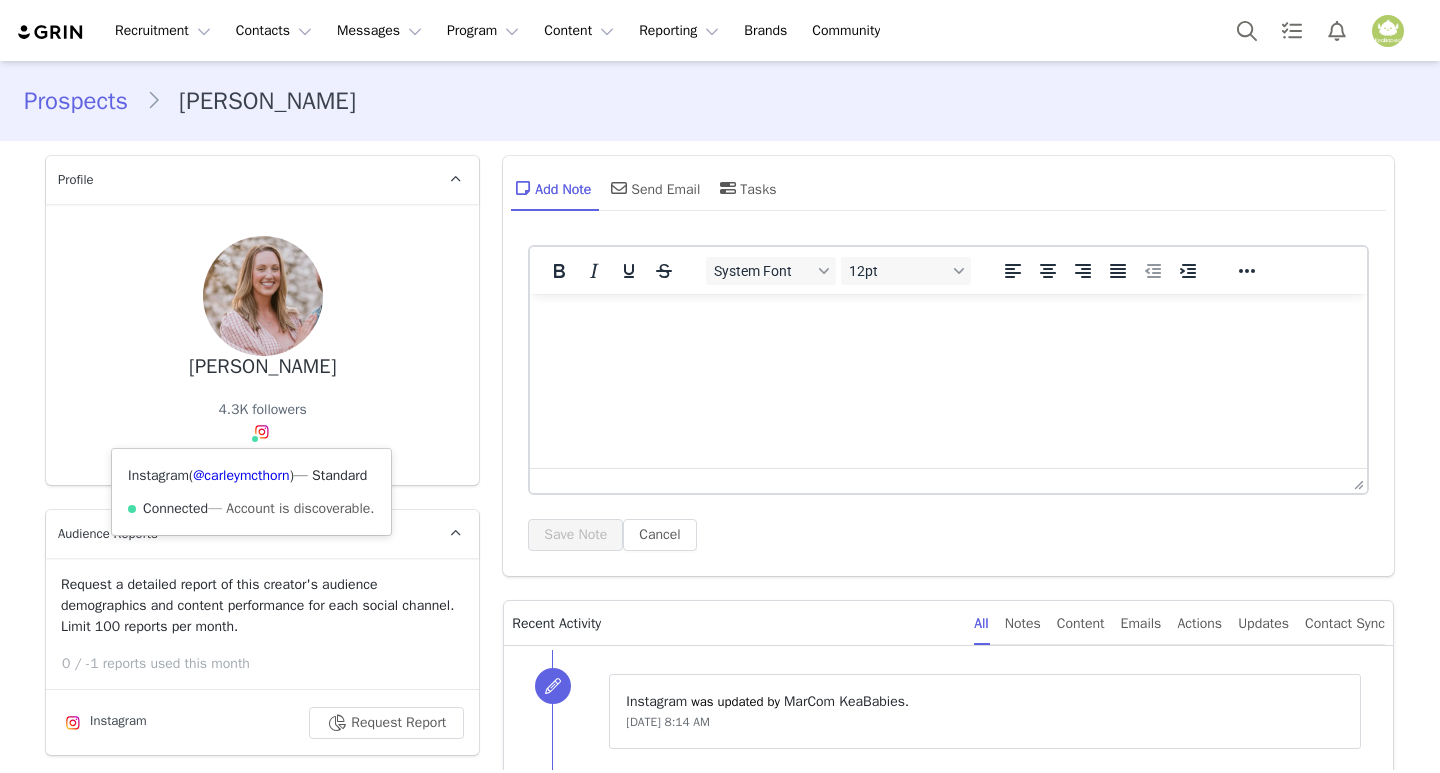 click at bounding box center [262, 432] 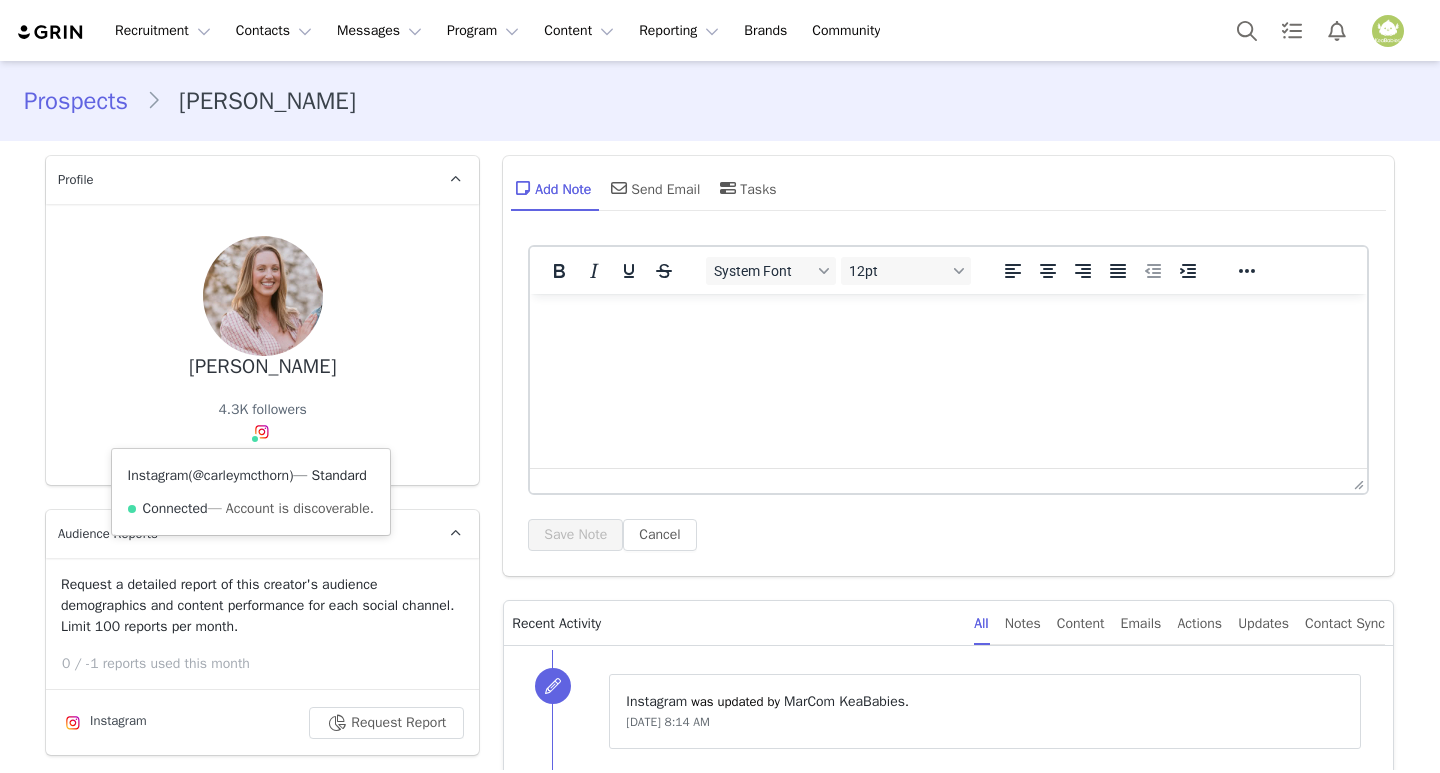 click on "@carleymcthorn" at bounding box center [241, 475] 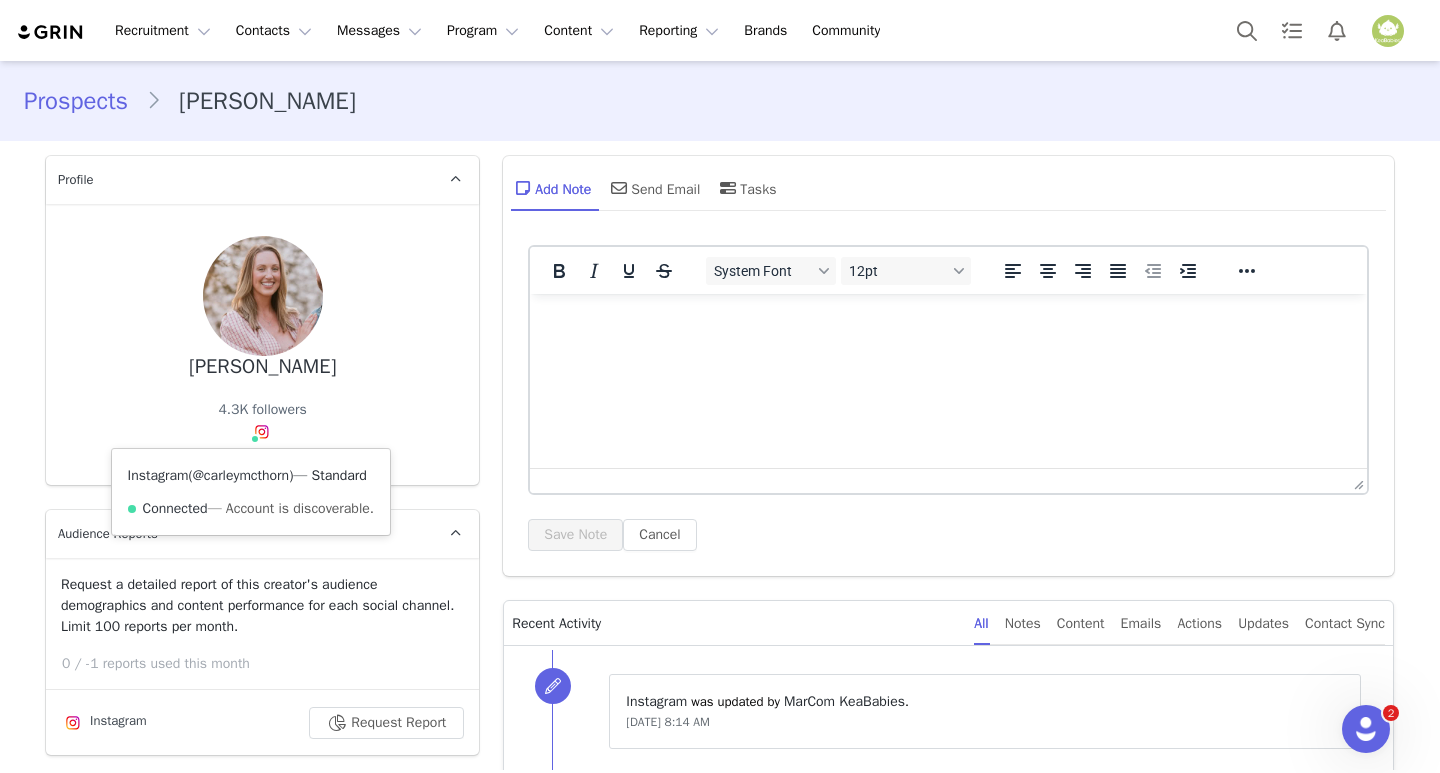 scroll, scrollTop: 0, scrollLeft: 0, axis: both 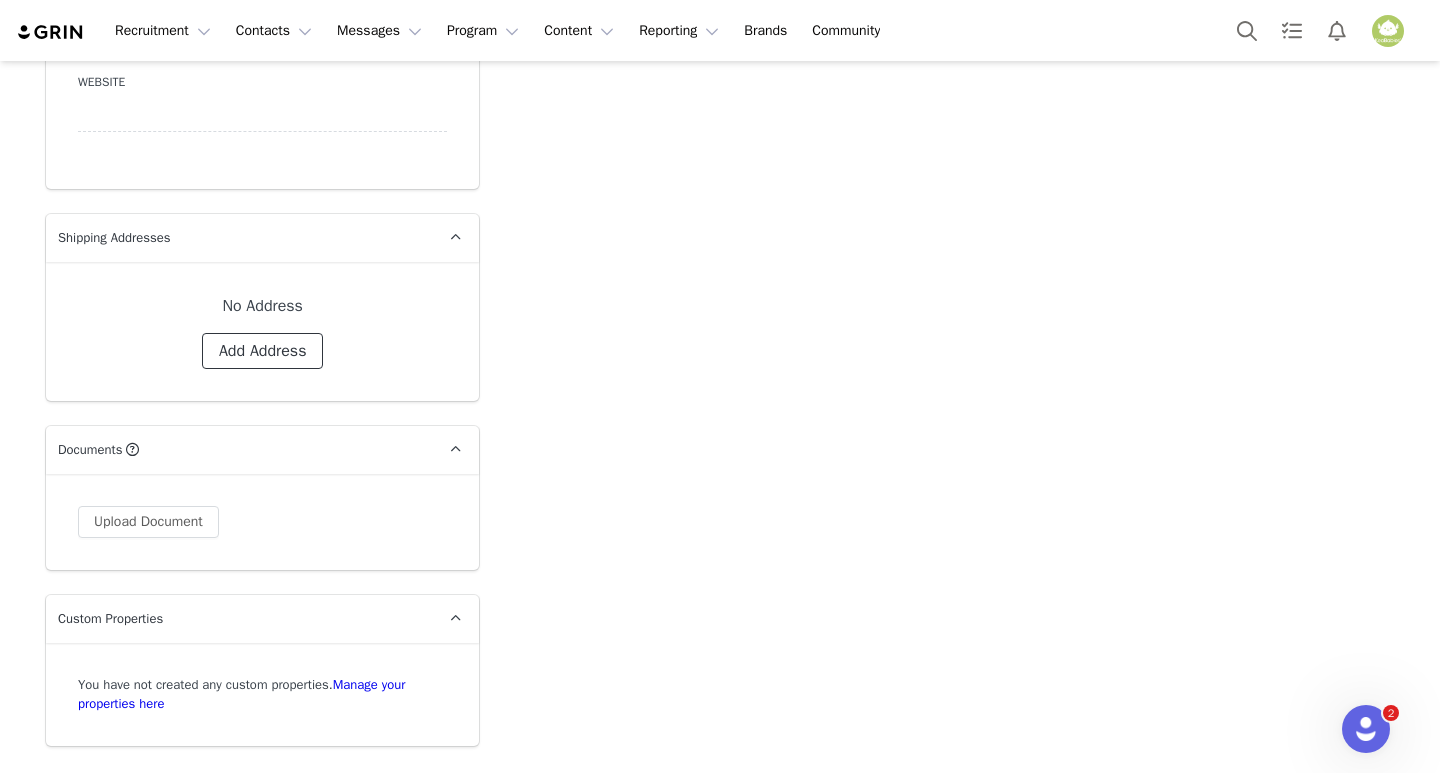 click on "Add Address" at bounding box center [263, 351] 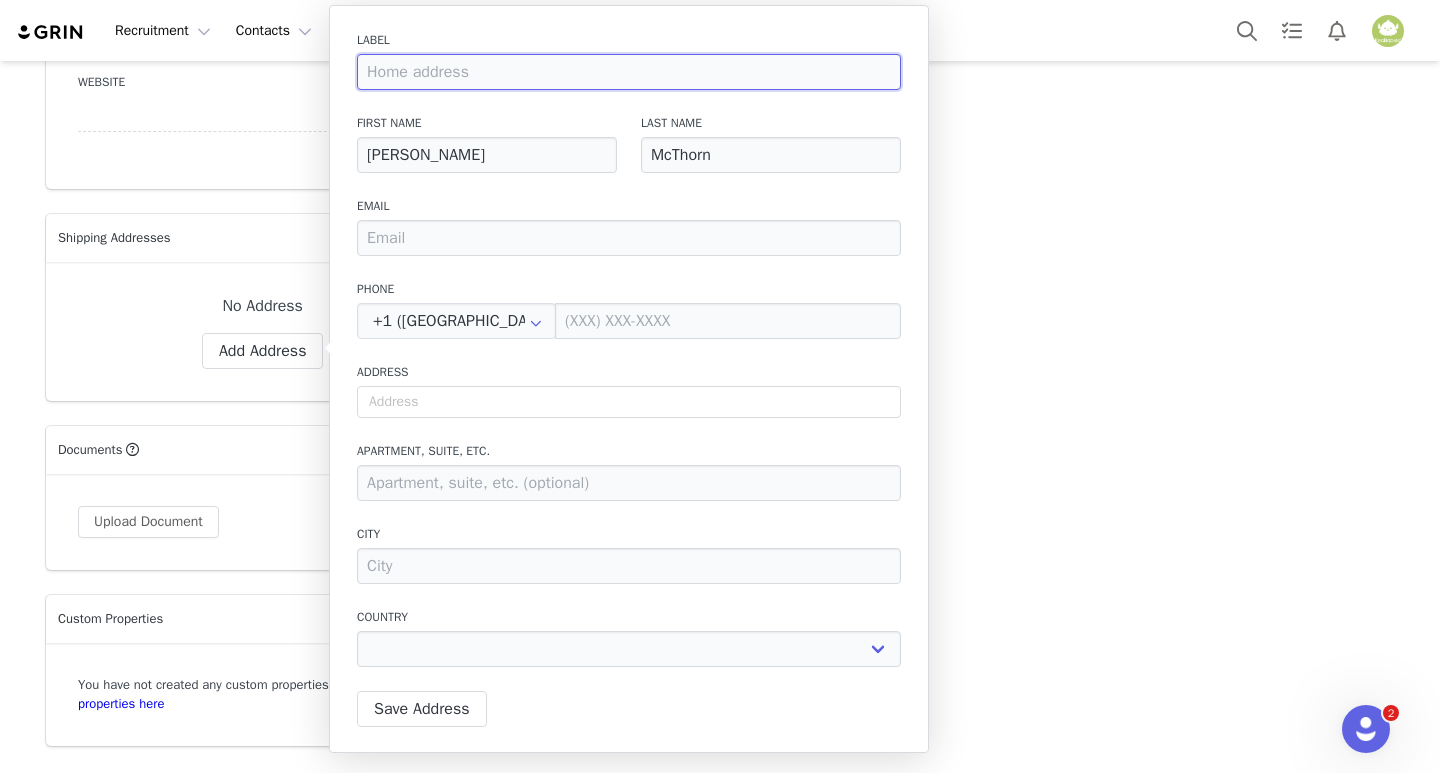 click at bounding box center (629, 72) 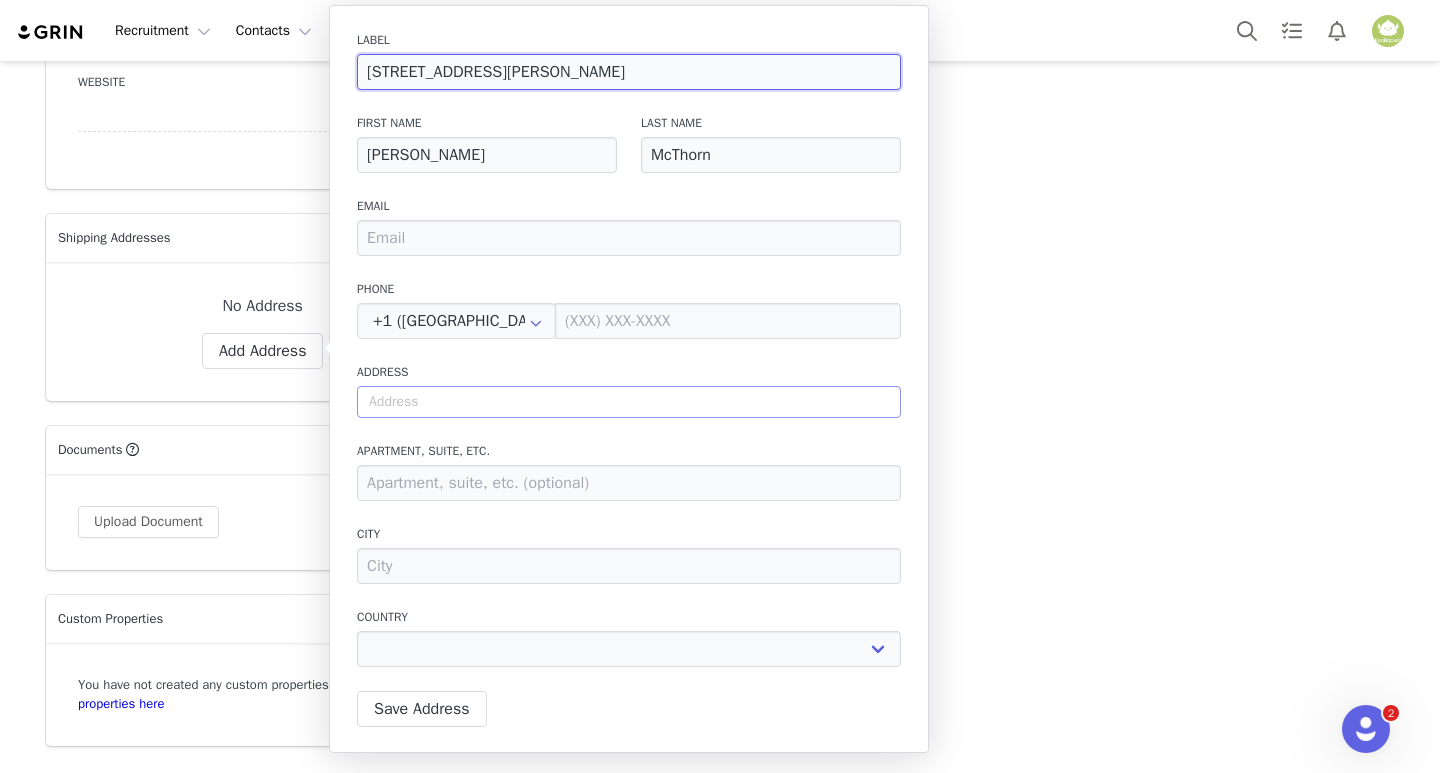 type on "5015 Garst Road Modesto, CA 95357" 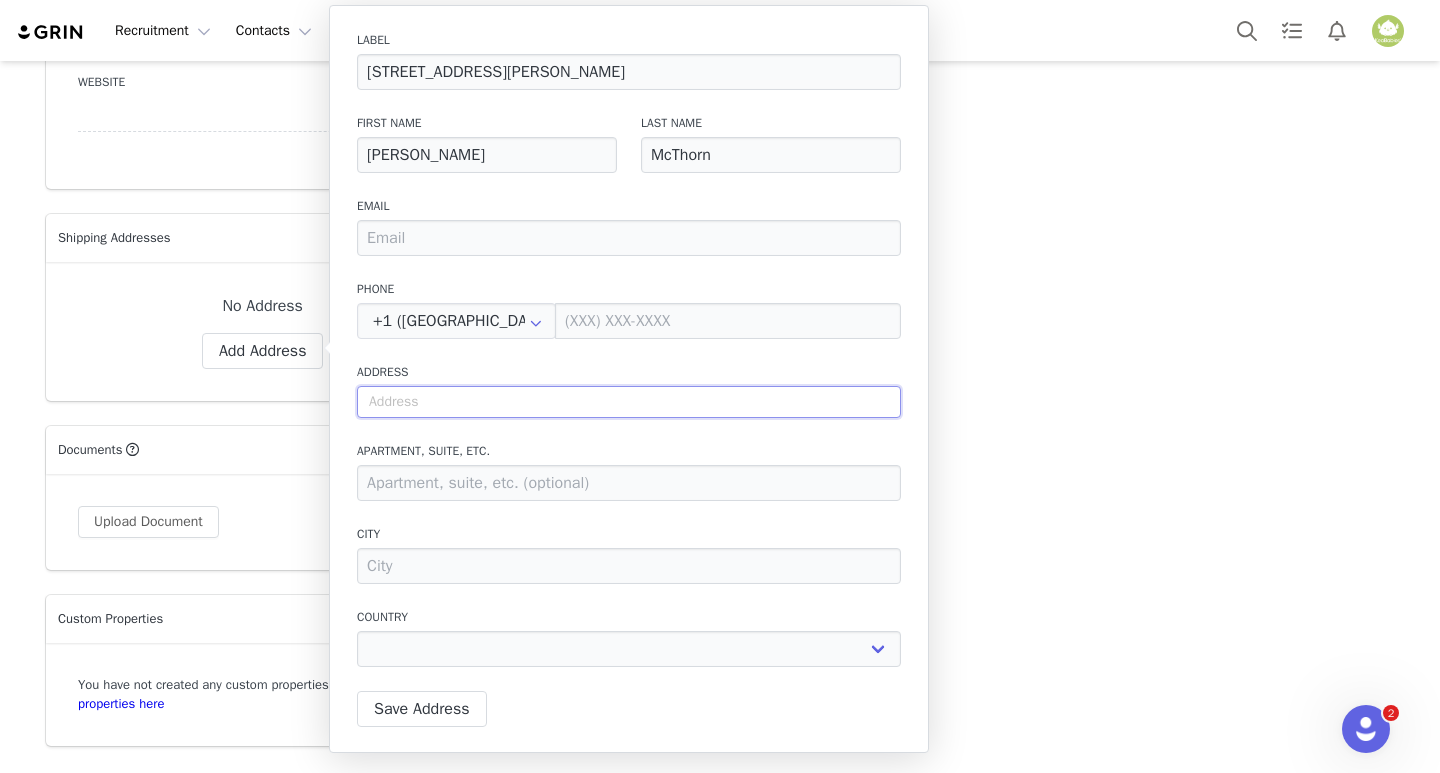 click at bounding box center [629, 402] 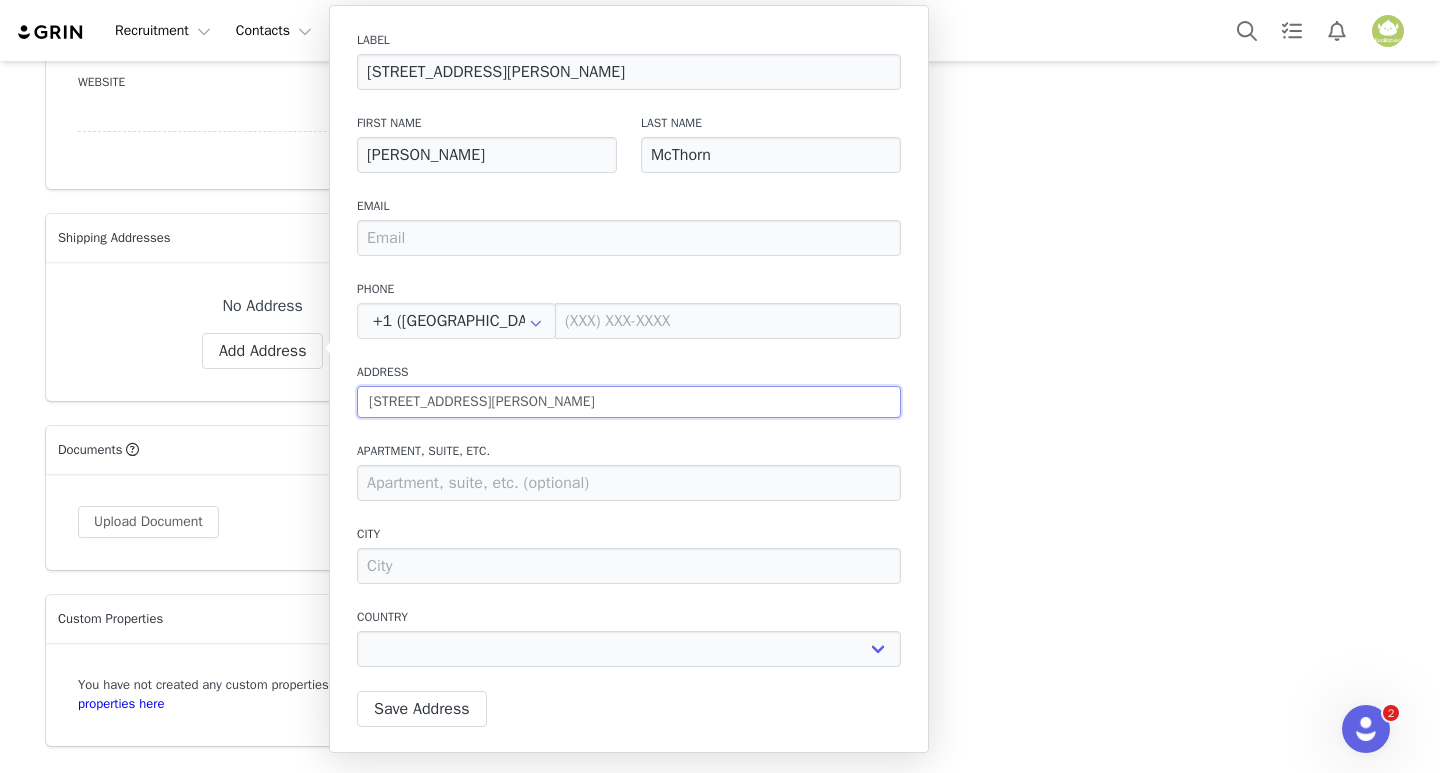 select 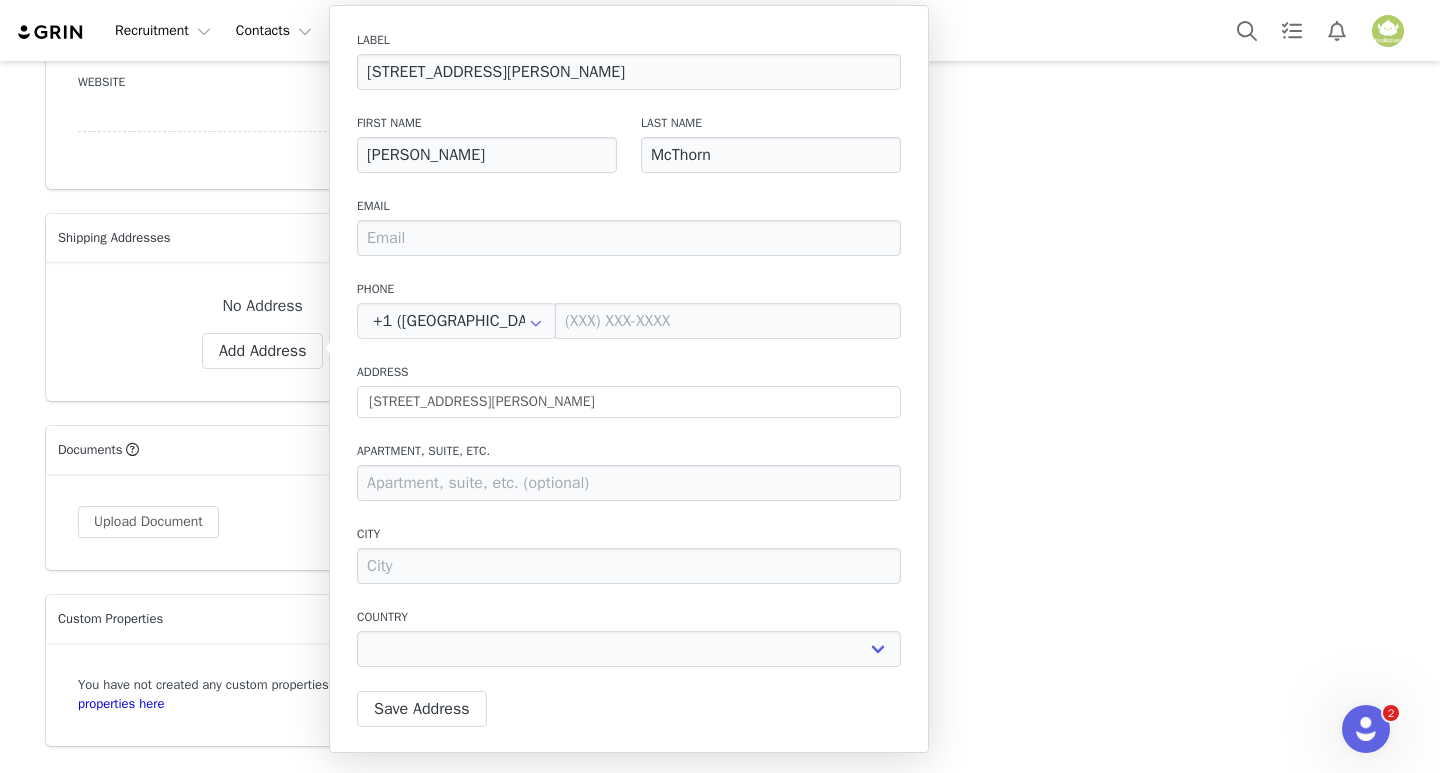 type on "5015 Garst Rd" 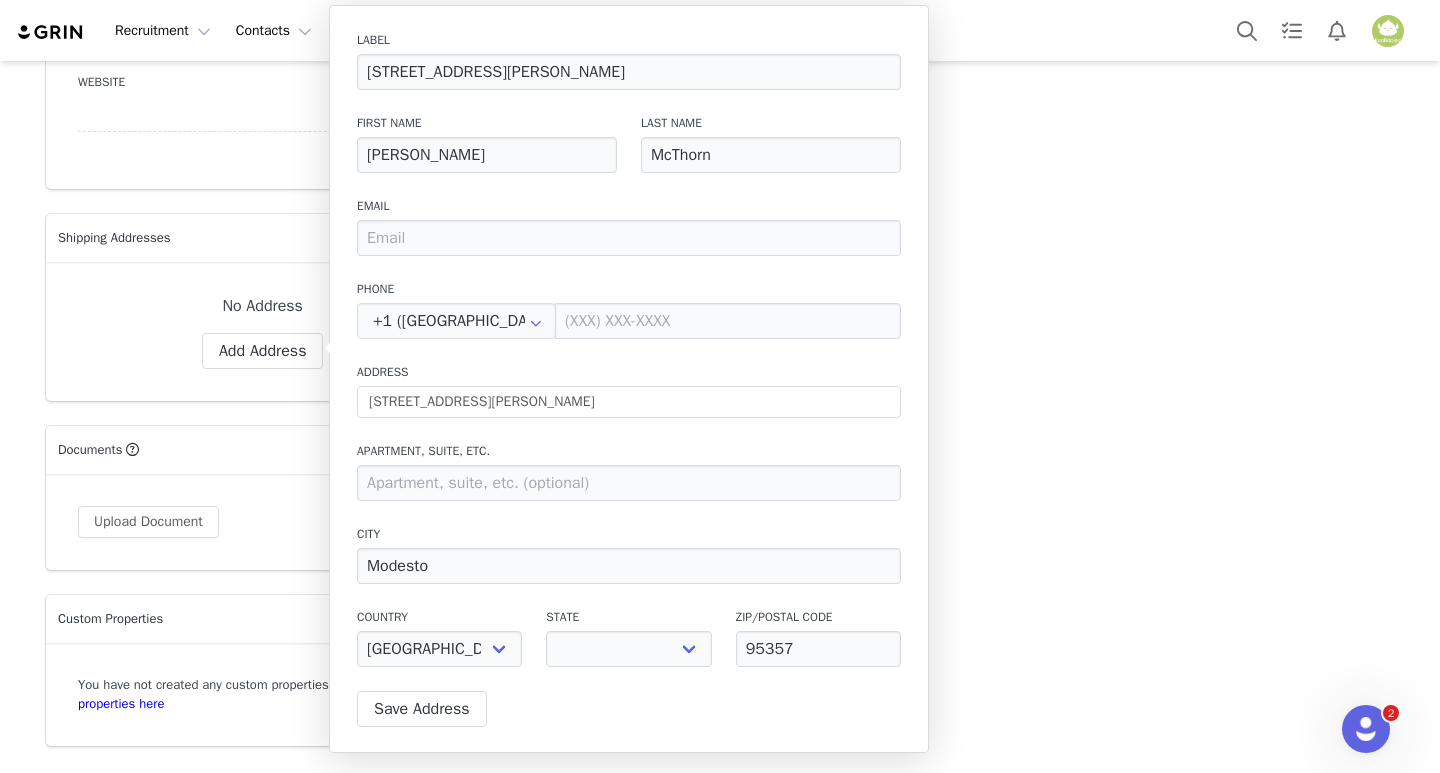 select on "[object Object]" 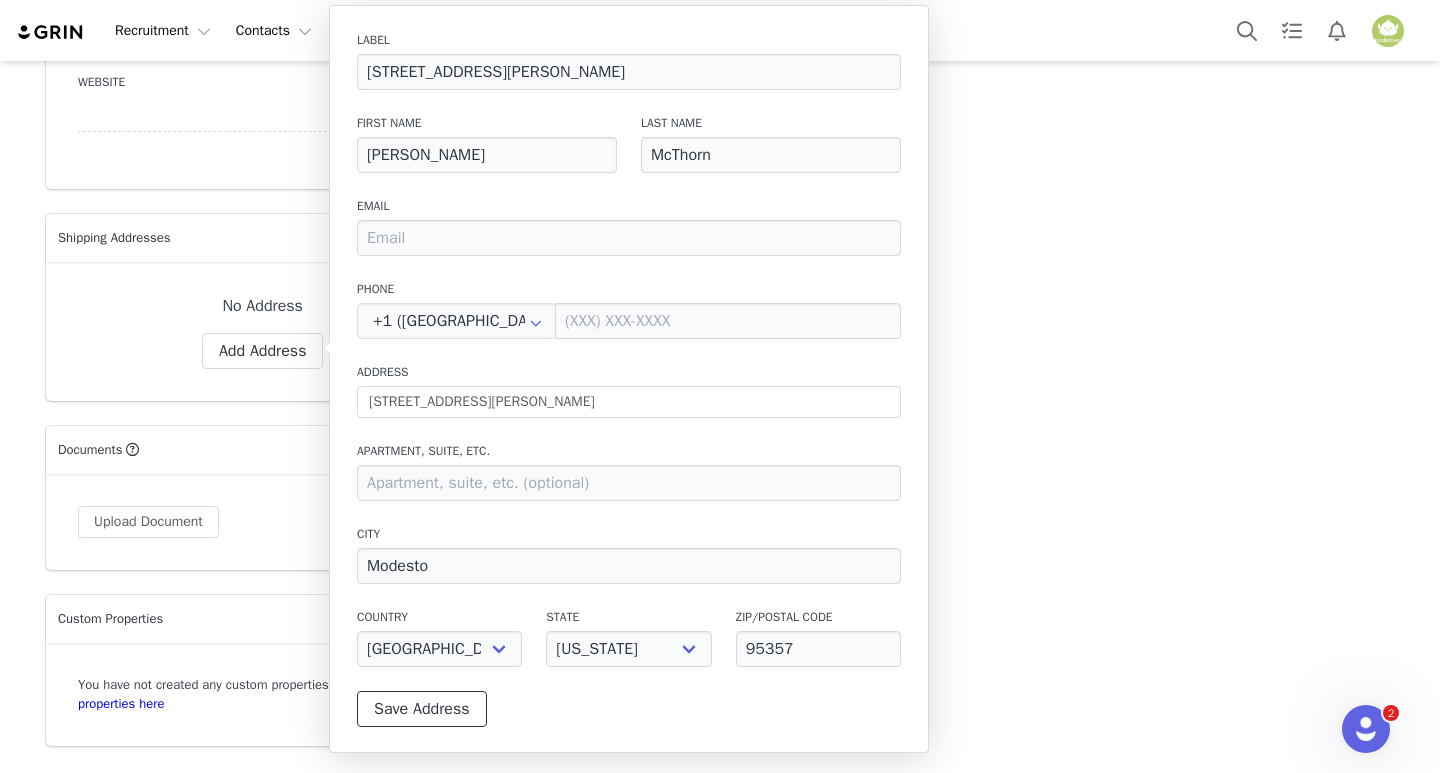 click on "Save Address" at bounding box center [422, 709] 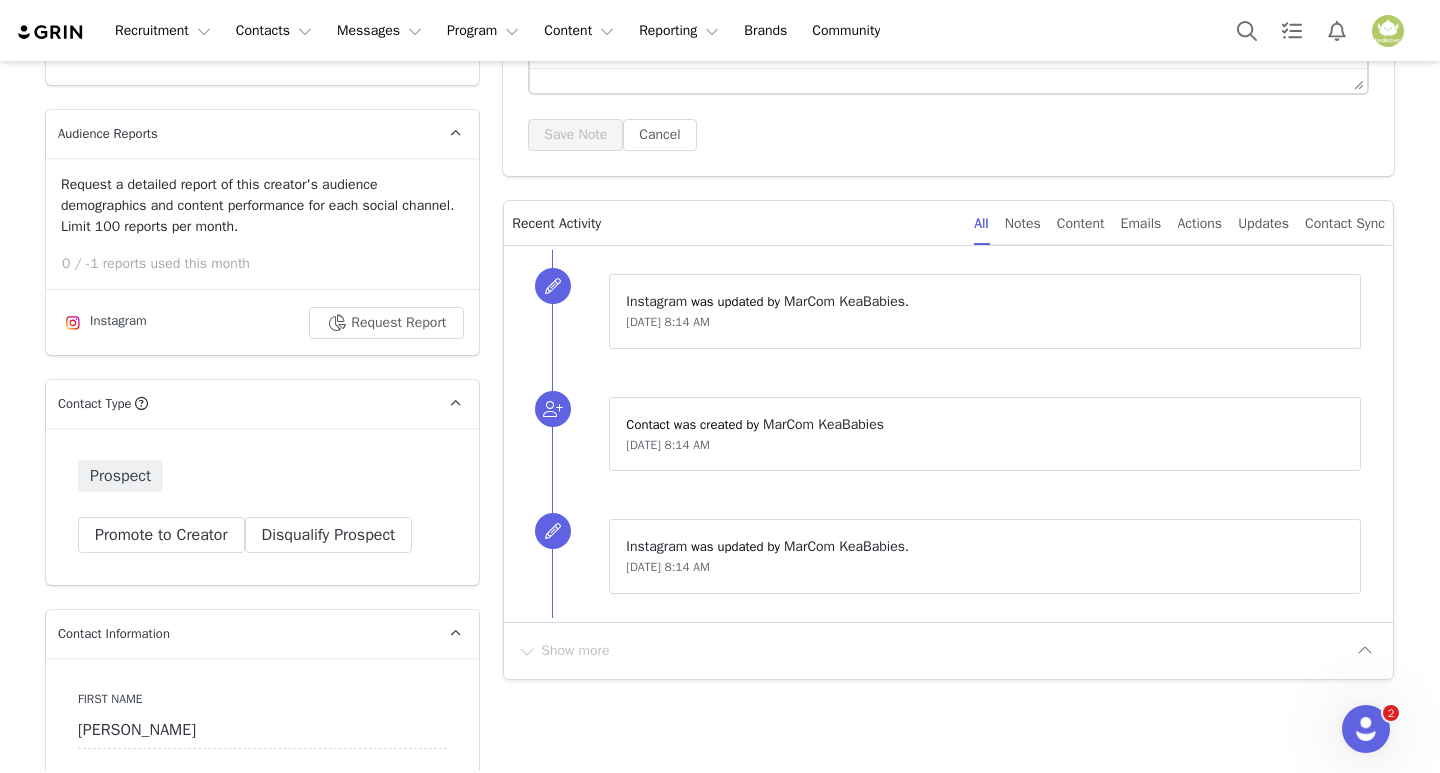 scroll, scrollTop: 0, scrollLeft: 0, axis: both 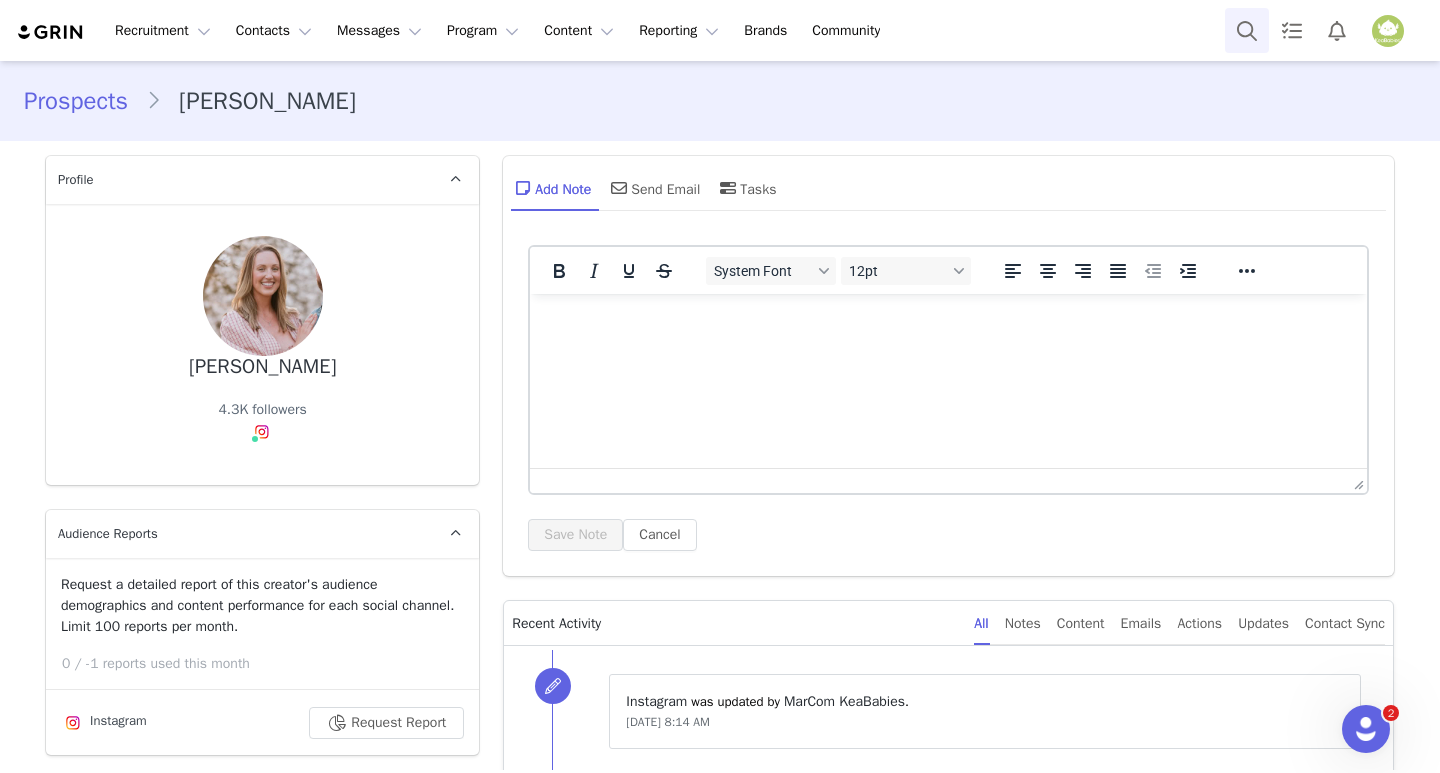 click at bounding box center (1247, 30) 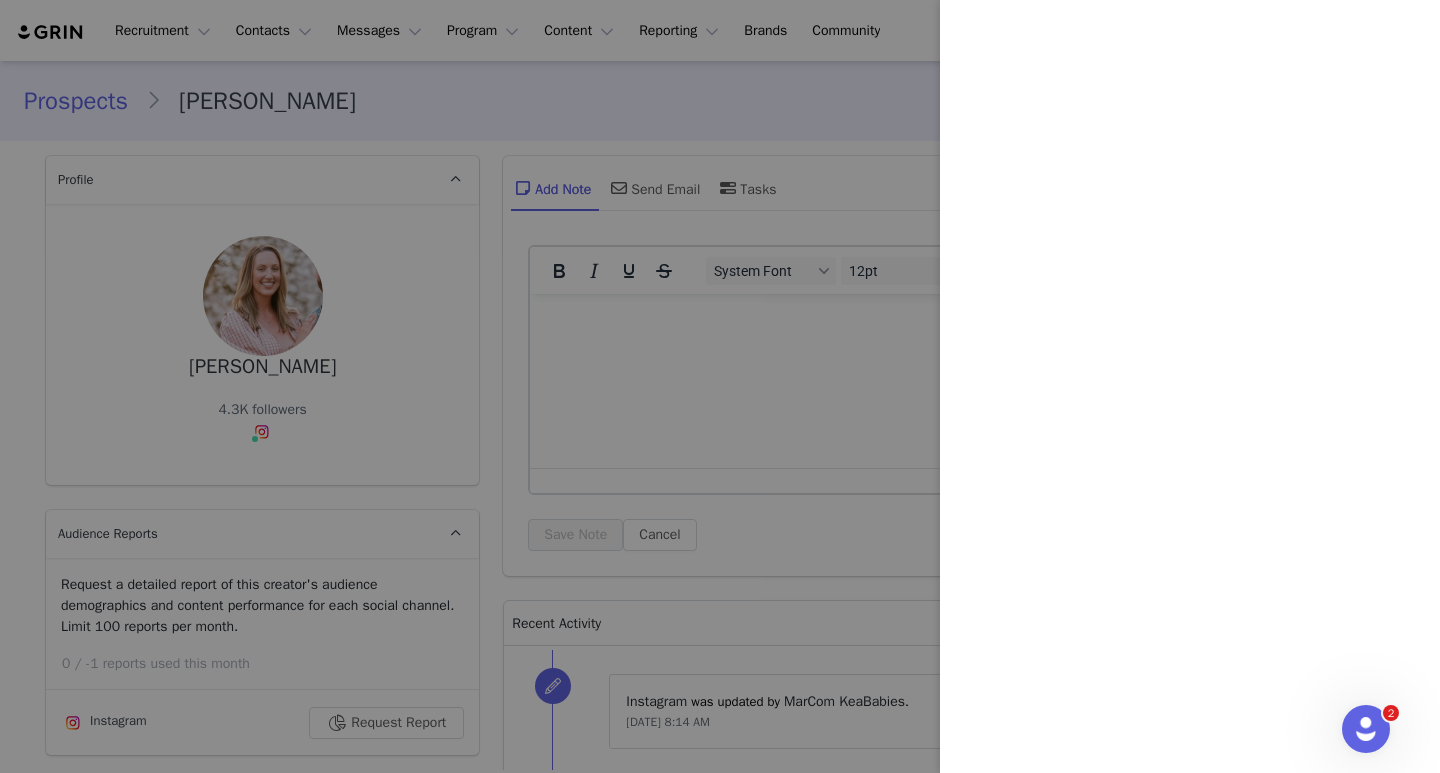 click at bounding box center (720, 386) 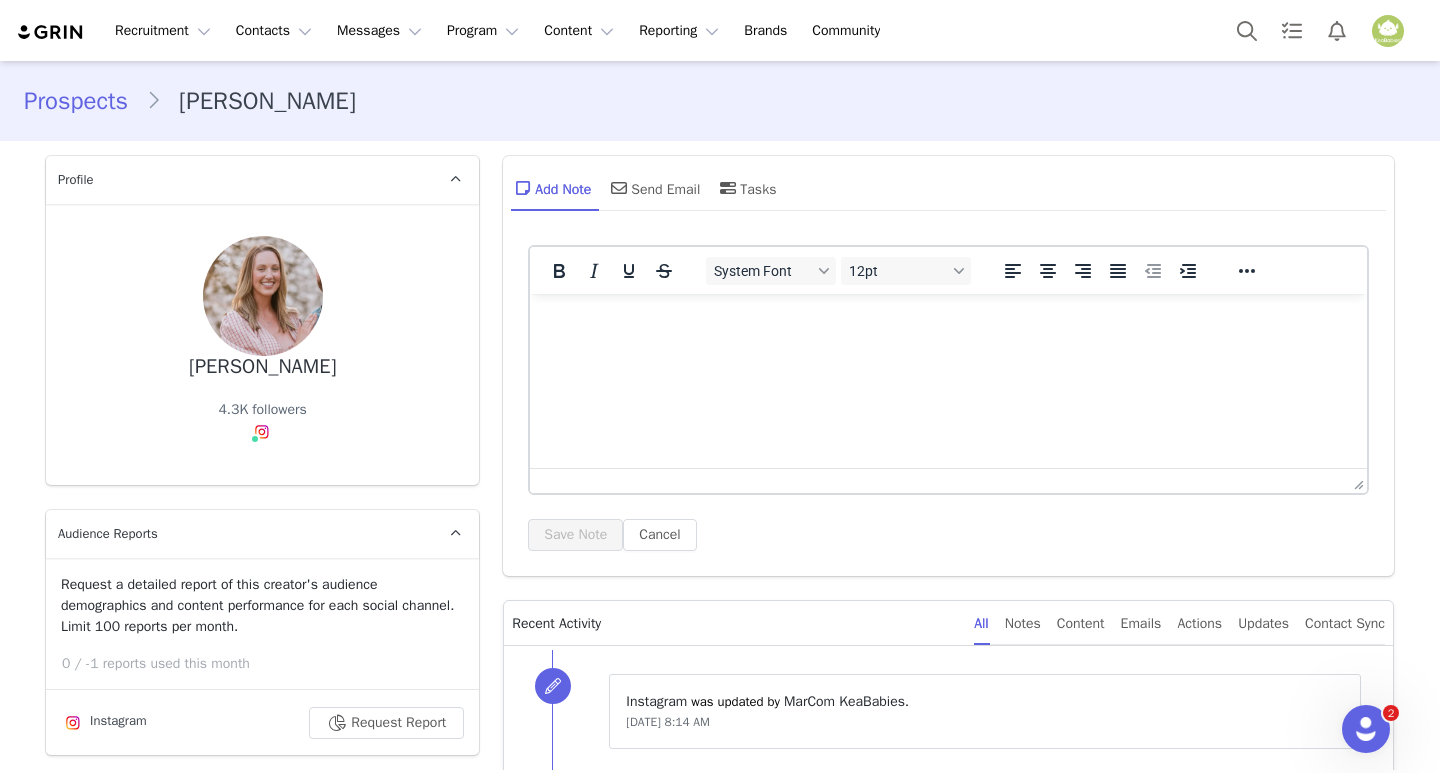 click at bounding box center (948, 321) 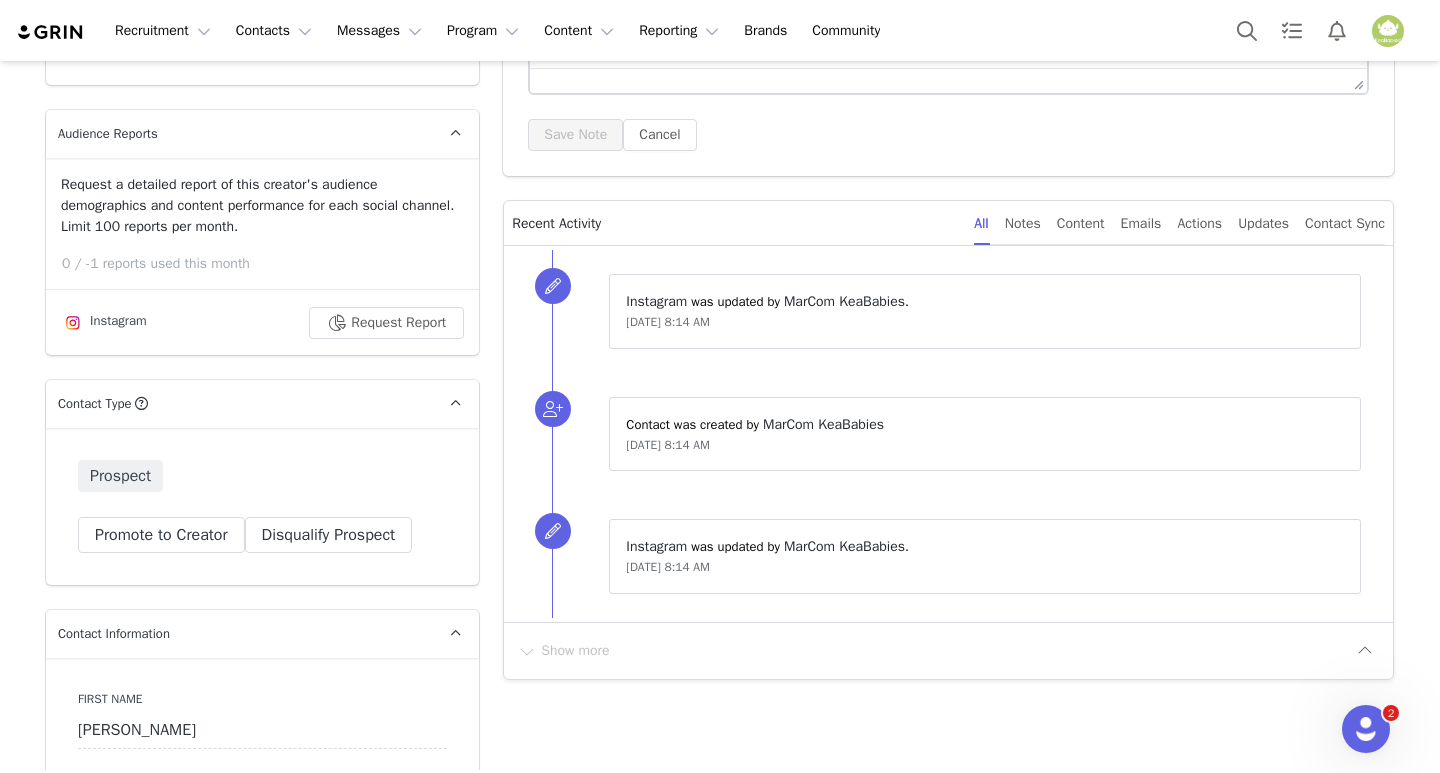 scroll, scrollTop: 0, scrollLeft: 0, axis: both 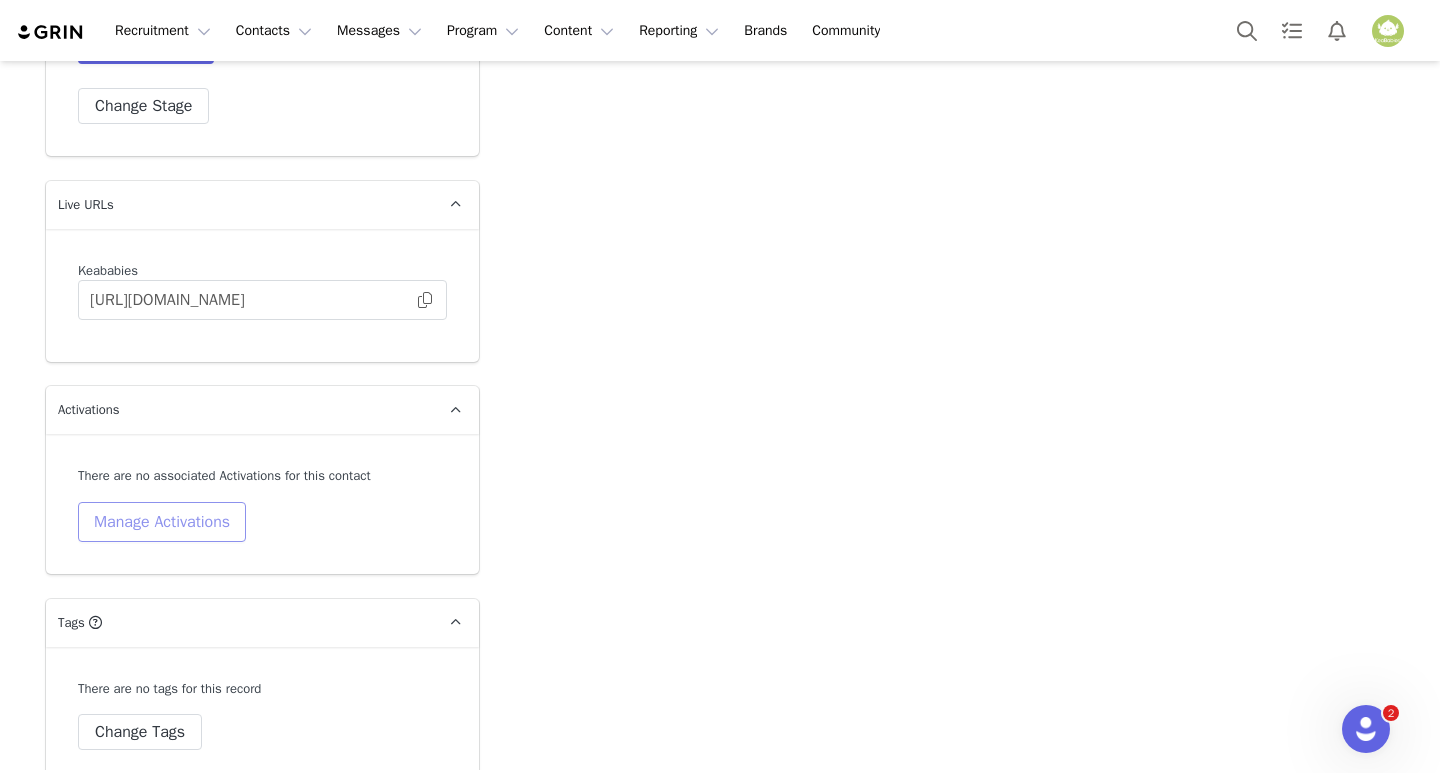click on "Manage Activations" at bounding box center [162, 522] 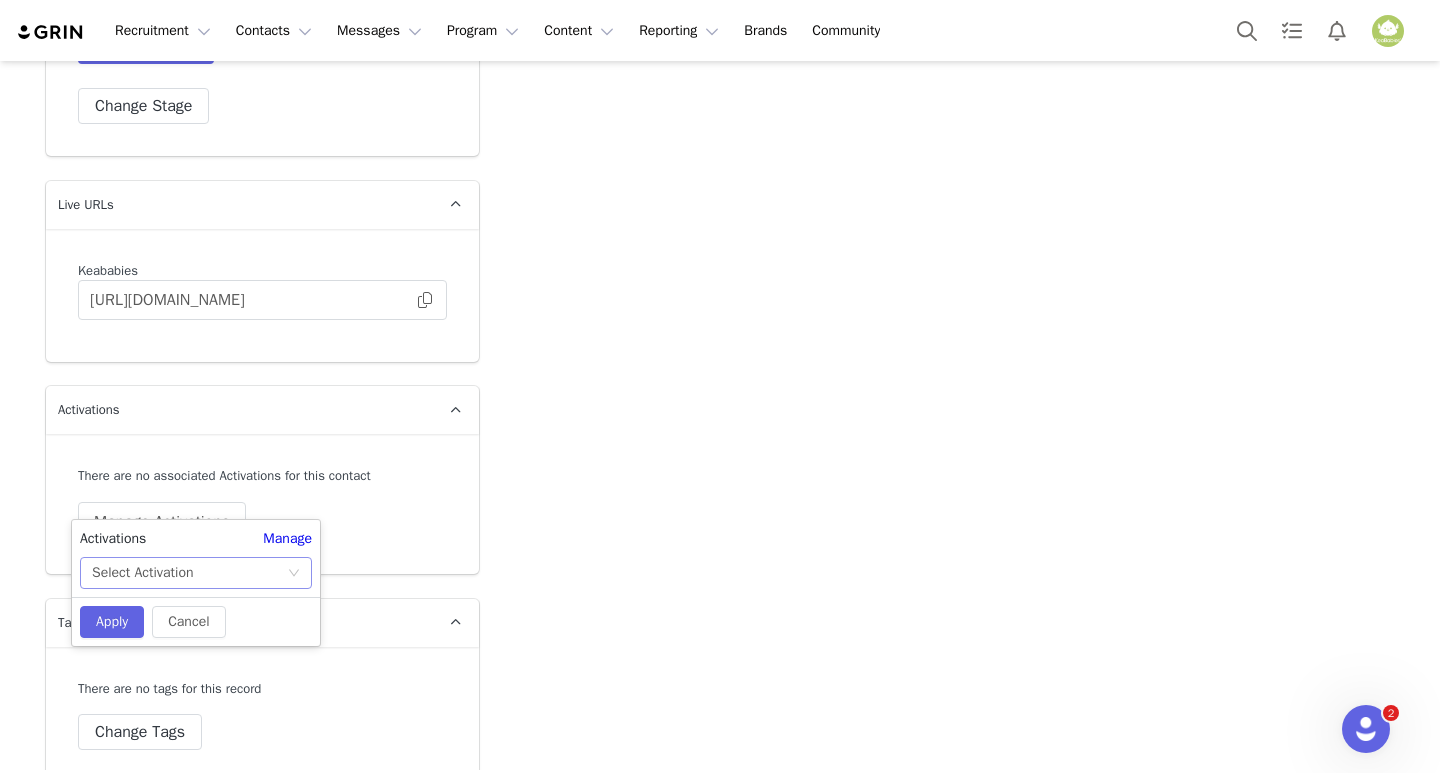 click on "Select Activation" at bounding box center (142, 573) 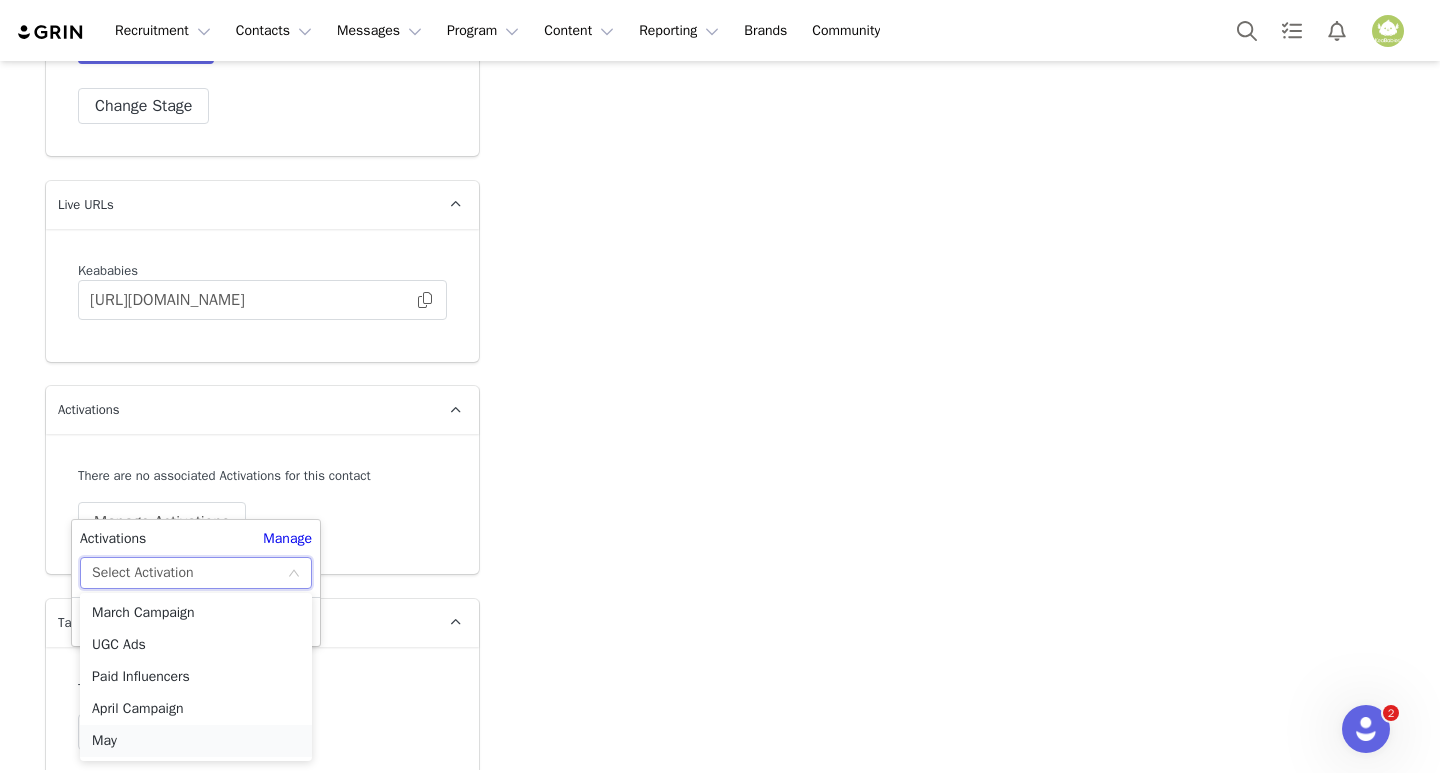 click on "May" at bounding box center [196, 741] 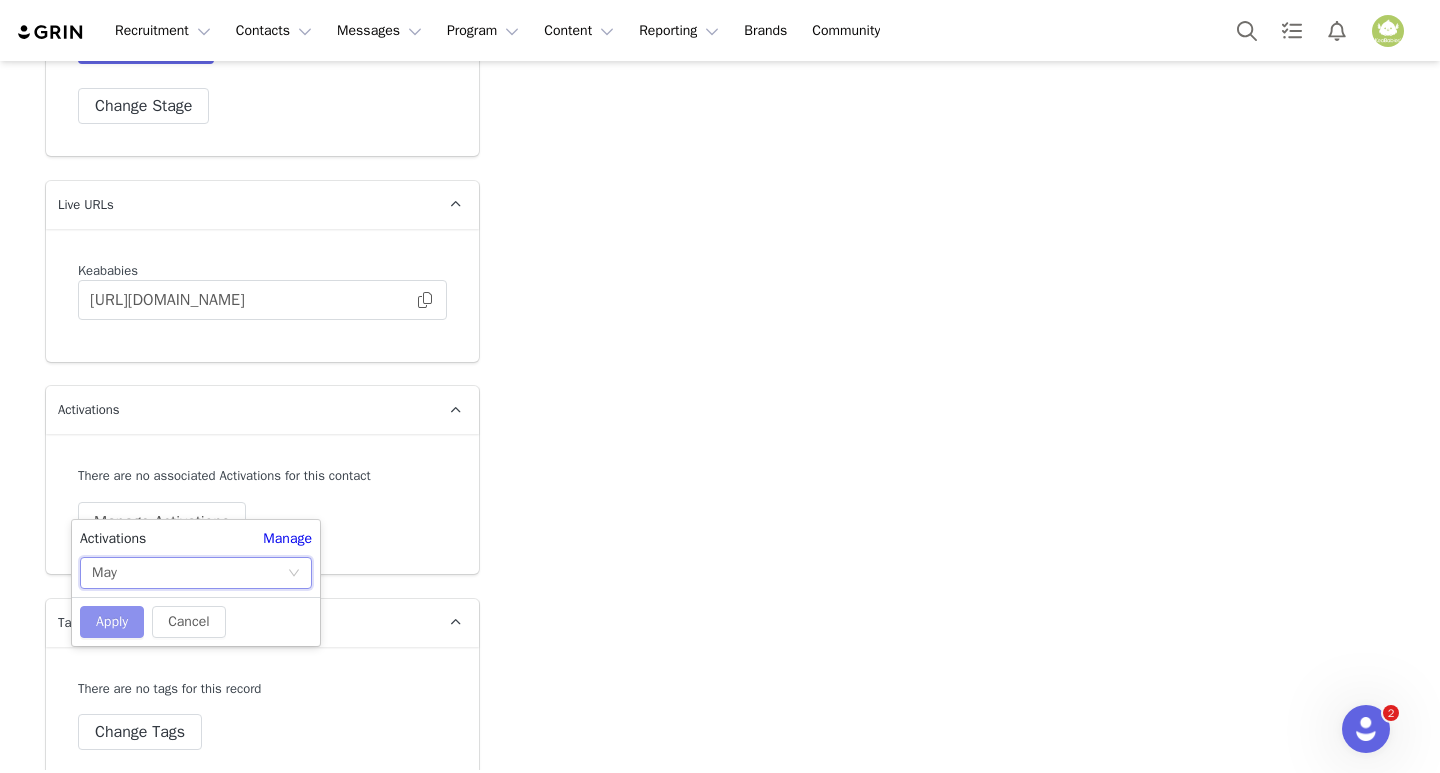 click on "Apply" at bounding box center [112, 622] 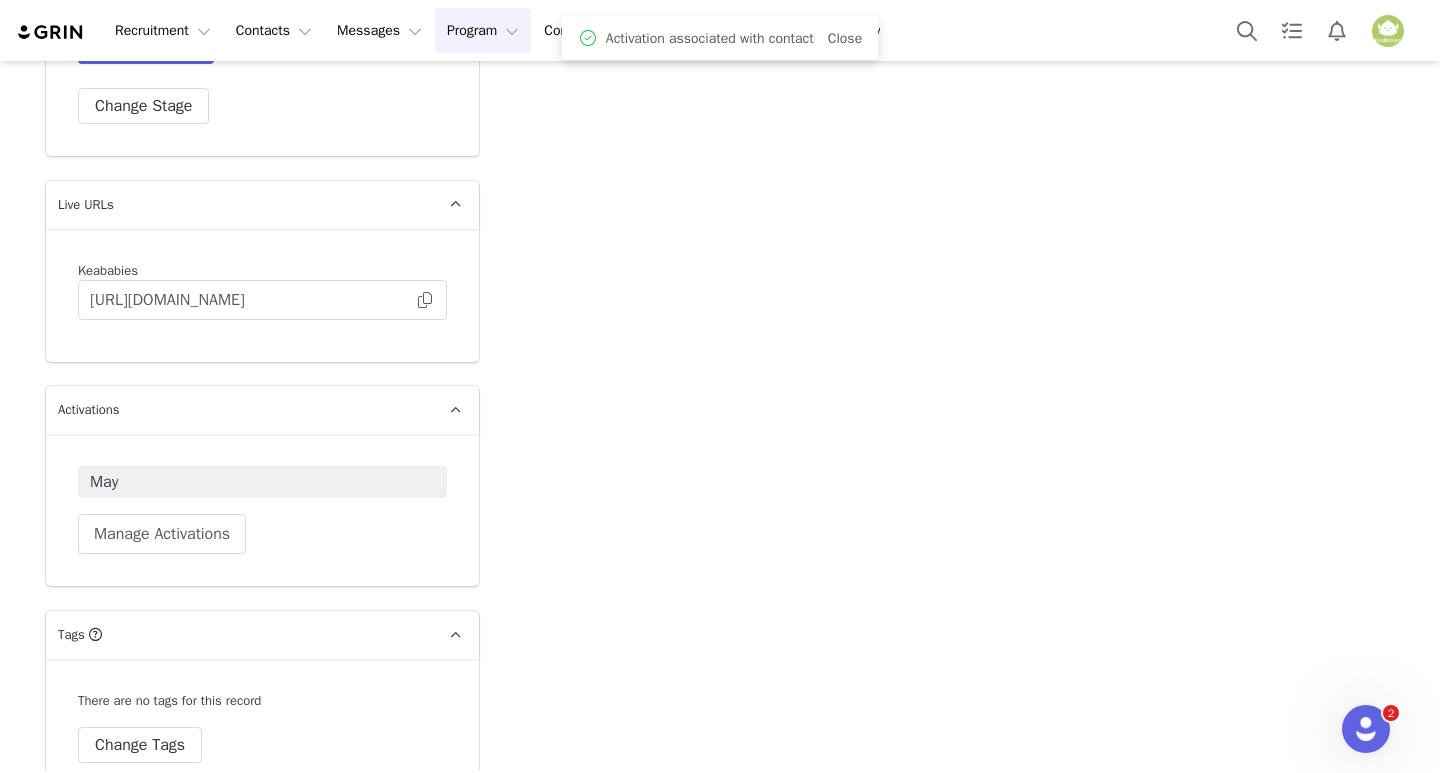 click on "Program Program" at bounding box center [483, 30] 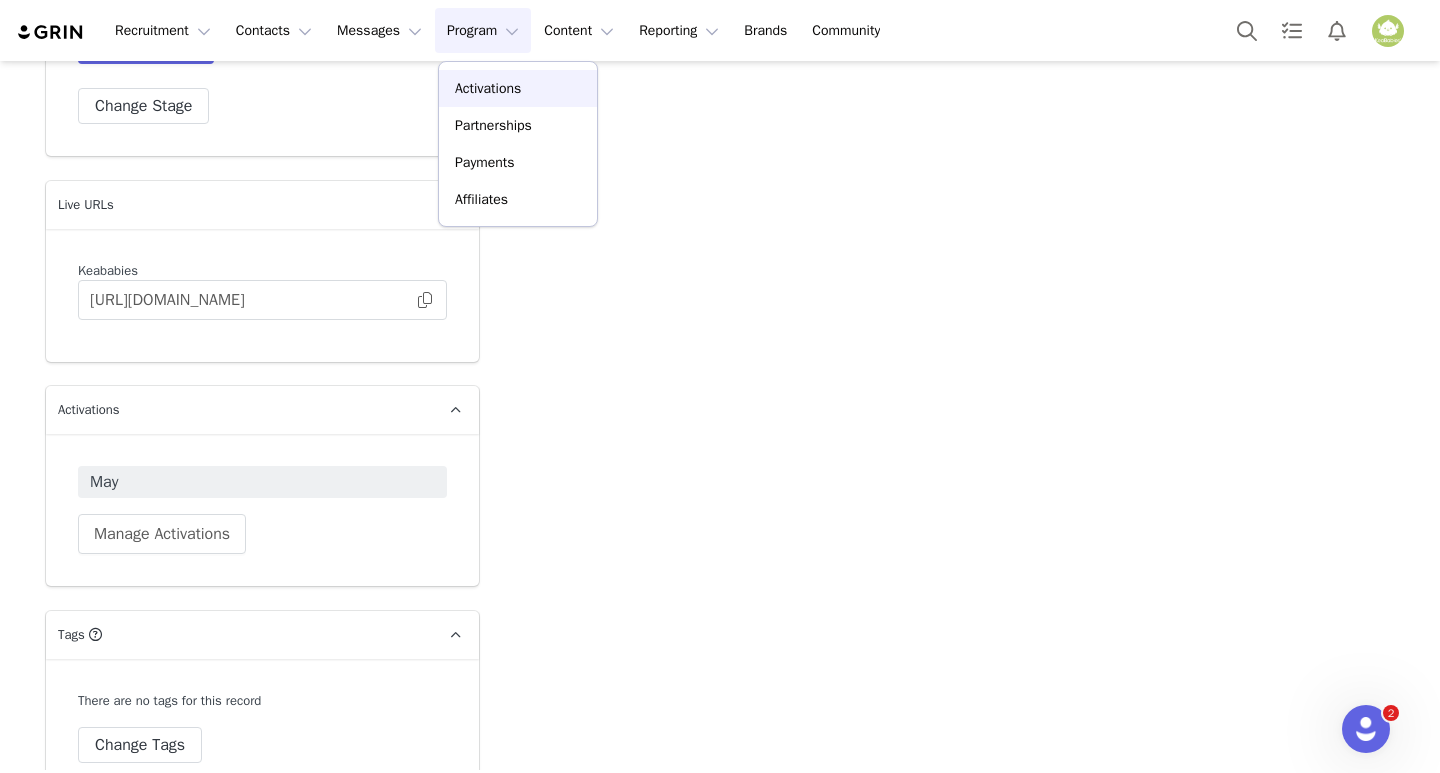 click on "Activations" at bounding box center (488, 88) 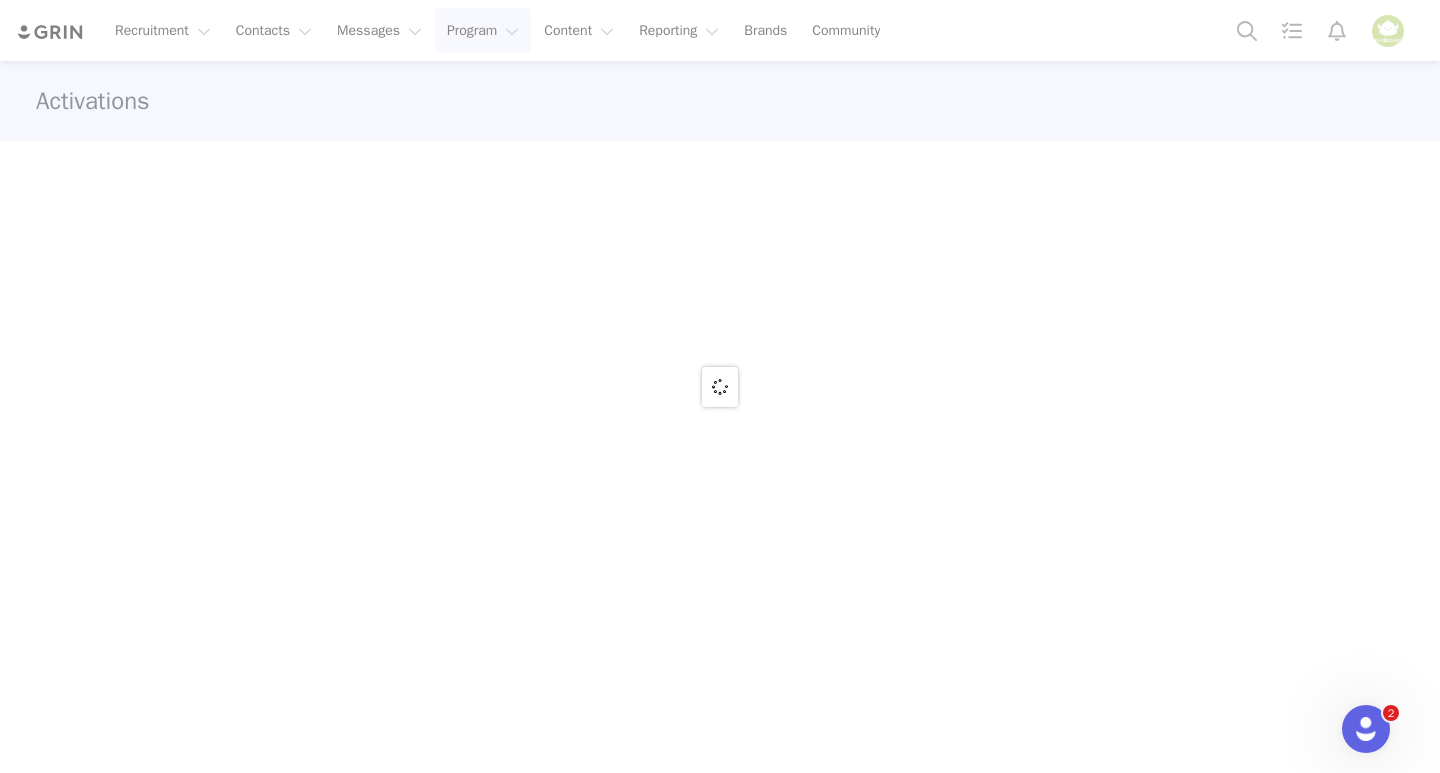 scroll, scrollTop: 0, scrollLeft: 0, axis: both 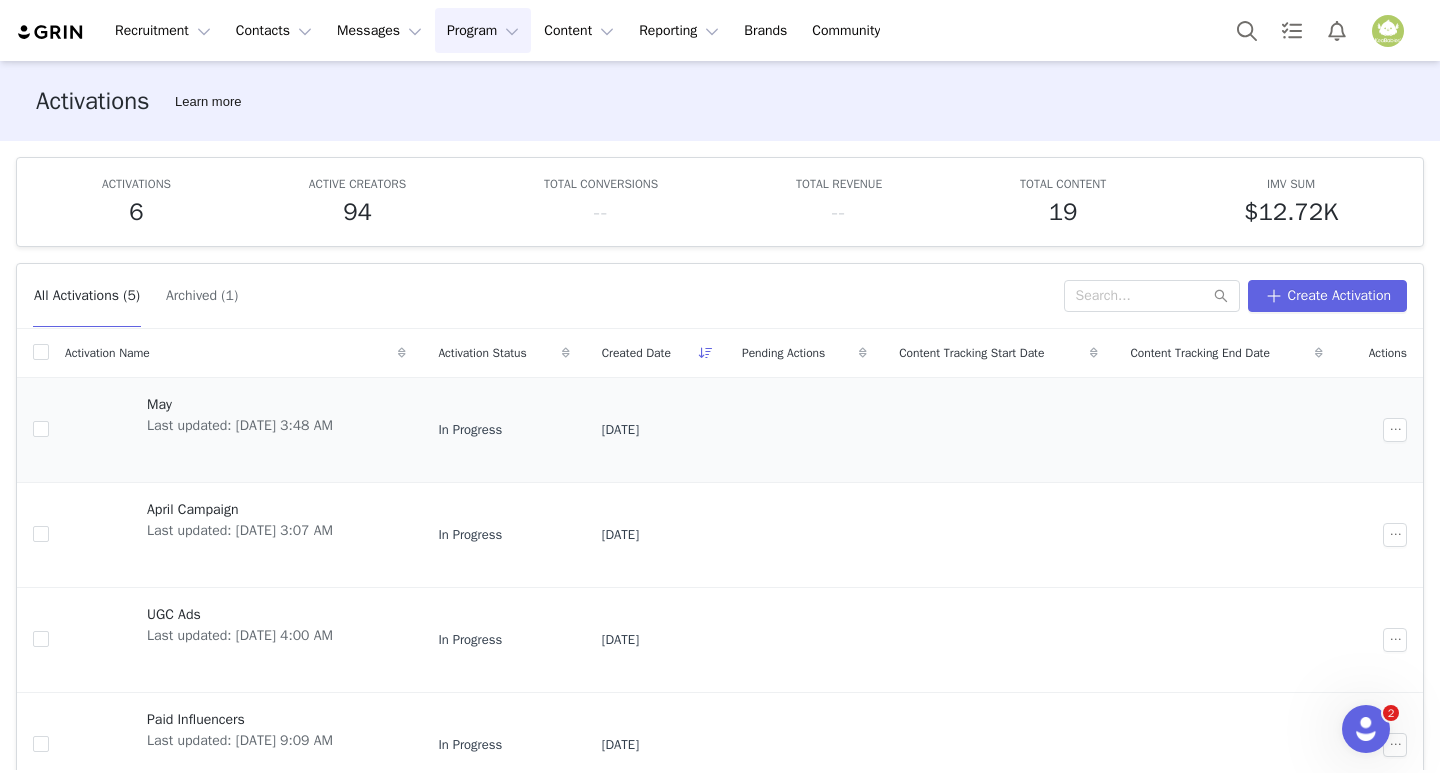 click on "Last updated: Jun 11, 2025 3:48 AM" at bounding box center [240, 425] 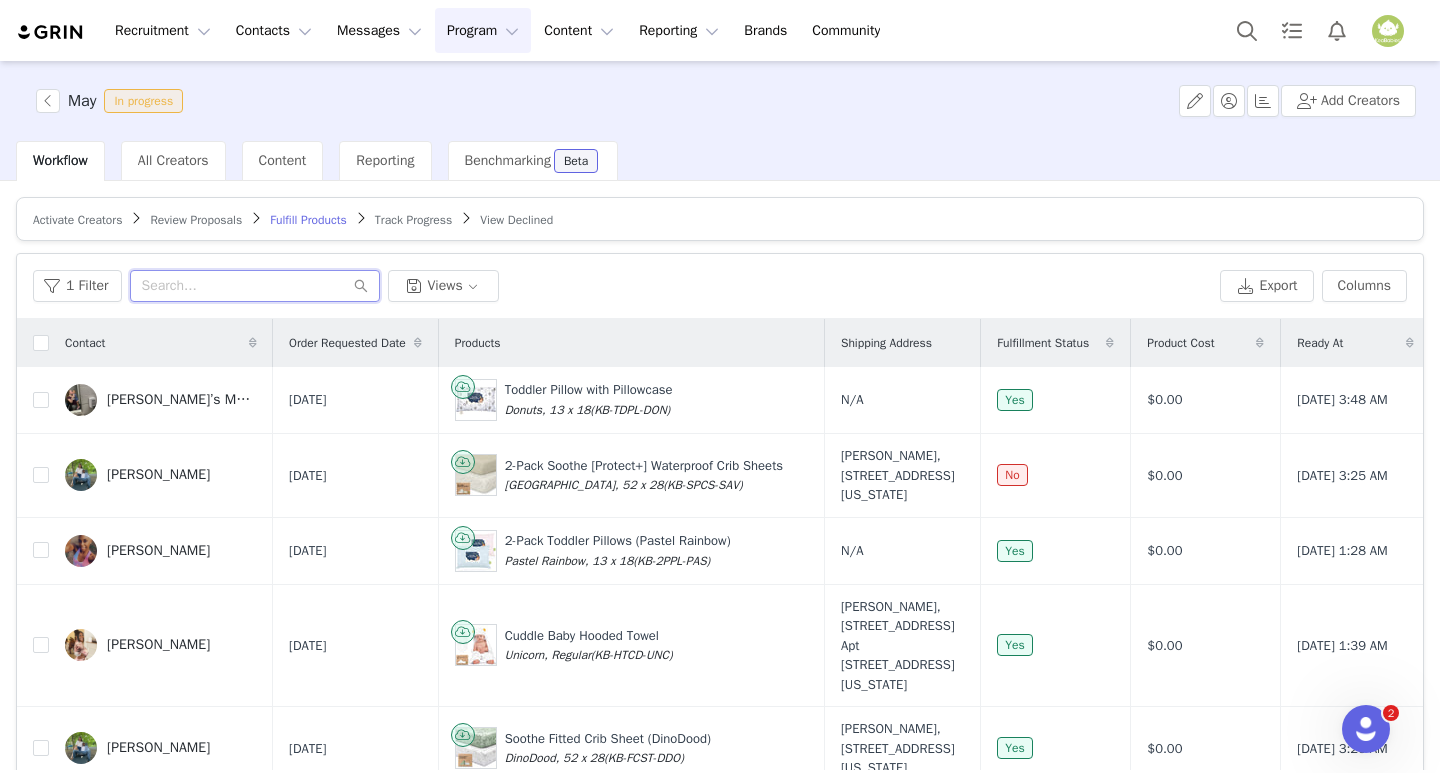click at bounding box center (255, 286) 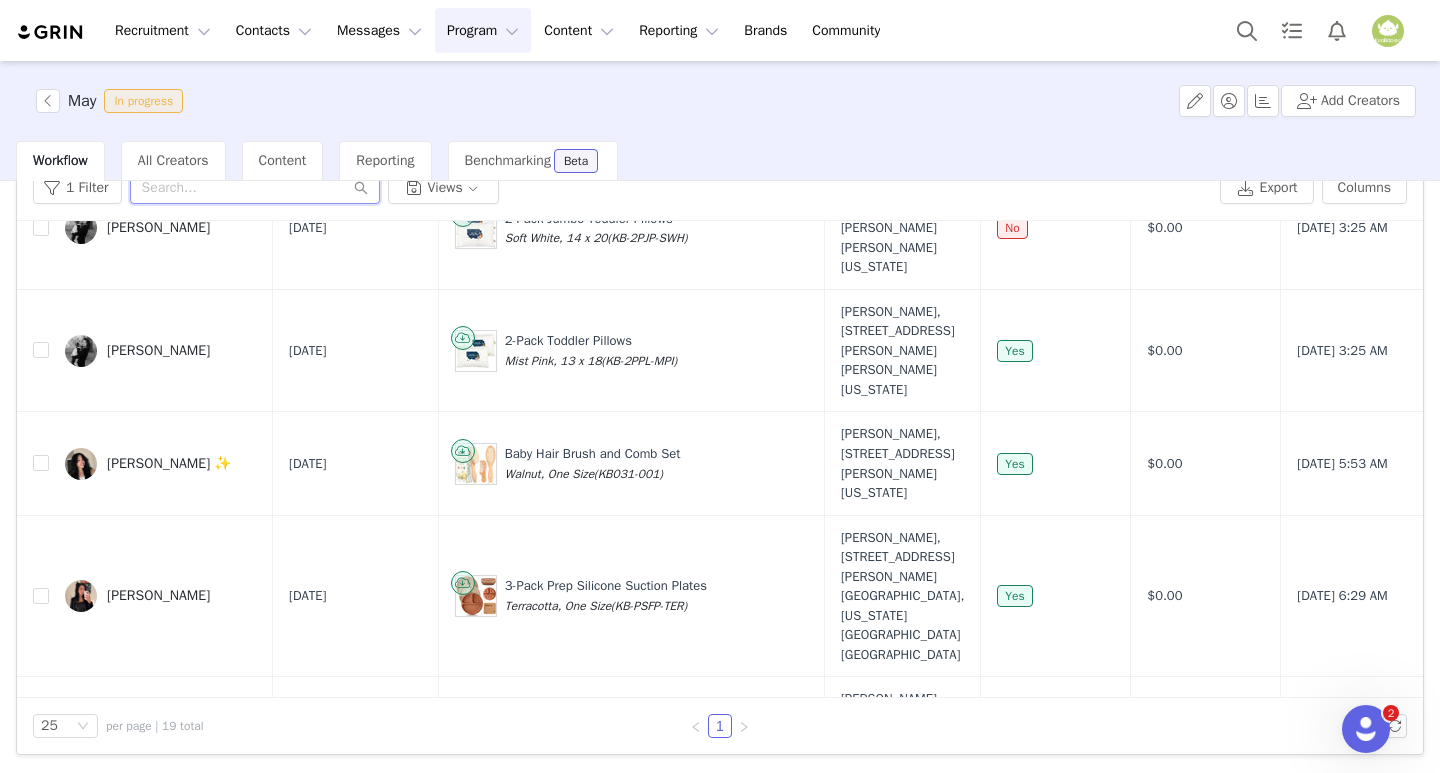 scroll, scrollTop: 1612, scrollLeft: 0, axis: vertical 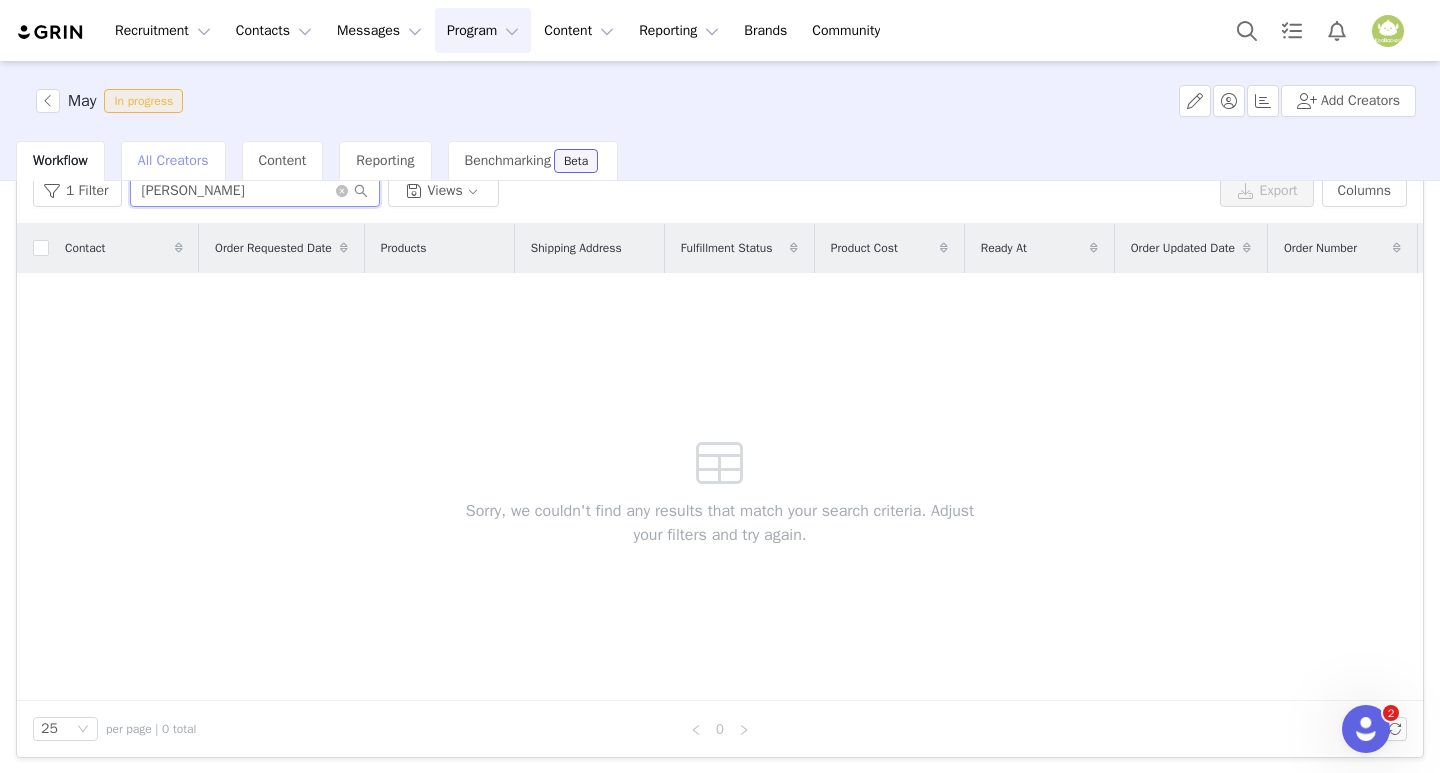 type on "carley" 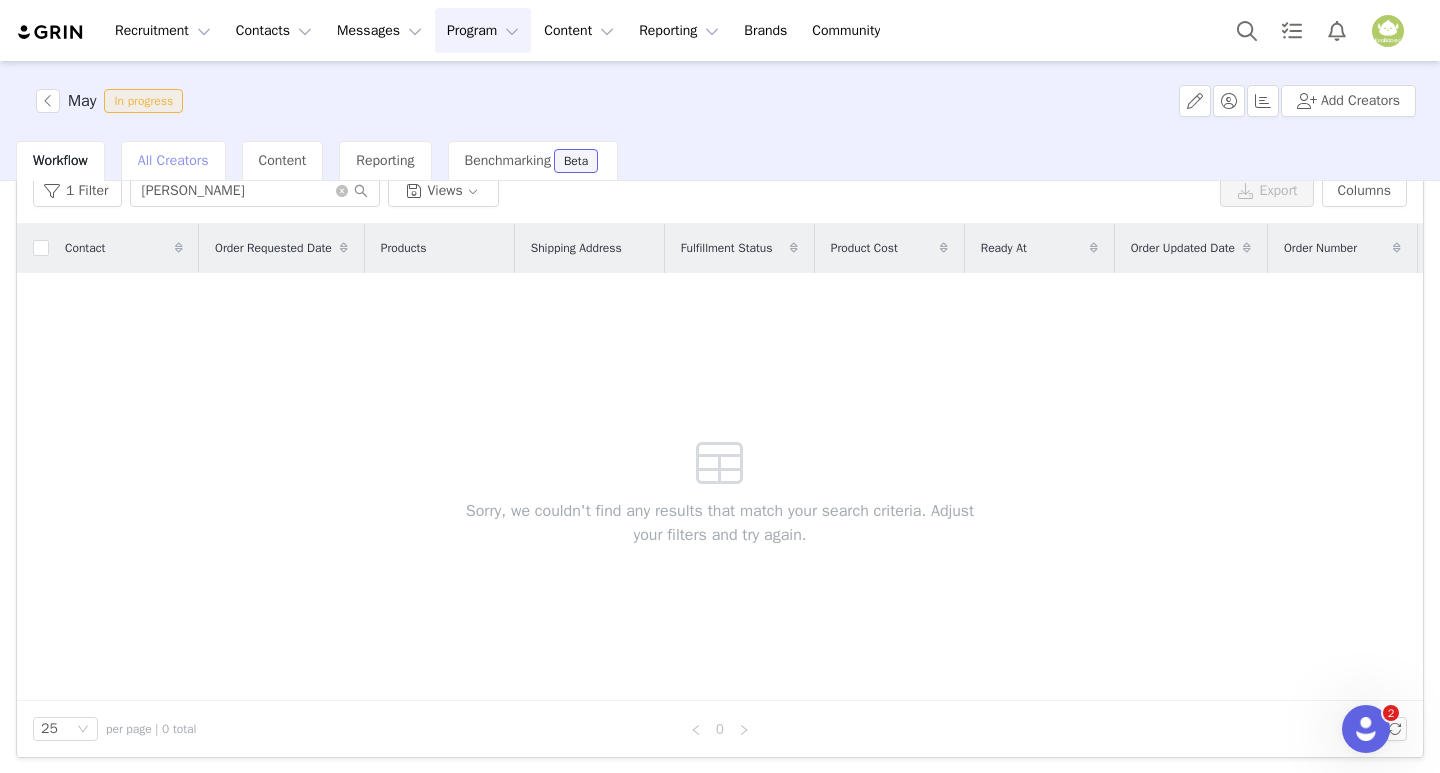 click on "All Creators" at bounding box center [173, 160] 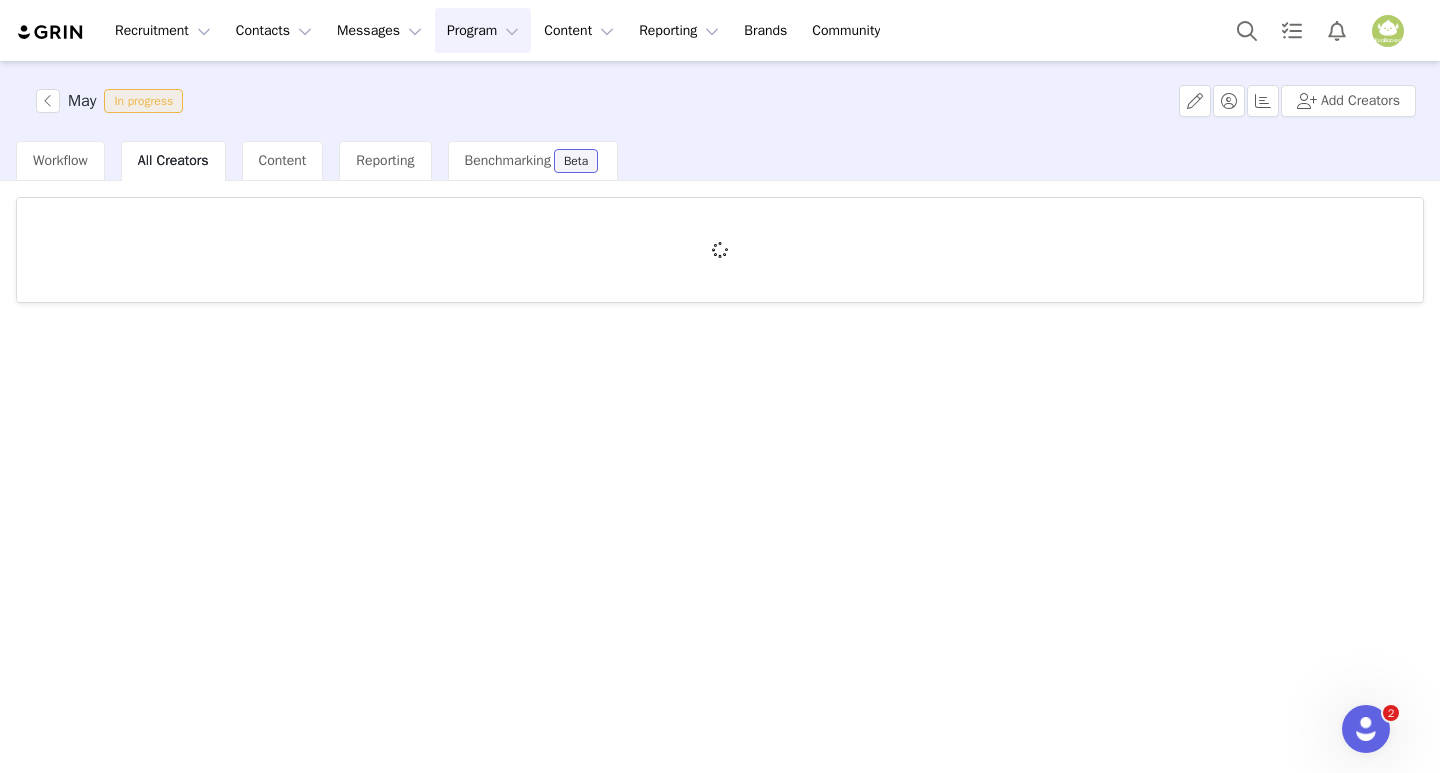 scroll, scrollTop: 0, scrollLeft: 0, axis: both 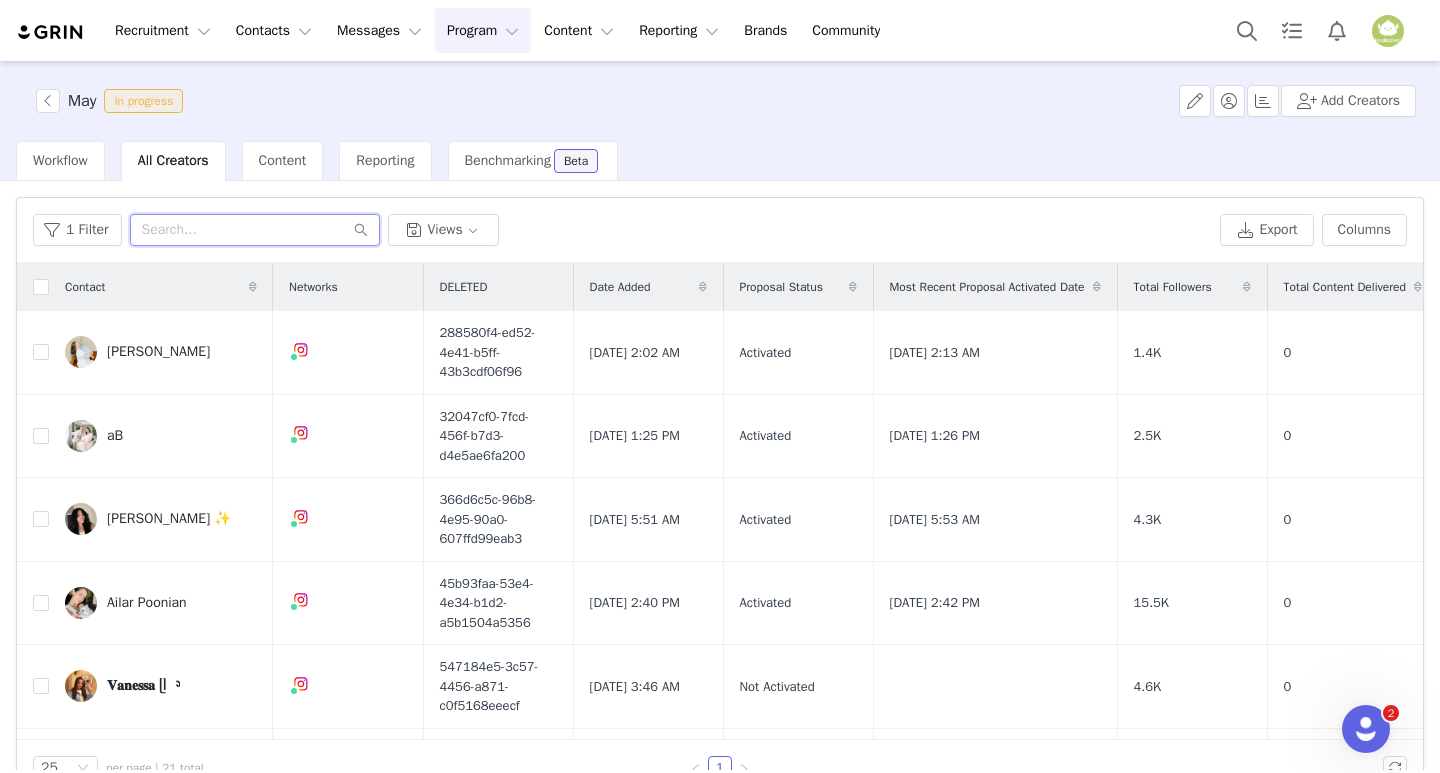click at bounding box center (255, 230) 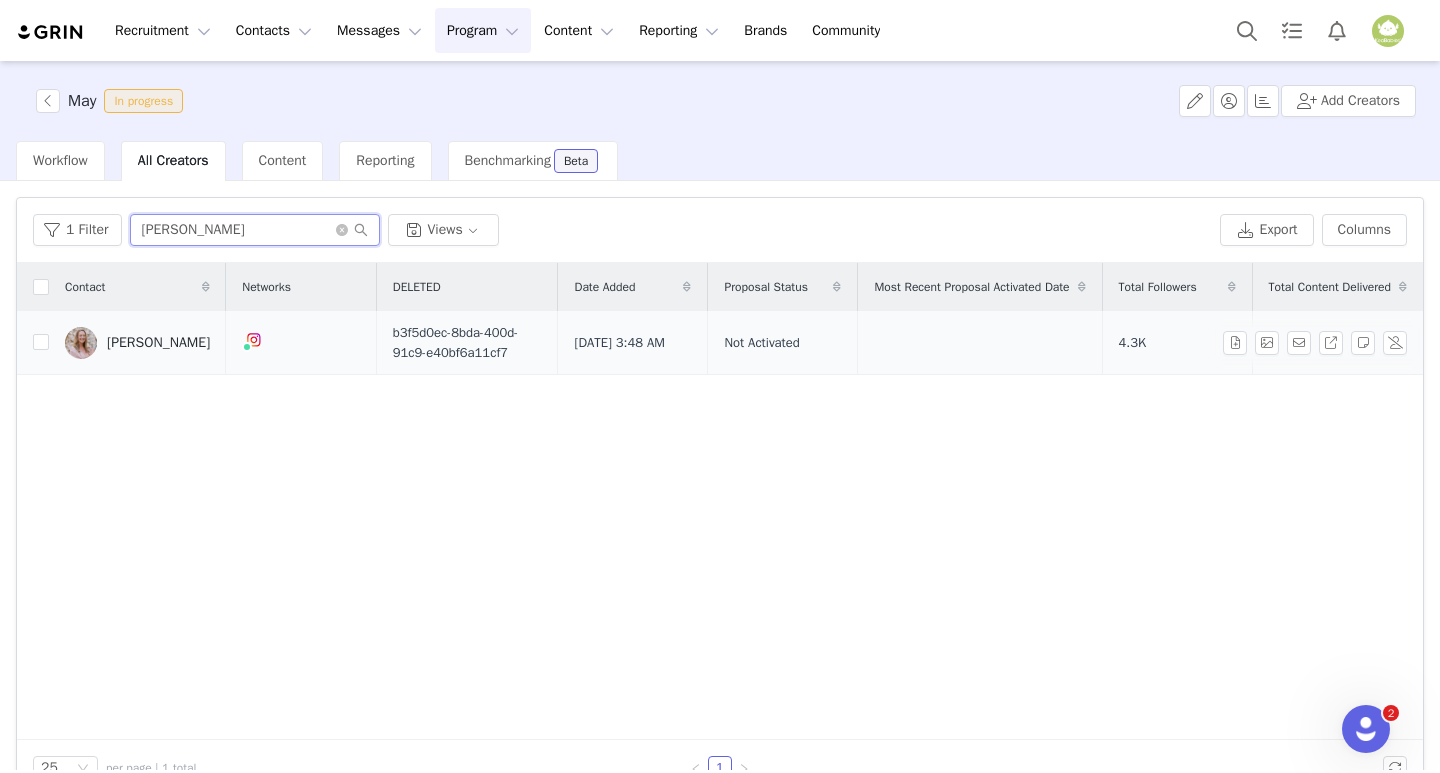 type on "carley" 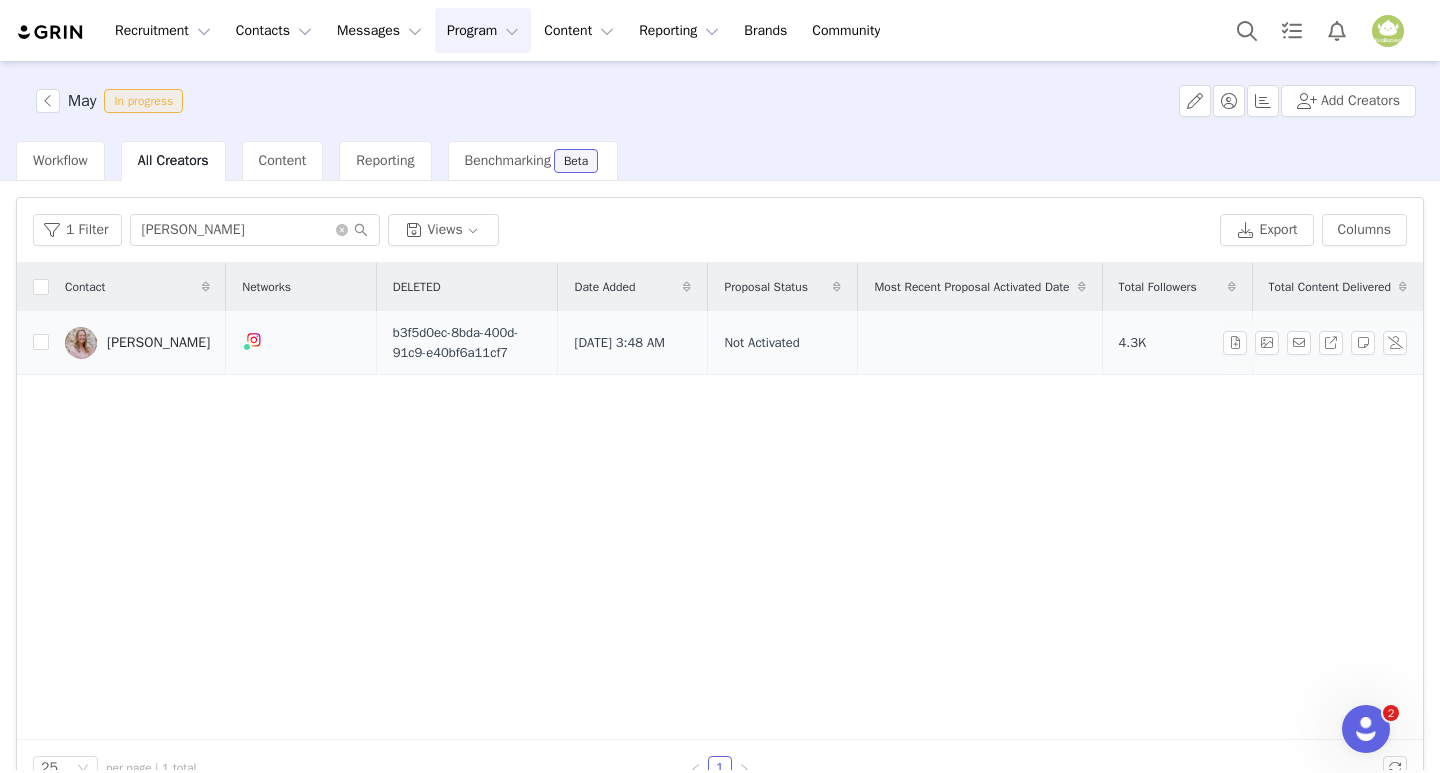 click on "Carley McThorn" at bounding box center [158, 343] 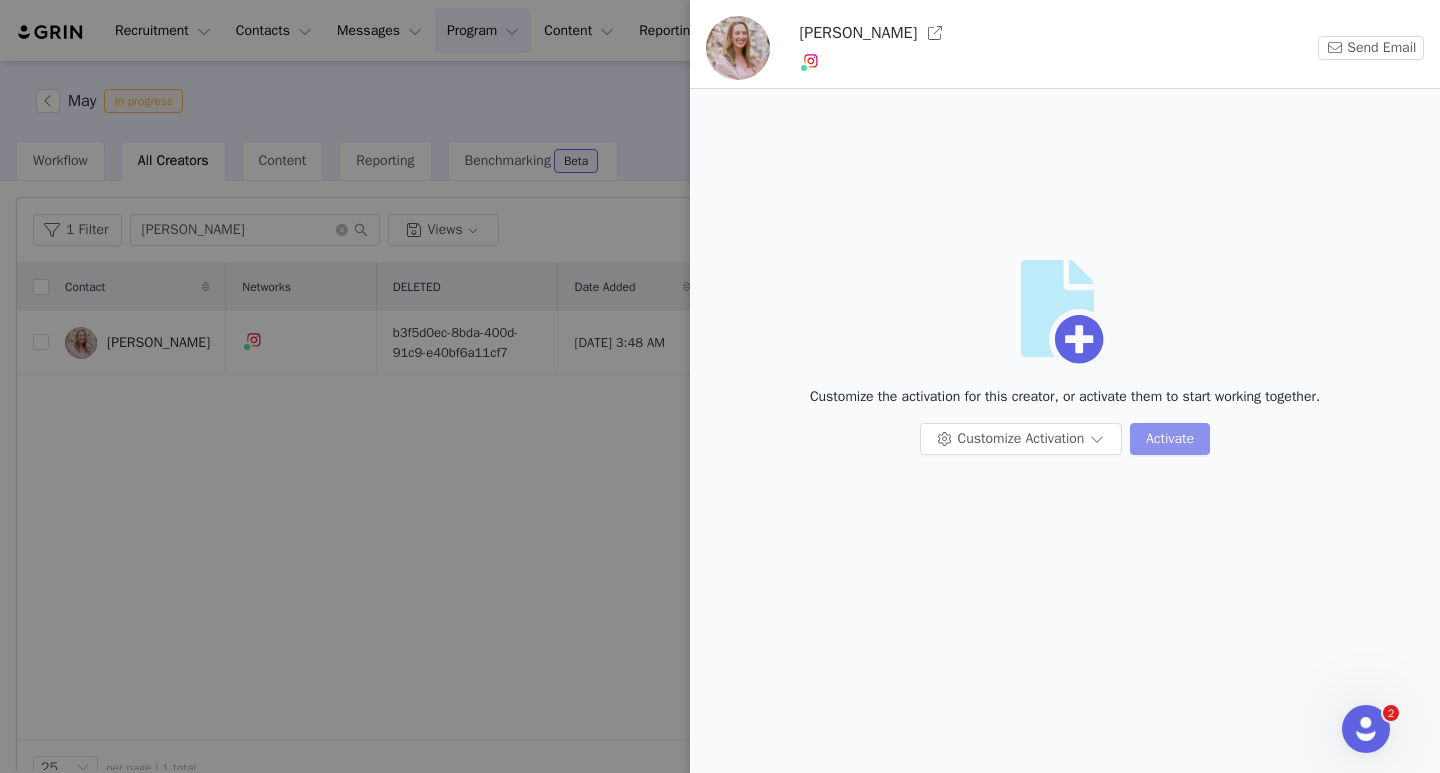 click on "Activate" at bounding box center [1170, 439] 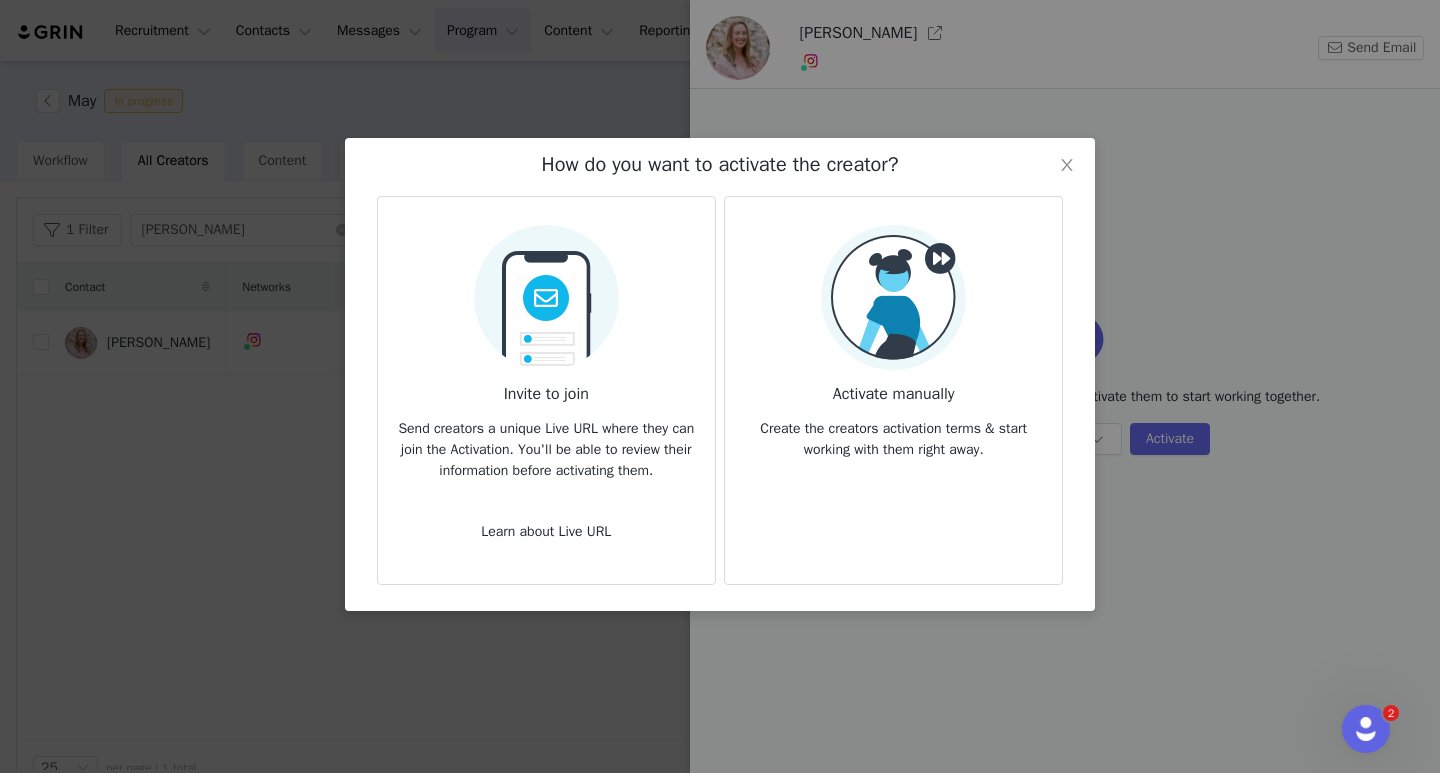 click on "Create the creators activation terms & start working with them right away." at bounding box center (893, 433) 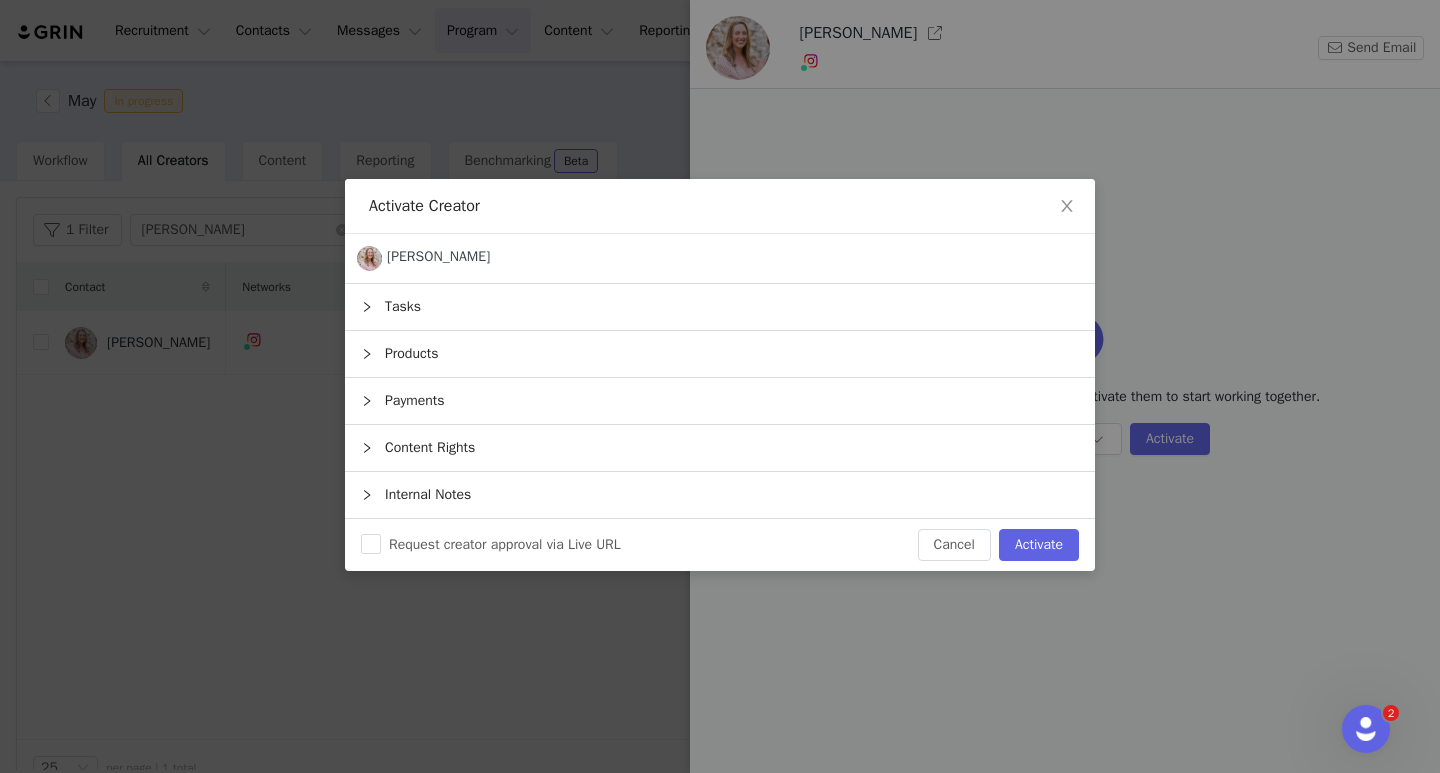 click on "Products" at bounding box center [720, 354] 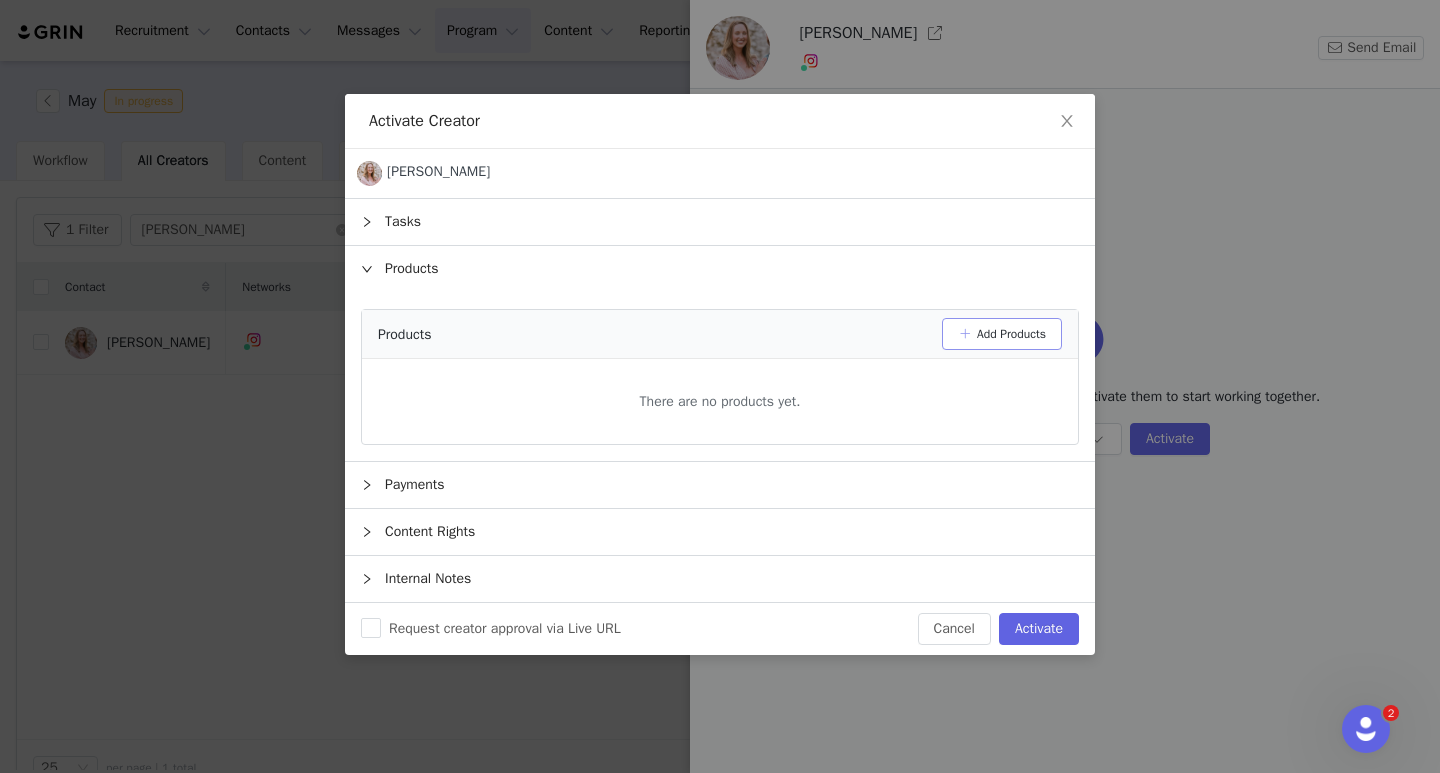 click on "Add Products" at bounding box center [1002, 334] 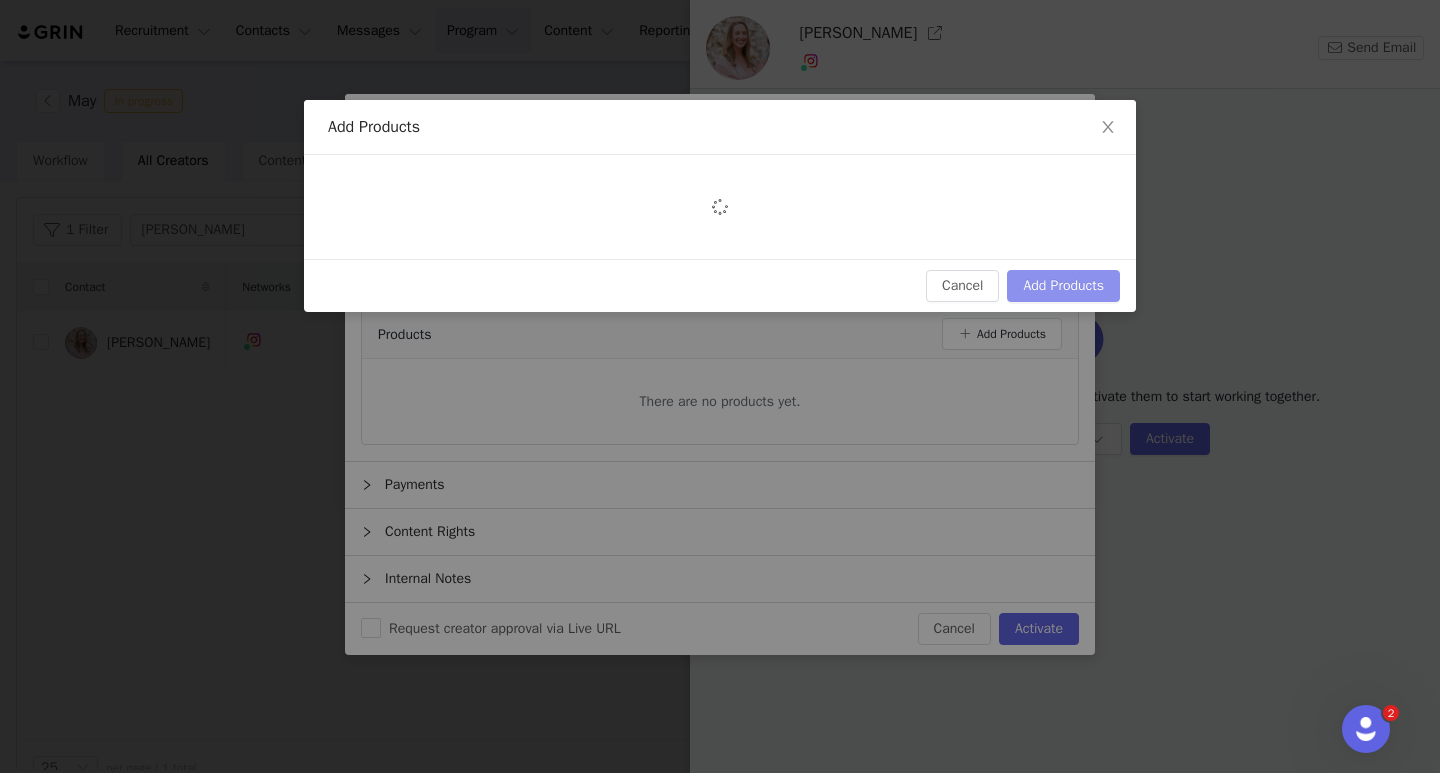 click on "Add Products" at bounding box center [1063, 286] 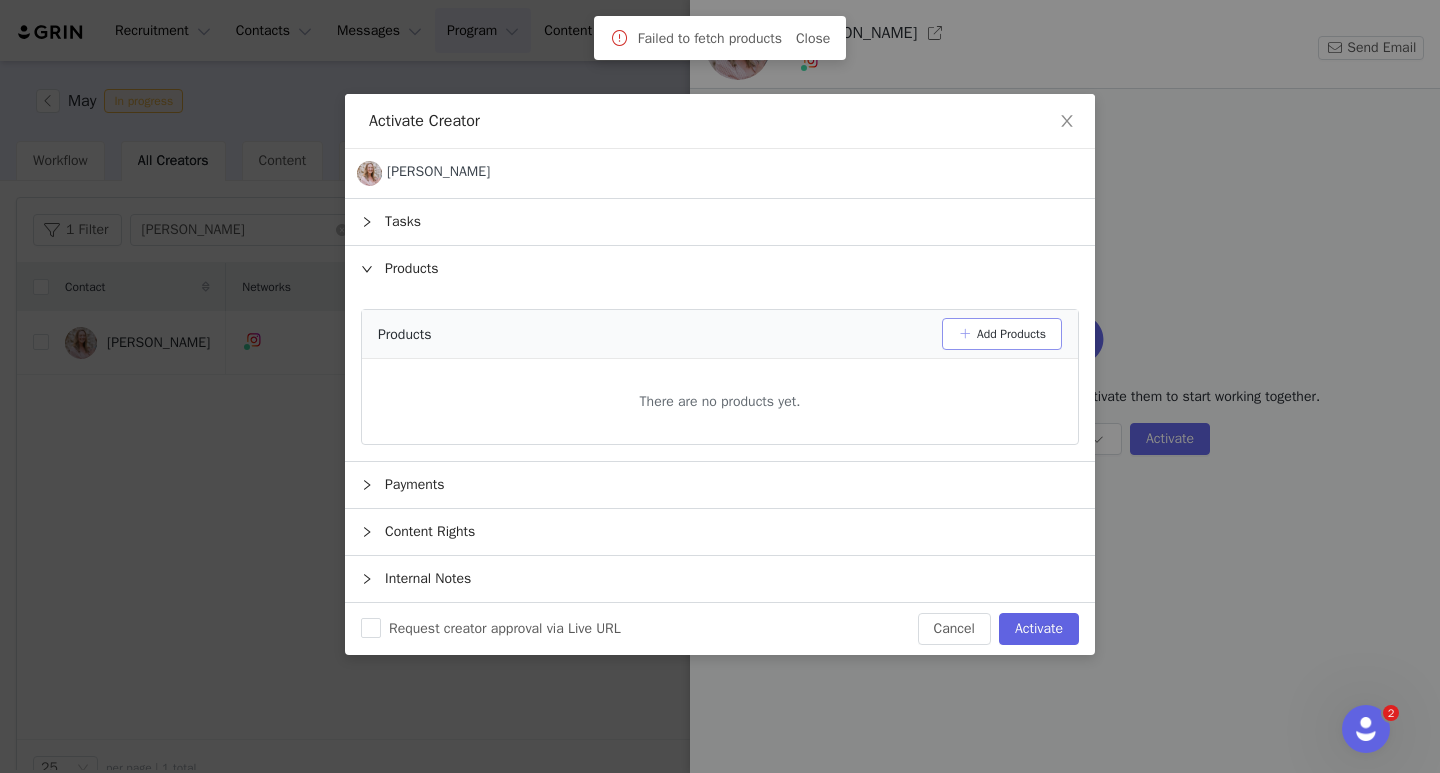 click on "Add Products" at bounding box center [1002, 334] 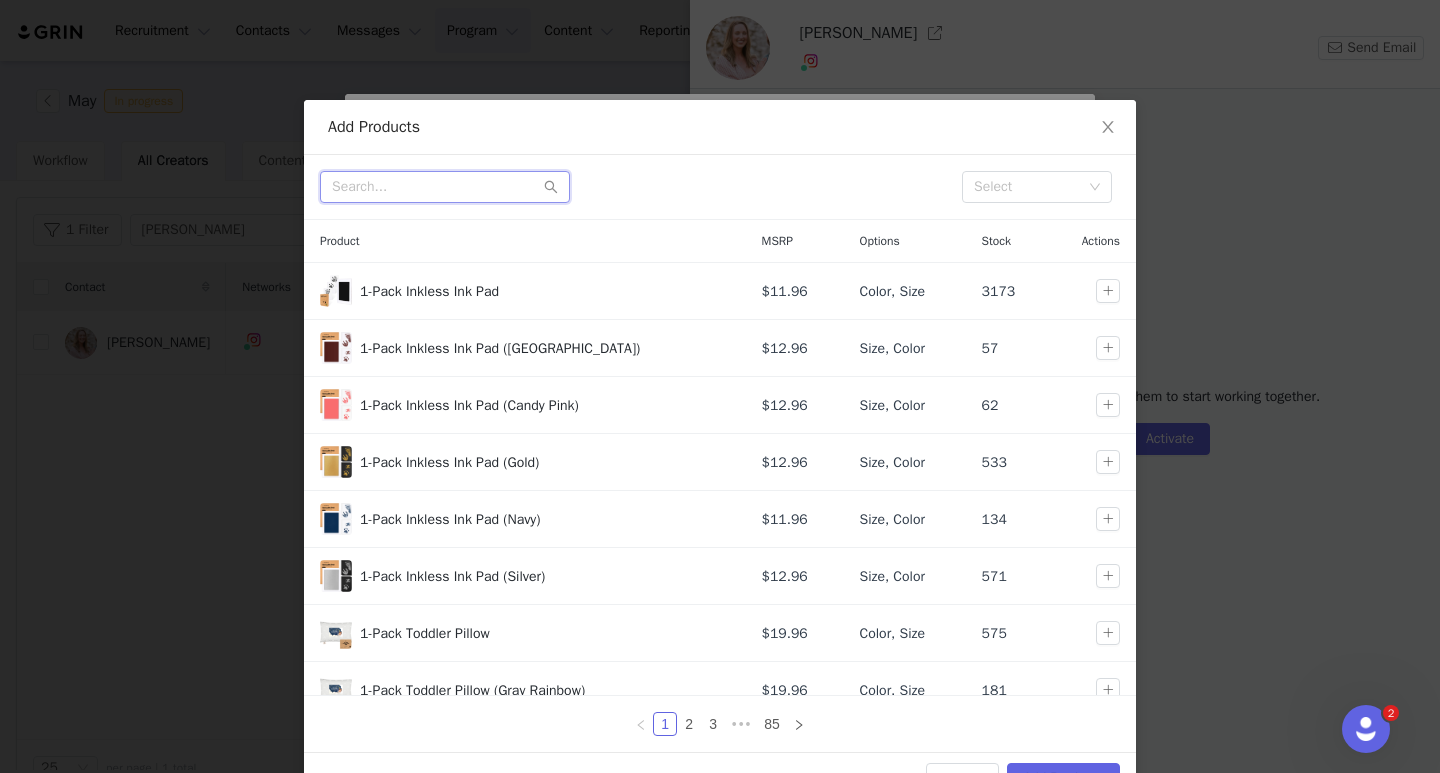 click at bounding box center (445, 187) 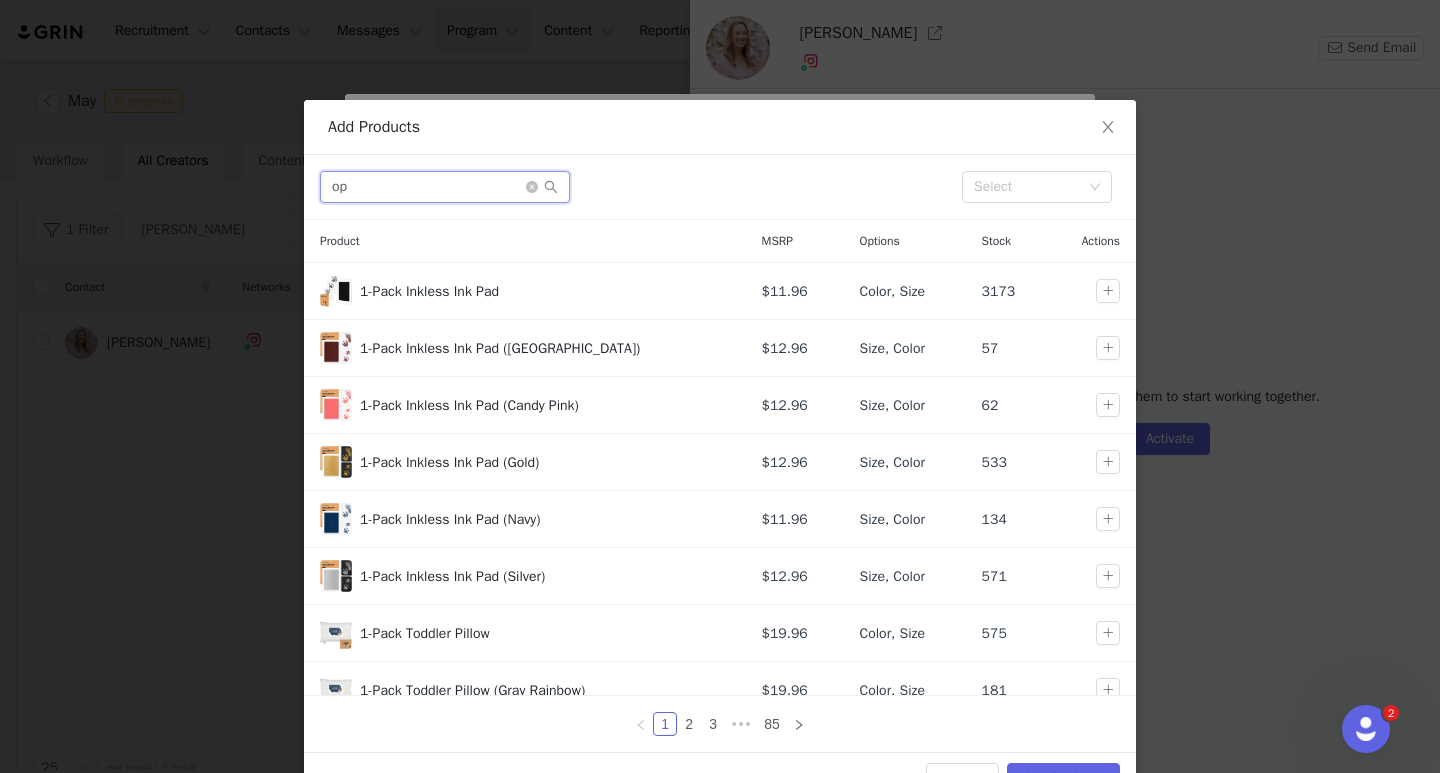type on "o" 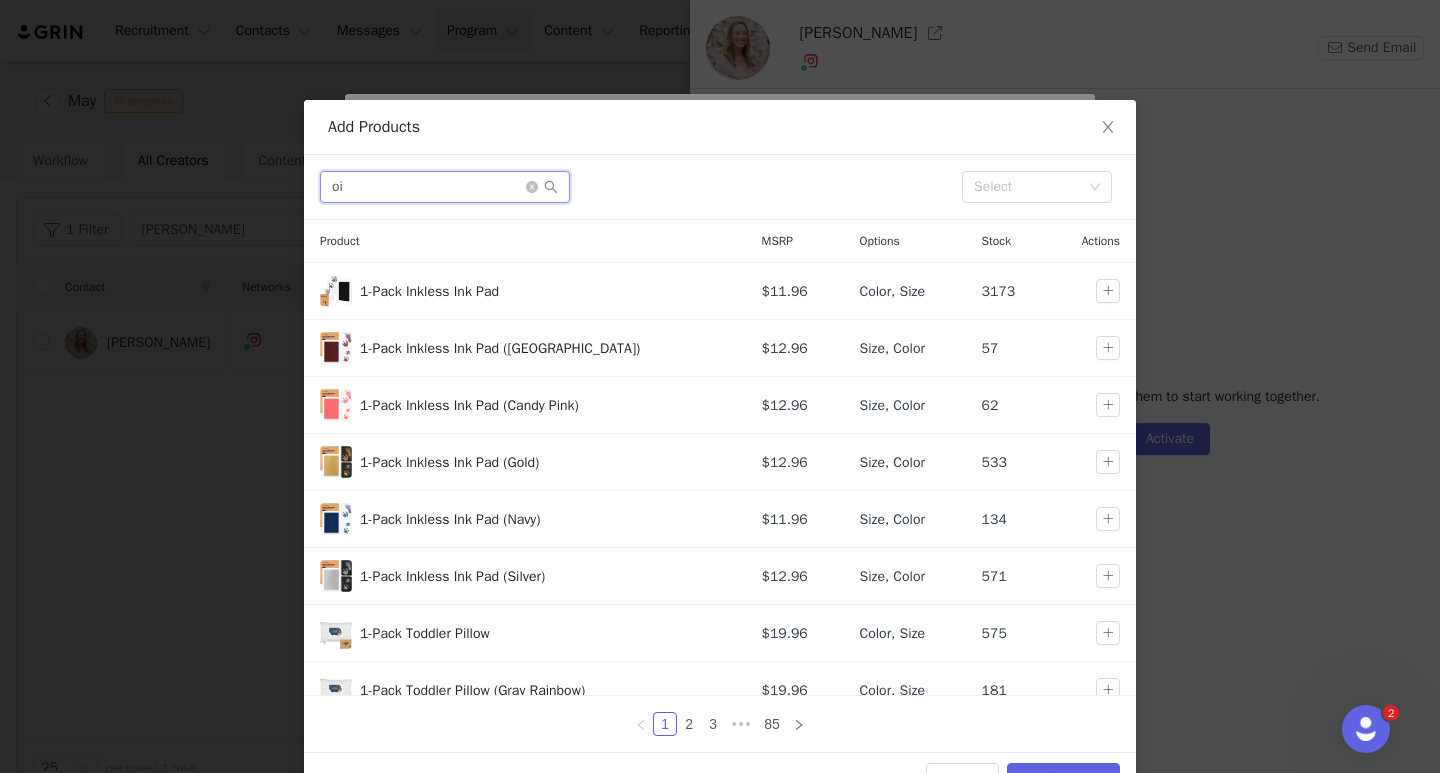 type on "o" 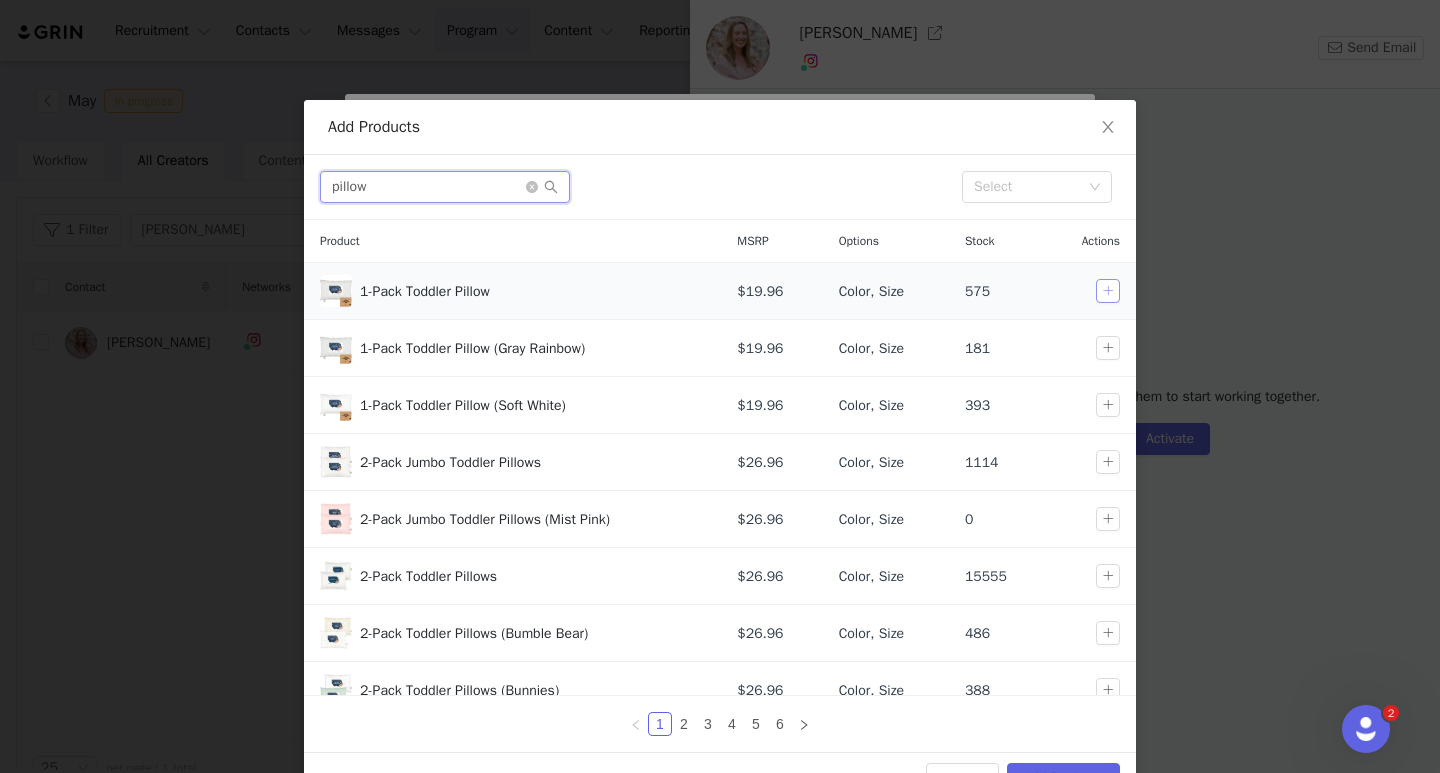 type on "pillow" 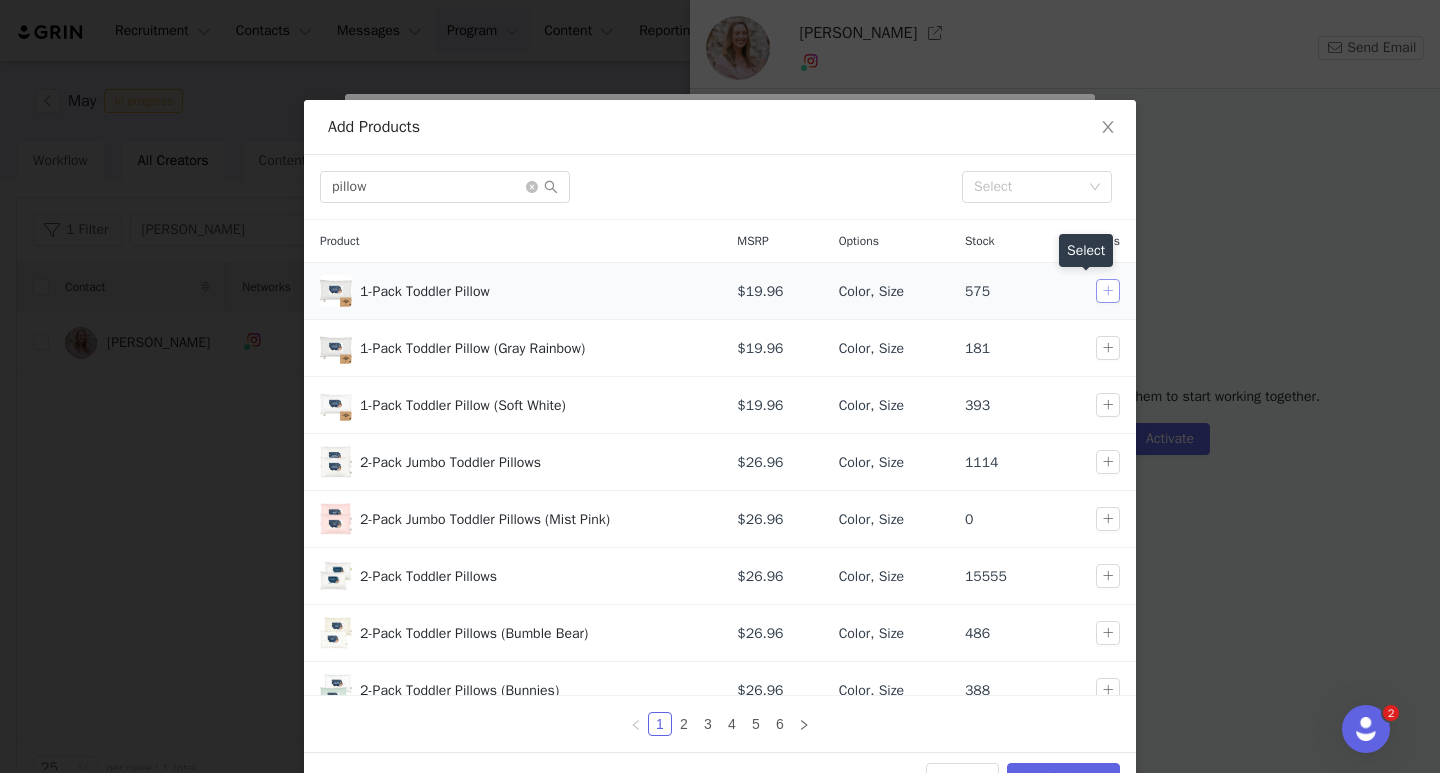 click at bounding box center [1108, 291] 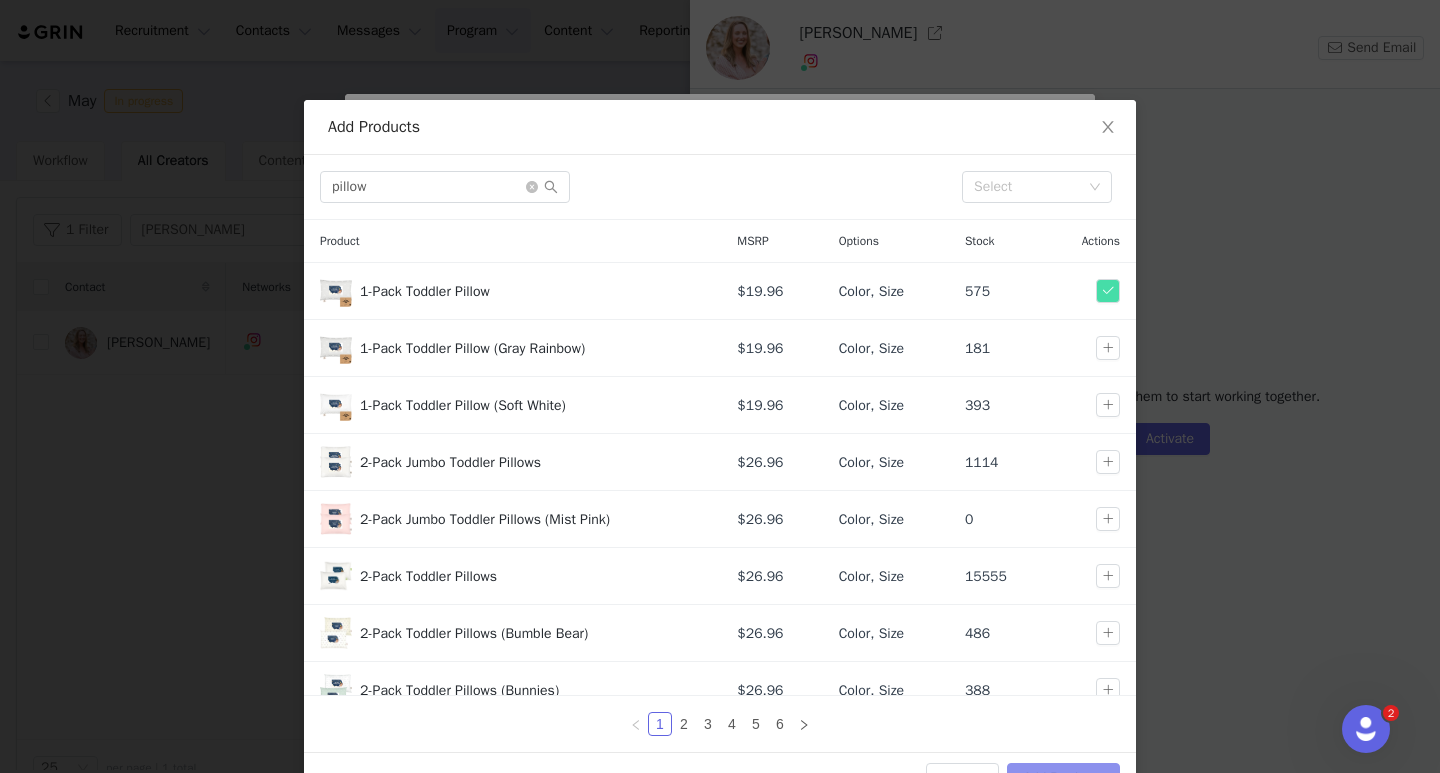 click on "Add Products" at bounding box center [1063, 779] 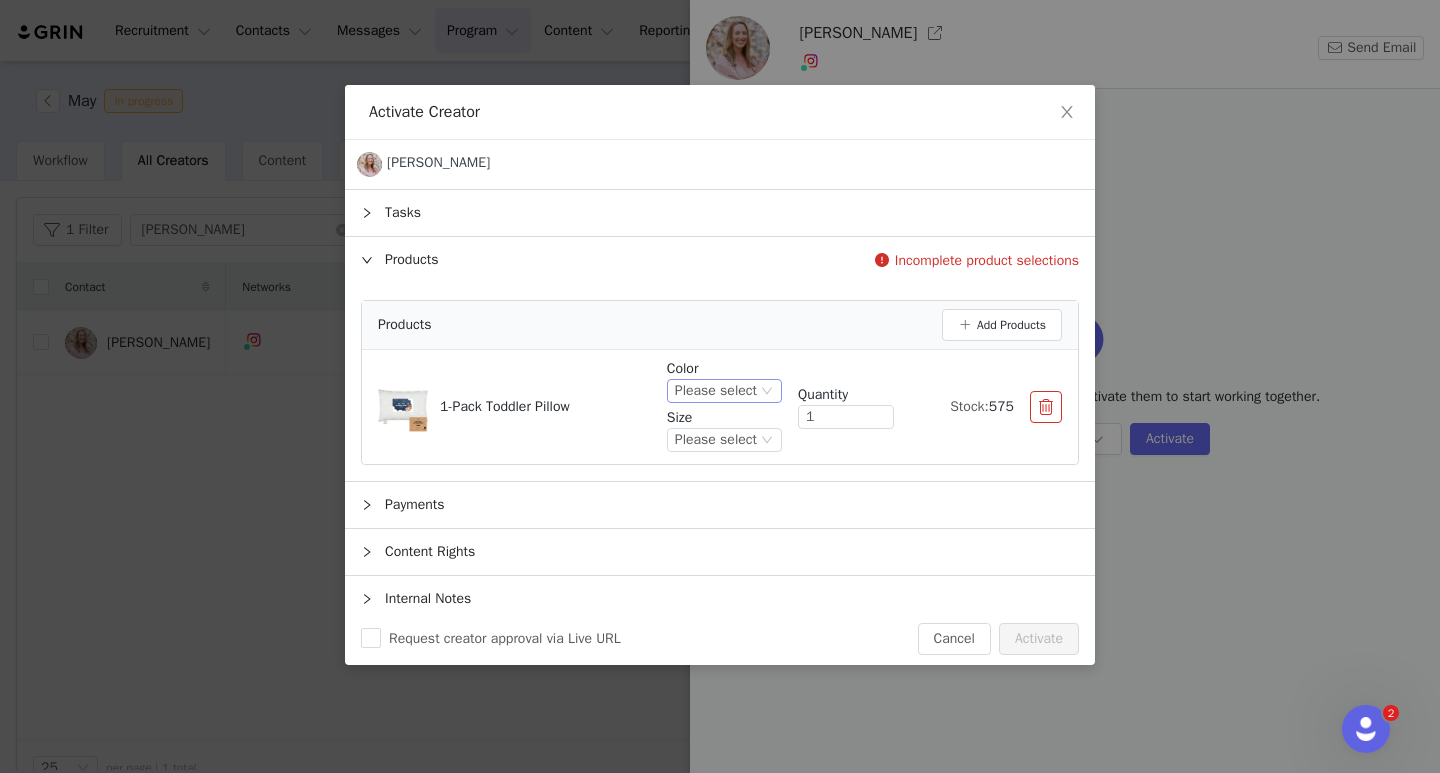click 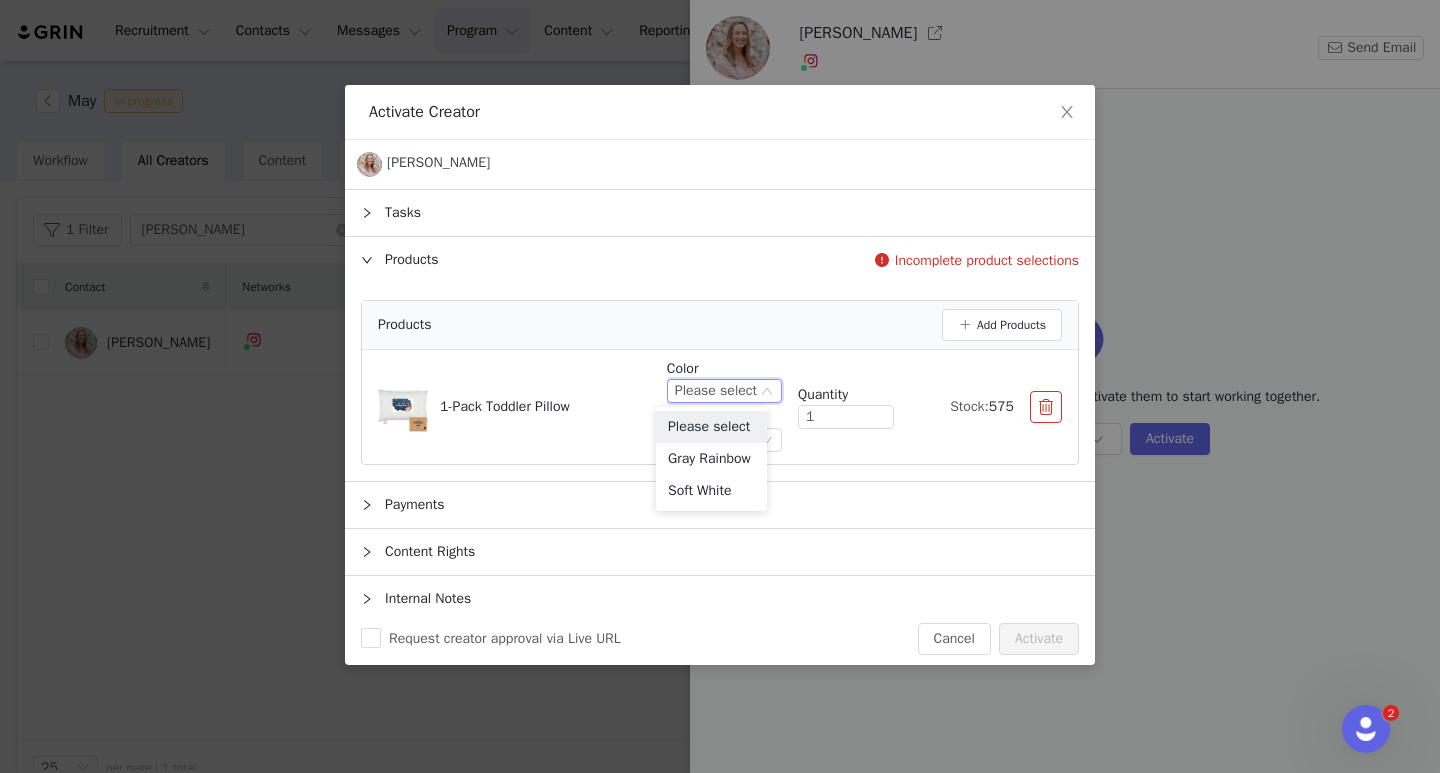 click 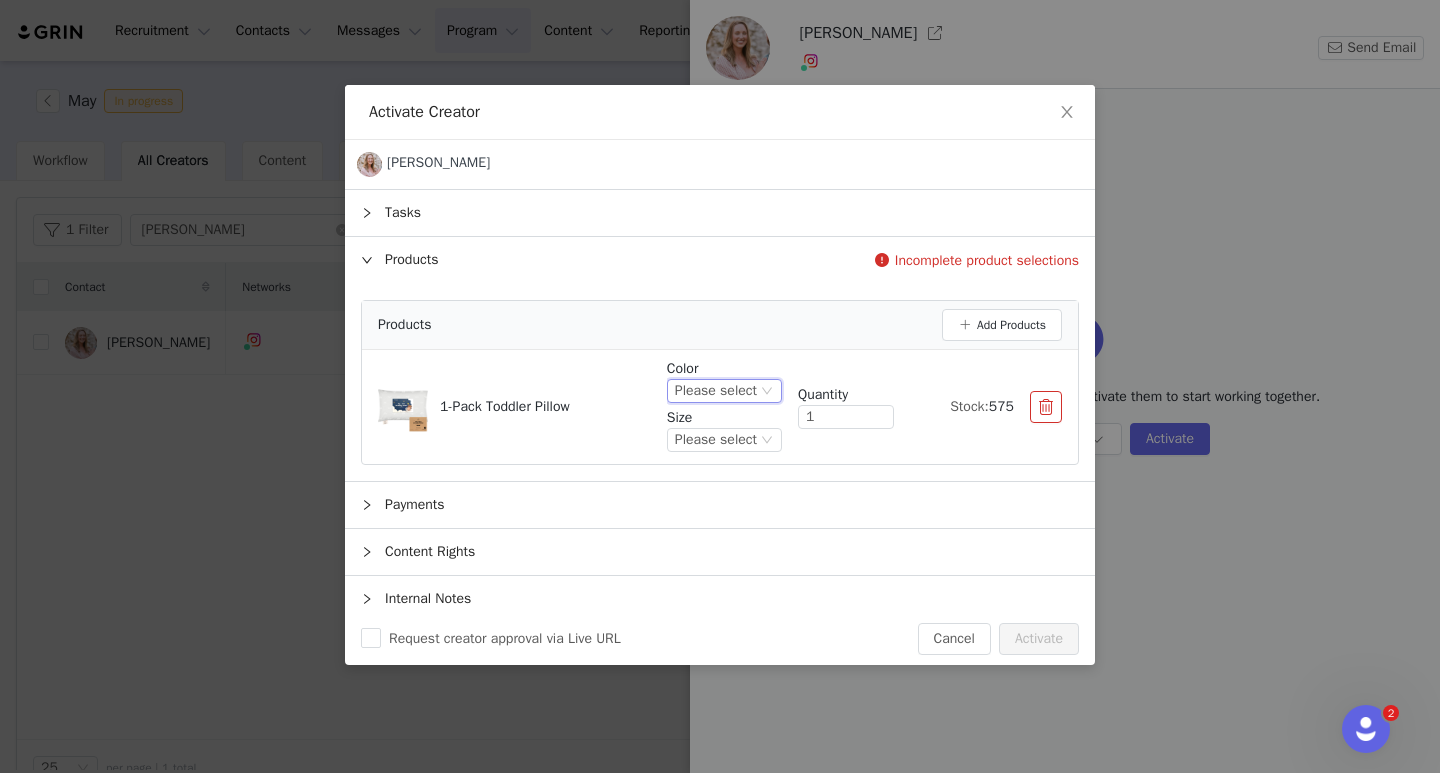 click at bounding box center (1046, 407) 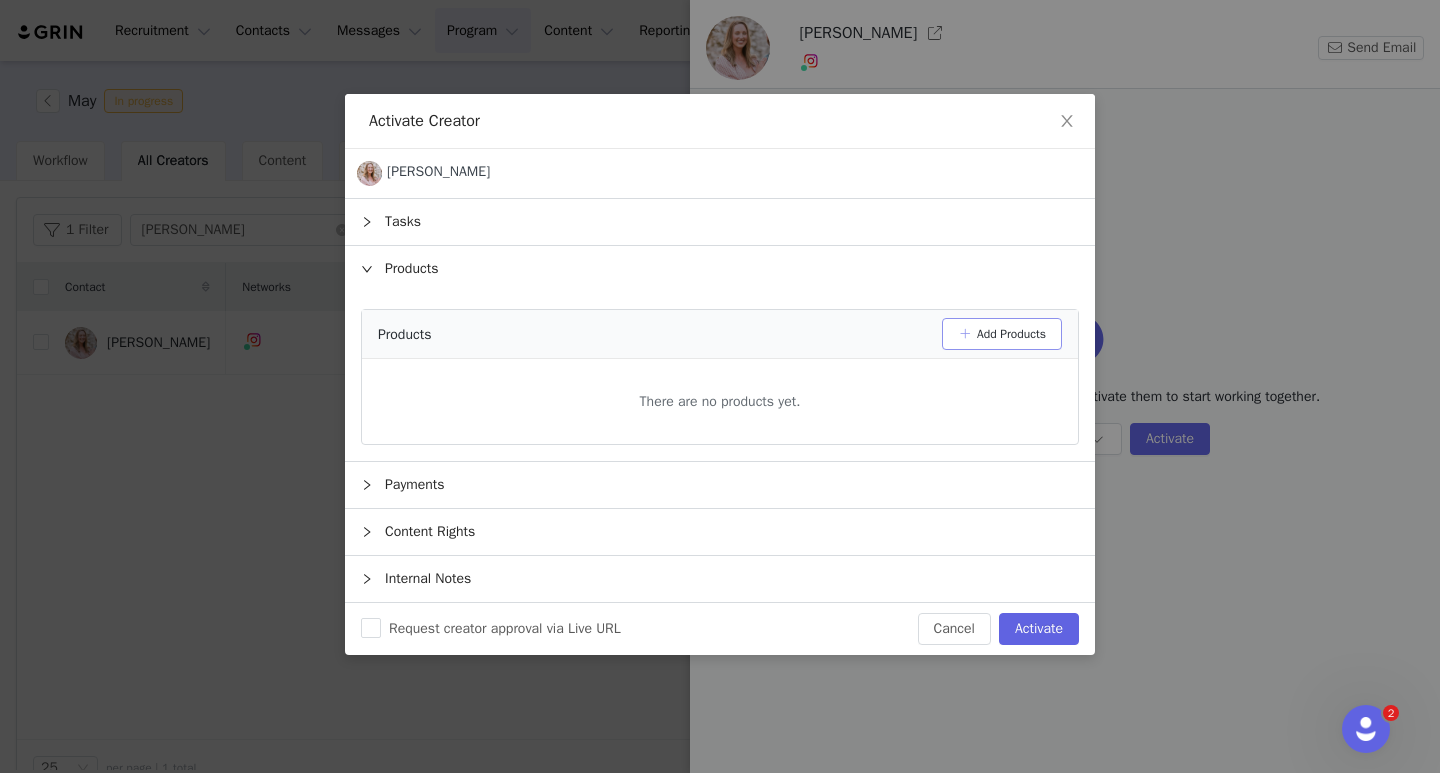 click on "Add Products" at bounding box center [1002, 334] 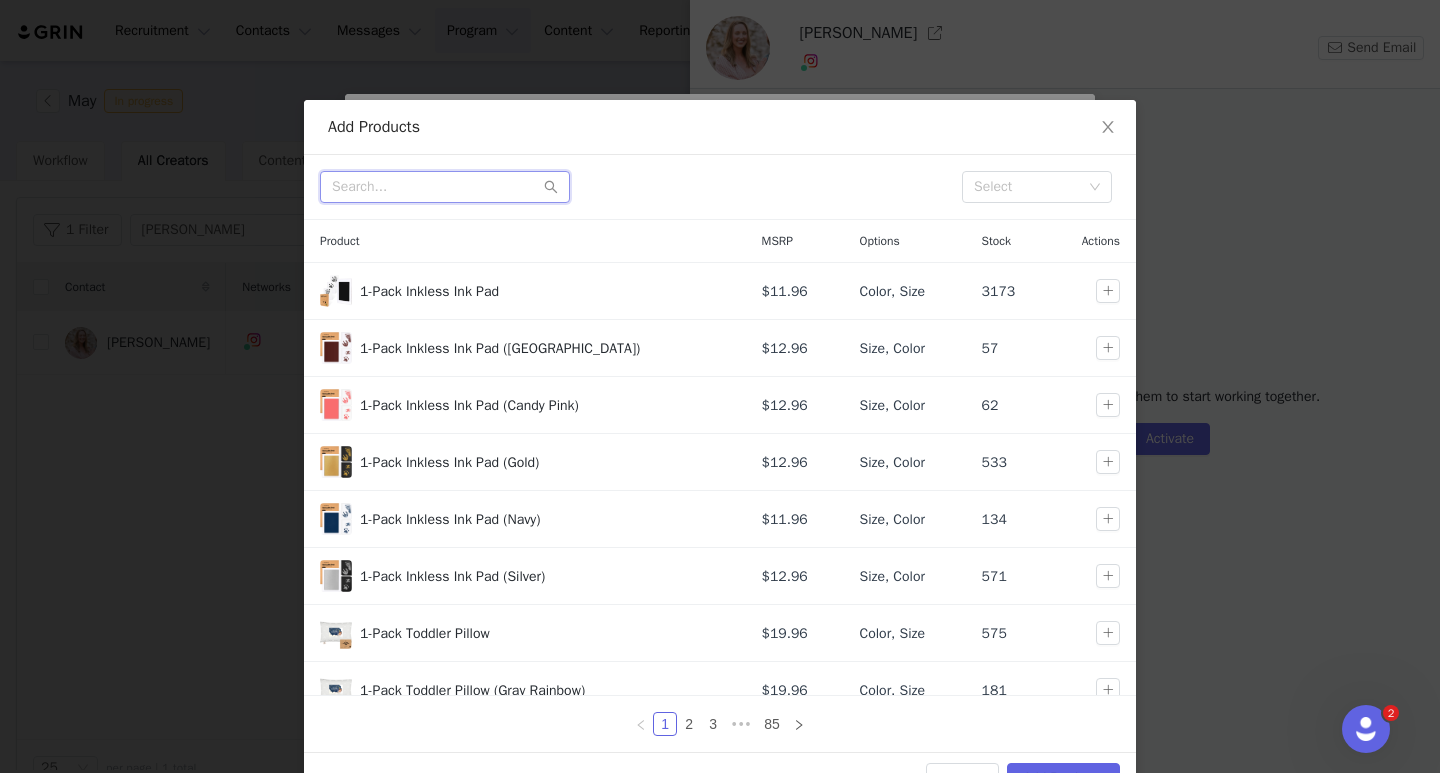 click at bounding box center [445, 187] 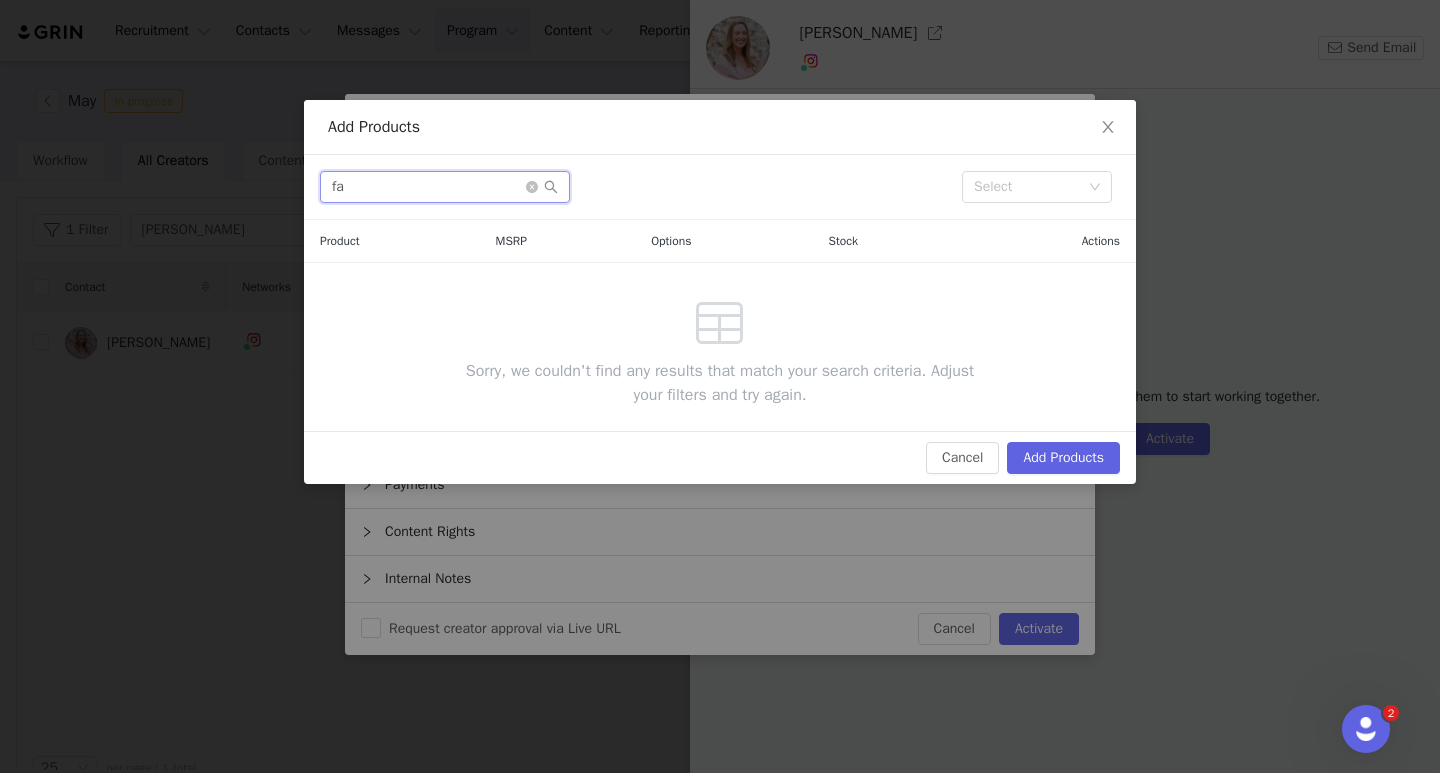 type on "f" 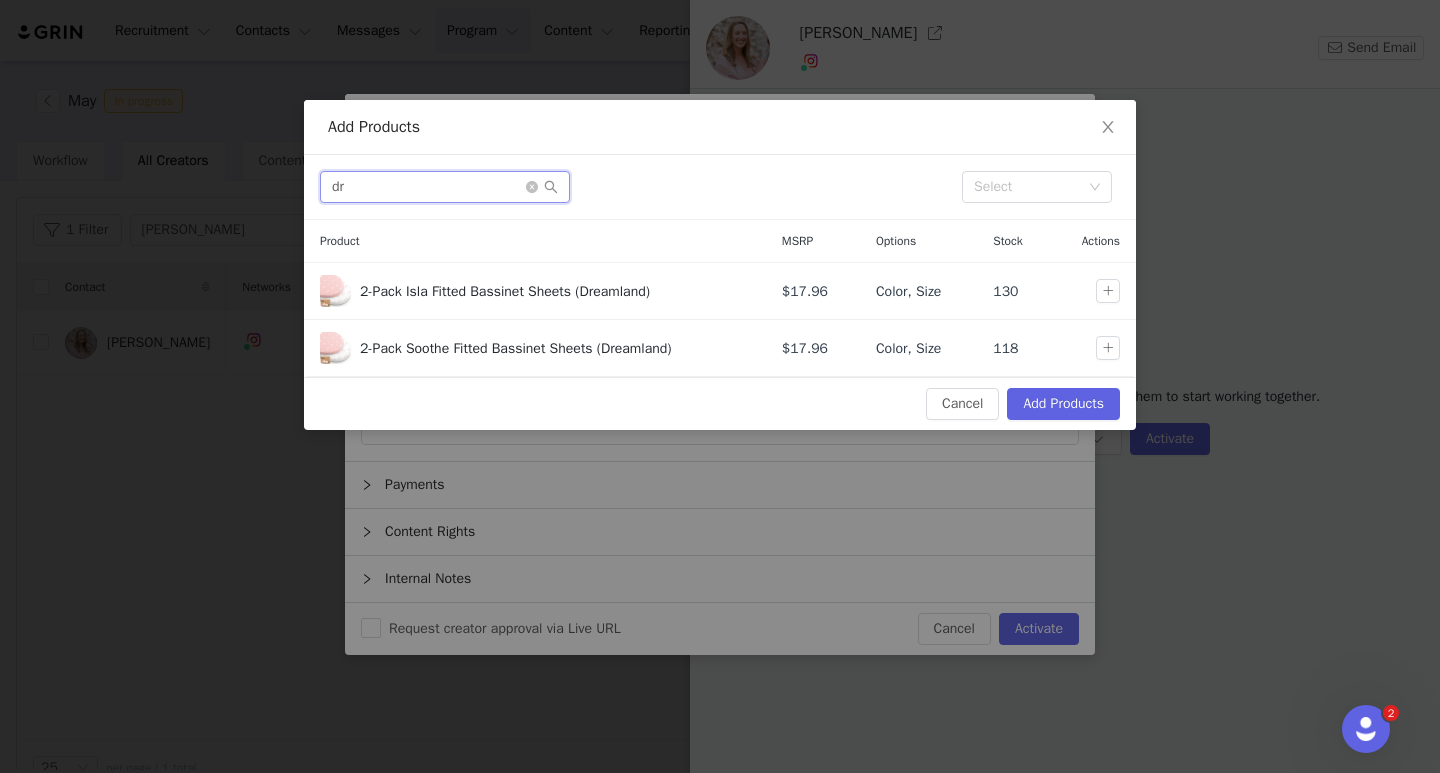 type on "d" 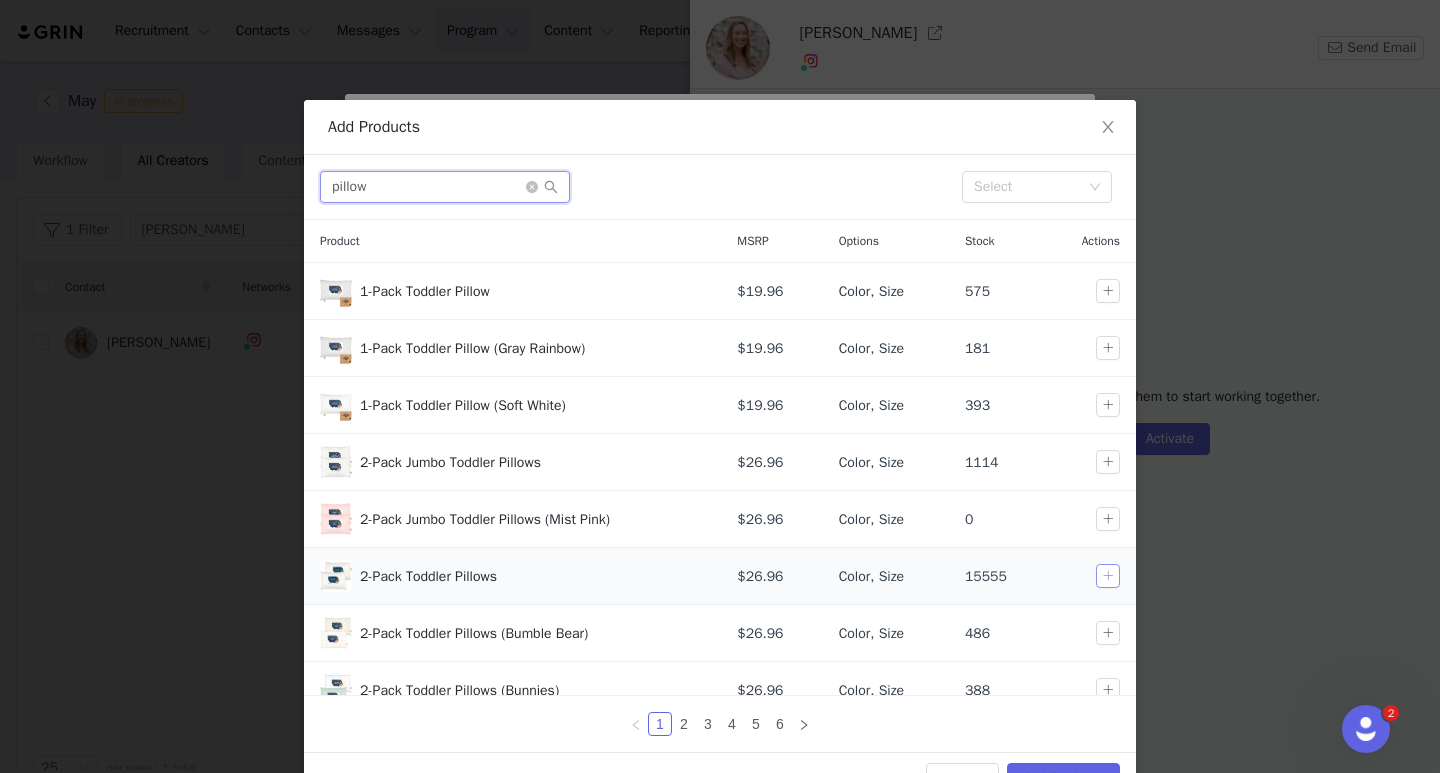 type on "pillow" 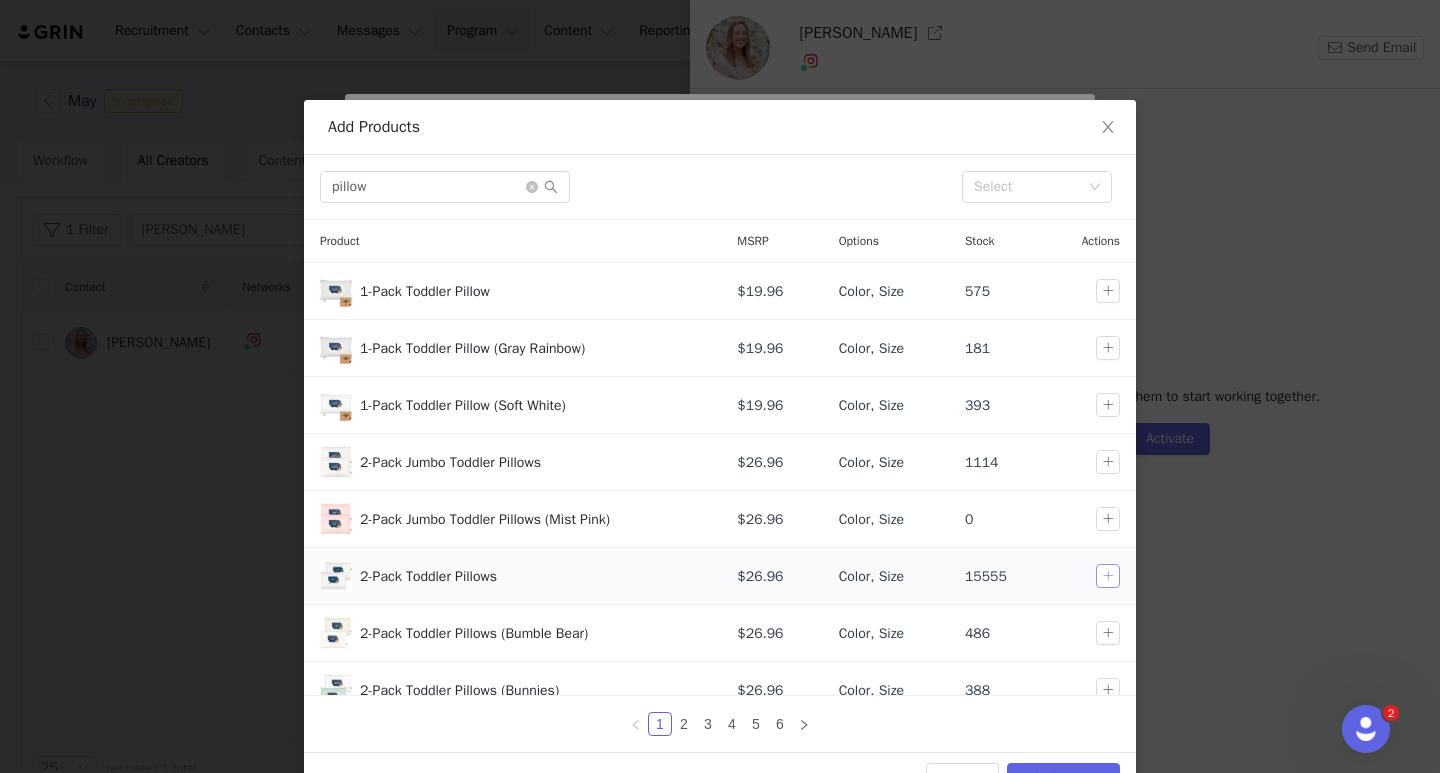 click at bounding box center (1108, 576) 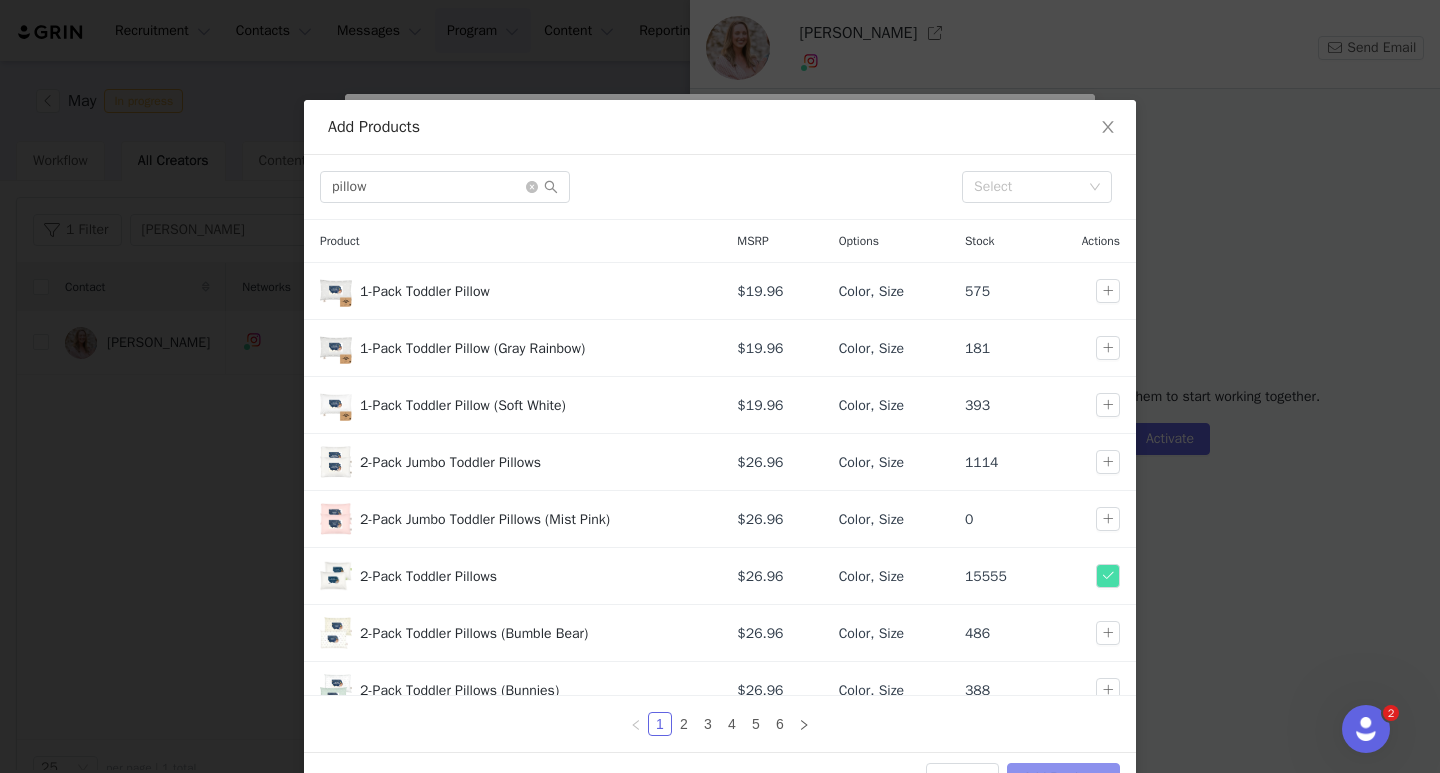 click on "Add Products" at bounding box center (1063, 779) 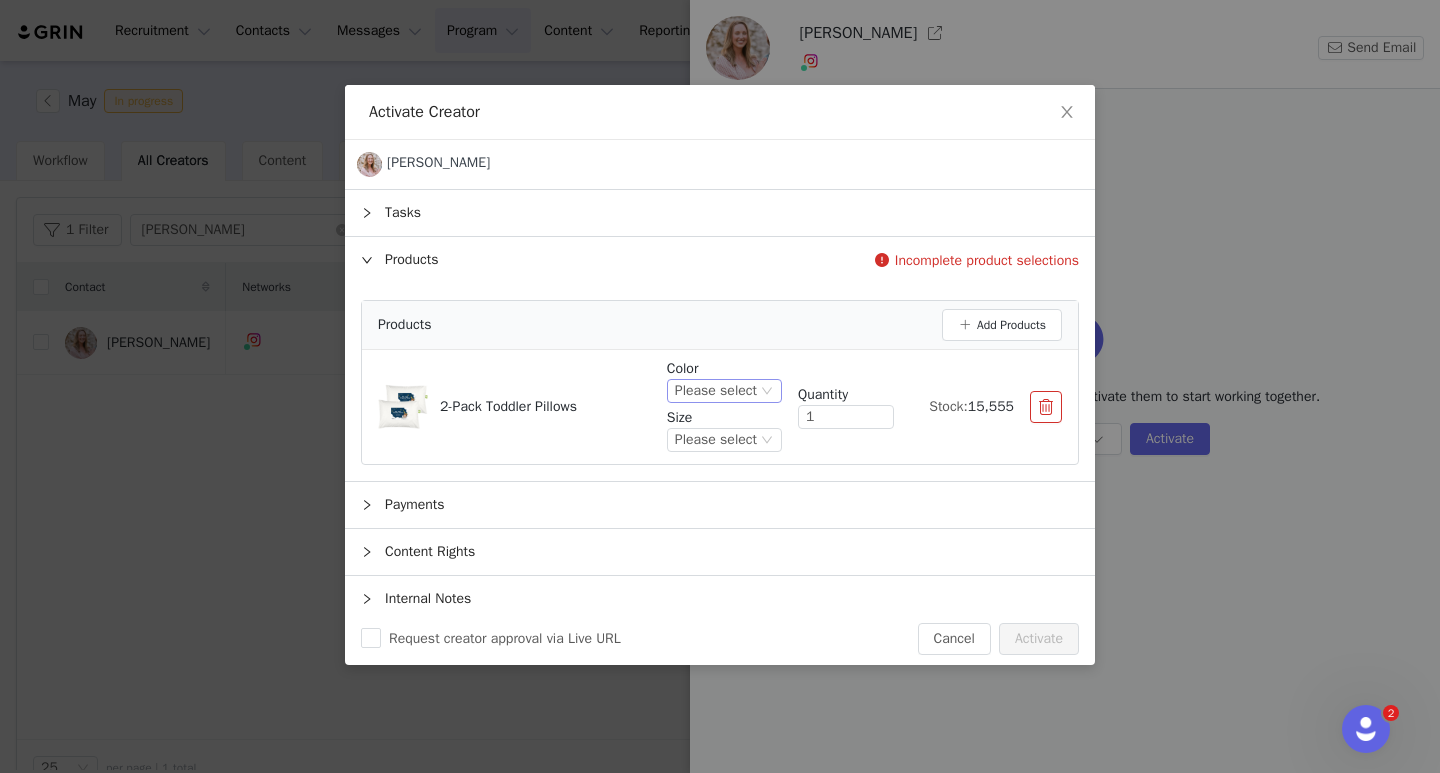 click 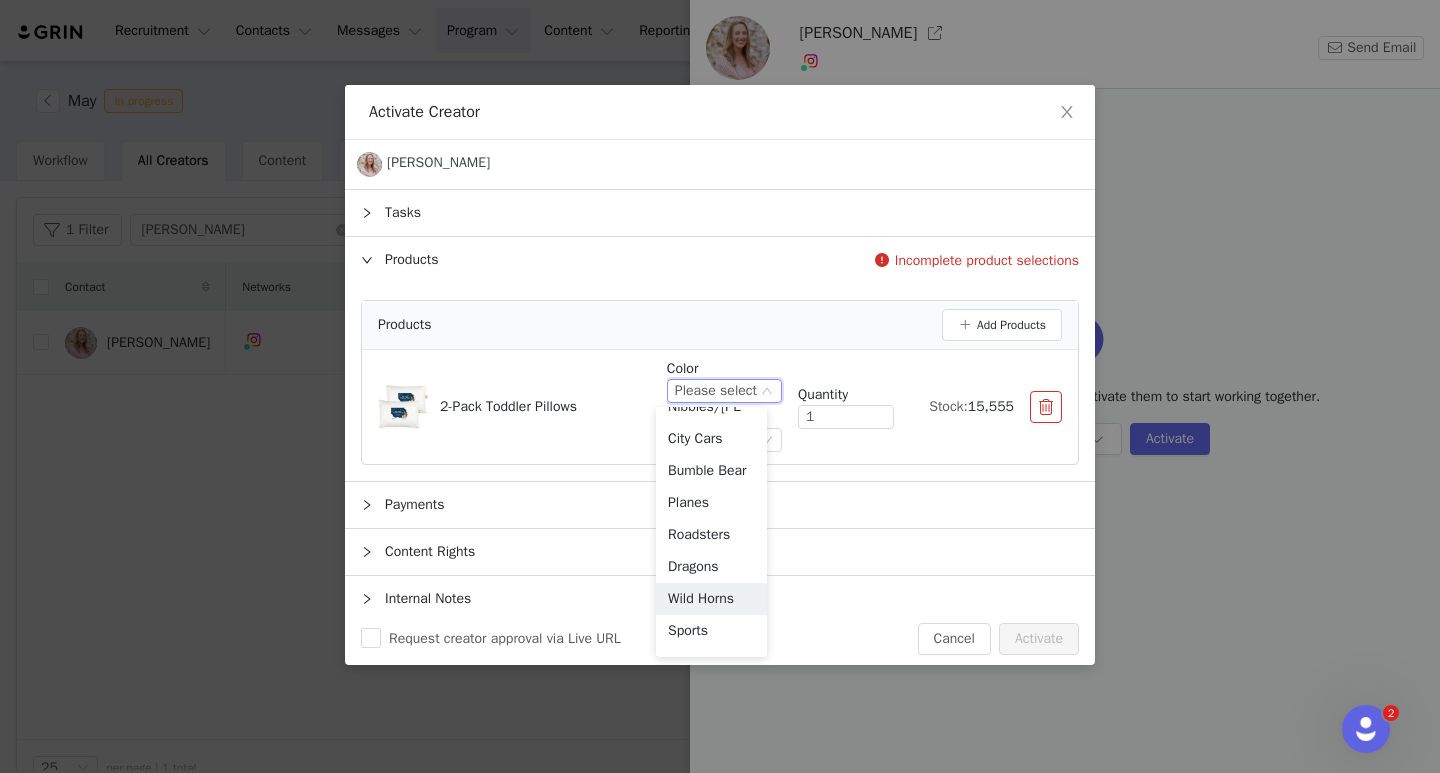 scroll, scrollTop: 558, scrollLeft: 0, axis: vertical 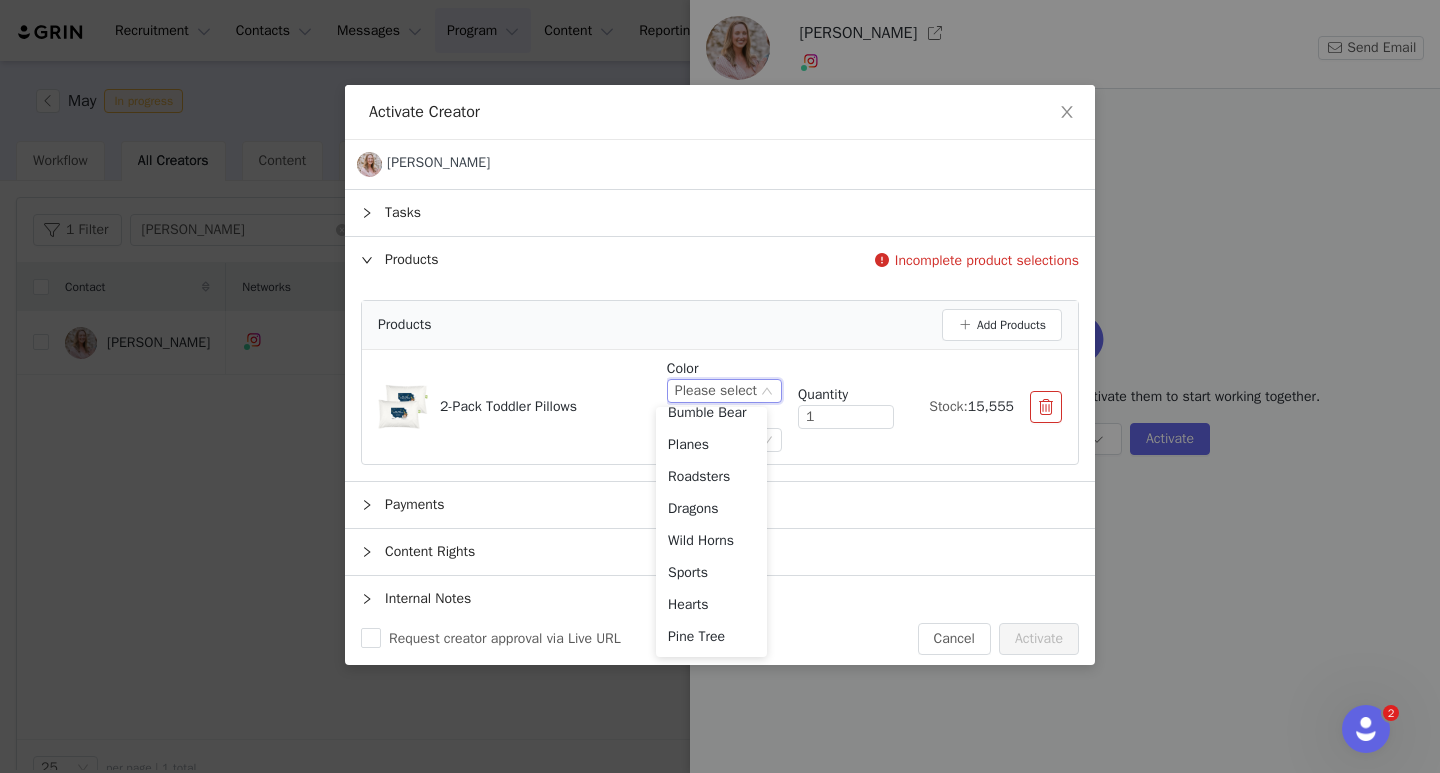 click at bounding box center [1046, 407] 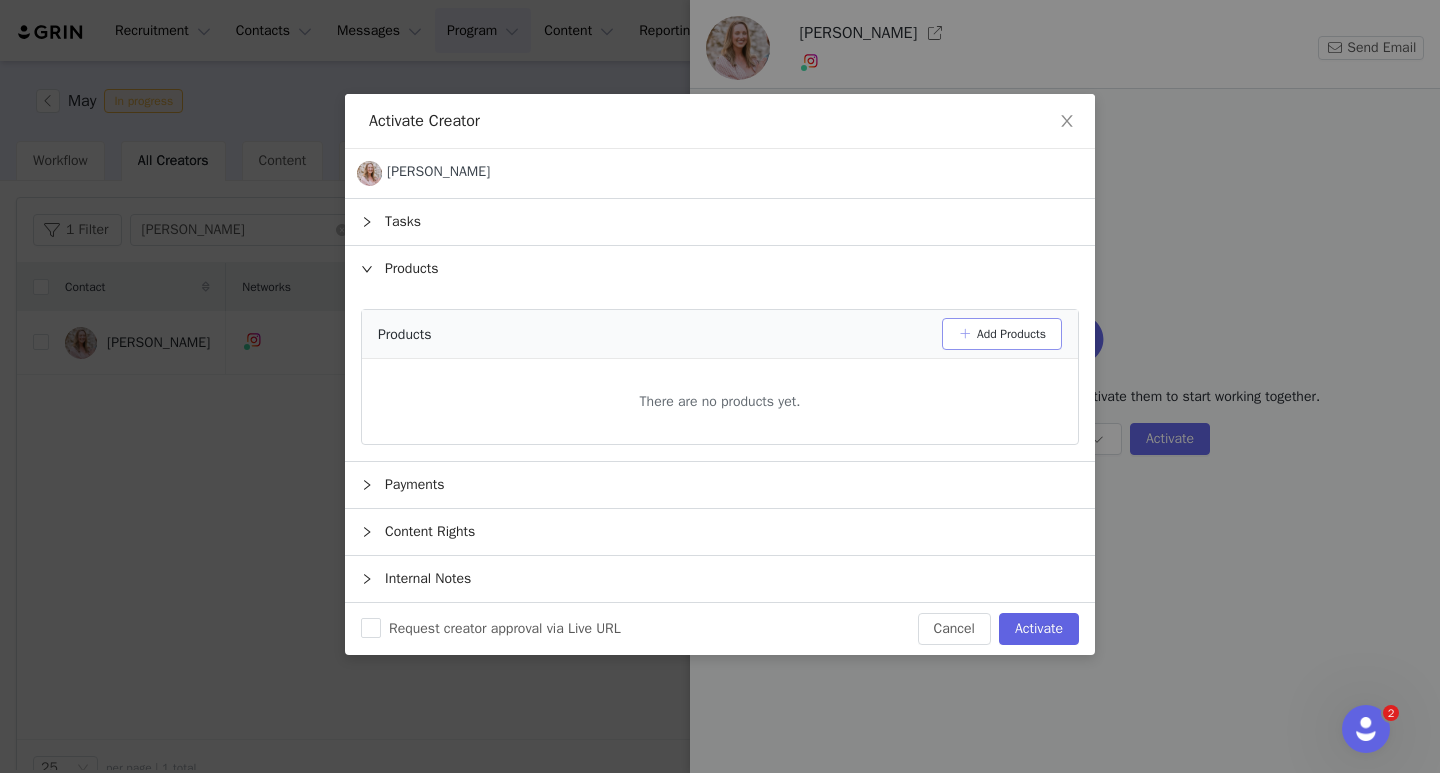 click on "Add Products" at bounding box center (1002, 334) 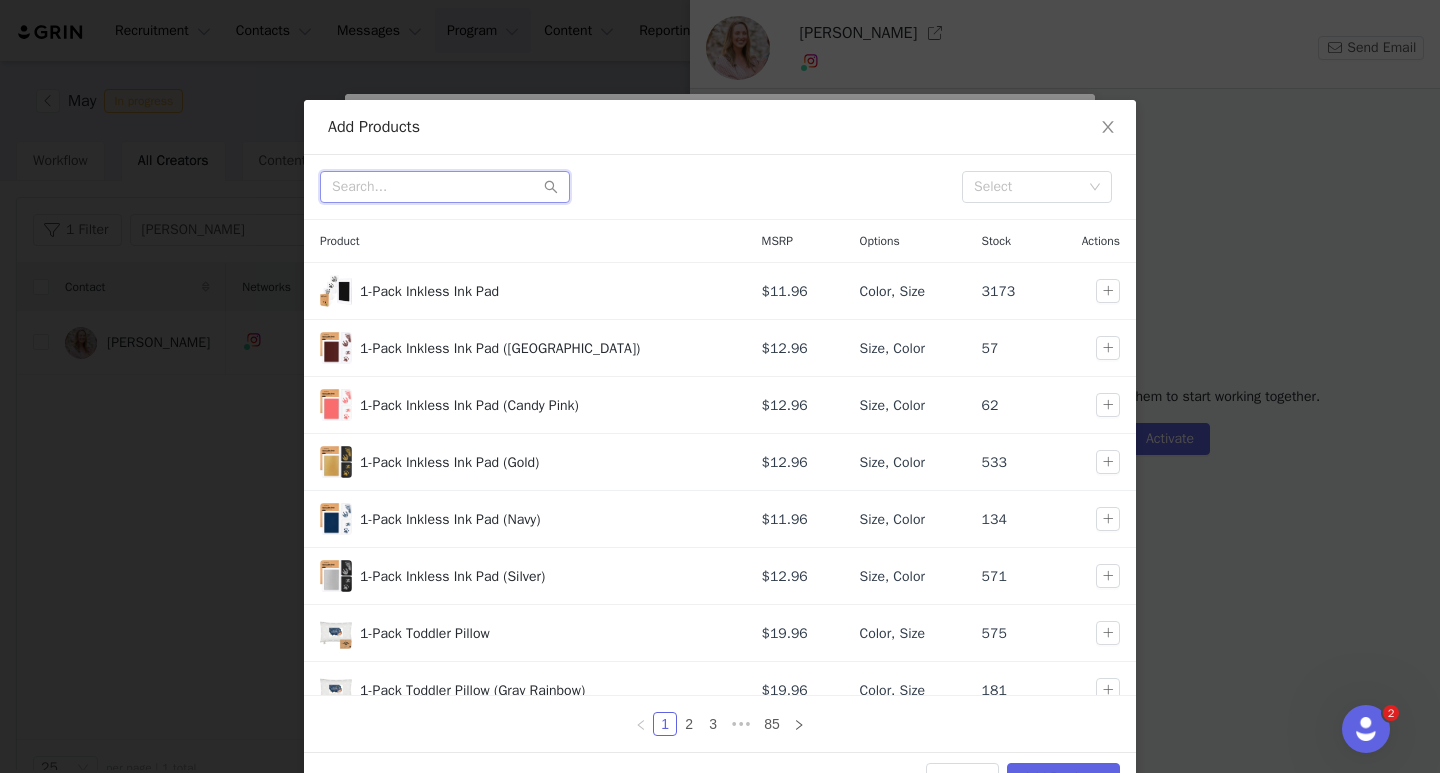 click at bounding box center [445, 187] 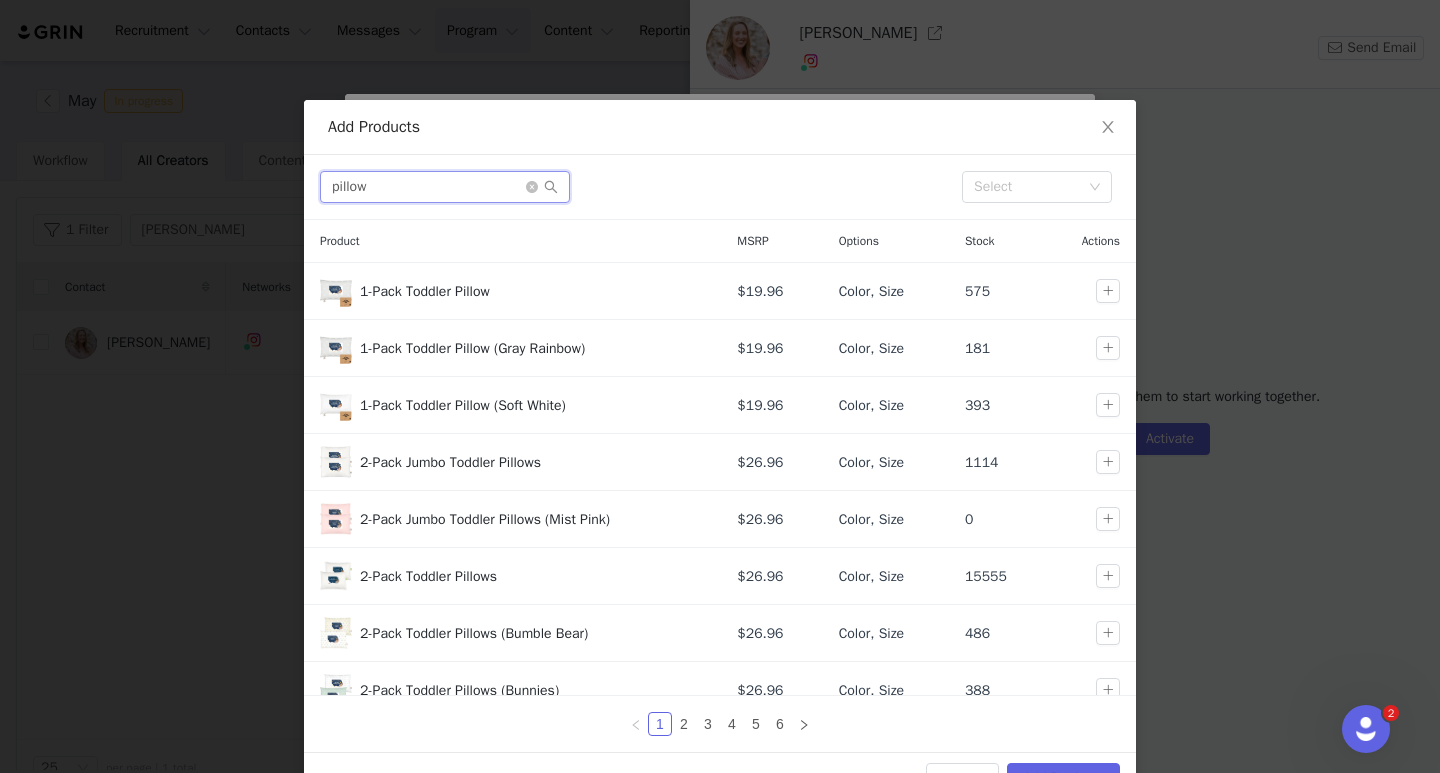 type on "pillow" 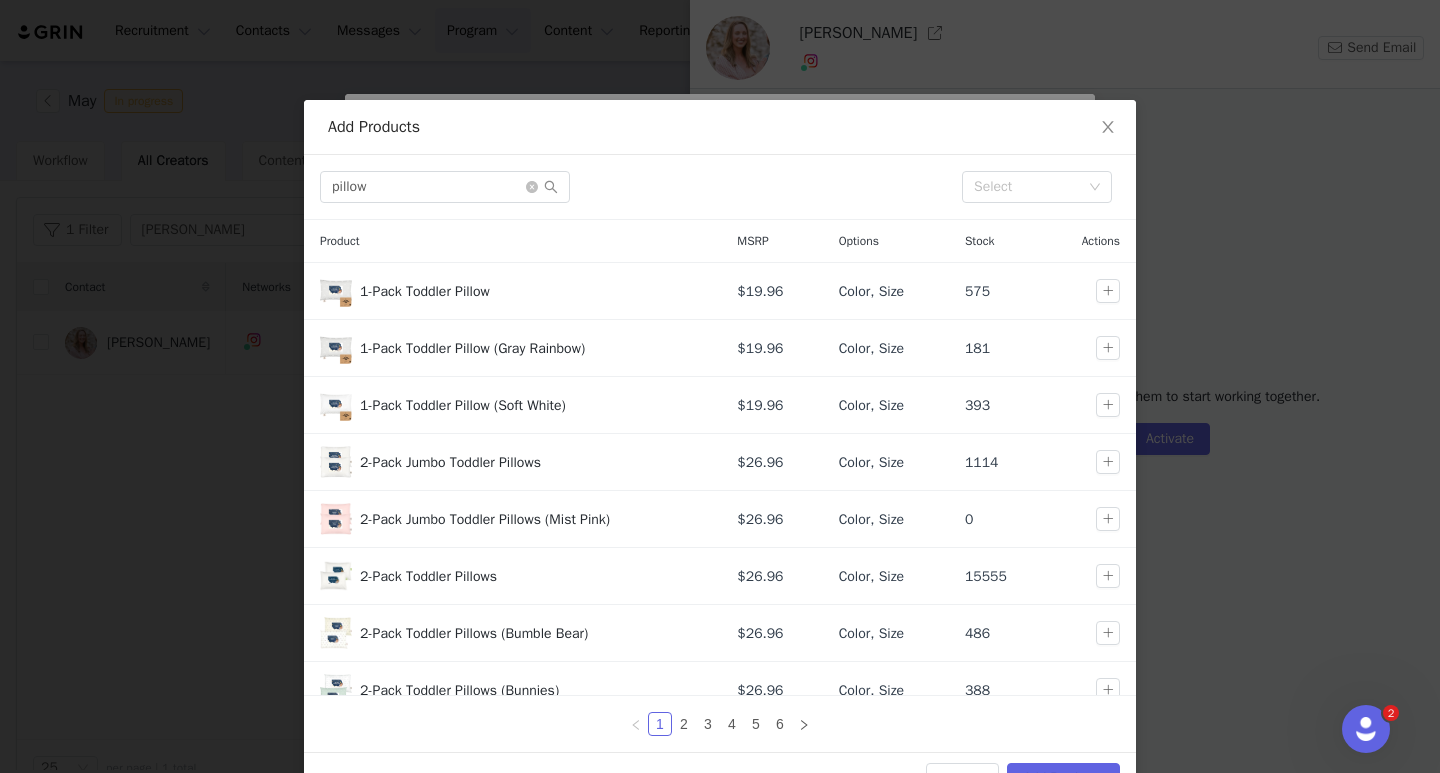 drag, startPoint x: 819, startPoint y: 135, endPoint x: 819, endPoint y: 94, distance: 41 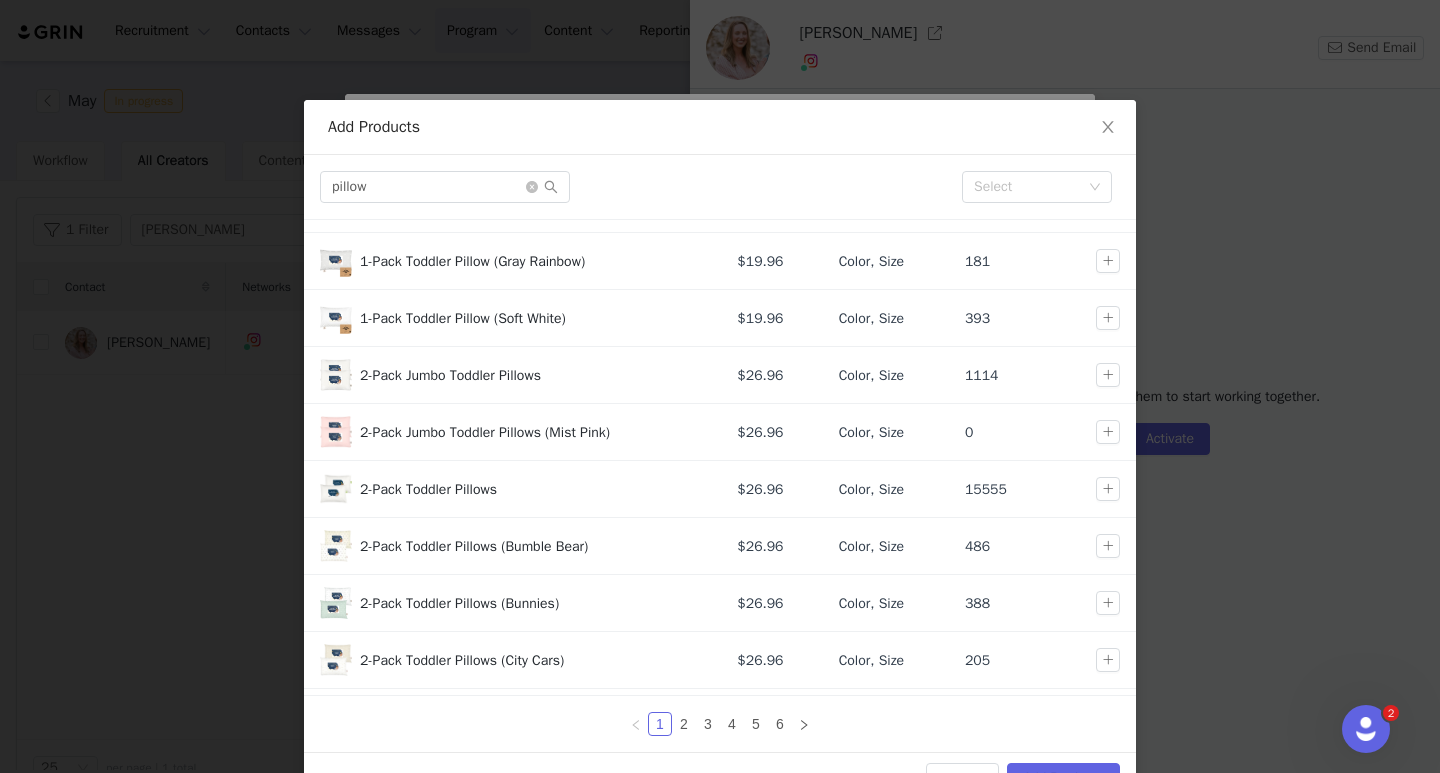 scroll, scrollTop: 137, scrollLeft: 0, axis: vertical 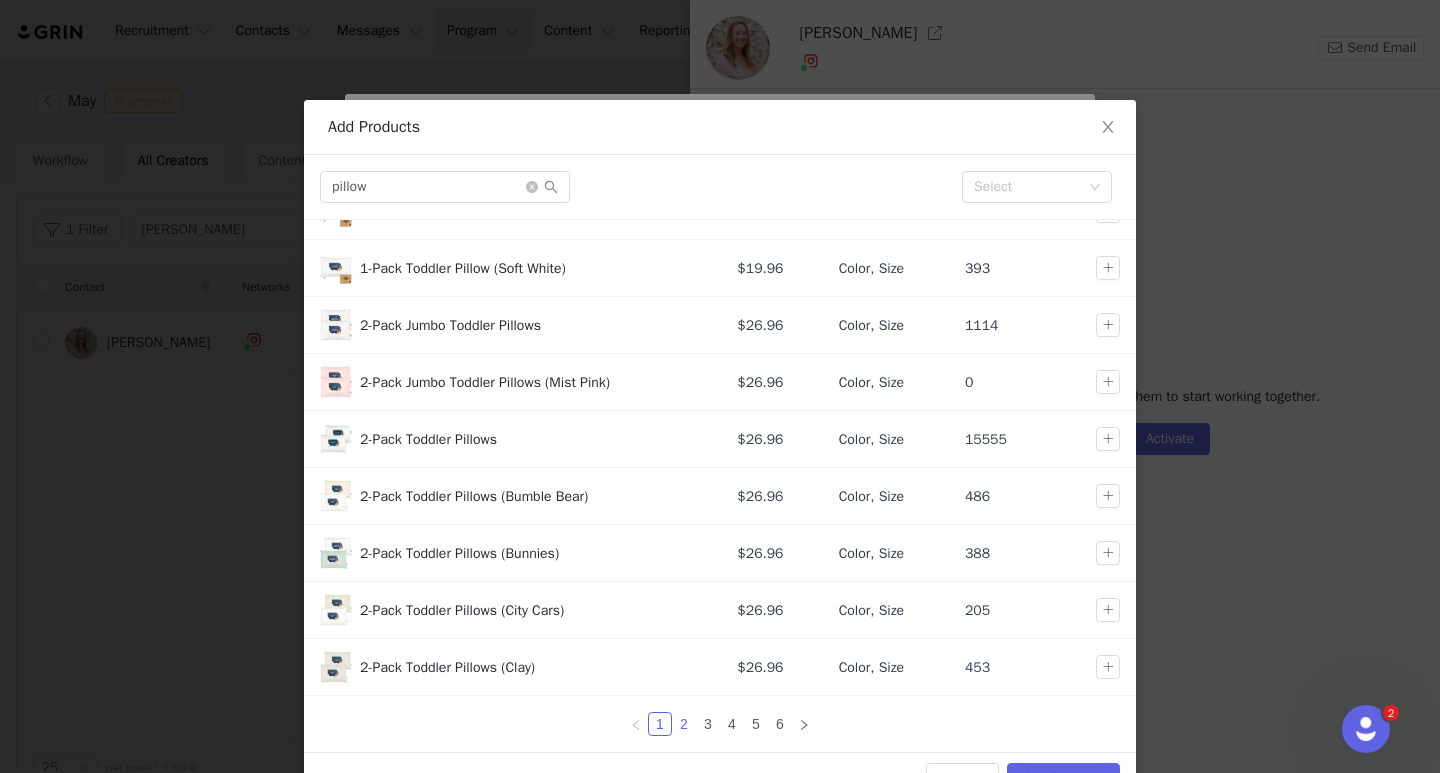 click on "2" at bounding box center (684, 724) 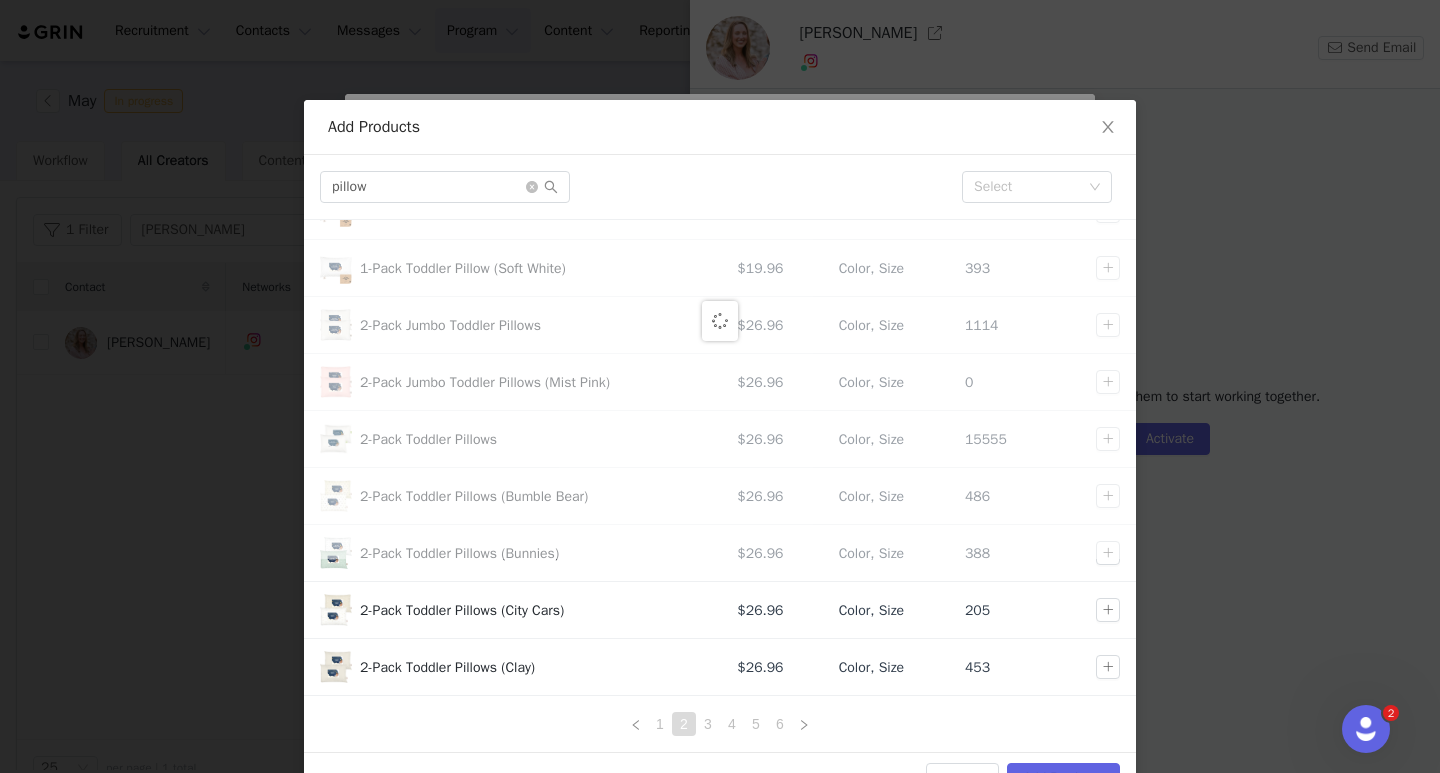 scroll, scrollTop: 0, scrollLeft: 0, axis: both 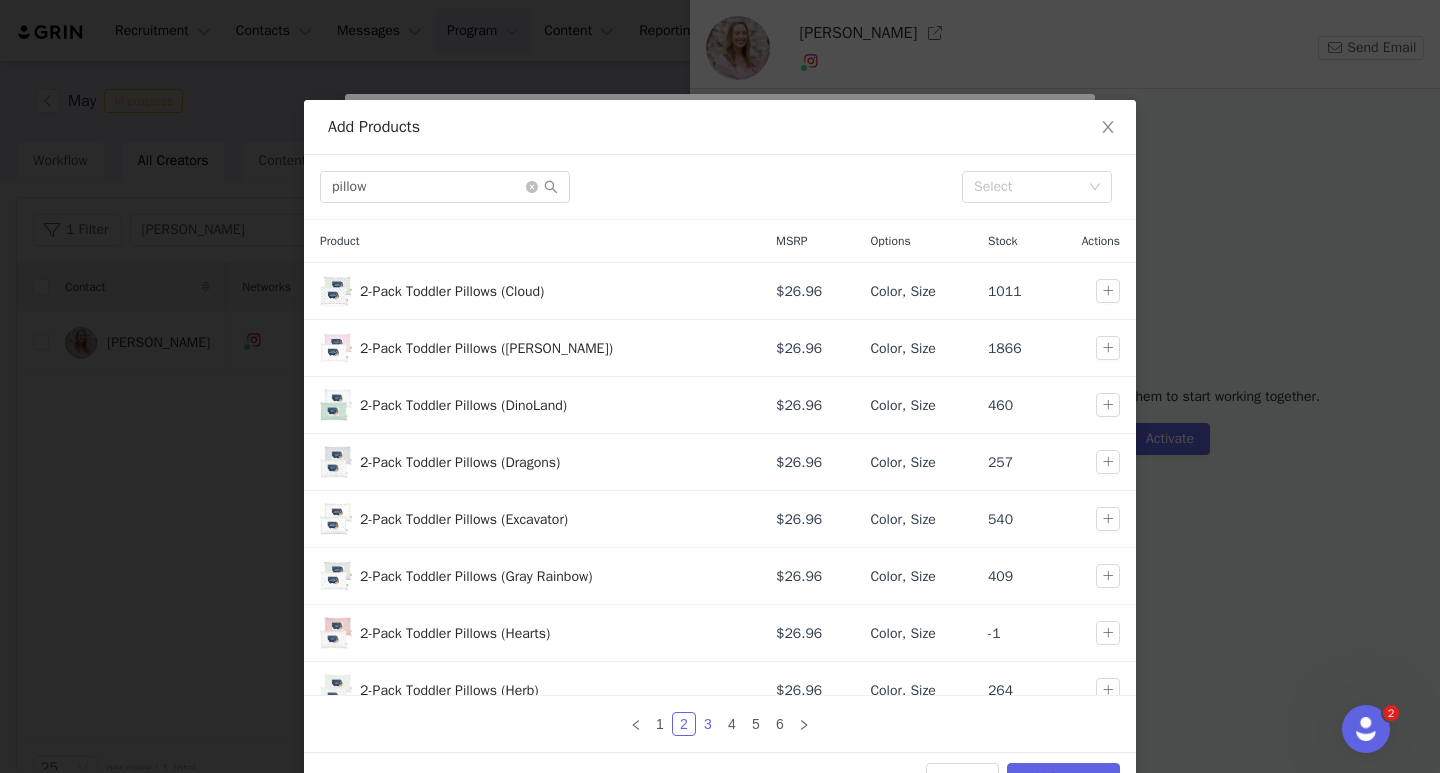 click on "3" at bounding box center [708, 724] 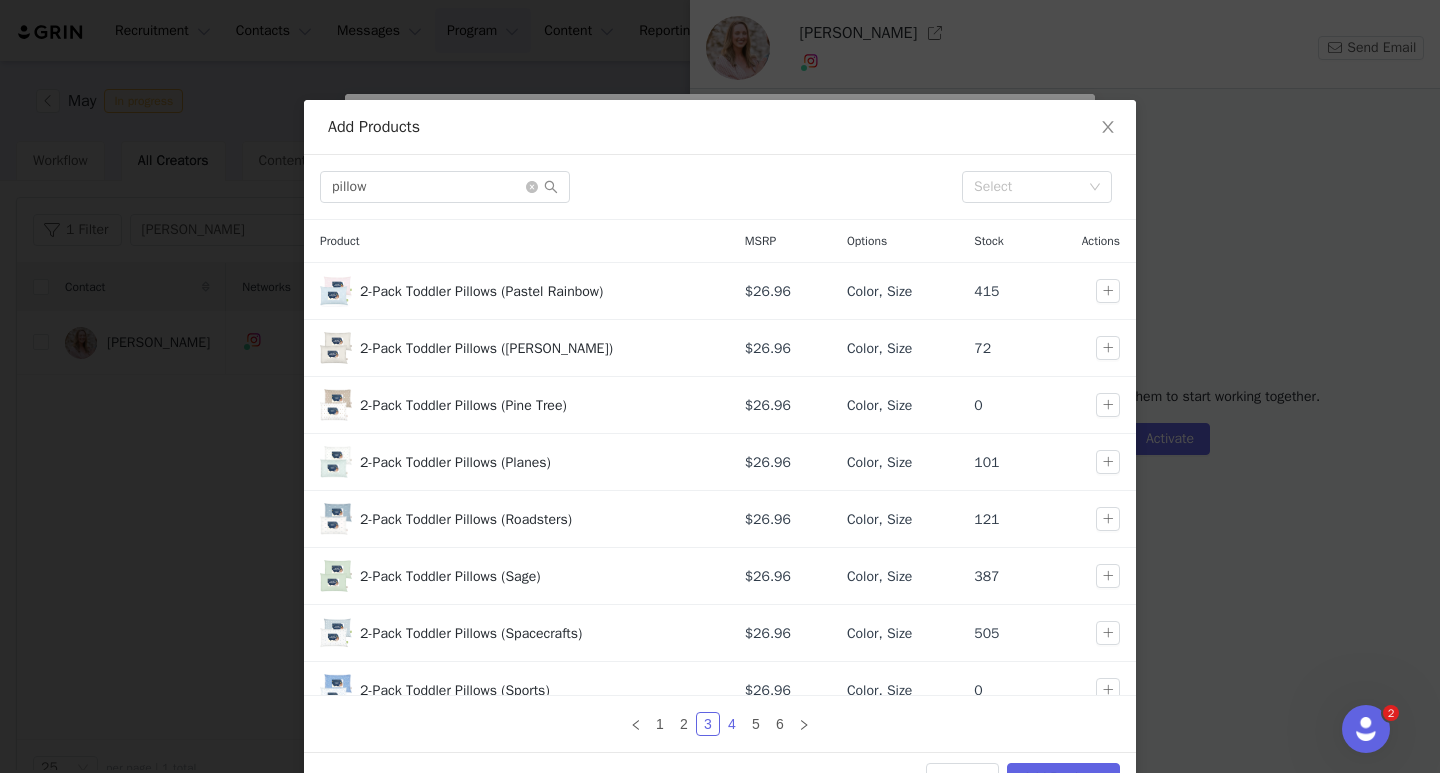 click on "4" at bounding box center (732, 724) 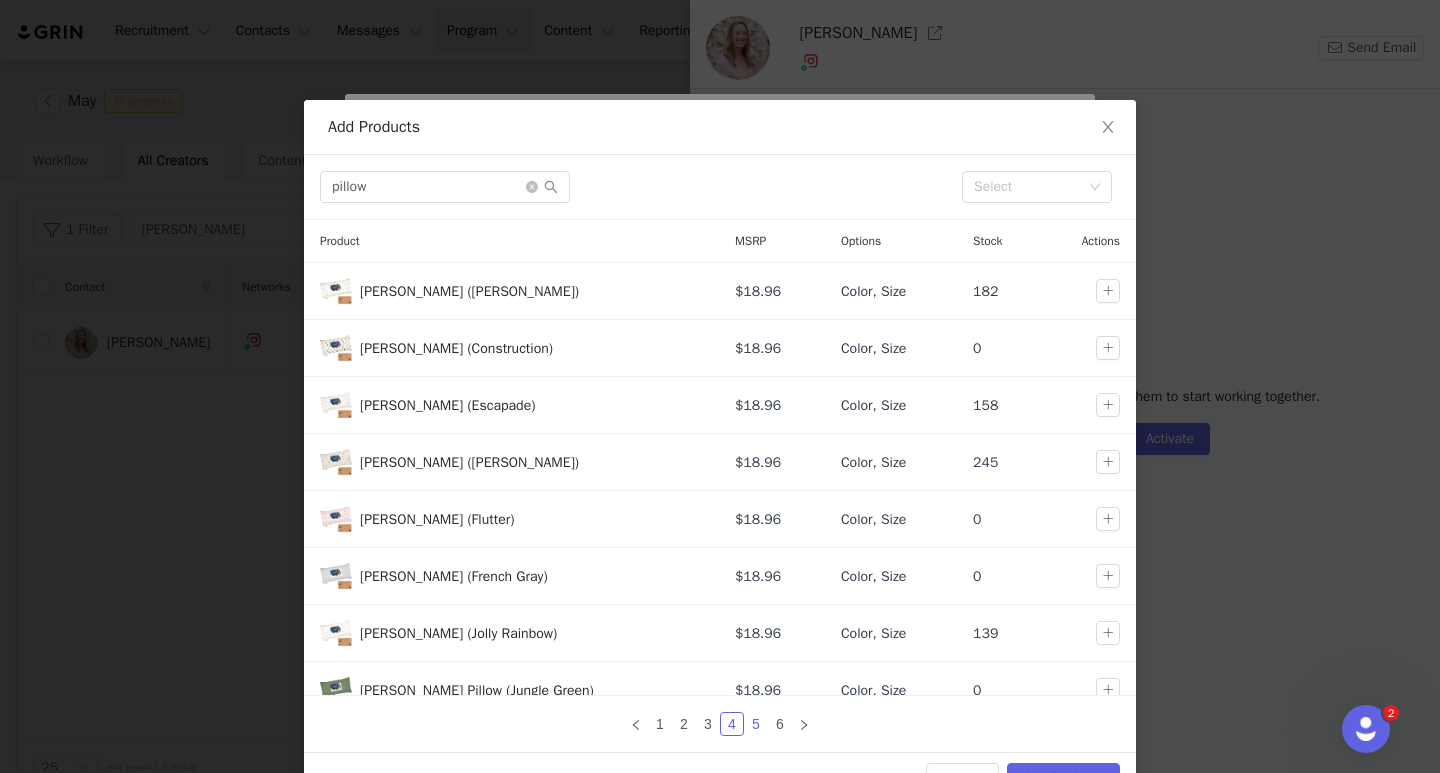 click on "5" at bounding box center [756, 724] 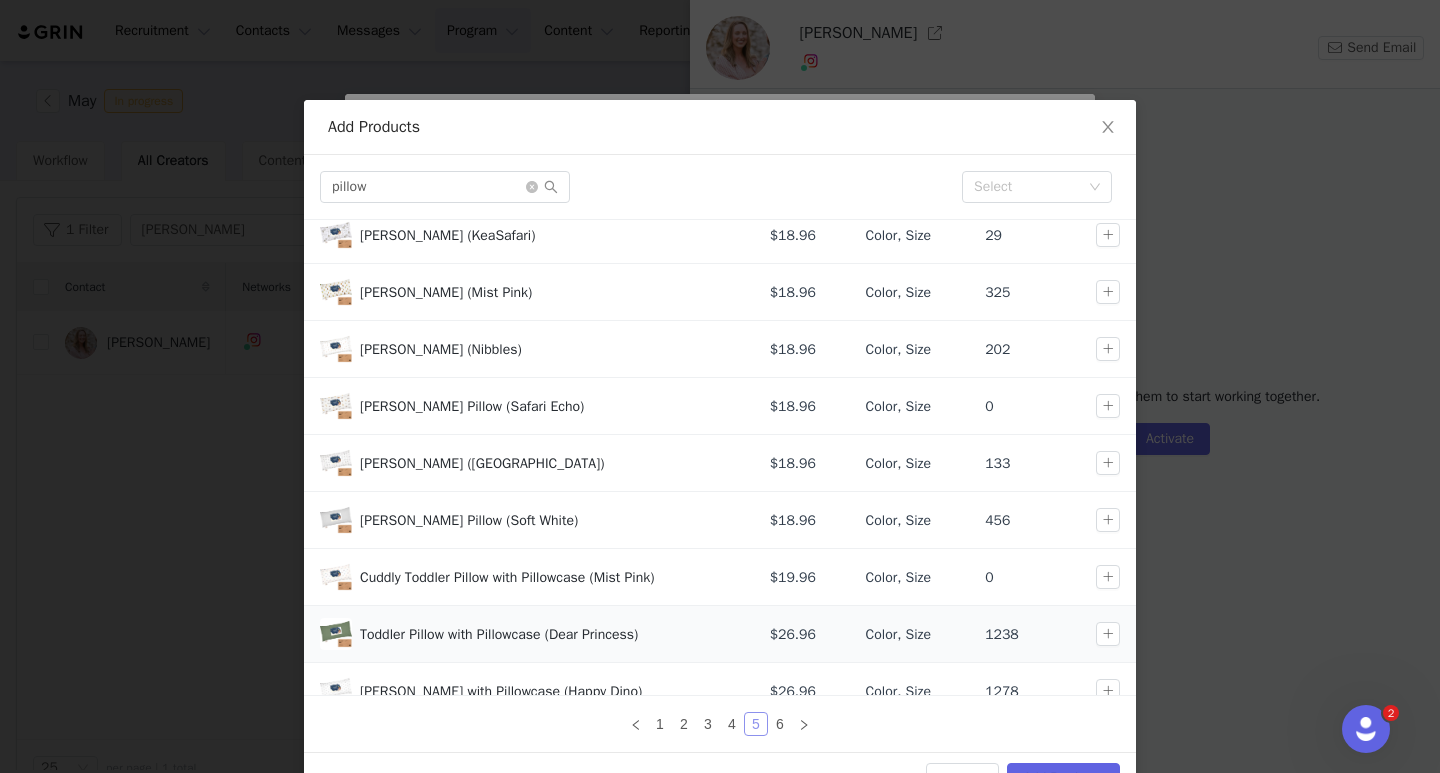 scroll, scrollTop: 100, scrollLeft: 0, axis: vertical 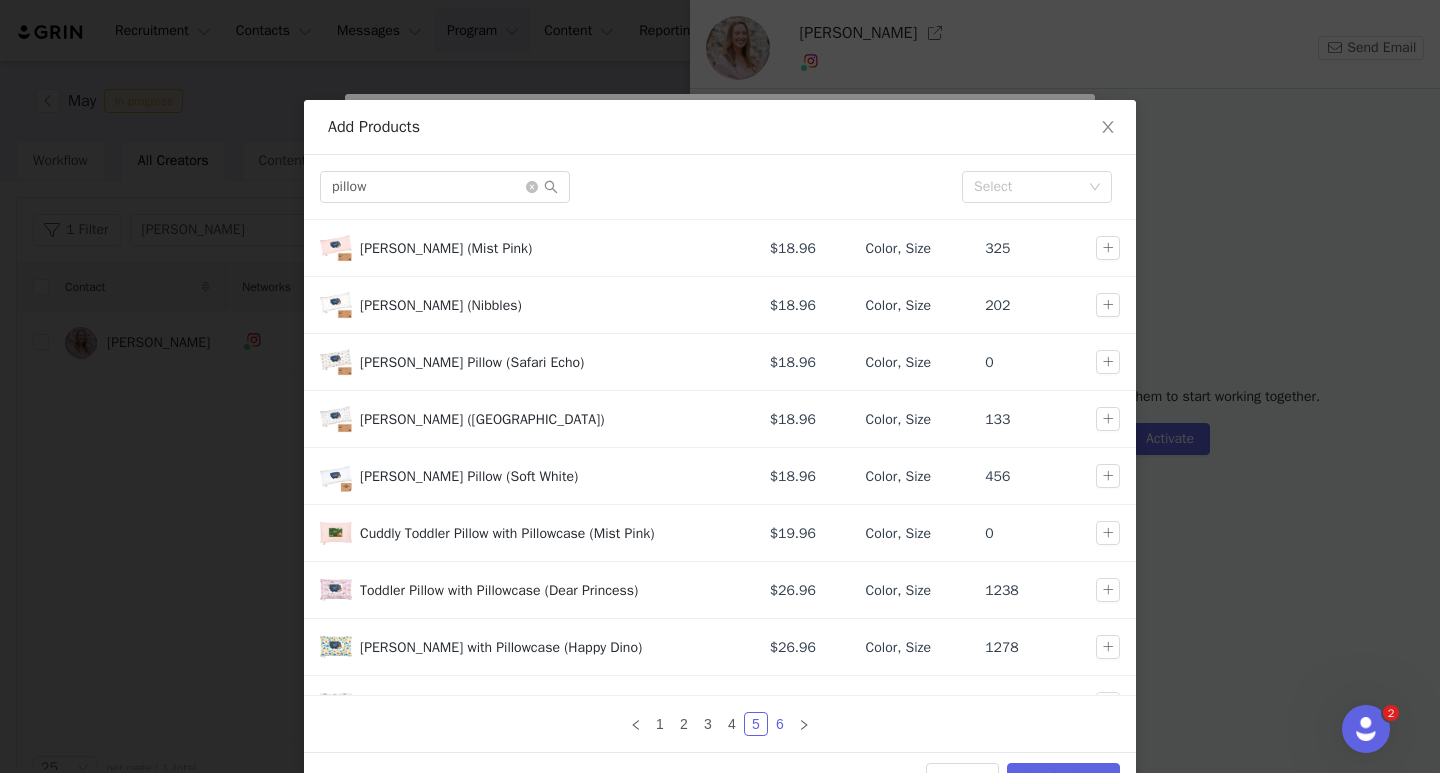 click on "6" at bounding box center (780, 724) 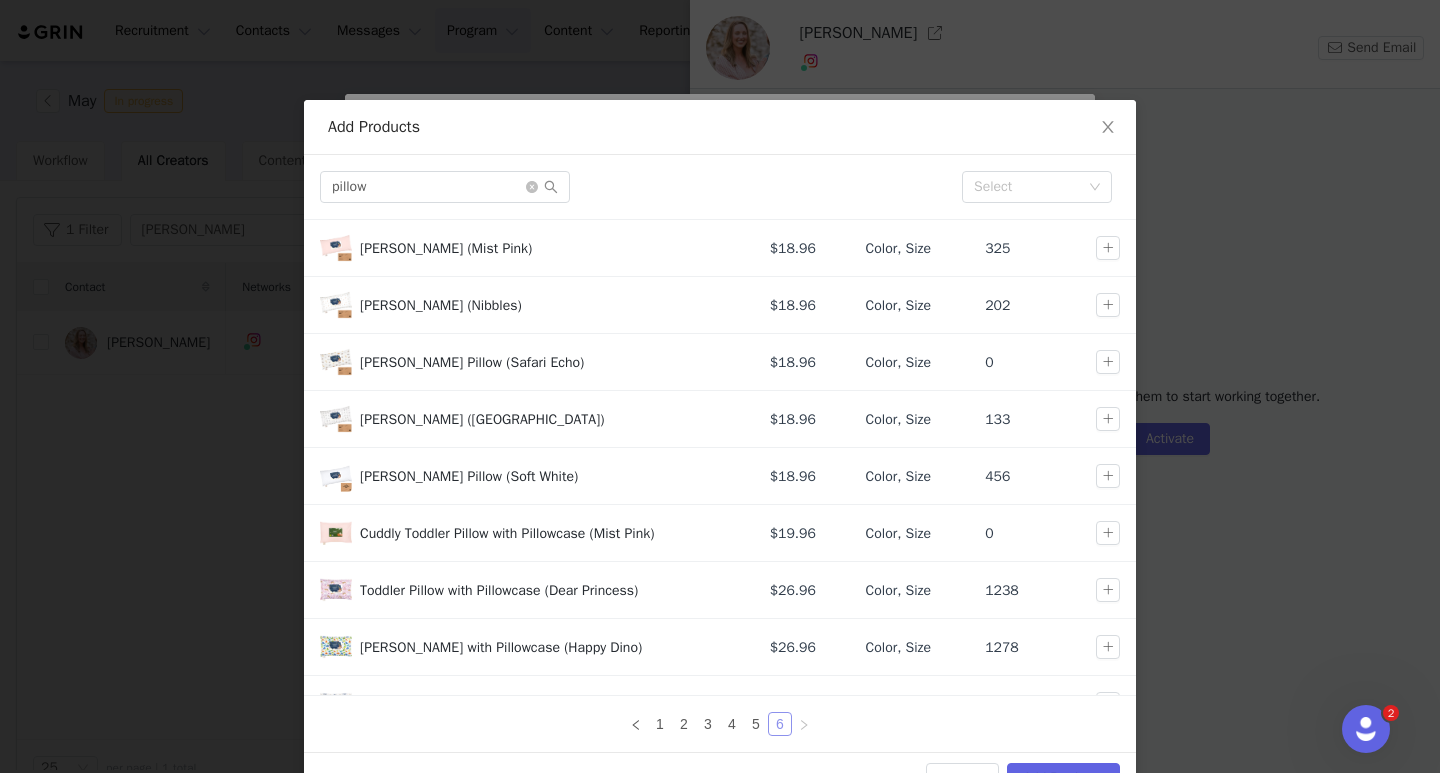 scroll, scrollTop: 0, scrollLeft: 0, axis: both 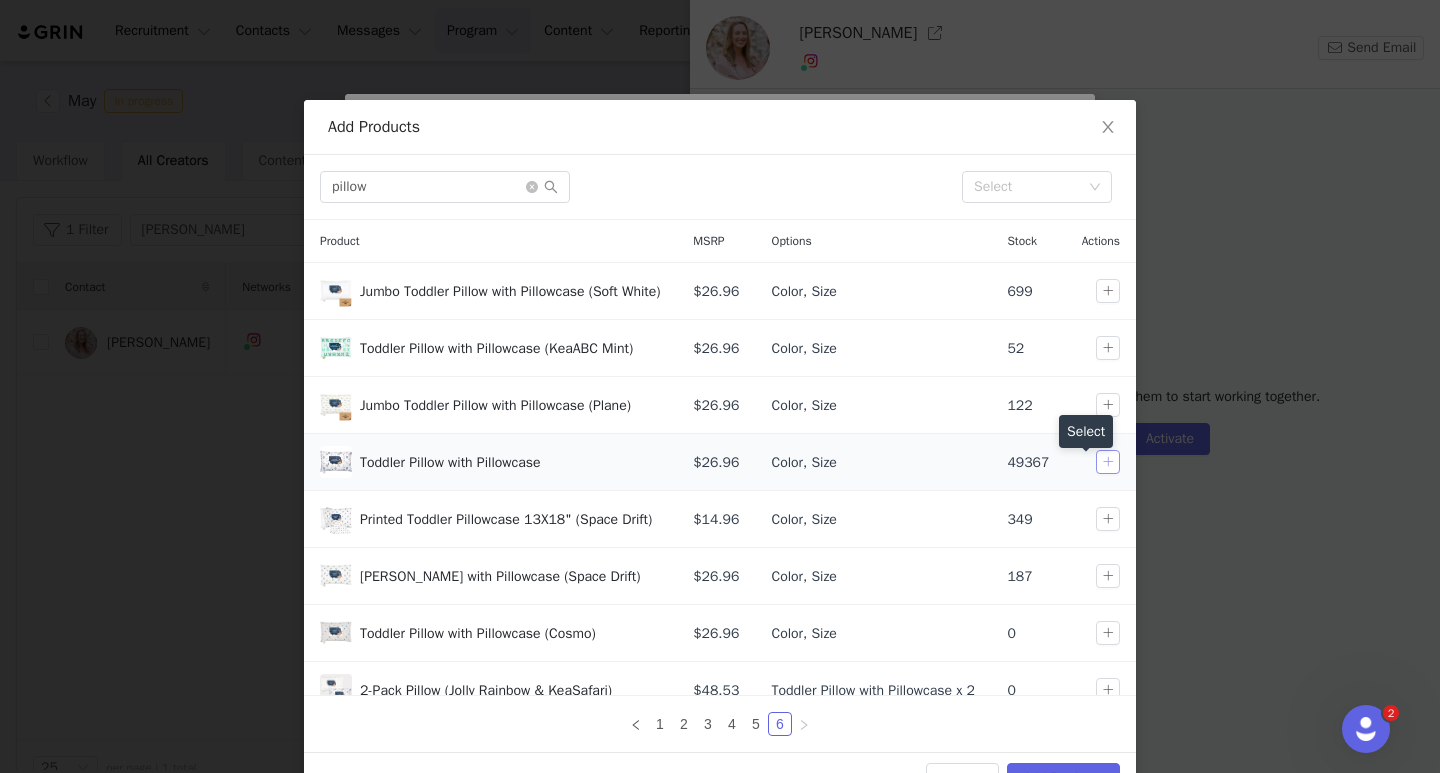 click at bounding box center [1108, 462] 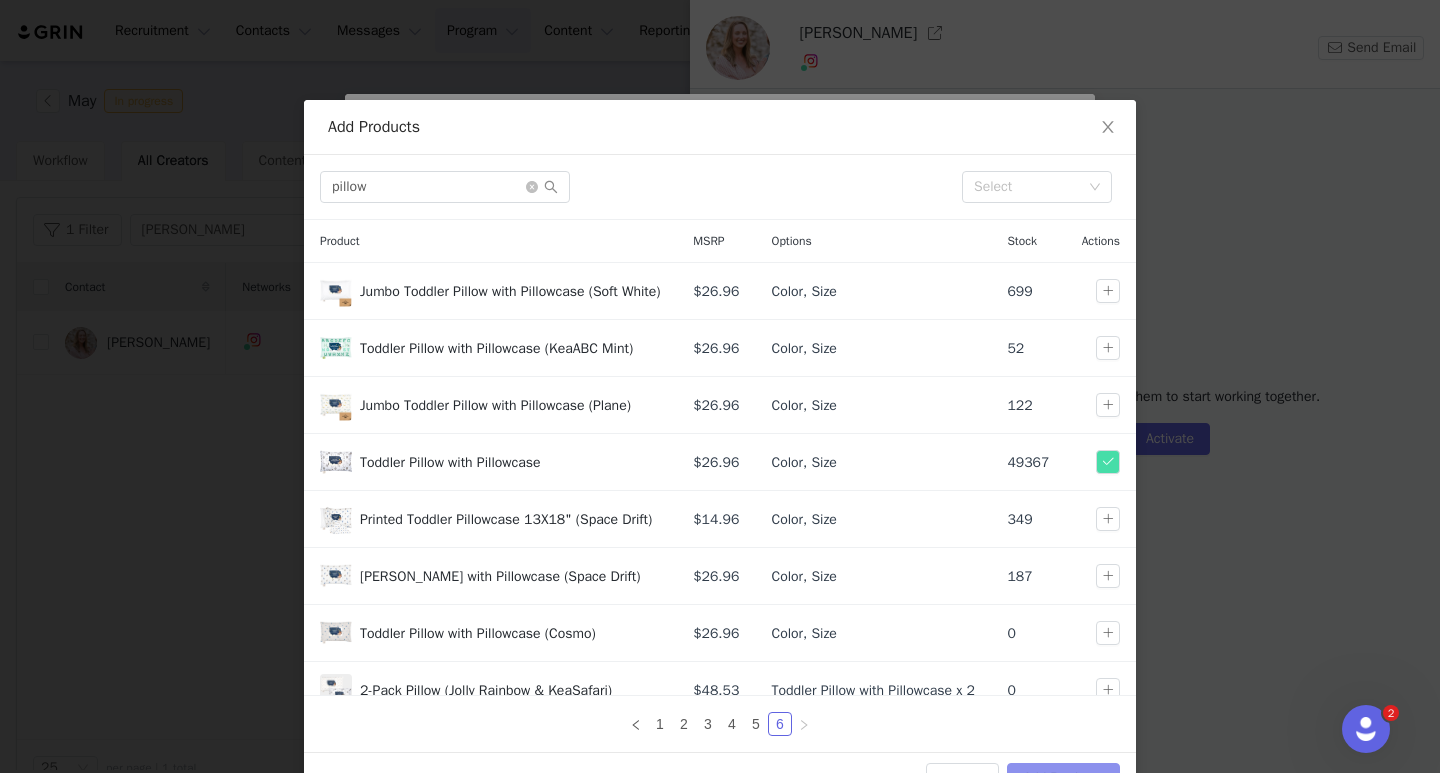 click on "Add Products" at bounding box center [1063, 779] 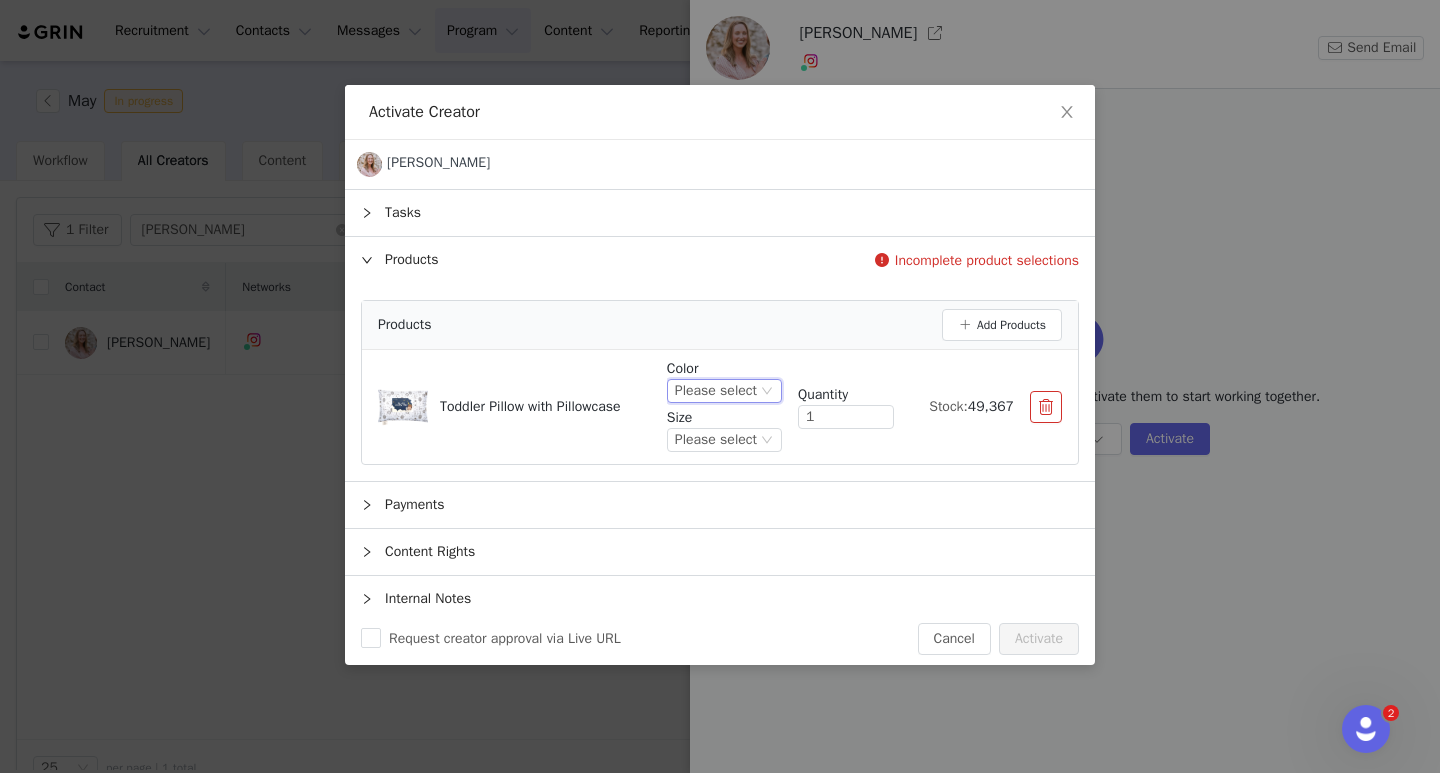 click on "Please select" at bounding box center [724, 391] 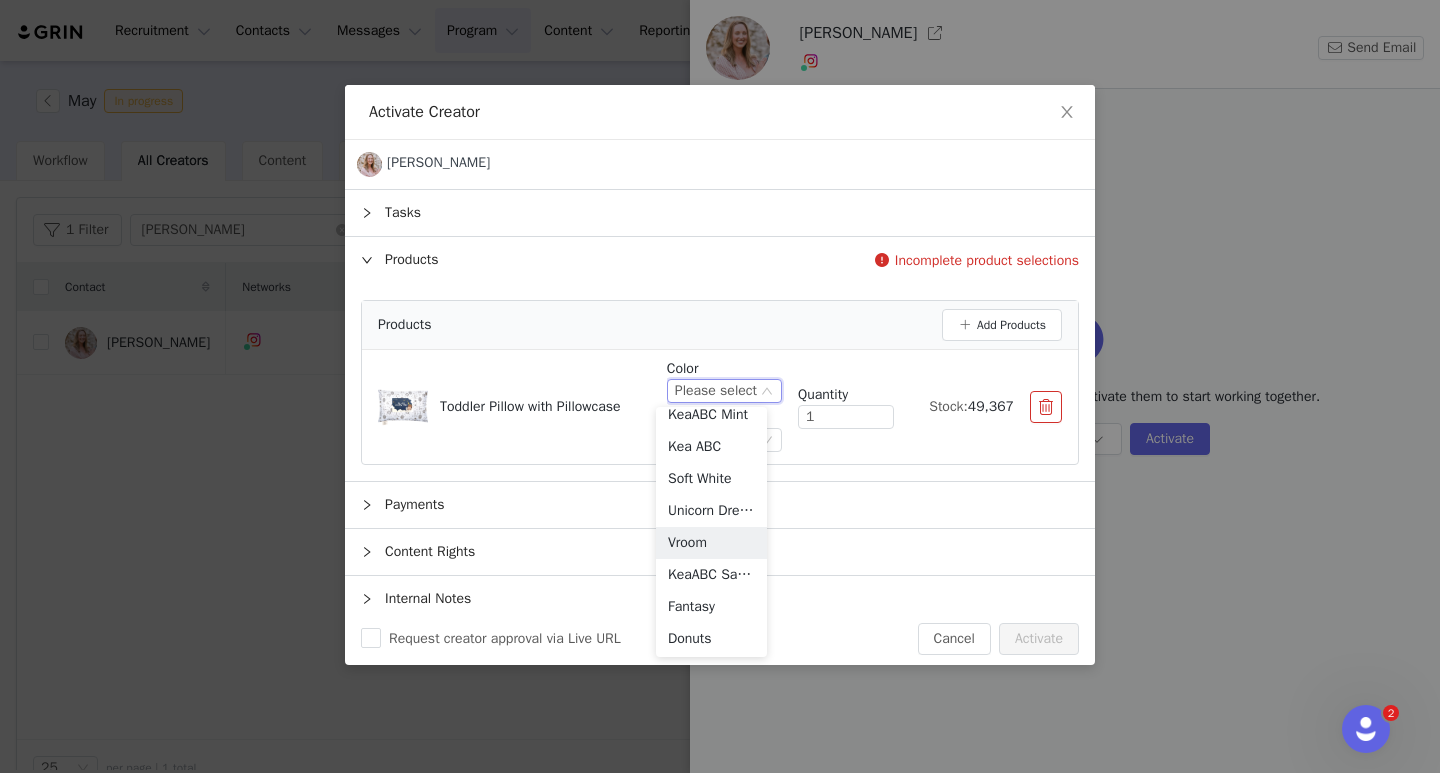scroll, scrollTop: 400, scrollLeft: 0, axis: vertical 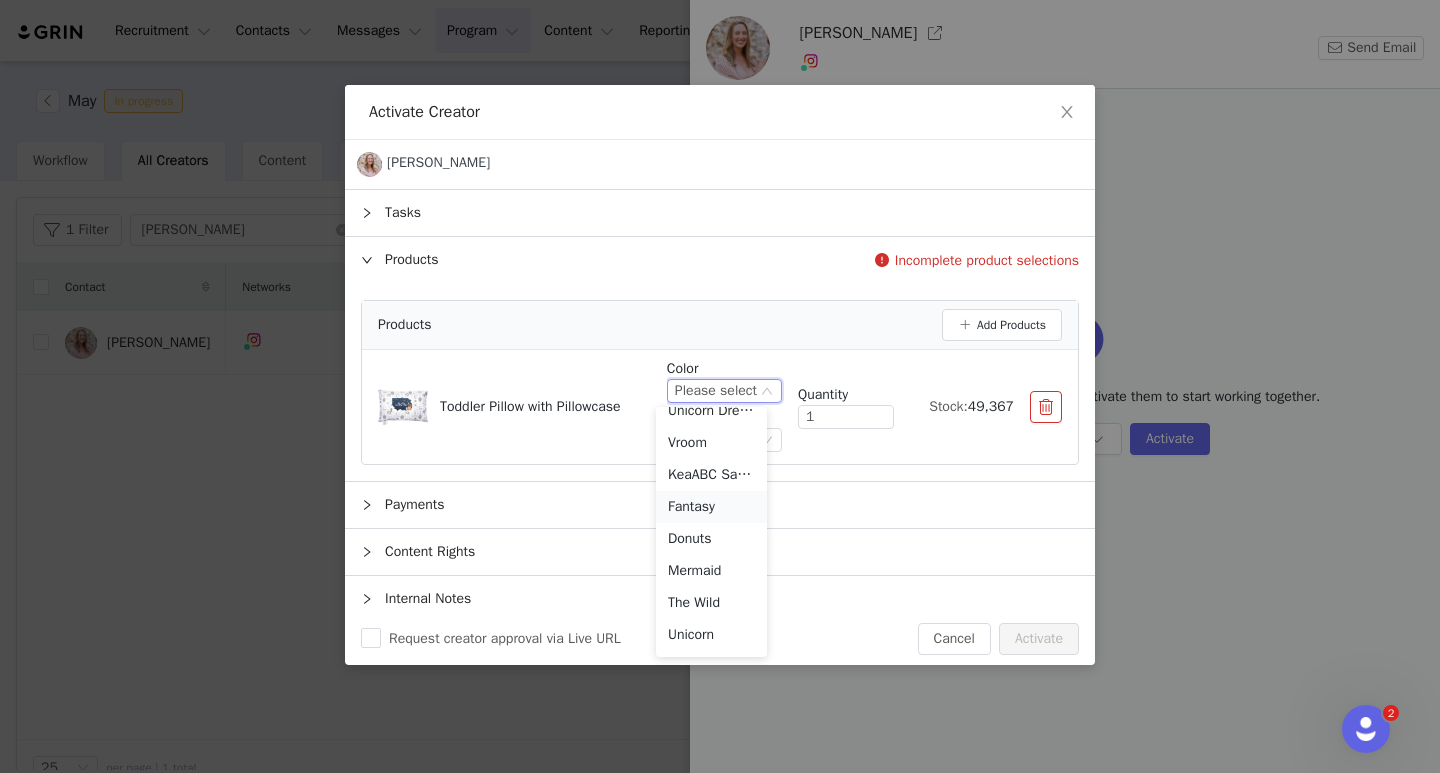 click on "Fantasy" at bounding box center [711, 507] 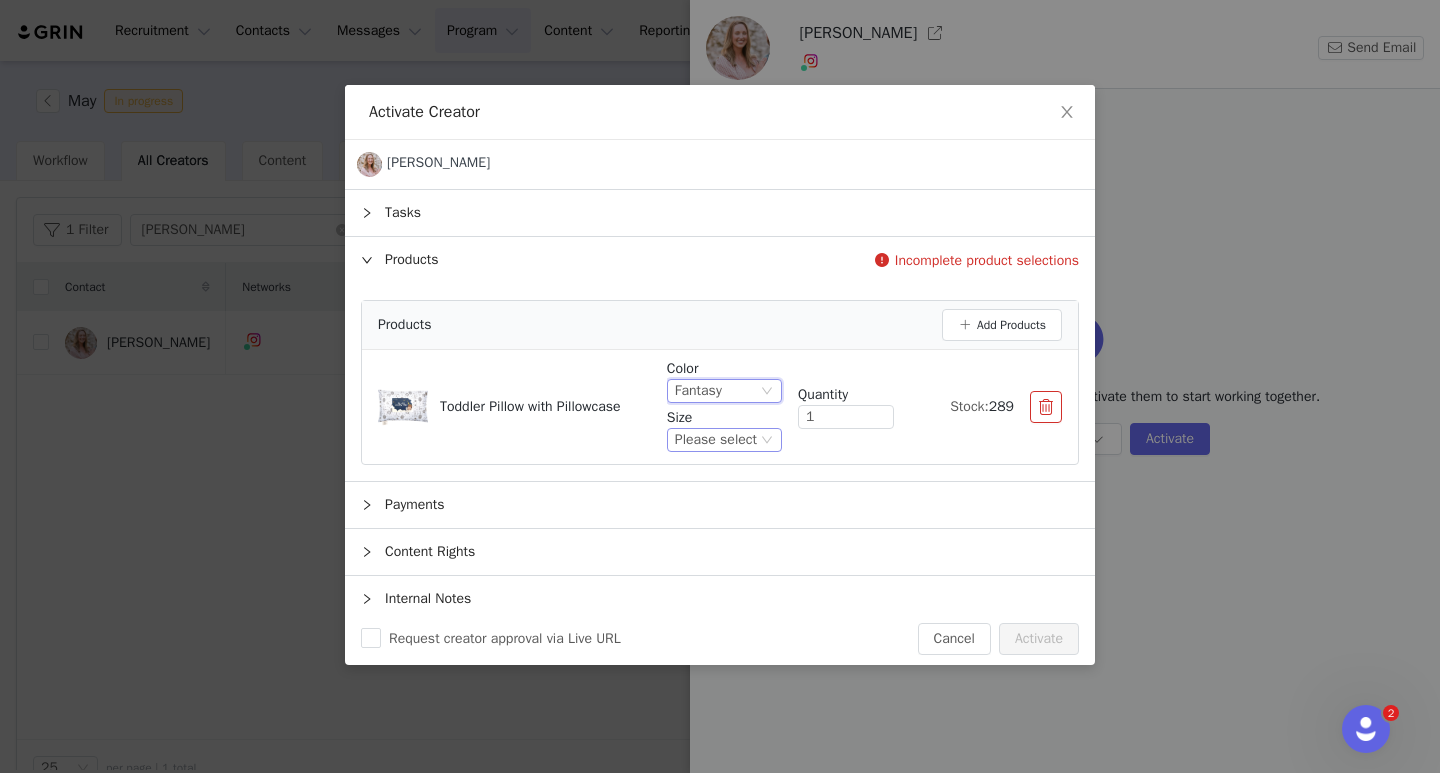 click on "Please select" at bounding box center [724, 440] 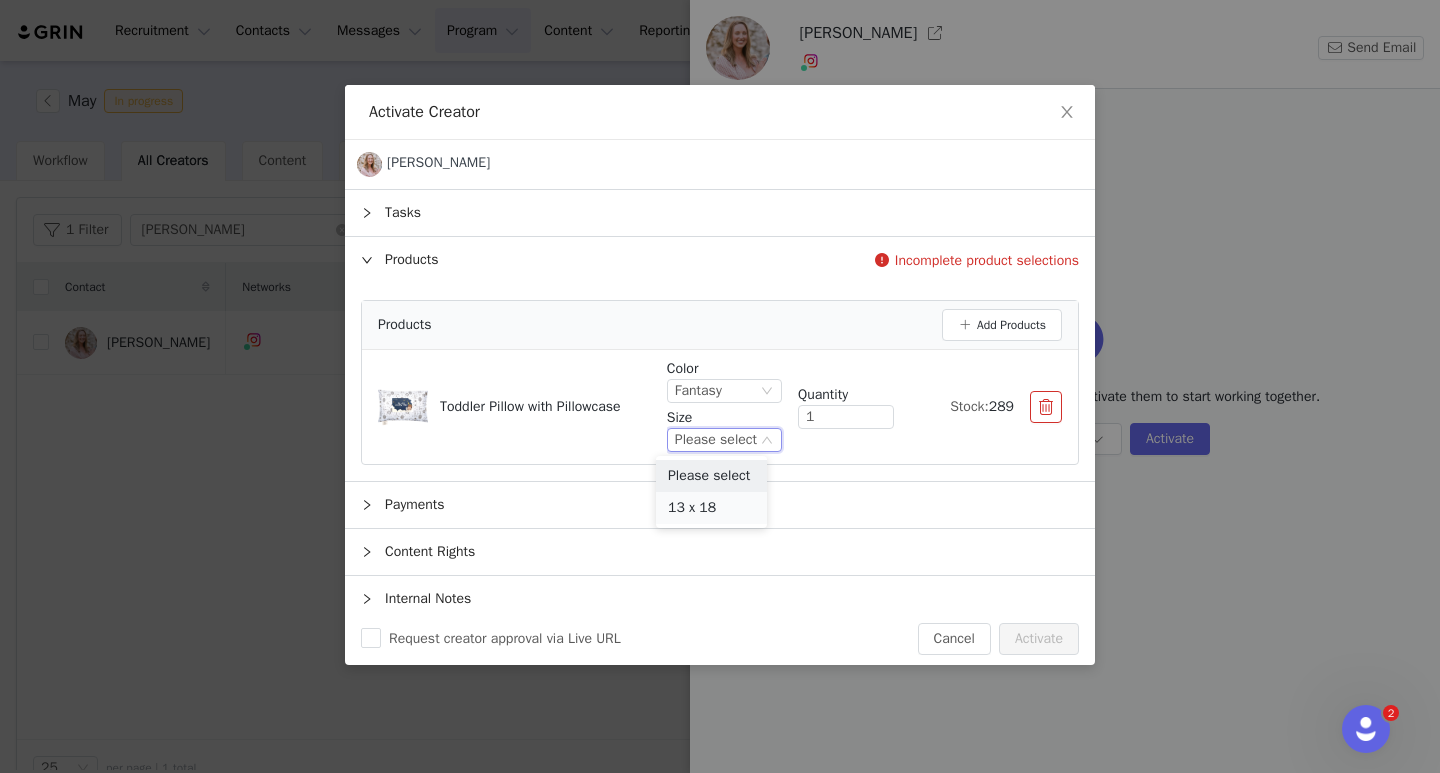 click on "13 x 18" at bounding box center [711, 508] 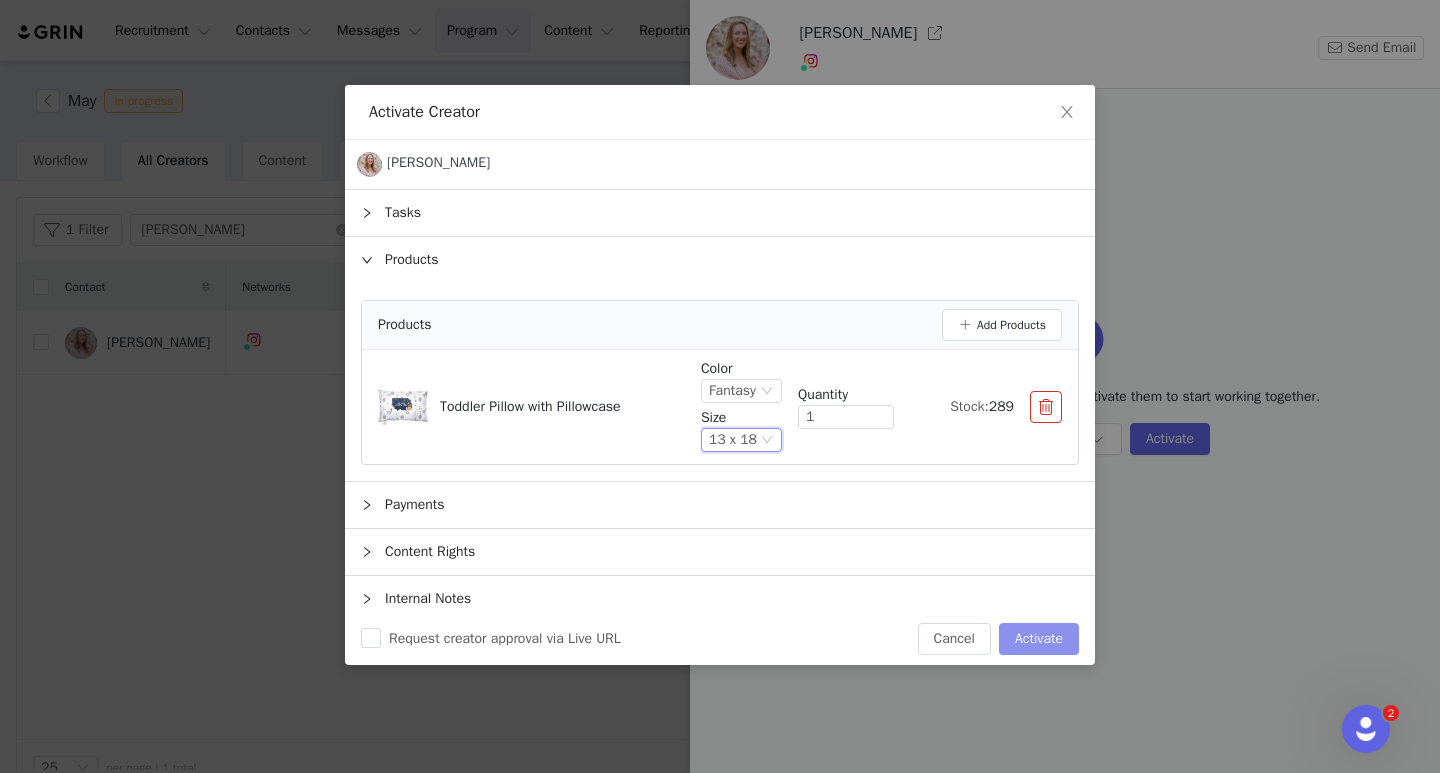 click on "Activate" at bounding box center (1039, 639) 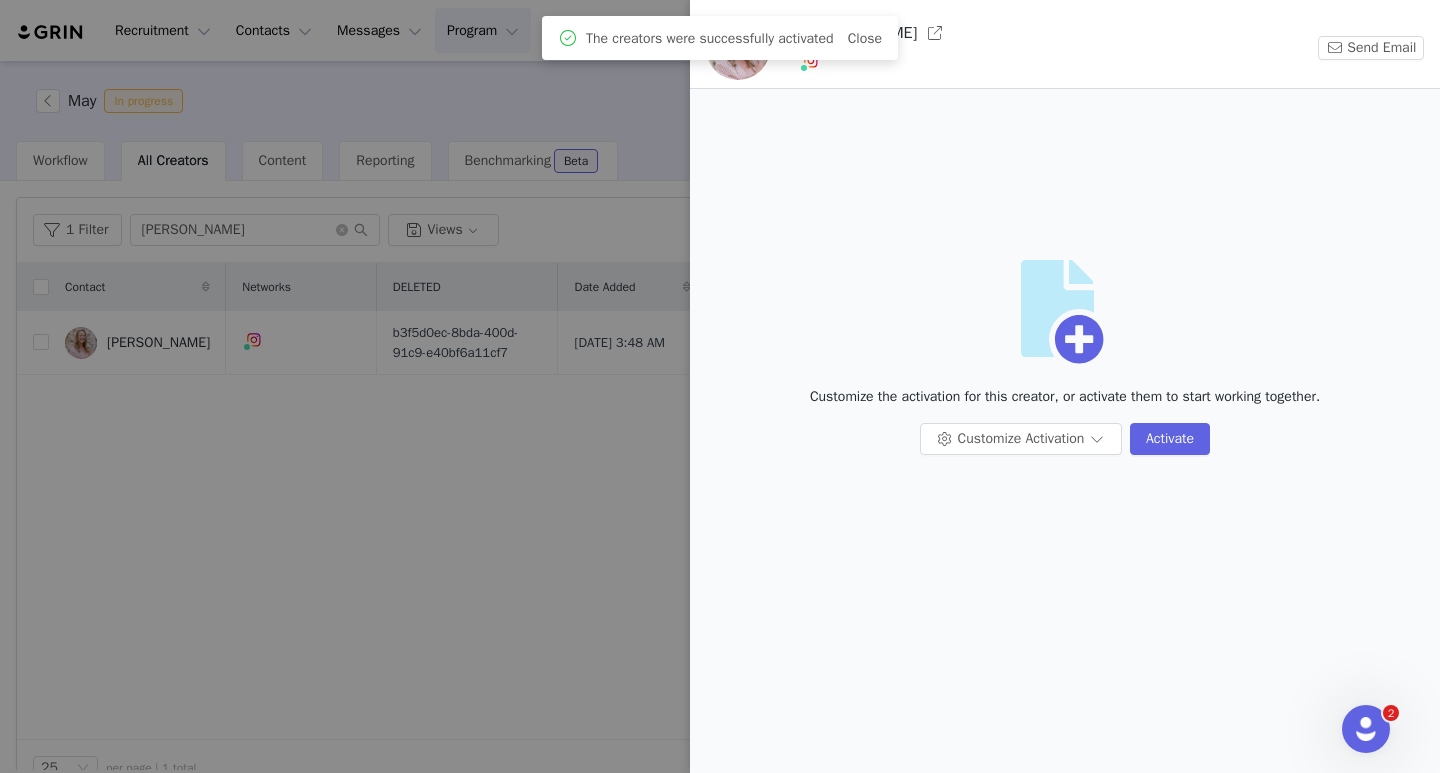click at bounding box center [720, 386] 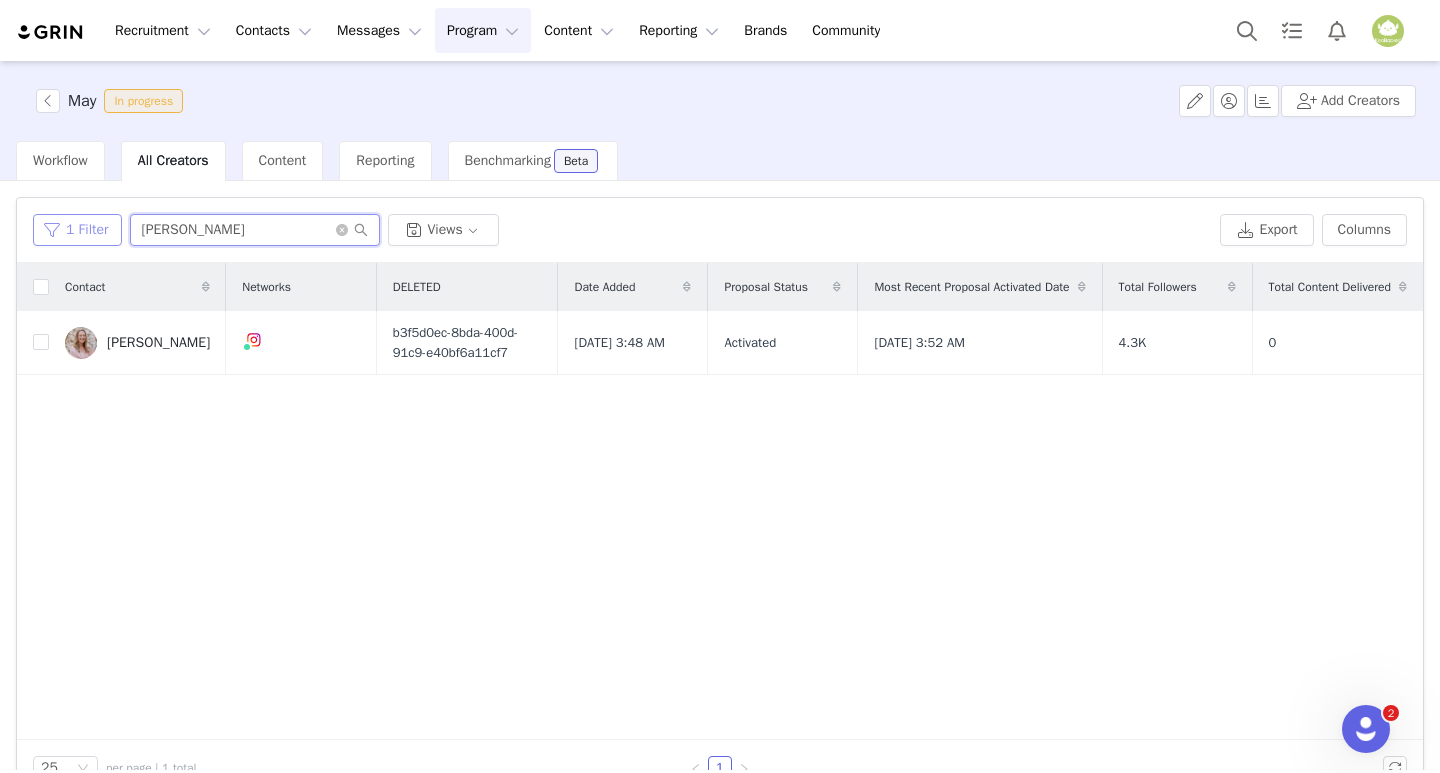 drag, startPoint x: 219, startPoint y: 235, endPoint x: 43, endPoint y: 230, distance: 176.07101 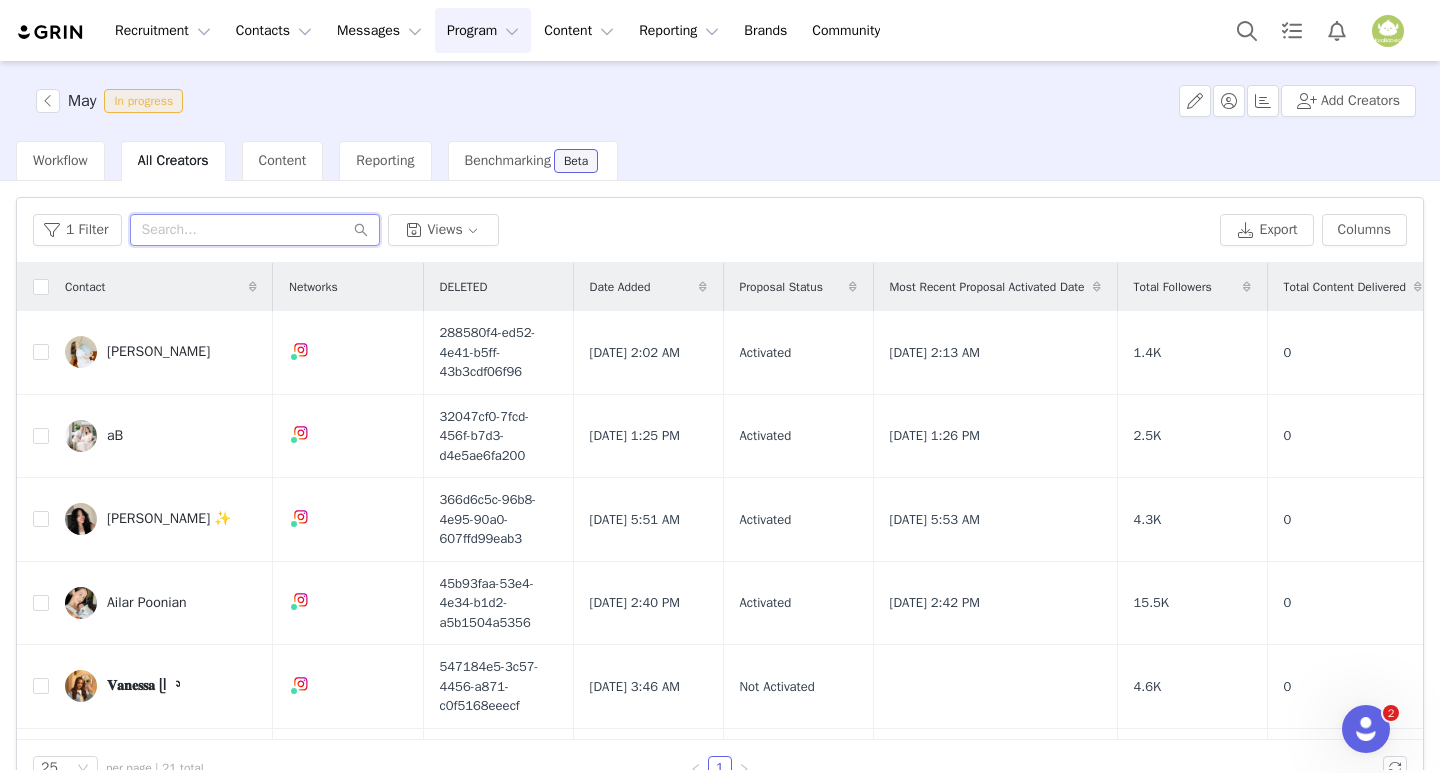 type 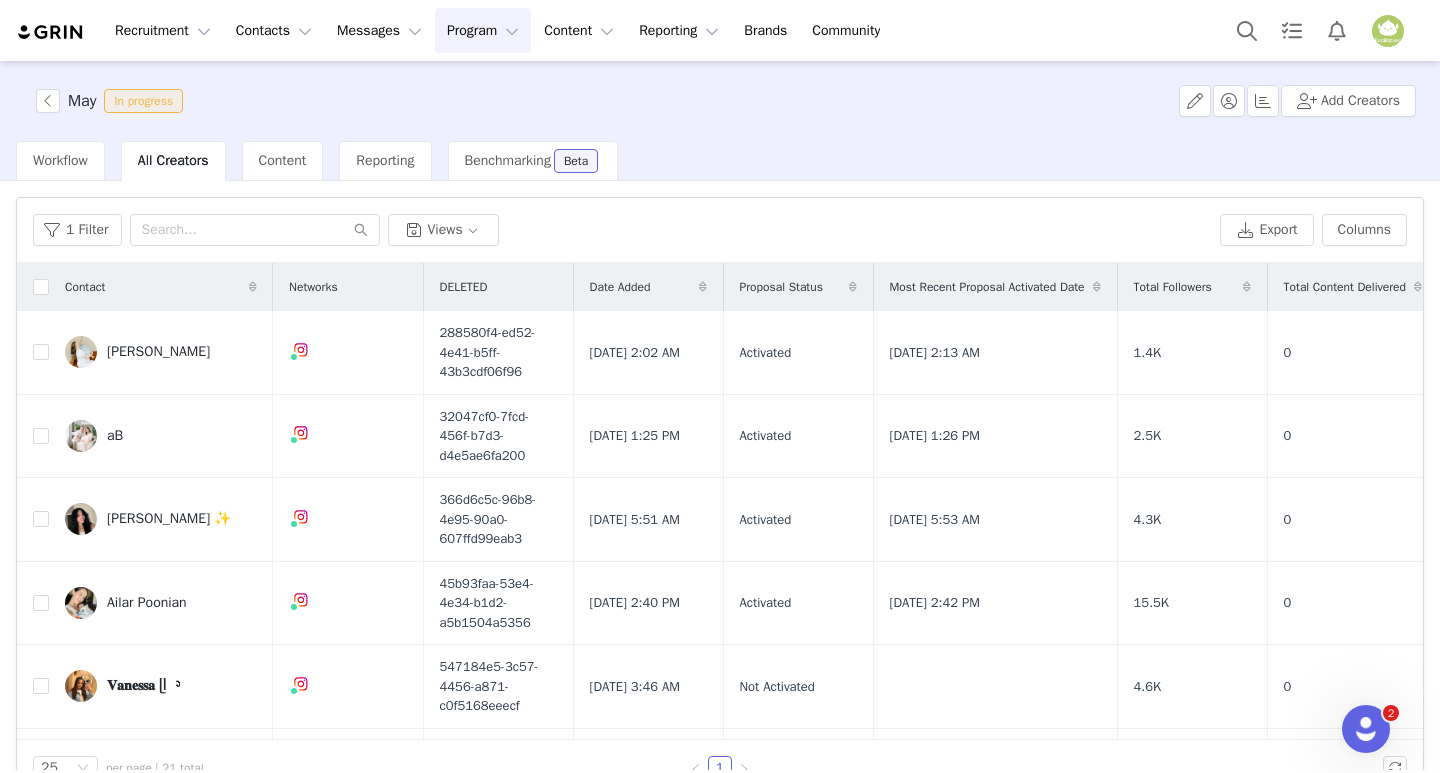 click on "All Creators" at bounding box center [173, 160] 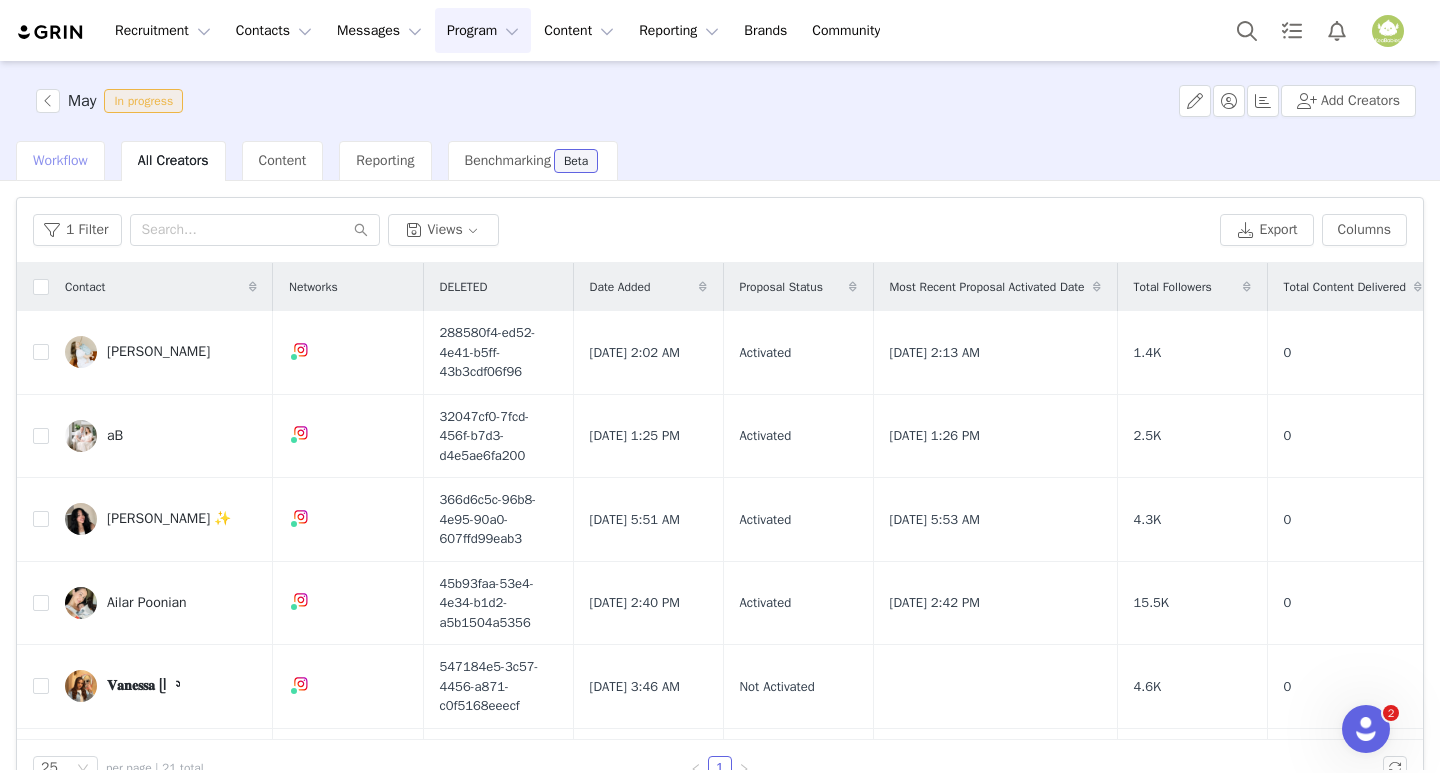 click on "Workflow" at bounding box center [60, 160] 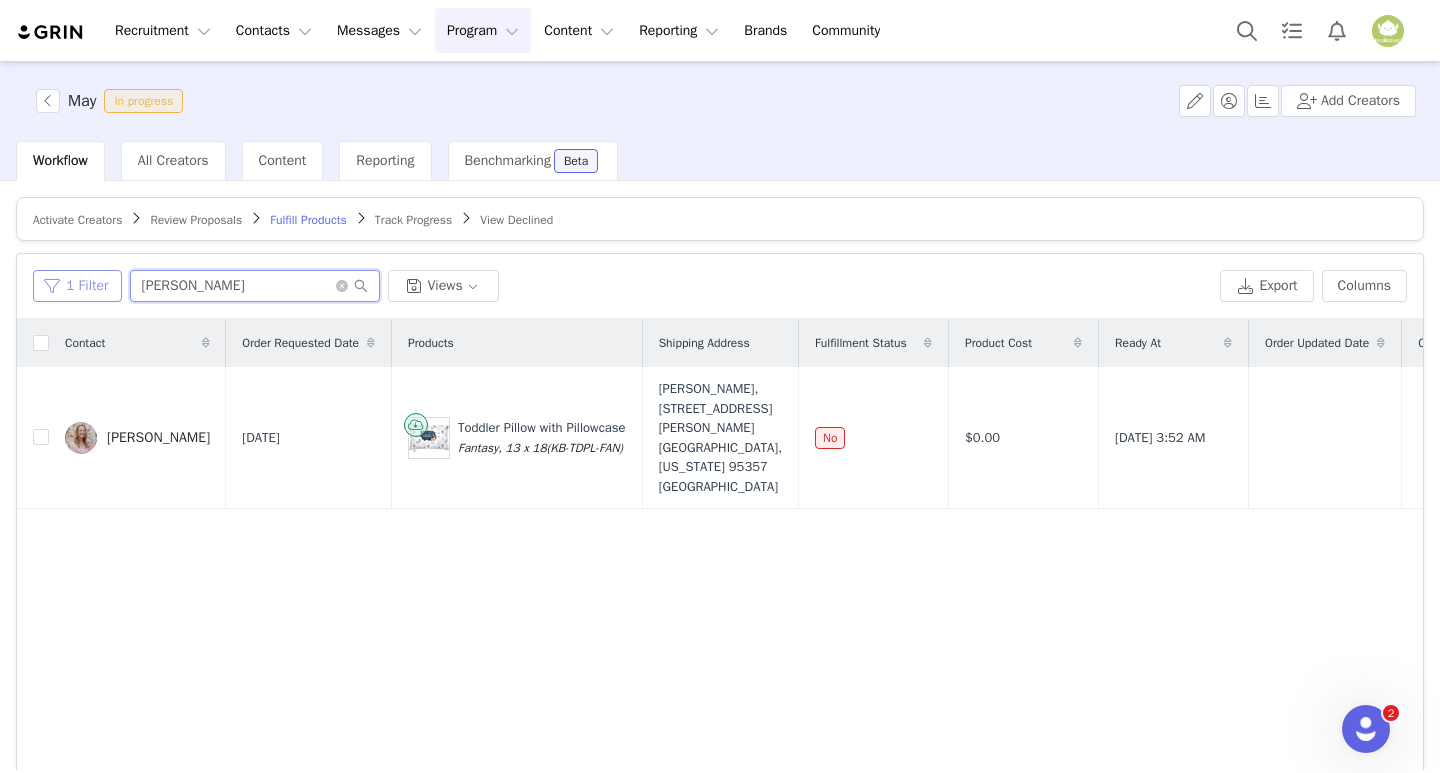 drag, startPoint x: 224, startPoint y: 286, endPoint x: 87, endPoint y: 286, distance: 137 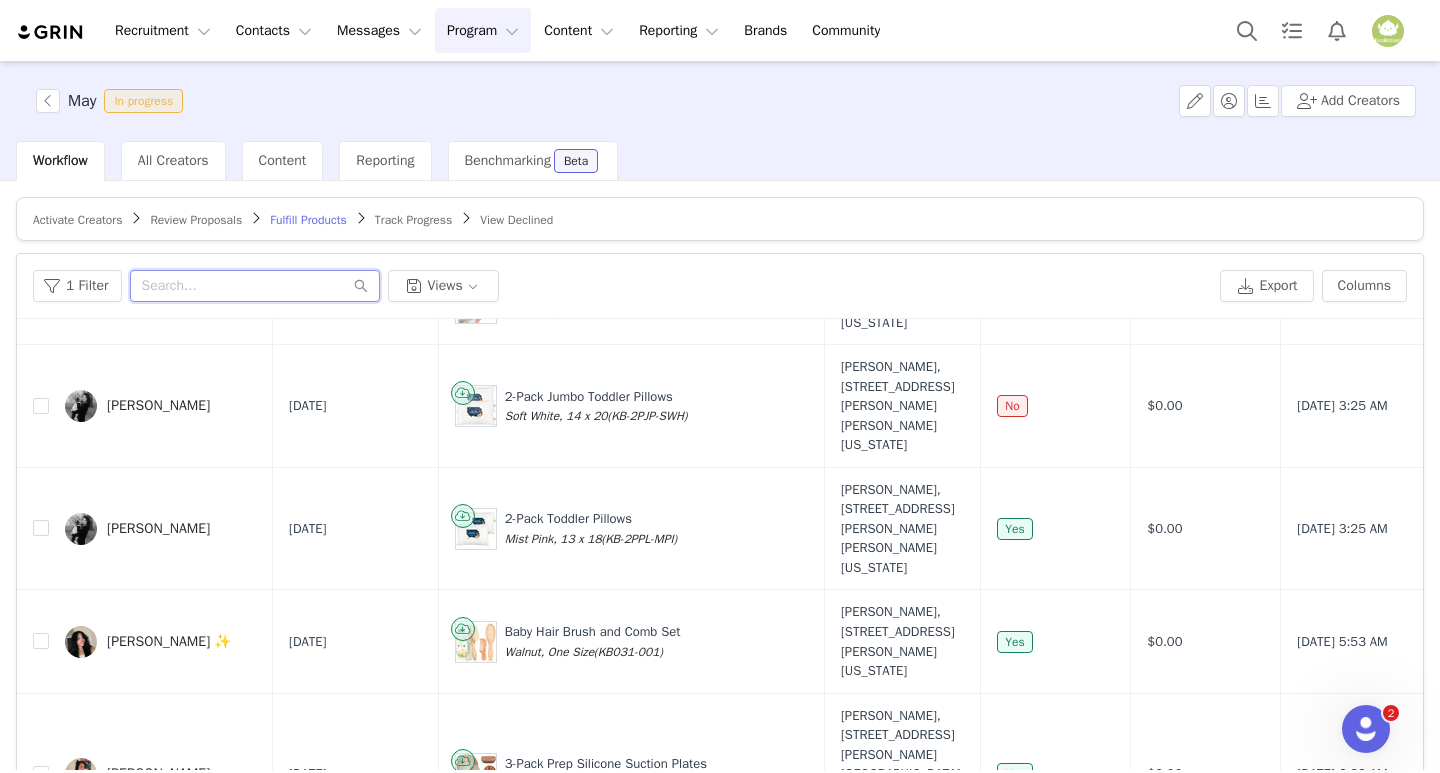 scroll, scrollTop: 1715, scrollLeft: 0, axis: vertical 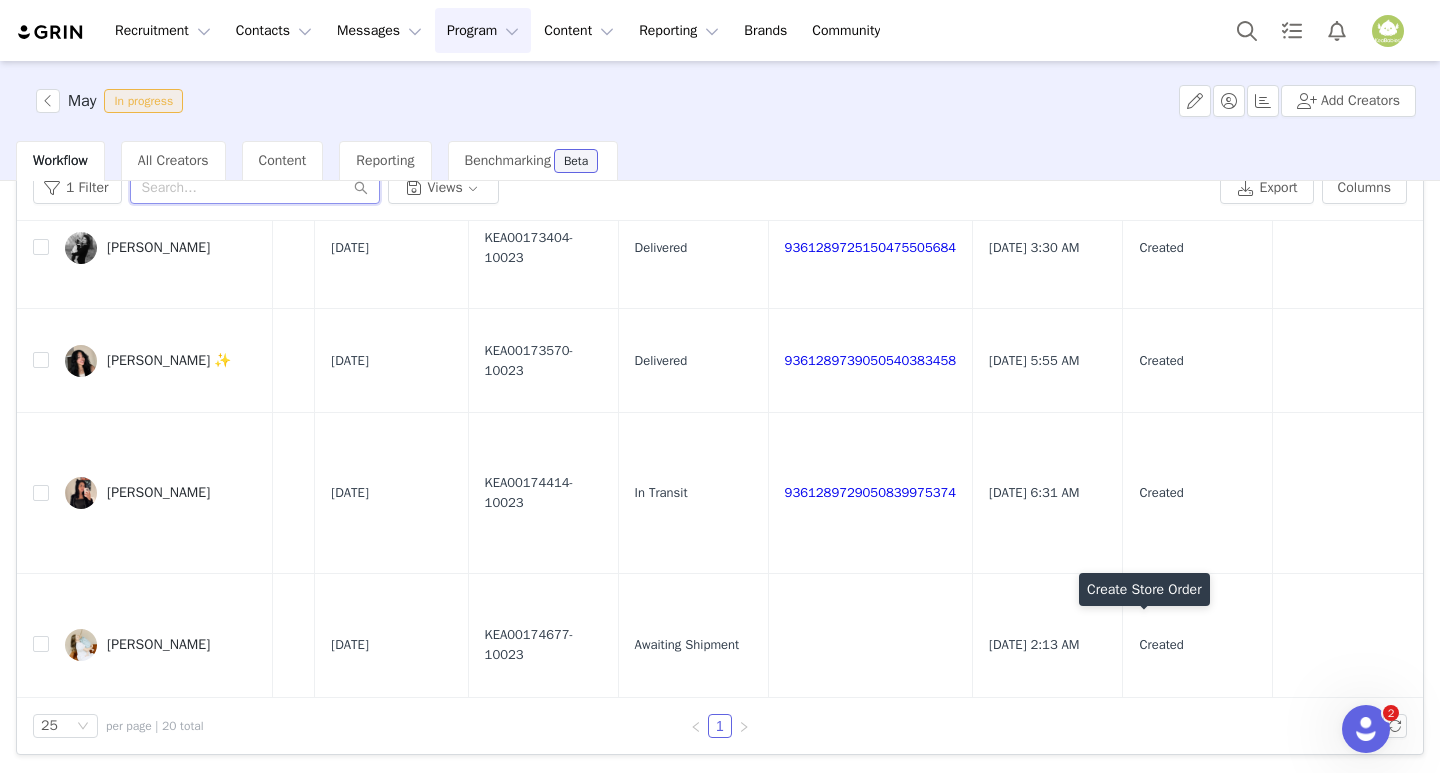 type 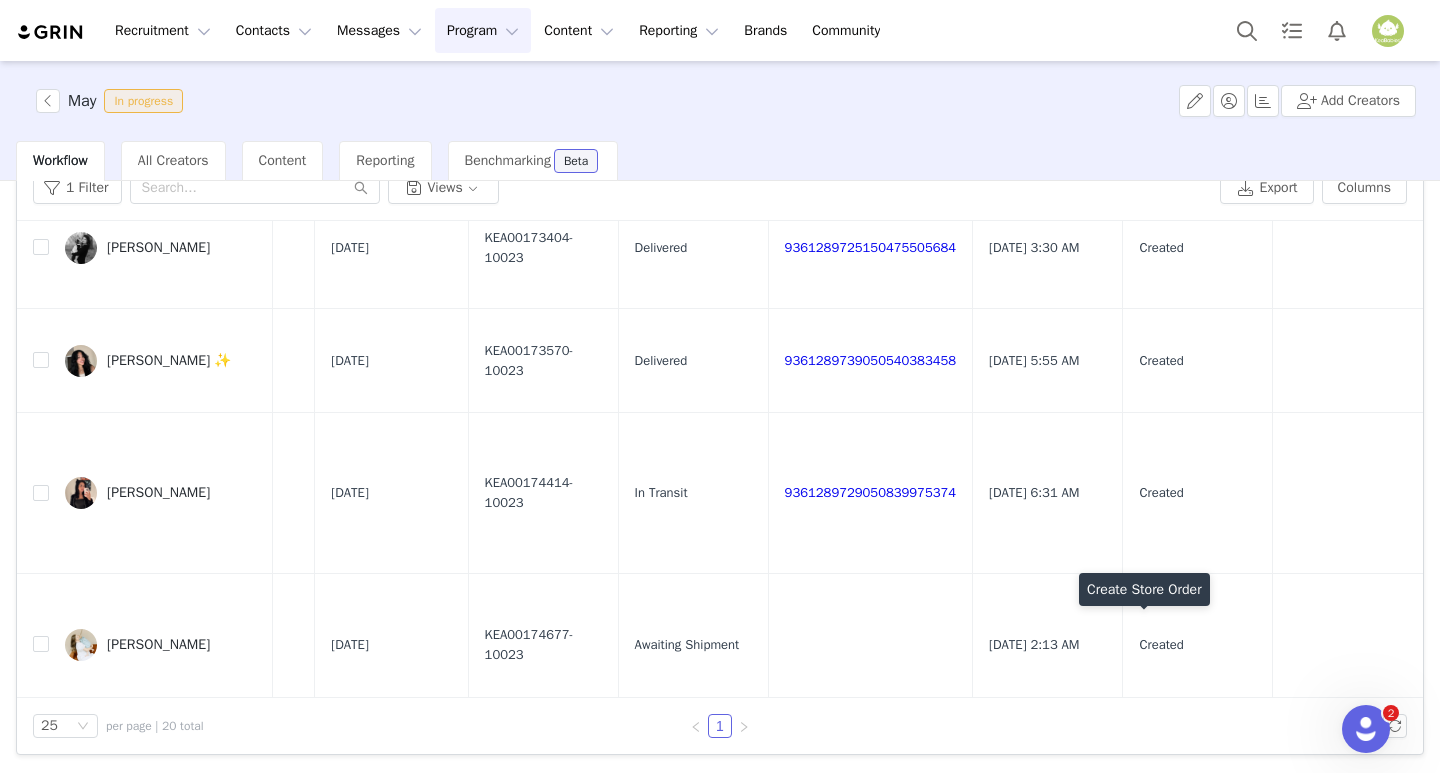 click at bounding box center [1171, 787] 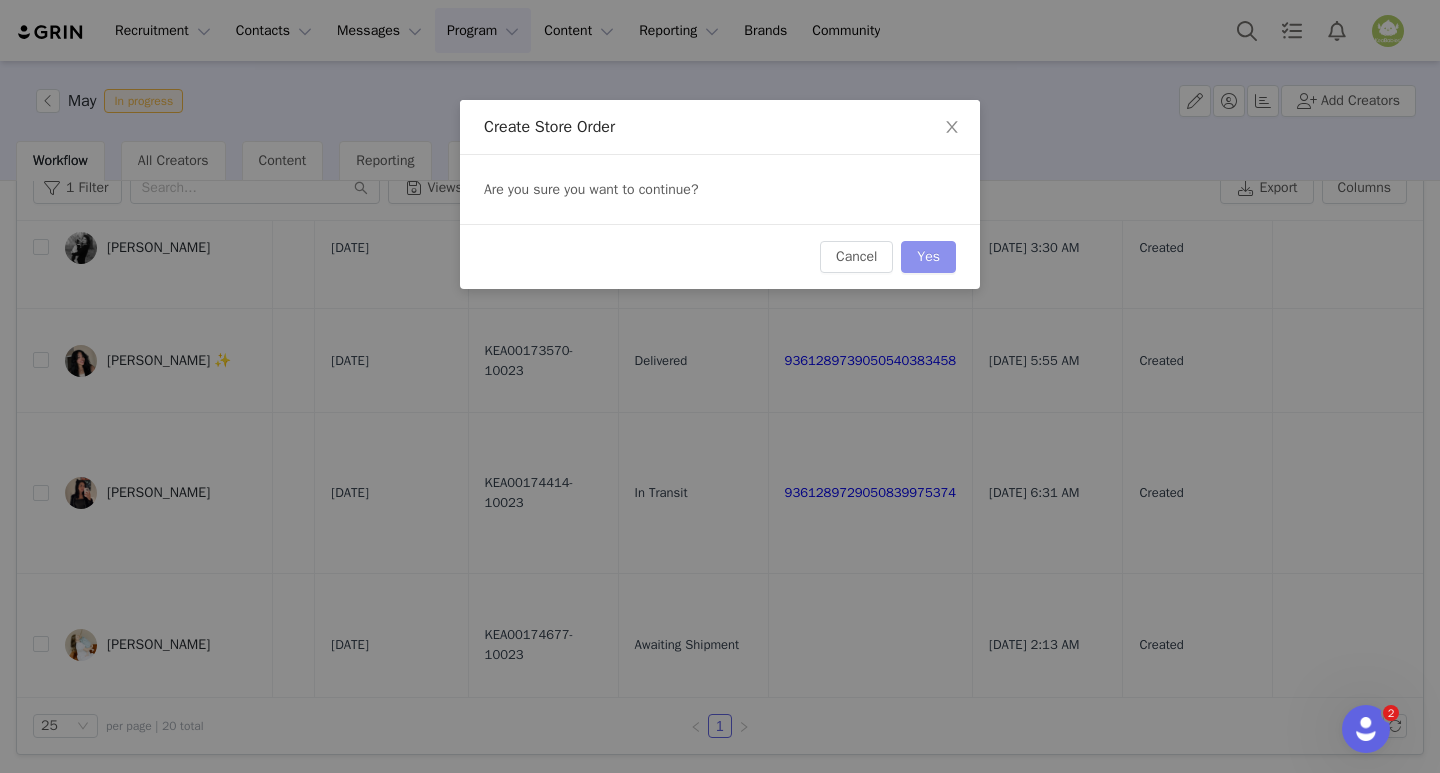 click on "Yes" at bounding box center [928, 257] 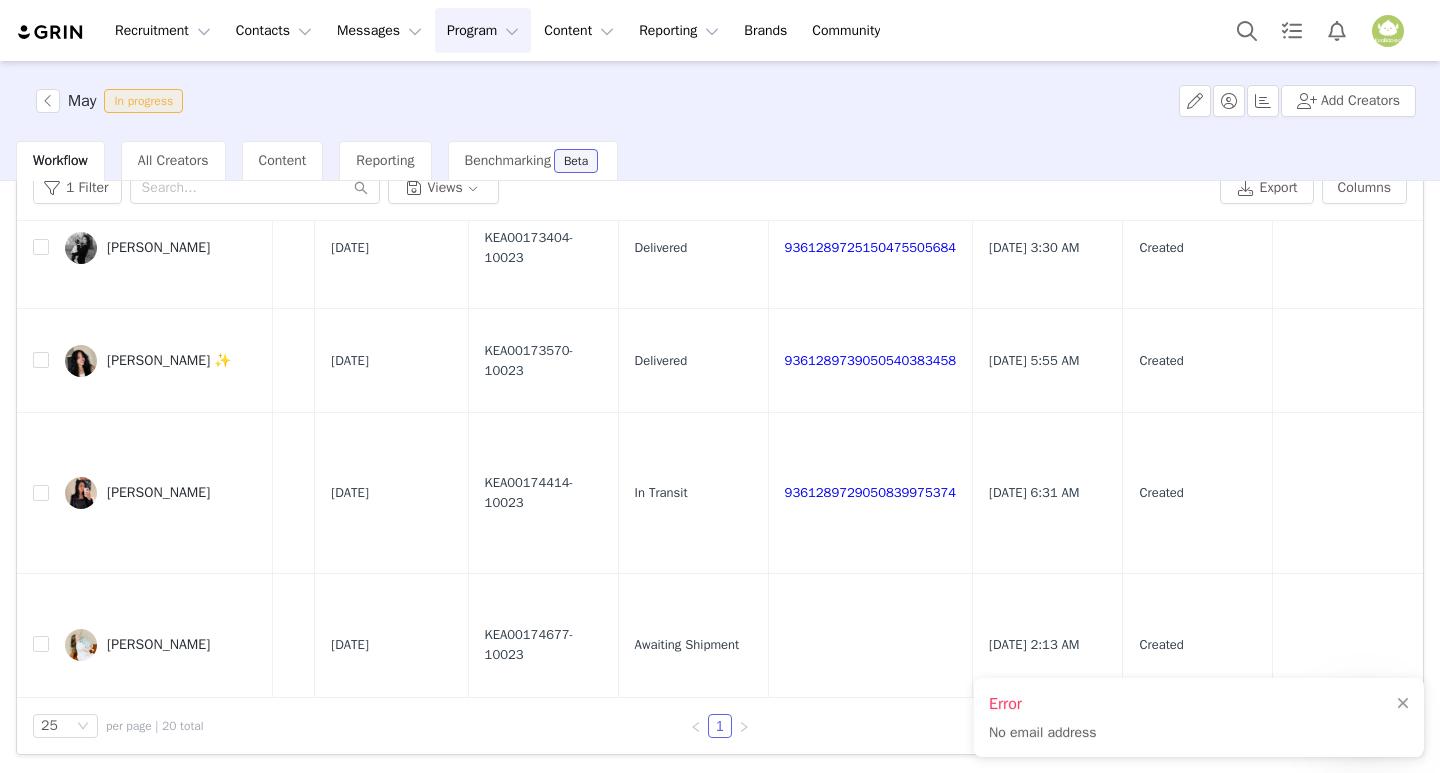 click on "[PERSON_NAME]" at bounding box center [158, 787] 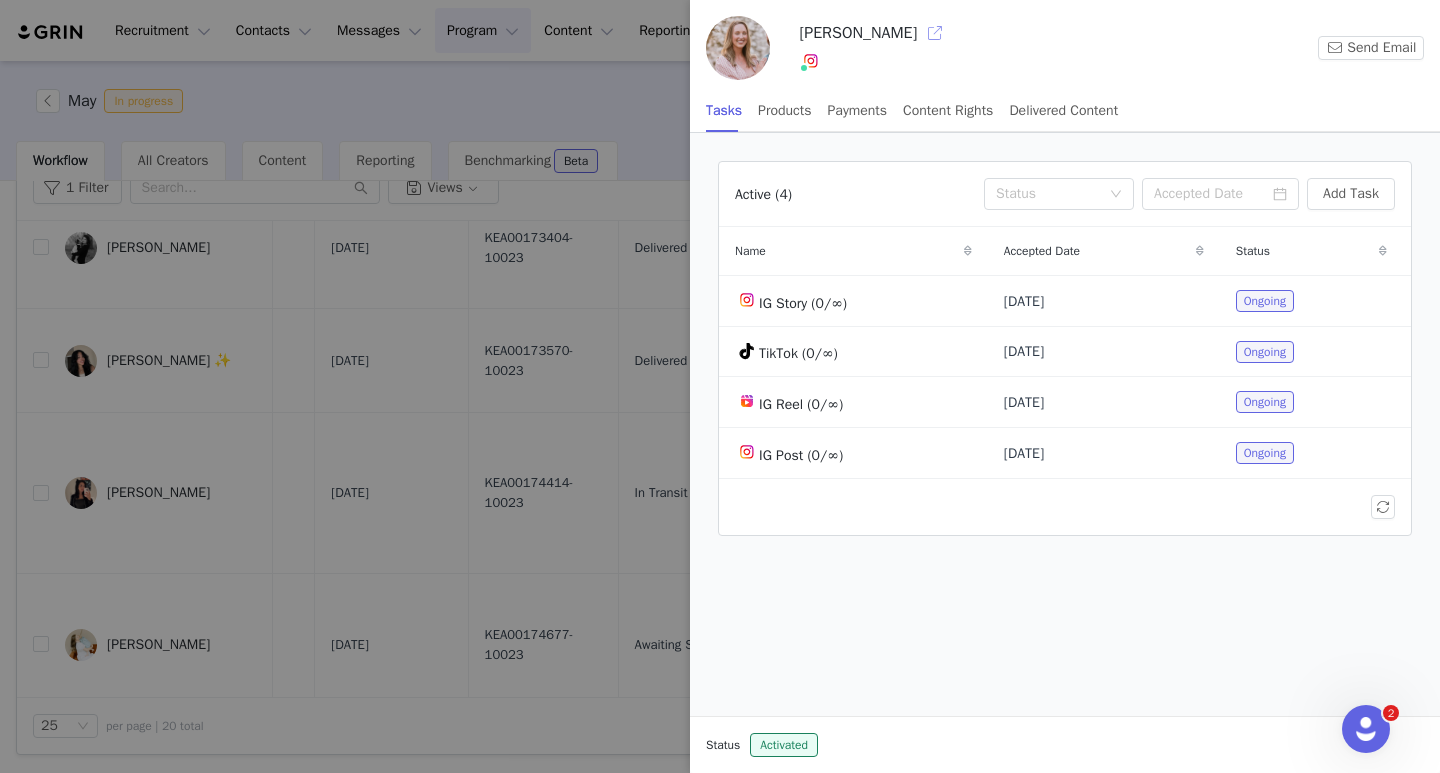 click at bounding box center [935, 33] 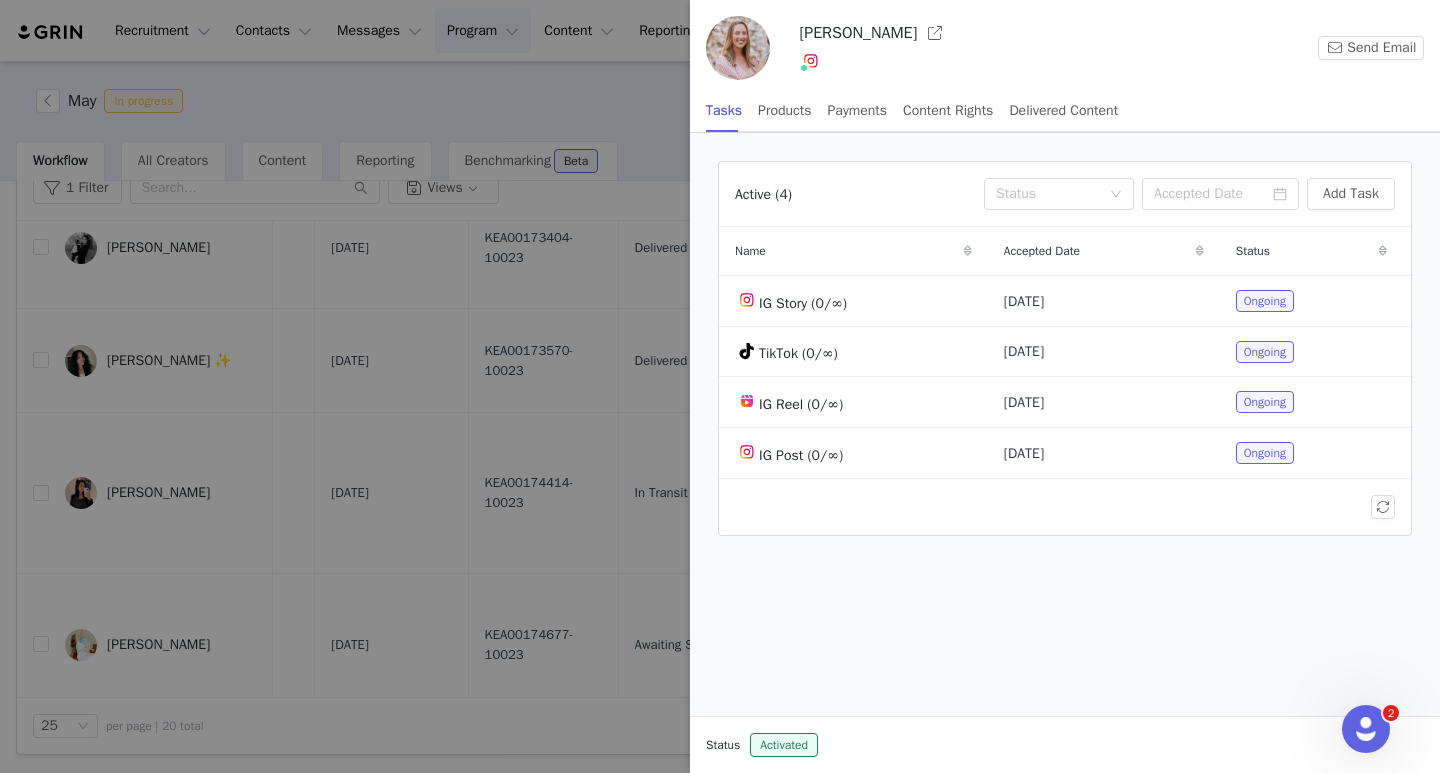 click at bounding box center (720, 386) 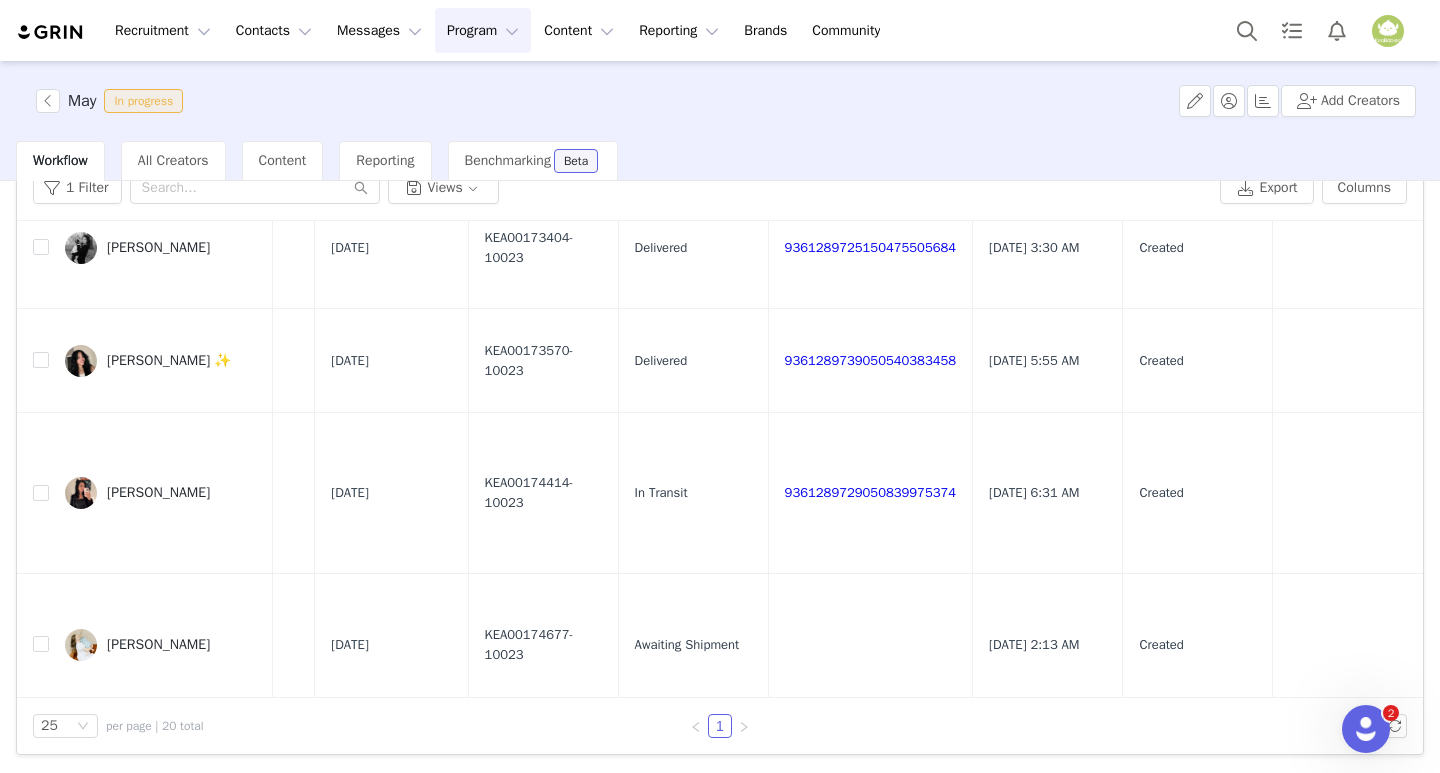 click at bounding box center (1171, 787) 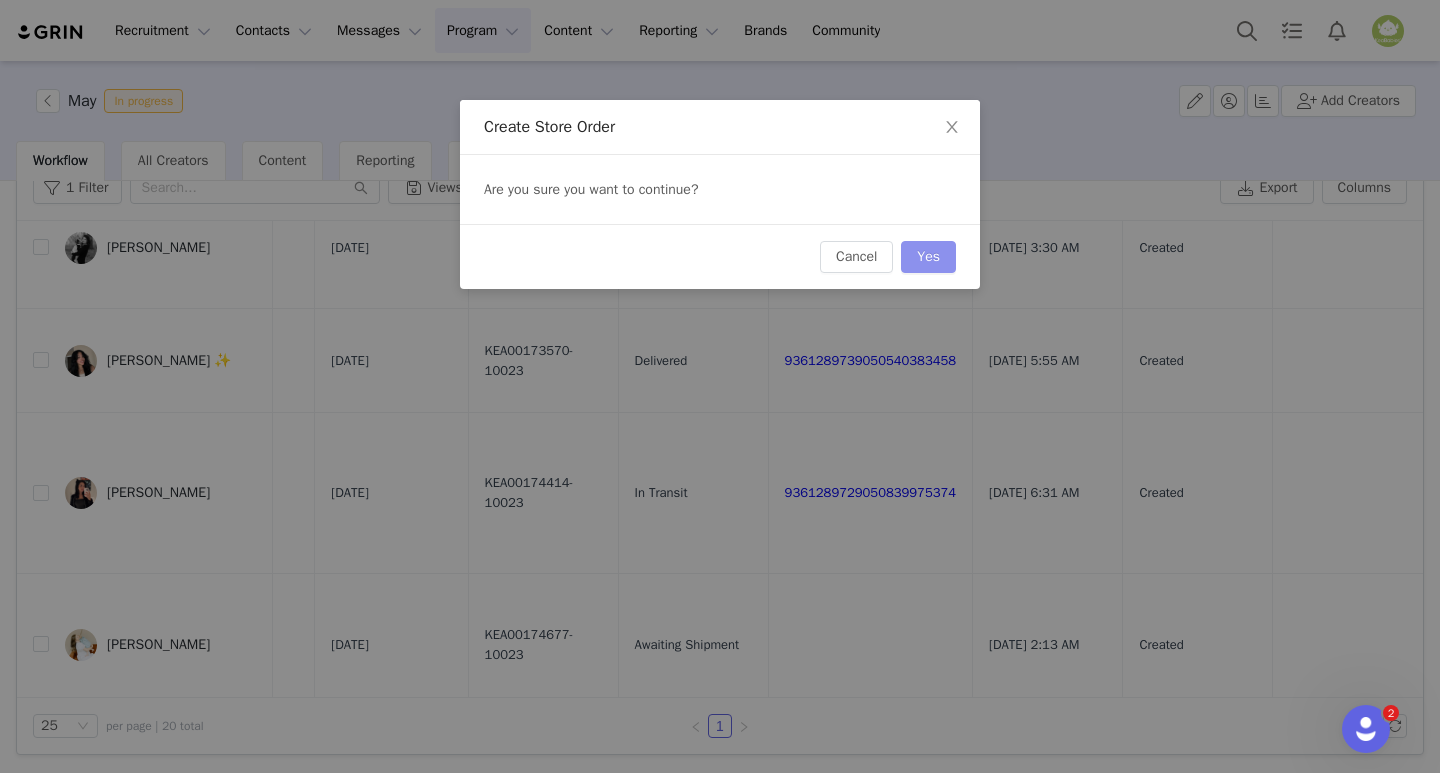 click on "Yes" at bounding box center (928, 257) 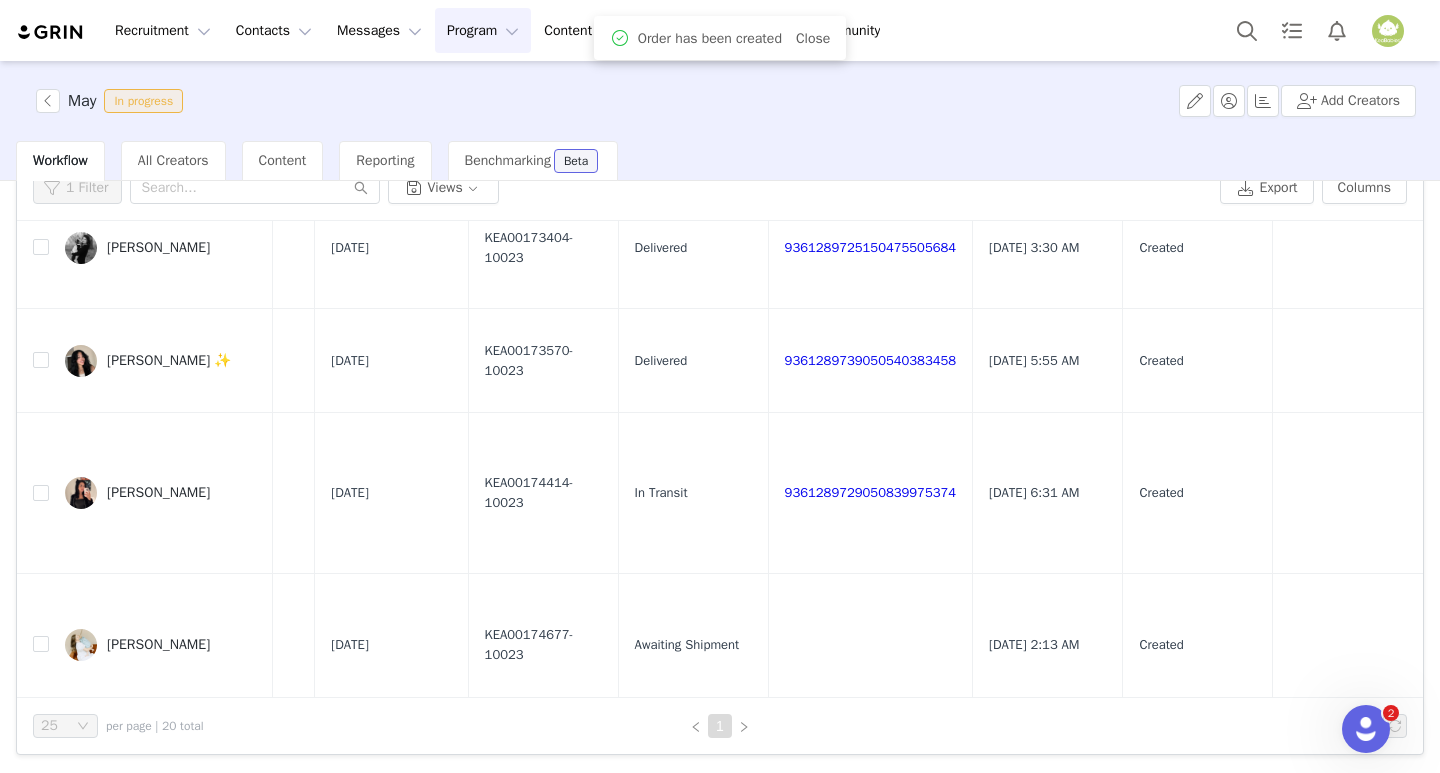scroll, scrollTop: 0, scrollLeft: 0, axis: both 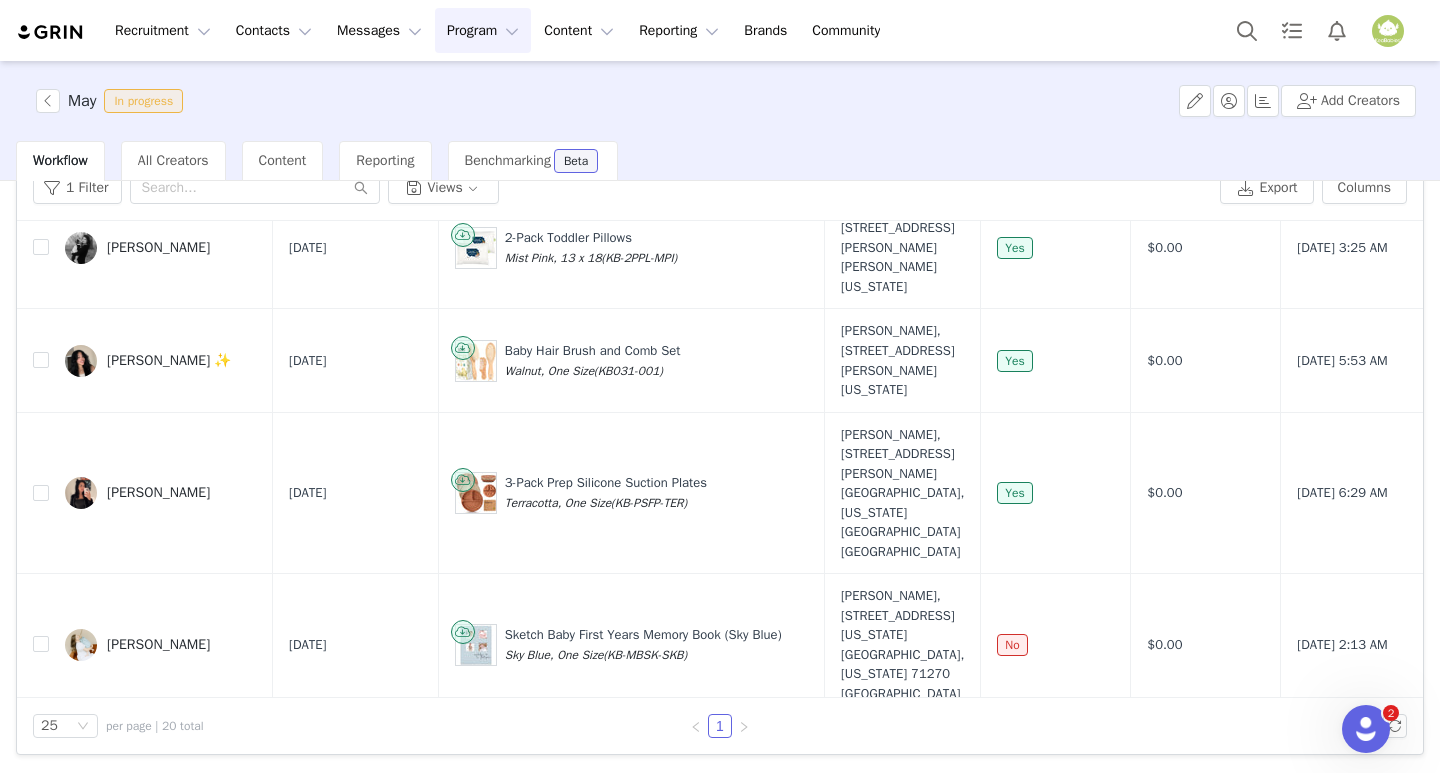 drag, startPoint x: 1401, startPoint y: 274, endPoint x: 11, endPoint y: 36, distance: 1410.2284 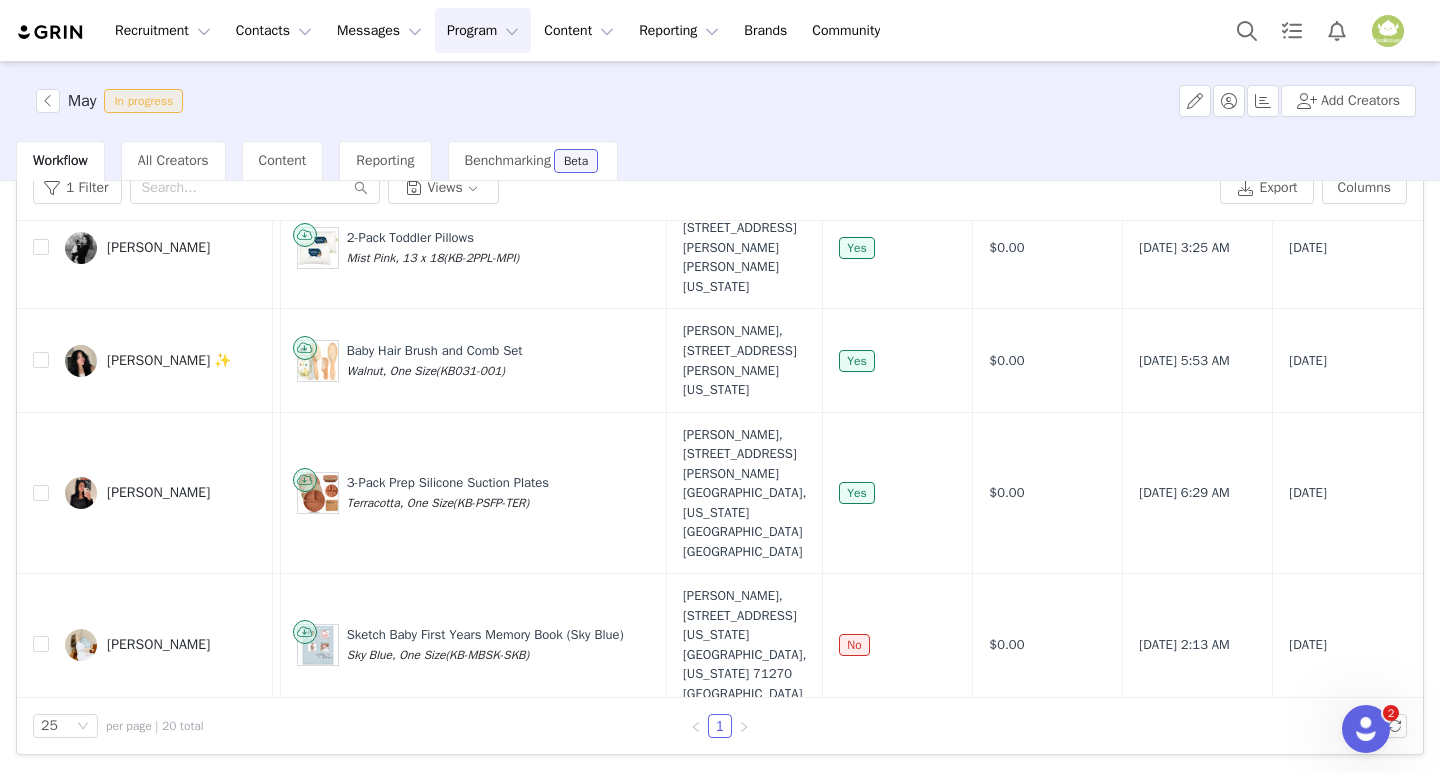 scroll, scrollTop: 1715, scrollLeft: 156, axis: both 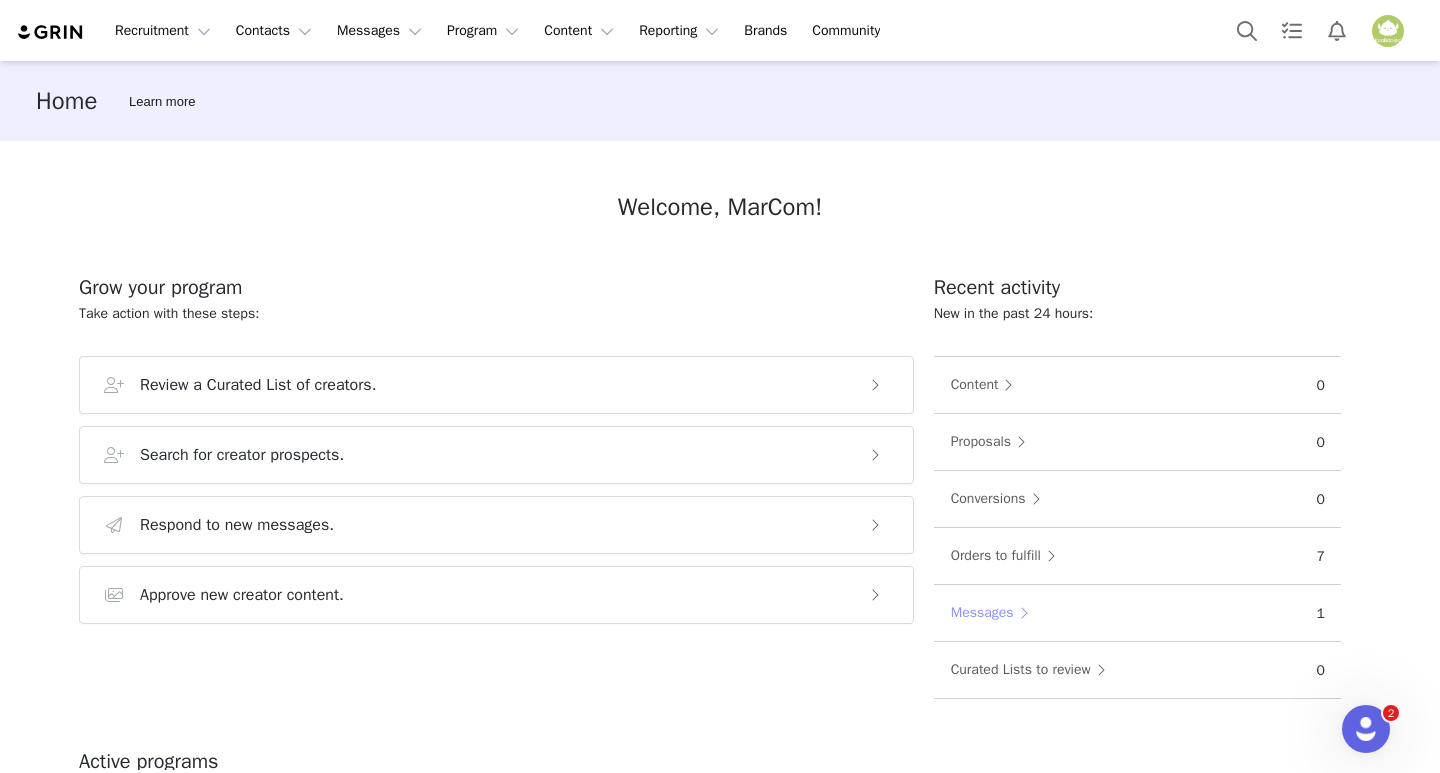 click on "Messages" at bounding box center [994, 613] 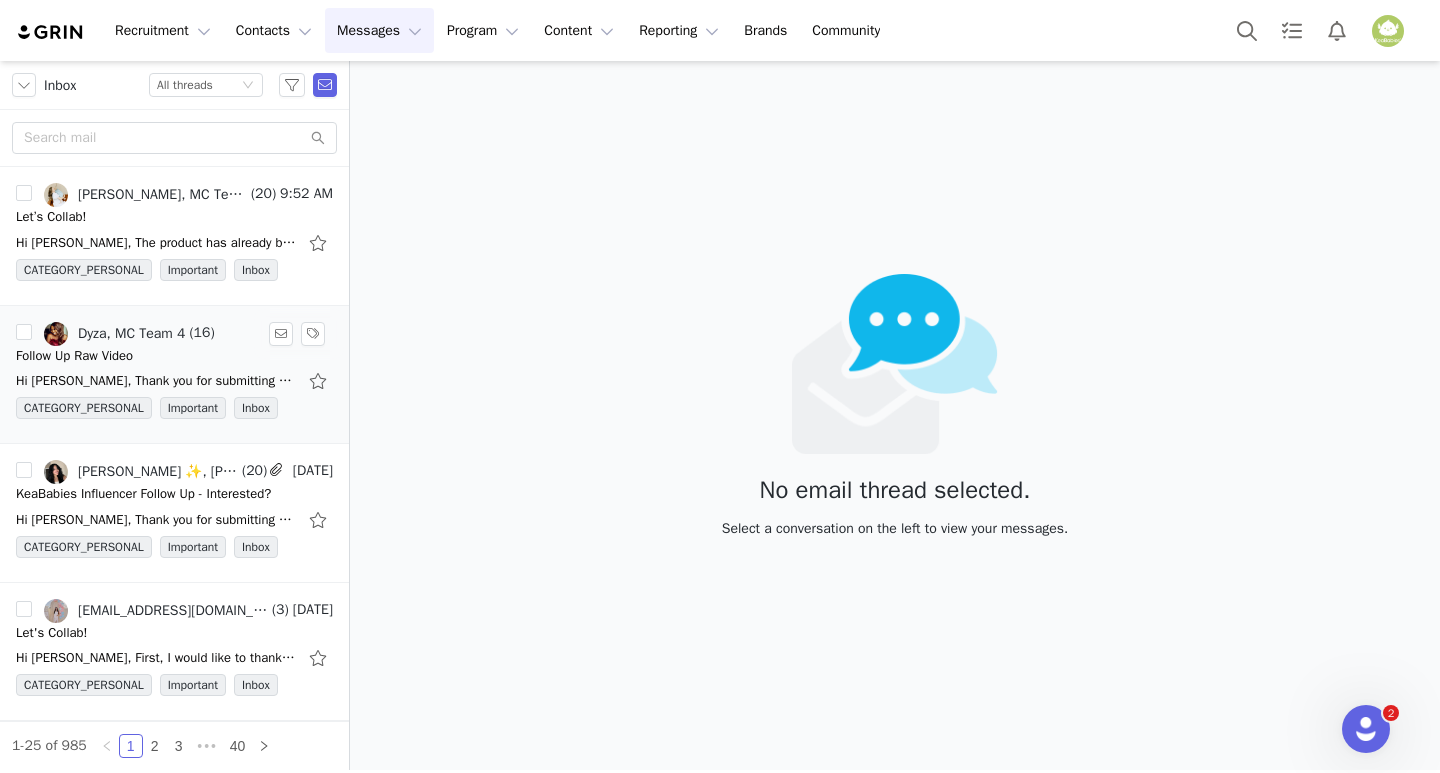 click on "Hi [PERSON_NAME], Thank you for submitting your video! It is currently under review and subject to approval. Once the review process is complete, we will notify you of the result. We appreciate your hard work" at bounding box center (156, 381) 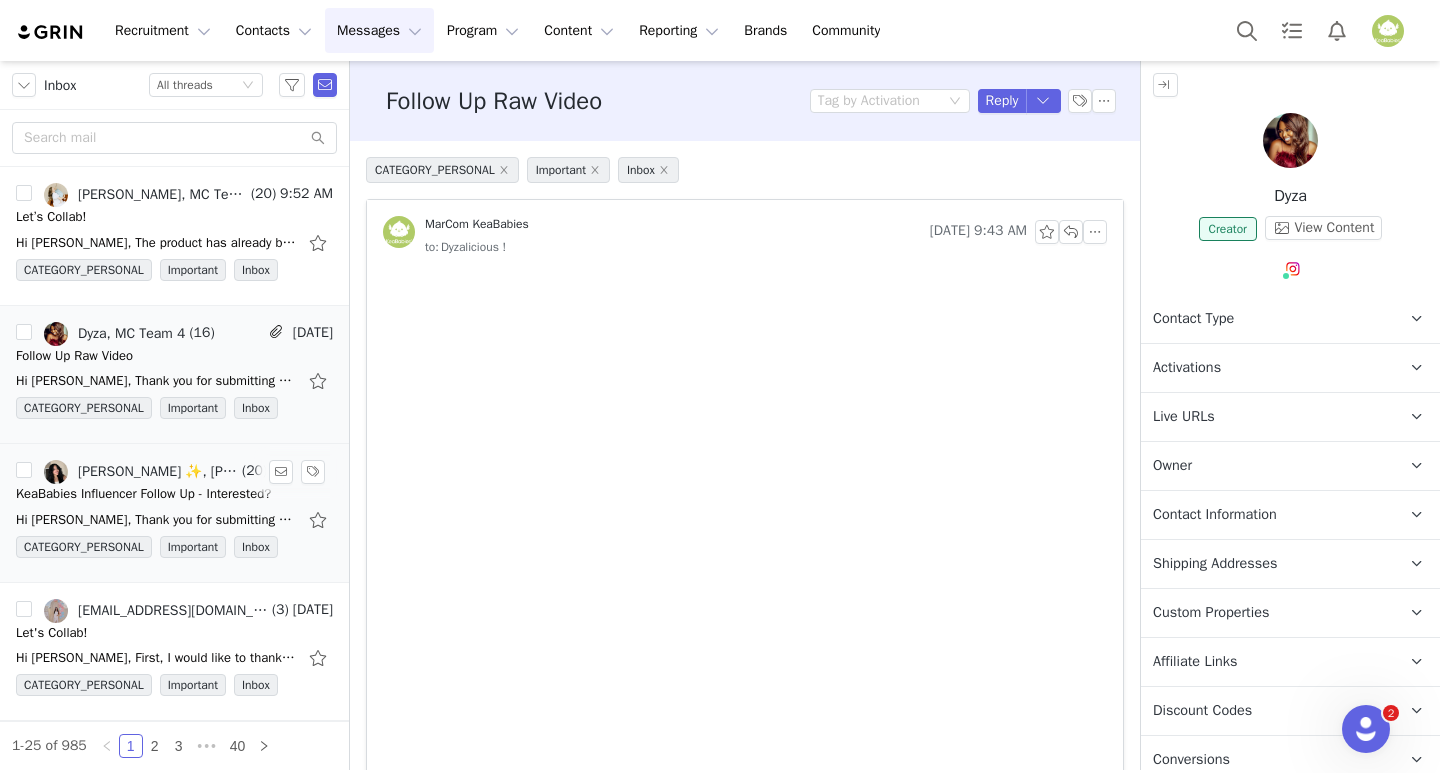click on "Hi [PERSON_NAME], Thank you for submitting your video! It is currently under review and subject to approval. Once the review process is complete, we will notify you of the result. We appreciate your hard" at bounding box center [156, 520] 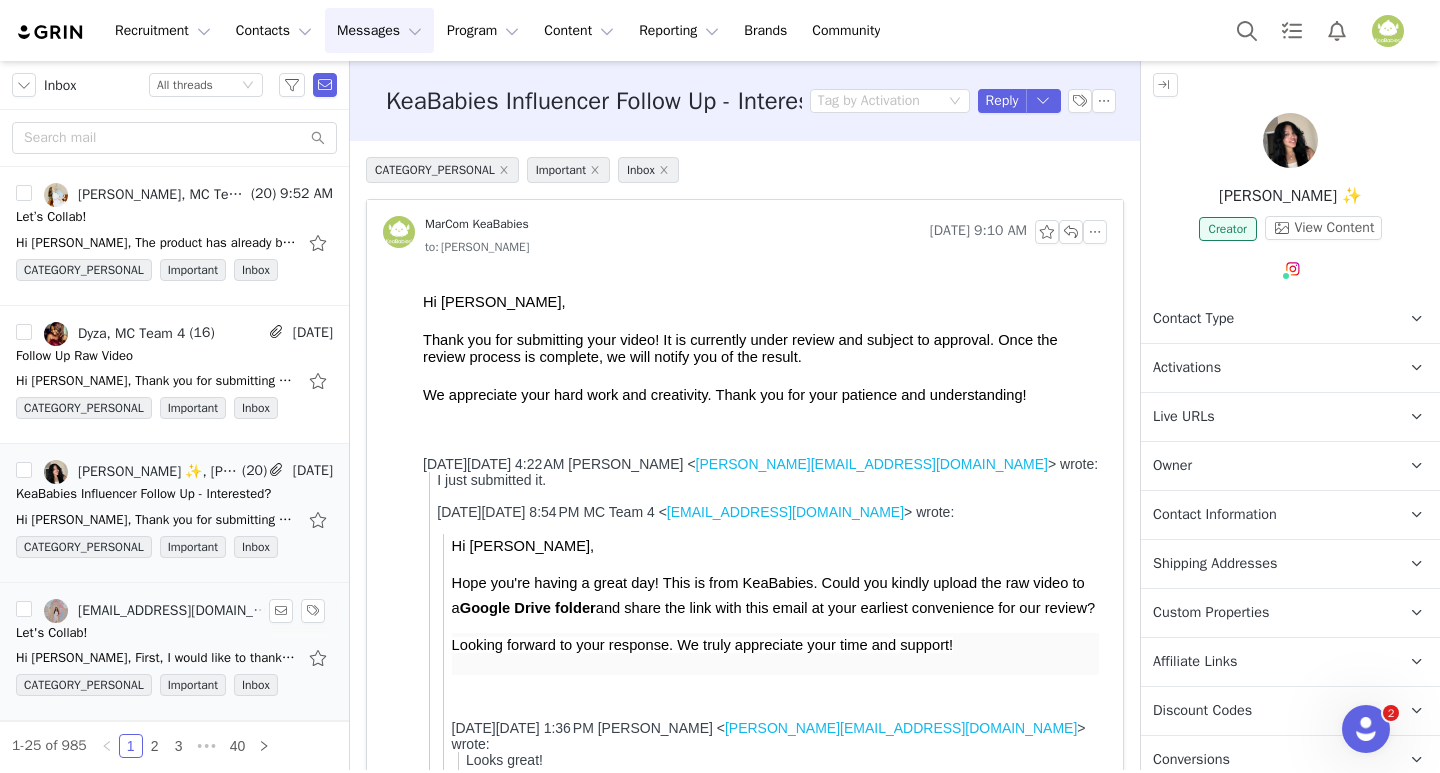 scroll, scrollTop: 0, scrollLeft: 0, axis: both 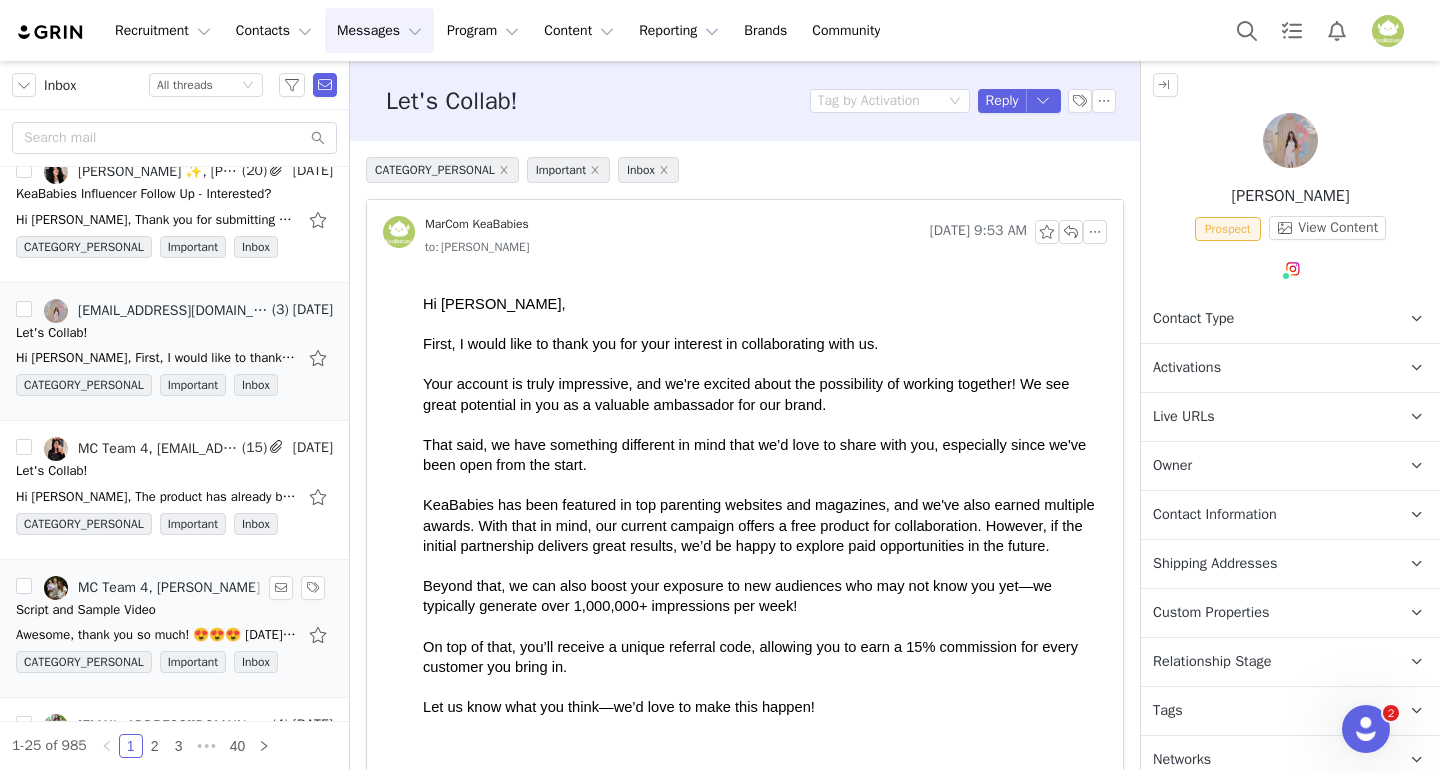 click on "Awesome, thank you so much! 😍😍😍 [DATE][DATE] 11:17 AM [PERSON_NAME] <[EMAIL_ADDRESS][DOMAIN_NAME]> wrote: Yes, absolutely. I'll be in touch! [DATE][DATE] 9:05 PM MC" at bounding box center (174, 635) 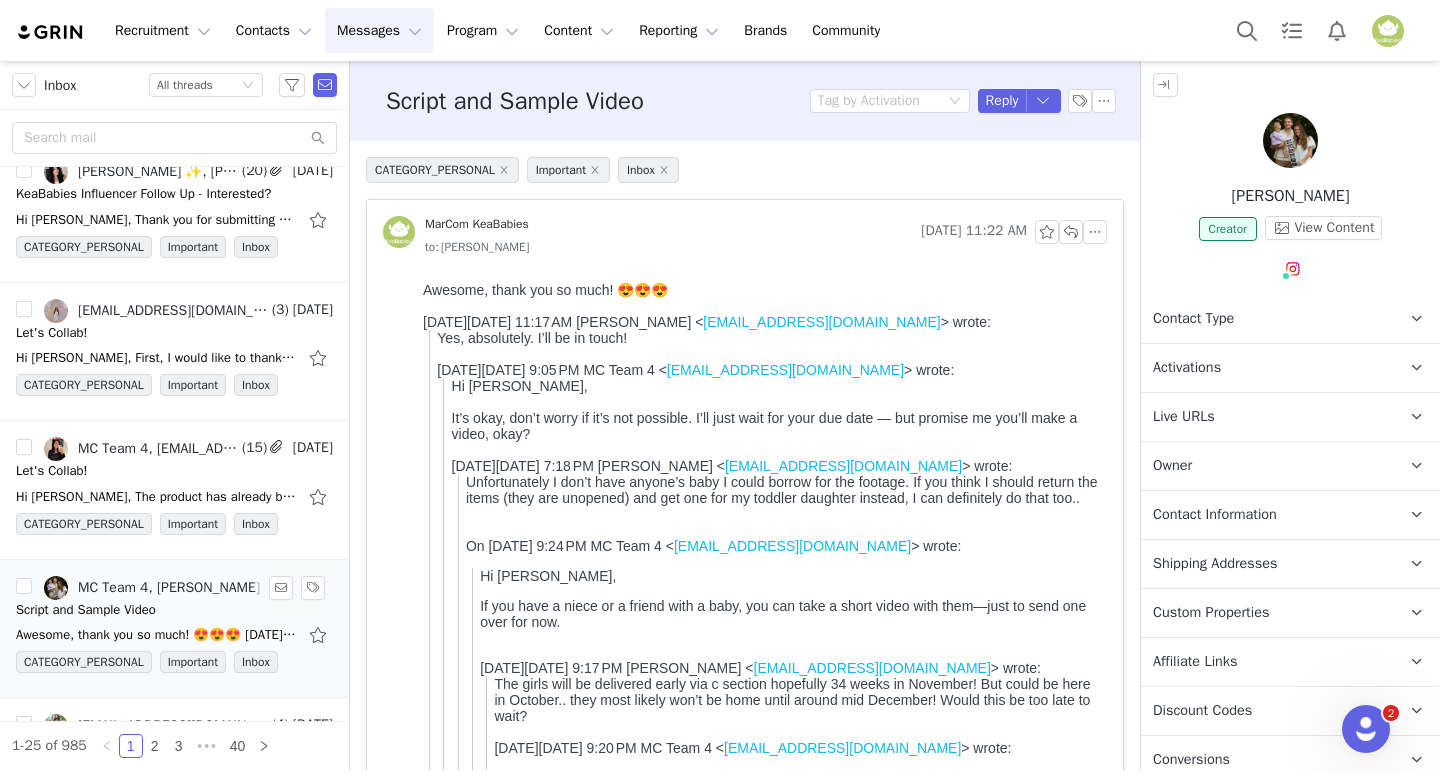 scroll, scrollTop: 0, scrollLeft: 0, axis: both 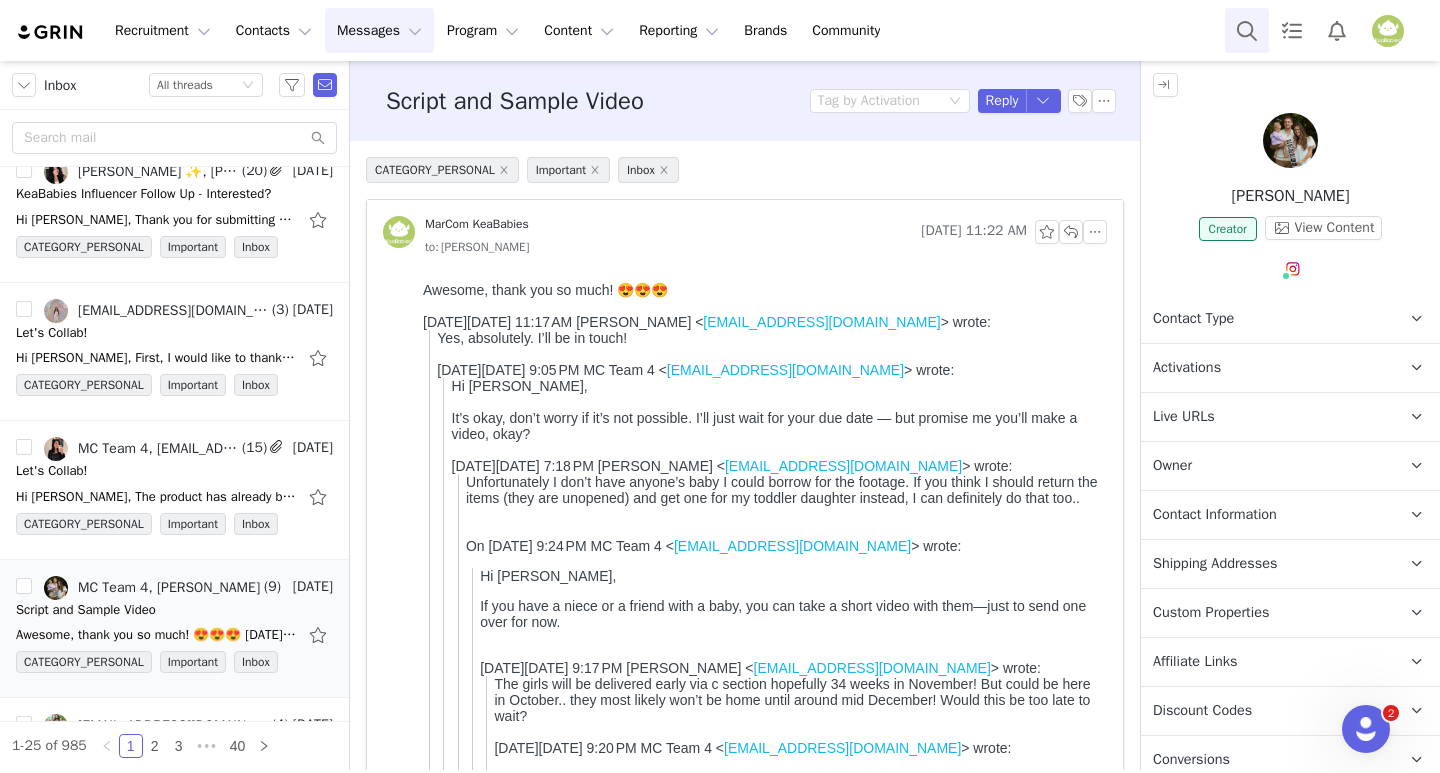 click at bounding box center (1247, 30) 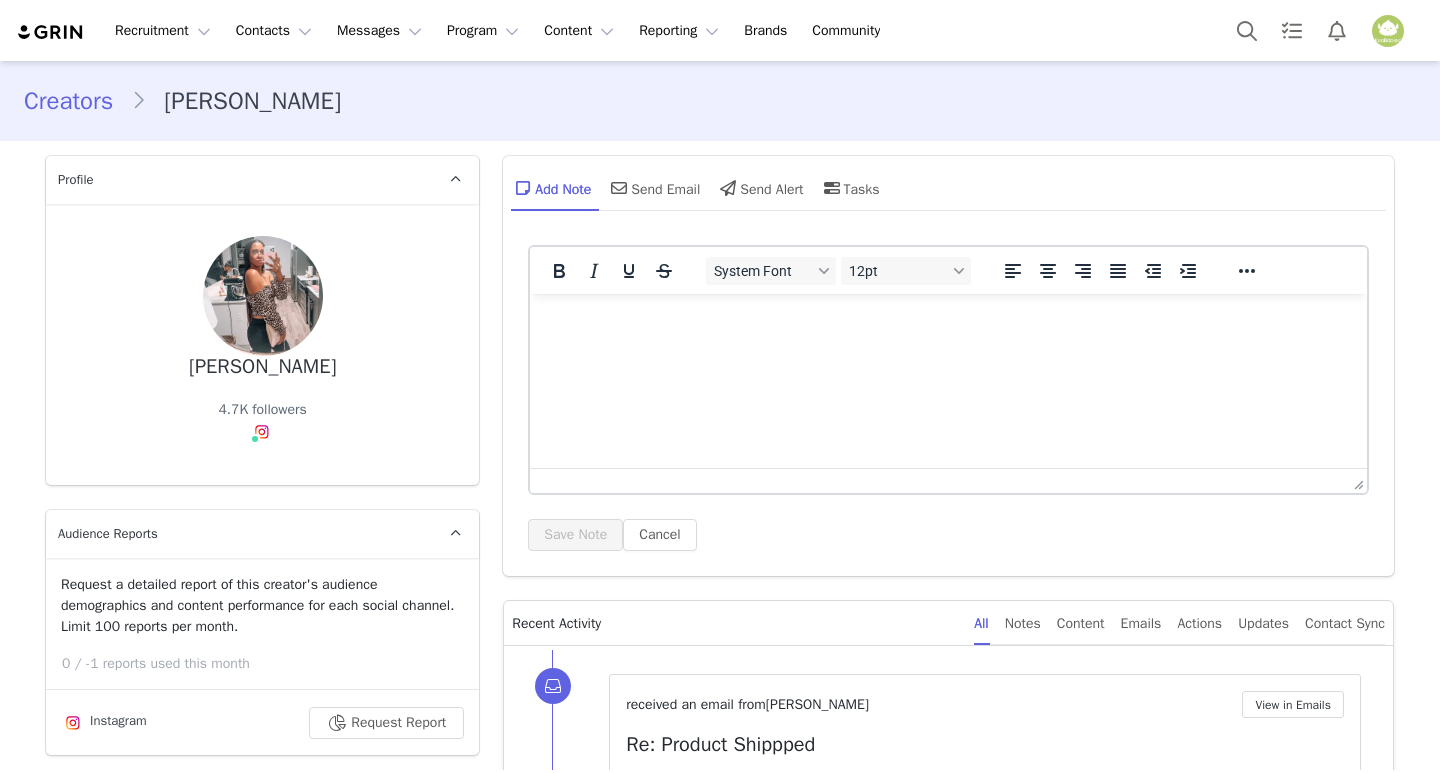 scroll, scrollTop: 0, scrollLeft: 0, axis: both 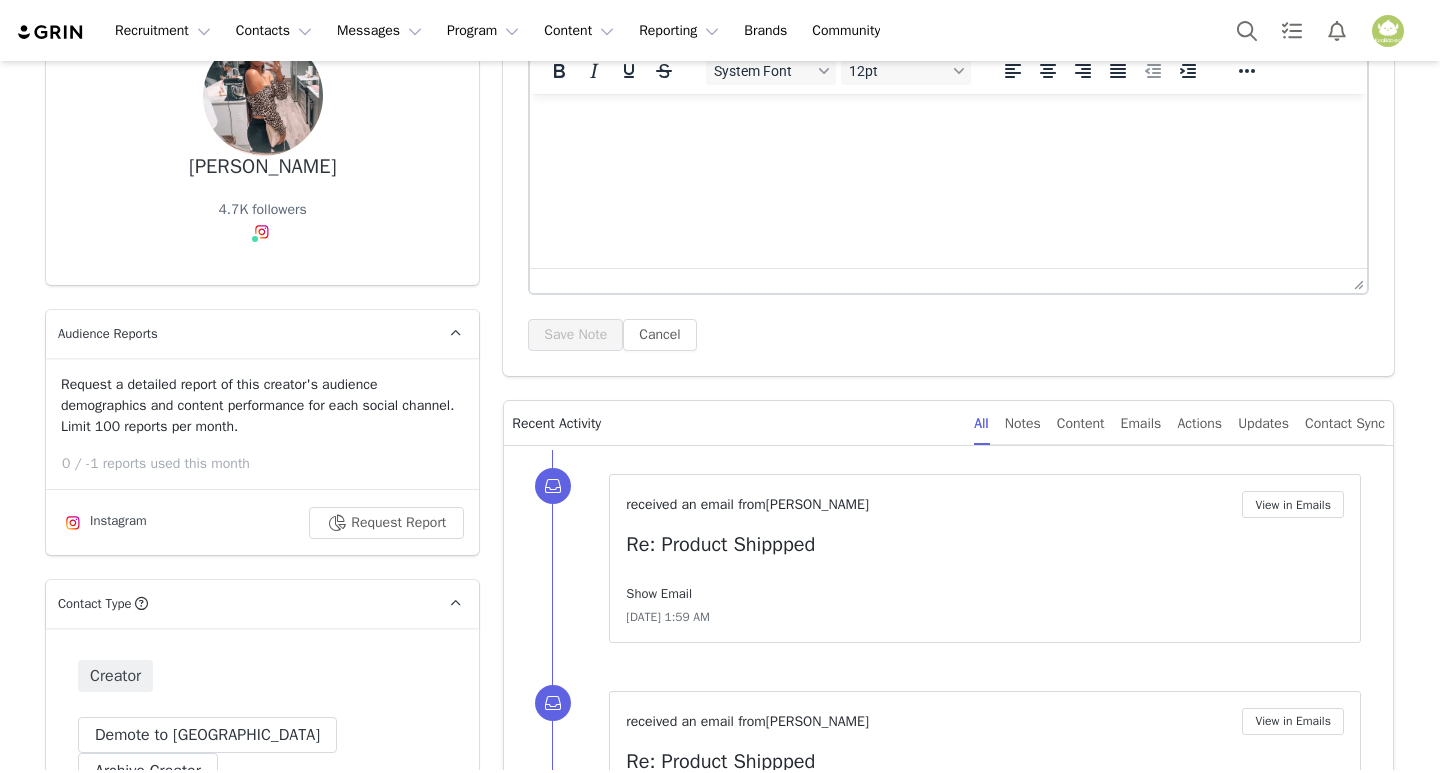 click on "Show Email" at bounding box center [659, 593] 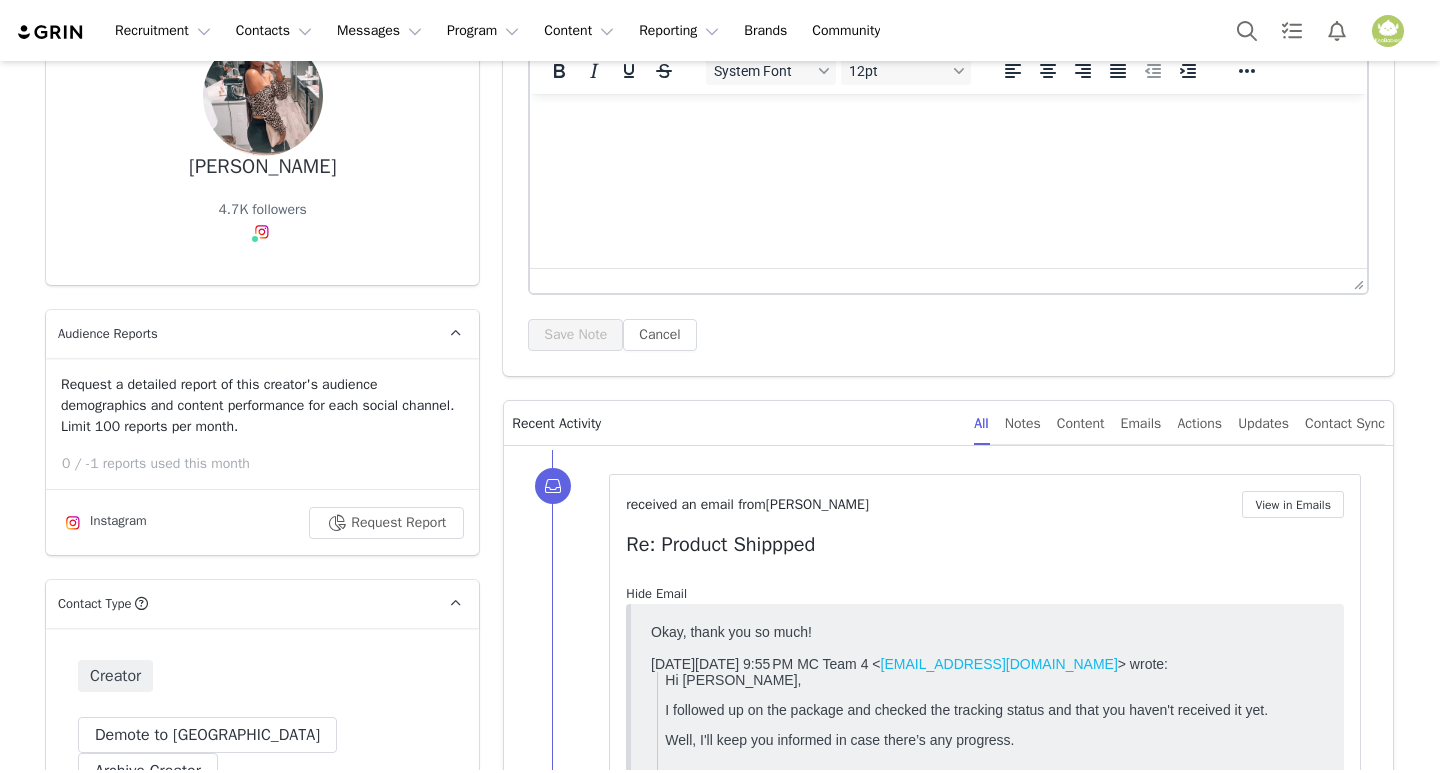 scroll, scrollTop: 0, scrollLeft: 0, axis: both 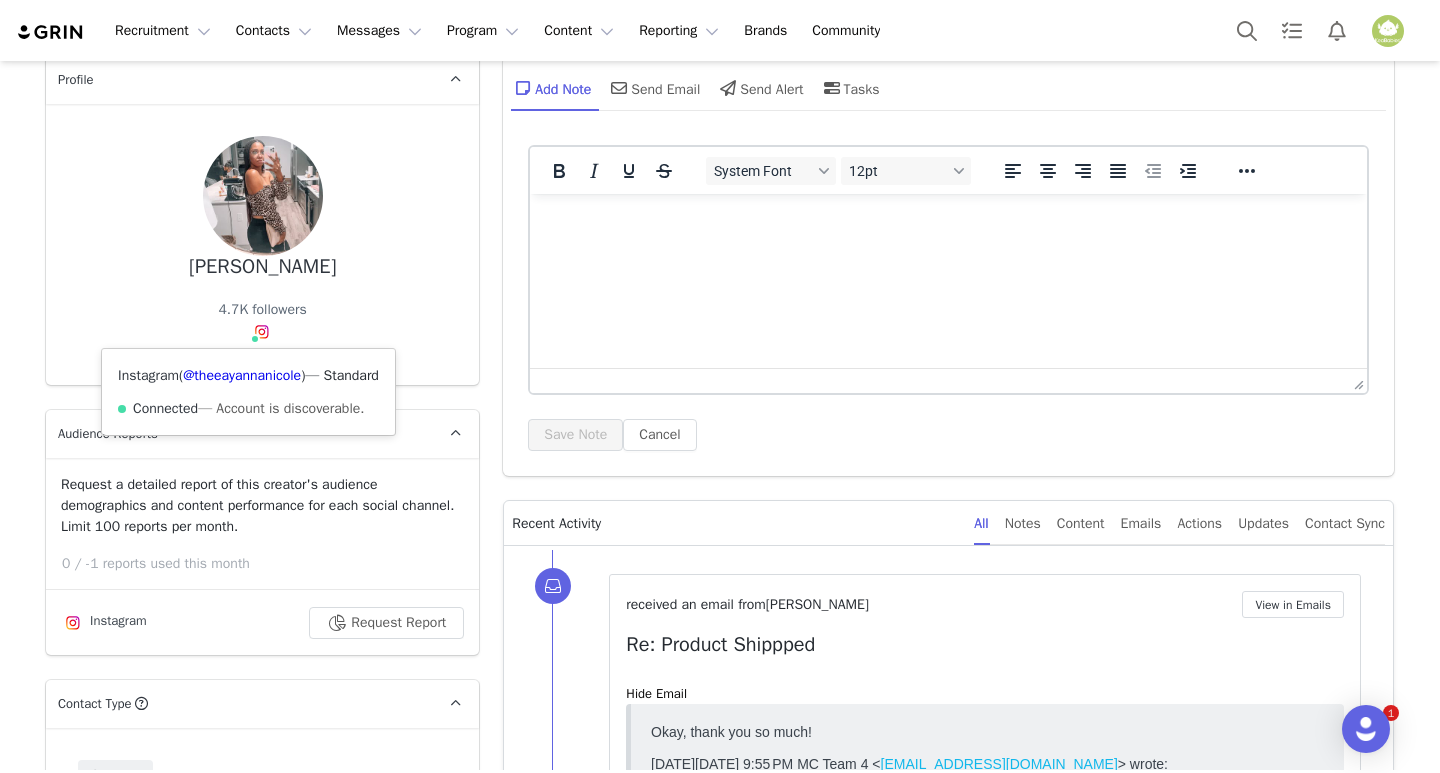 click at bounding box center [262, 332] 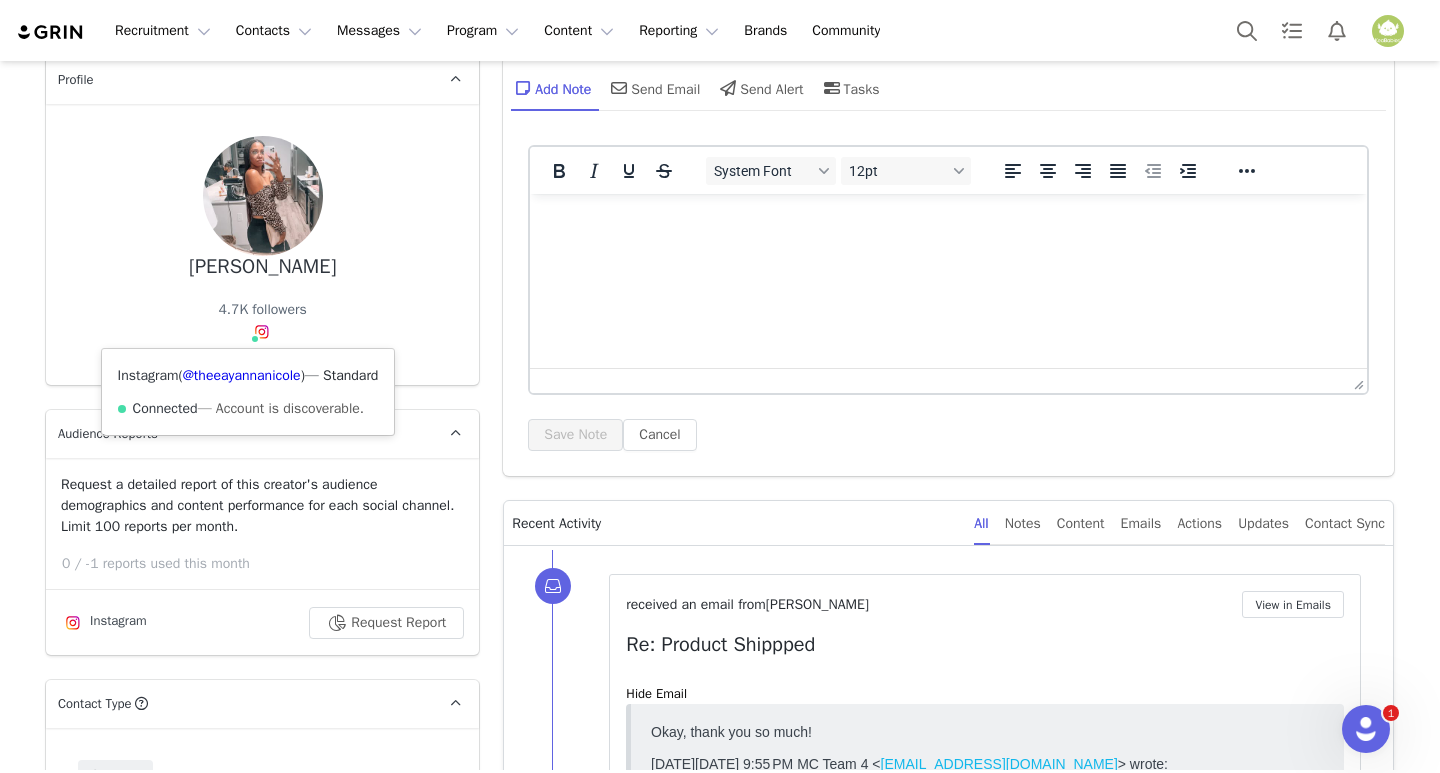 scroll, scrollTop: 0, scrollLeft: 0, axis: both 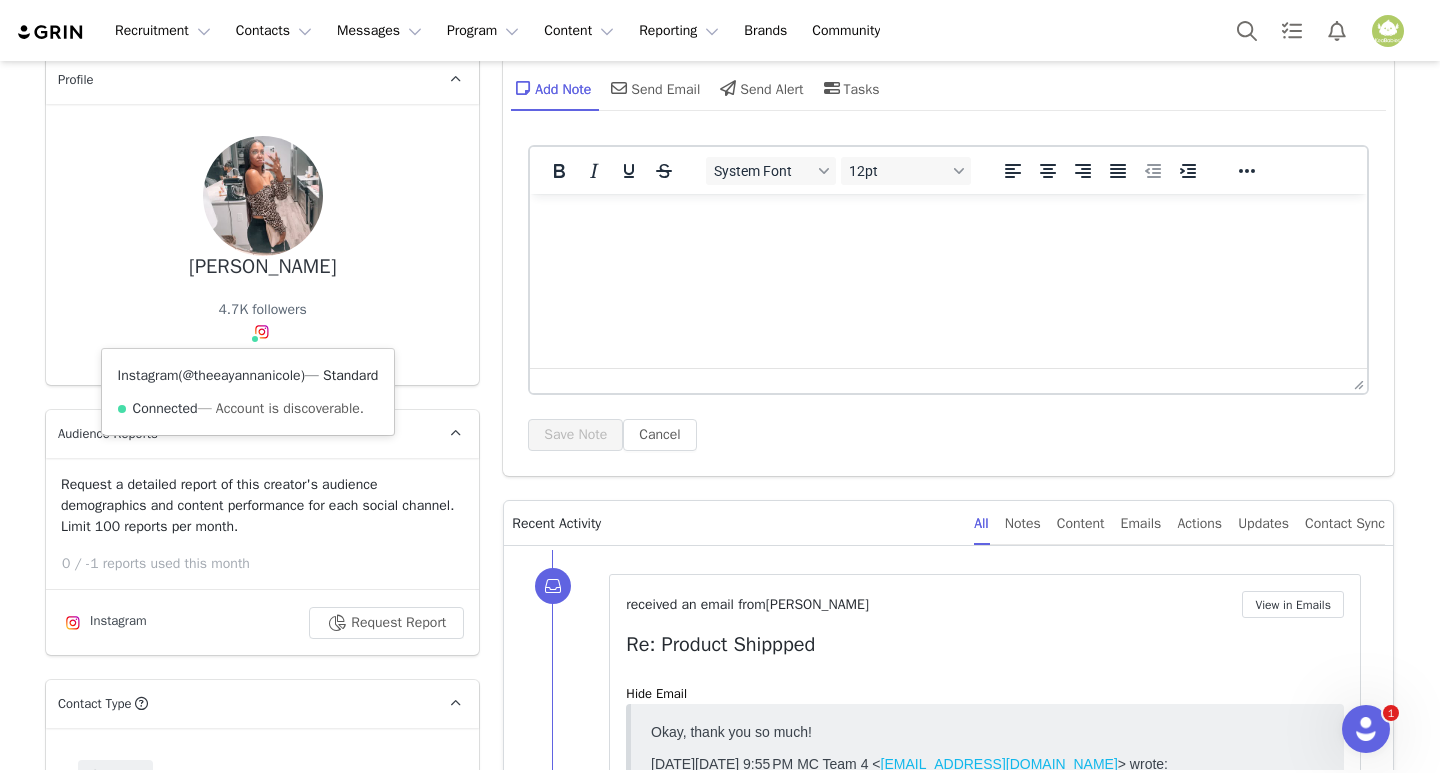 click on "@theeayannanicole" at bounding box center (242, 375) 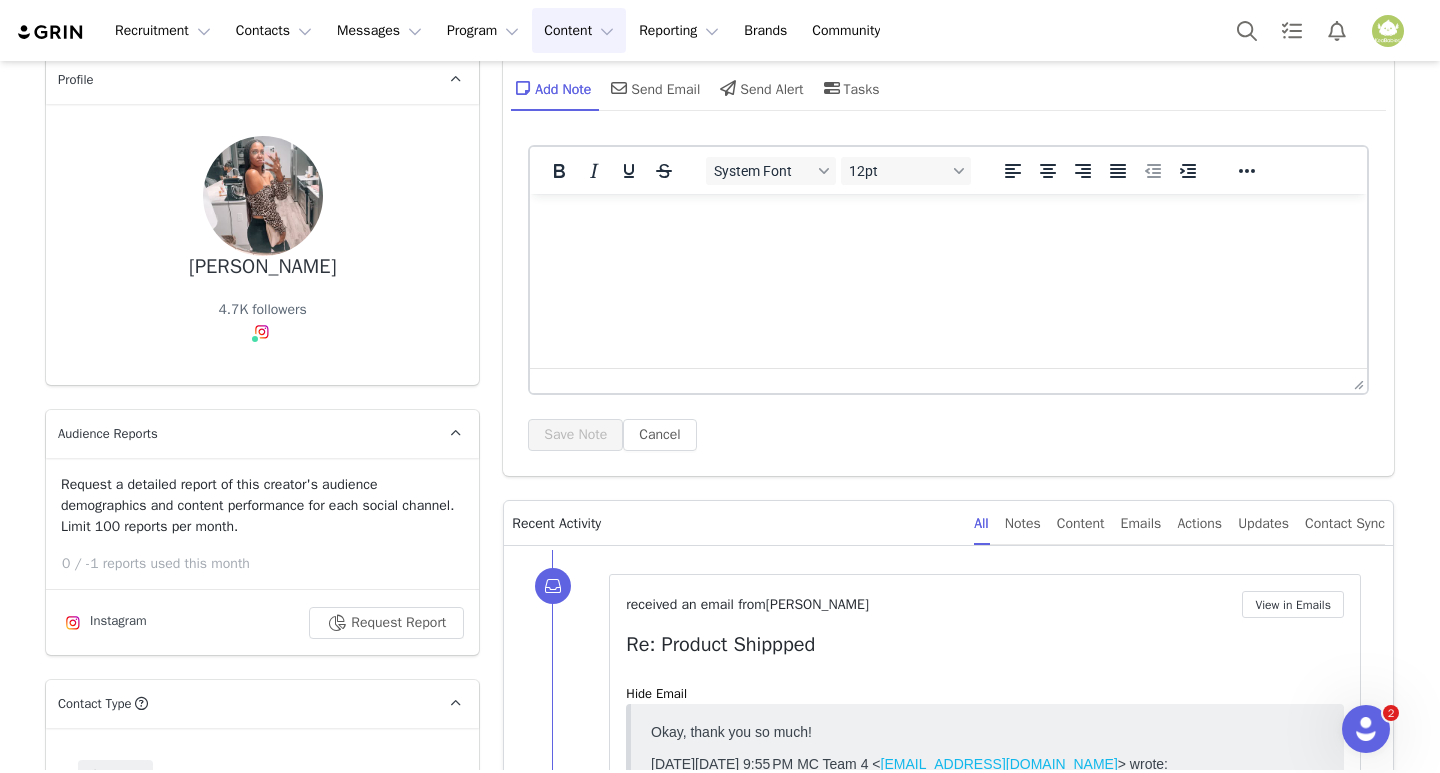 click on "Content Content" at bounding box center (579, 30) 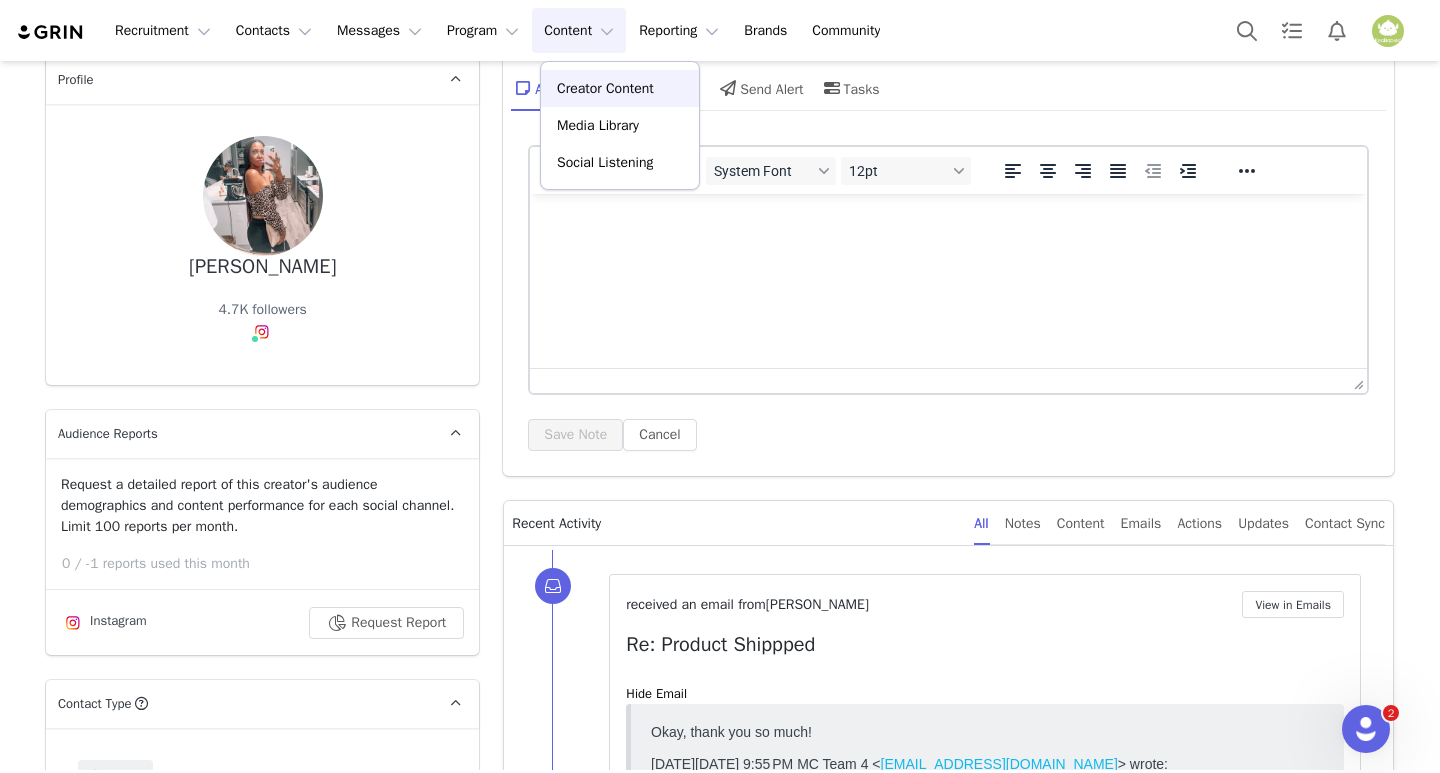 click on "Creator Content" at bounding box center [605, 88] 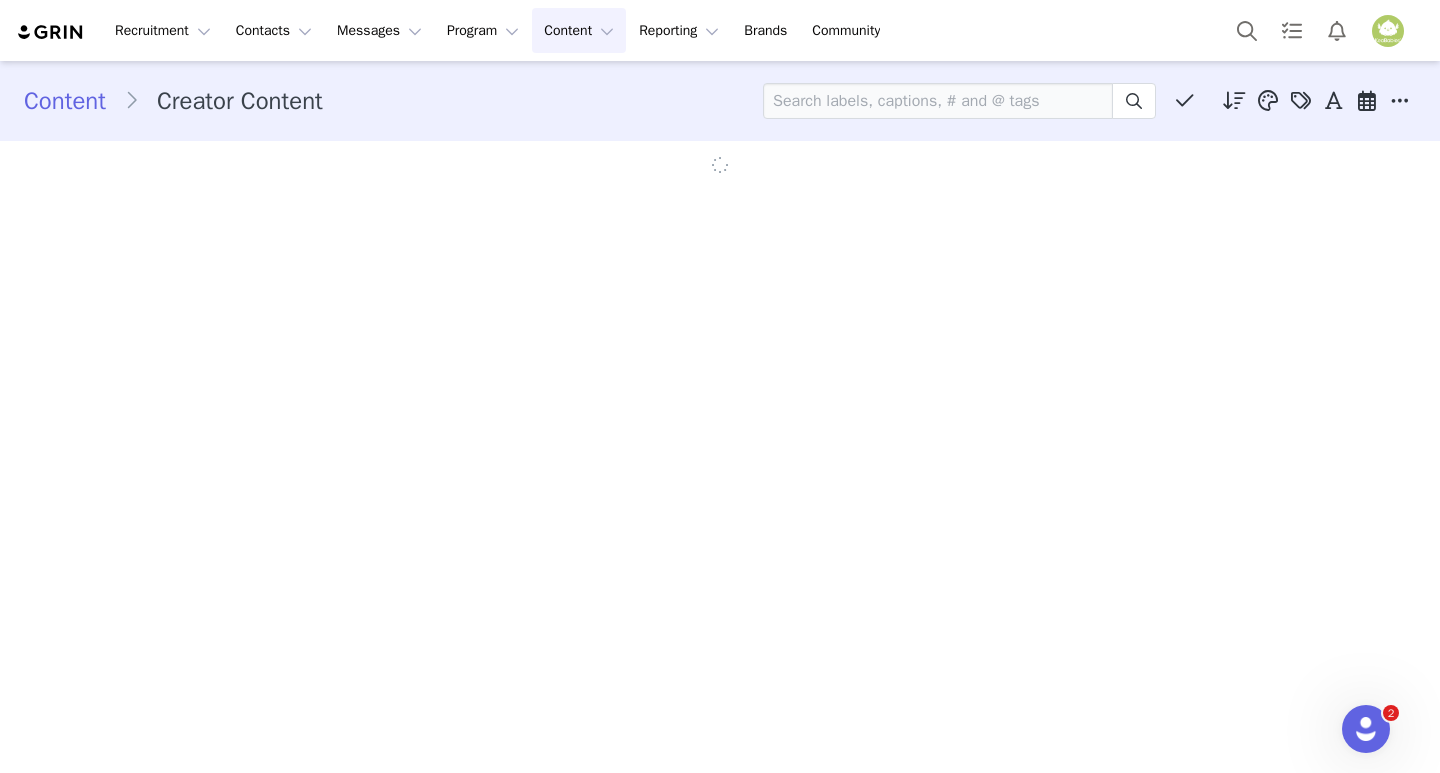 scroll, scrollTop: 0, scrollLeft: 0, axis: both 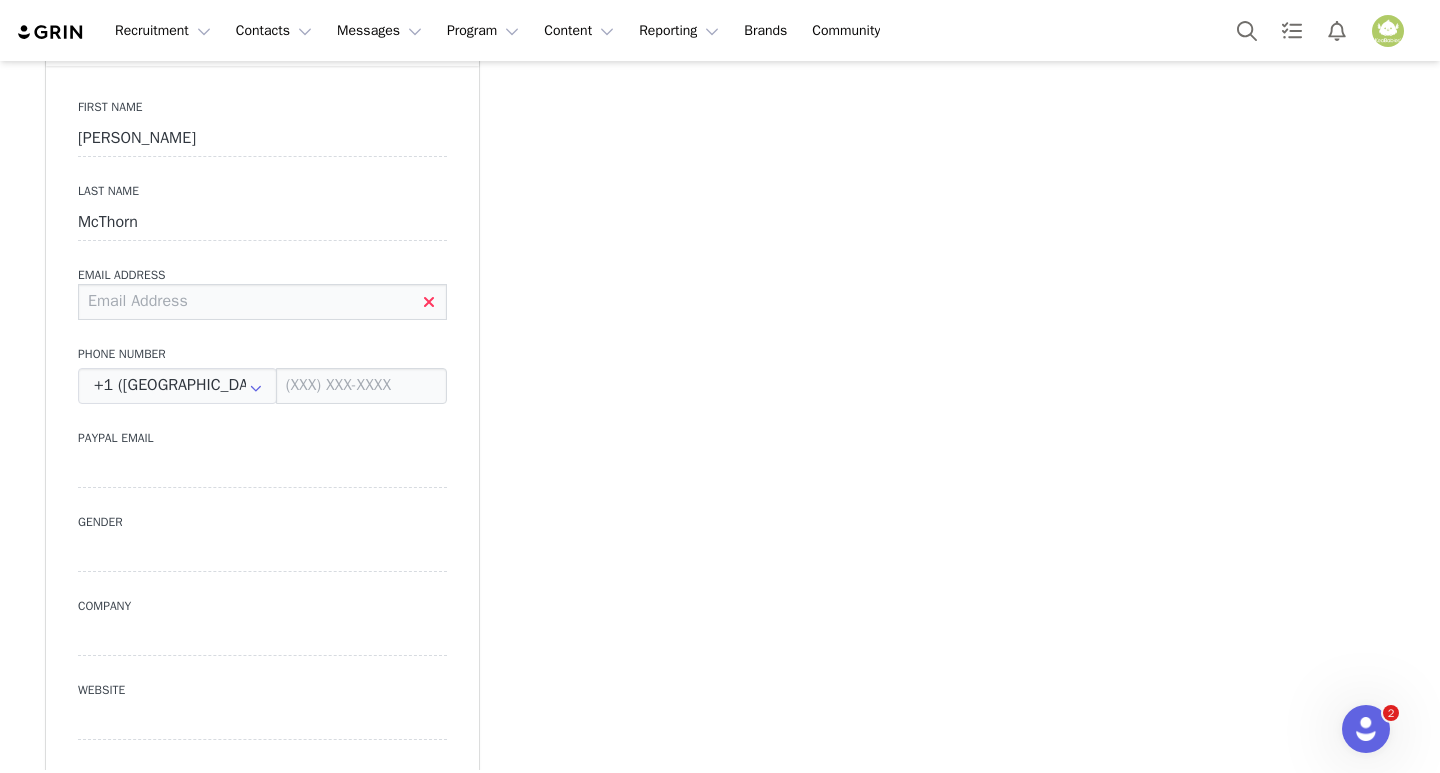 click at bounding box center [262, 302] 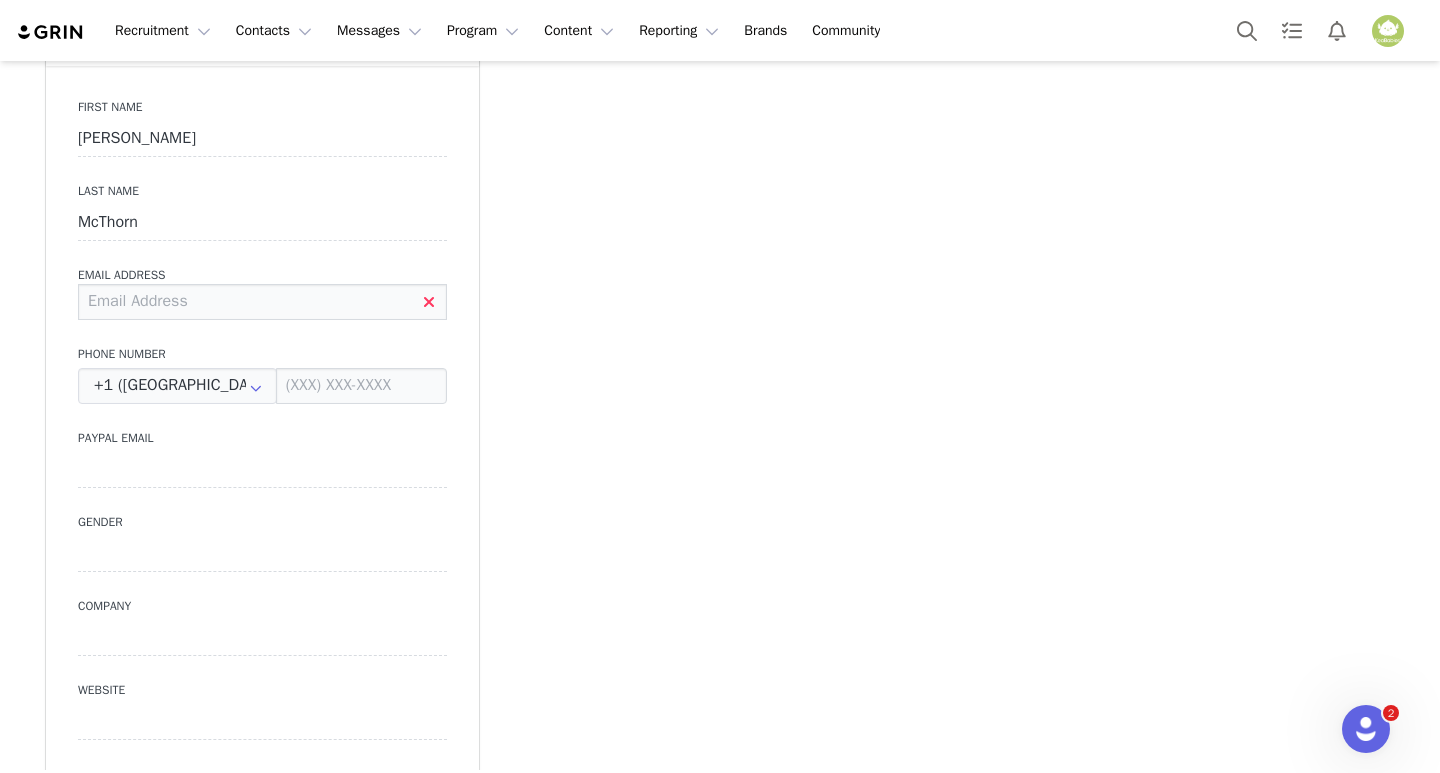 paste on "[EMAIL_ADDRESS][DOMAIN_NAME]" 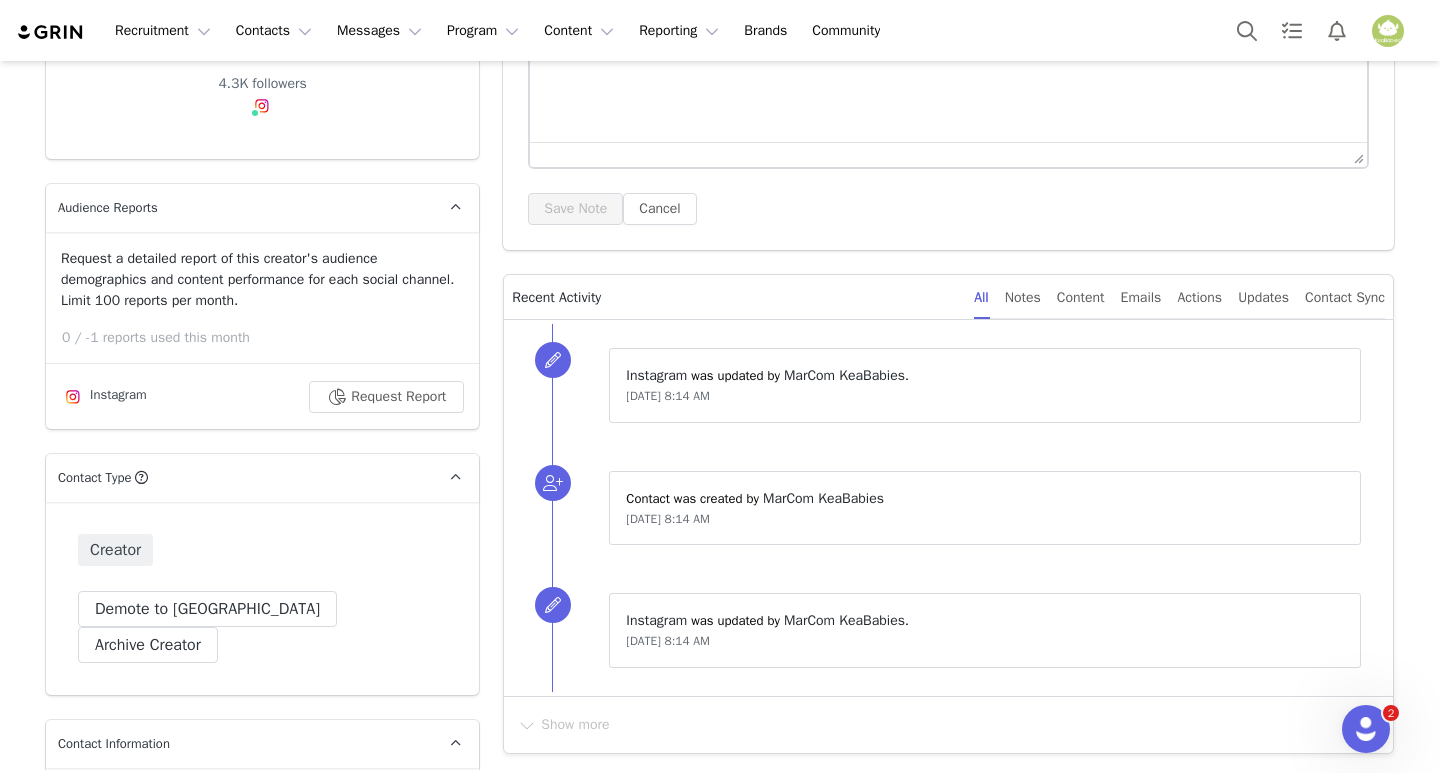 scroll, scrollTop: 0, scrollLeft: 0, axis: both 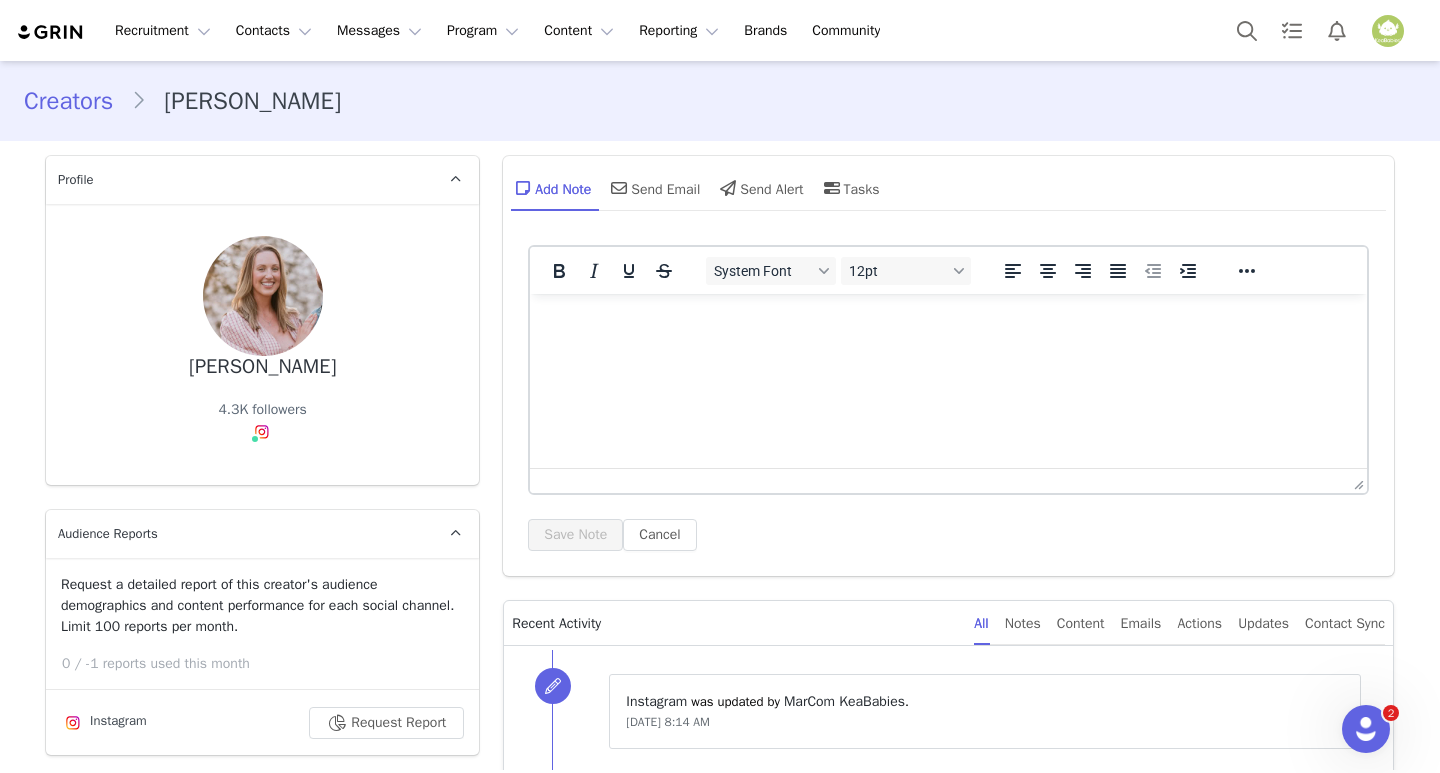 type on "[EMAIL_ADDRESS][DOMAIN_NAME]" 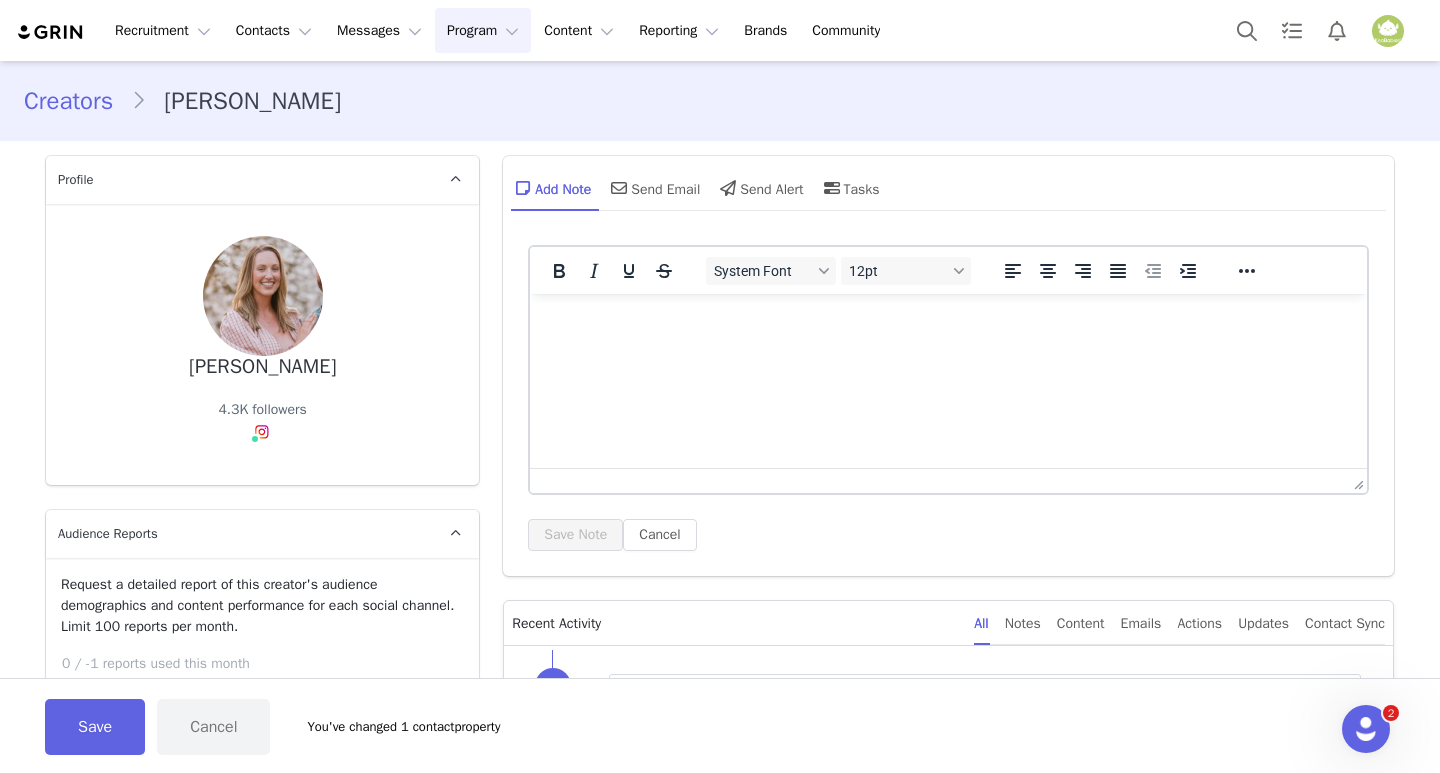 click on "Program Program" at bounding box center (483, 30) 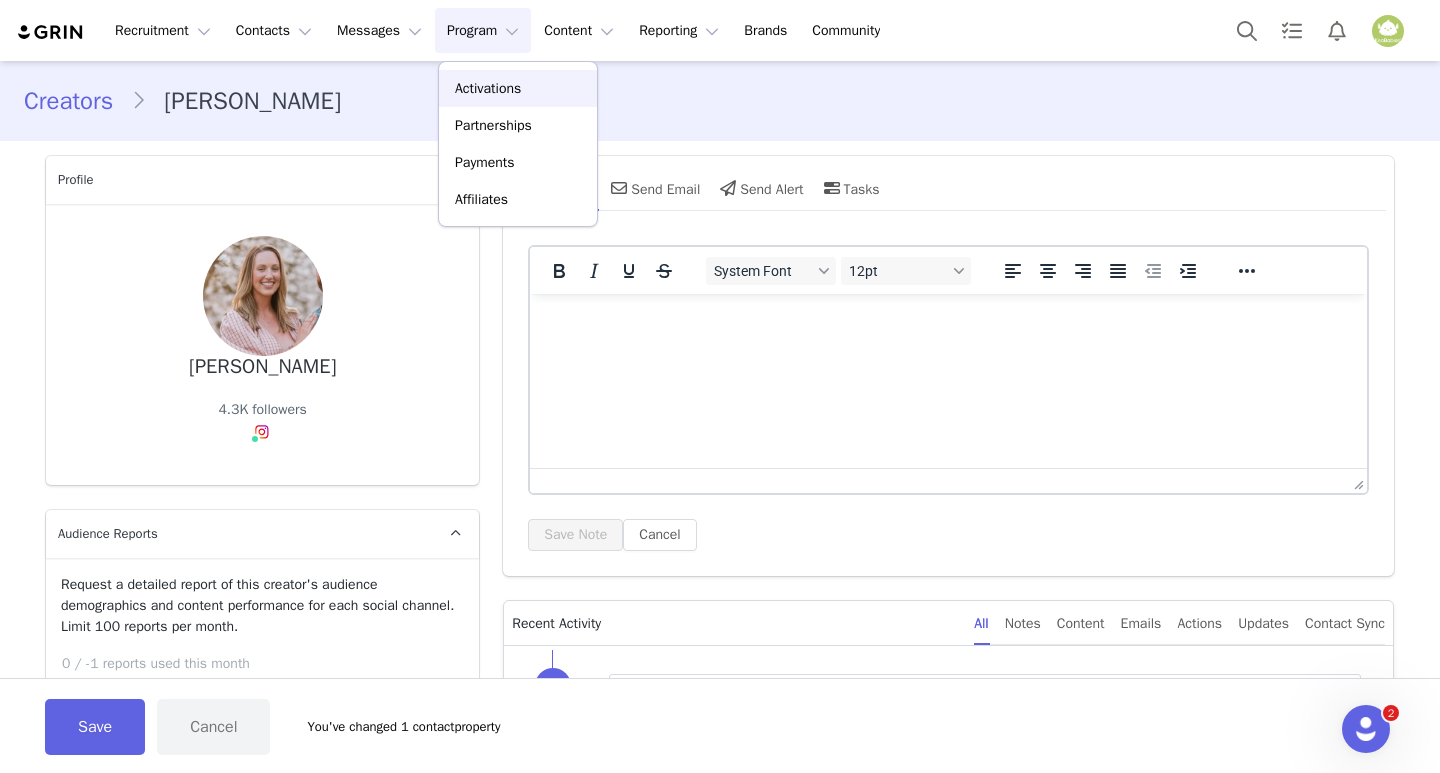 click on "Activations" at bounding box center (488, 88) 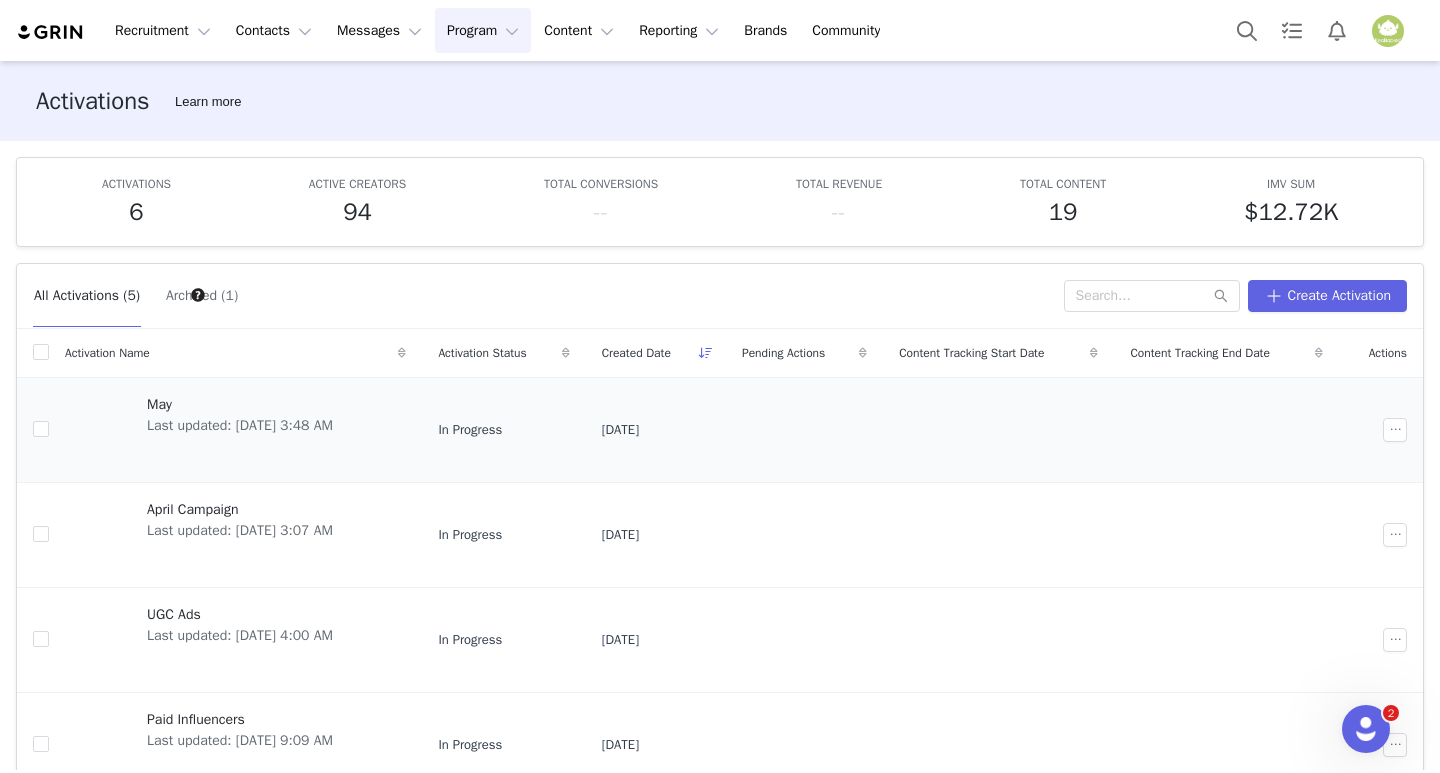 click on "Last updated: [DATE] 3:48 AM" at bounding box center [240, 425] 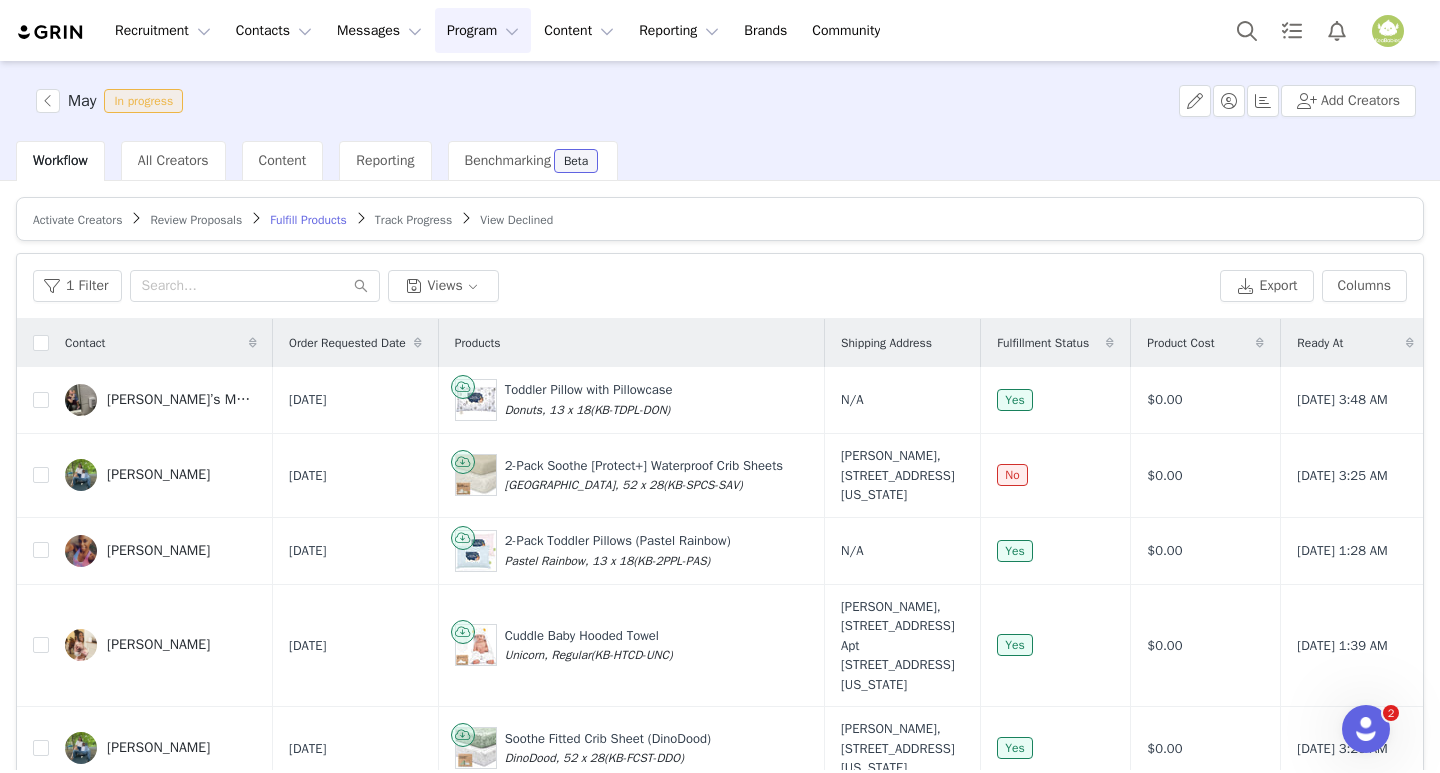 drag, startPoint x: 174, startPoint y: 645, endPoint x: 188, endPoint y: 633, distance: 18.439089 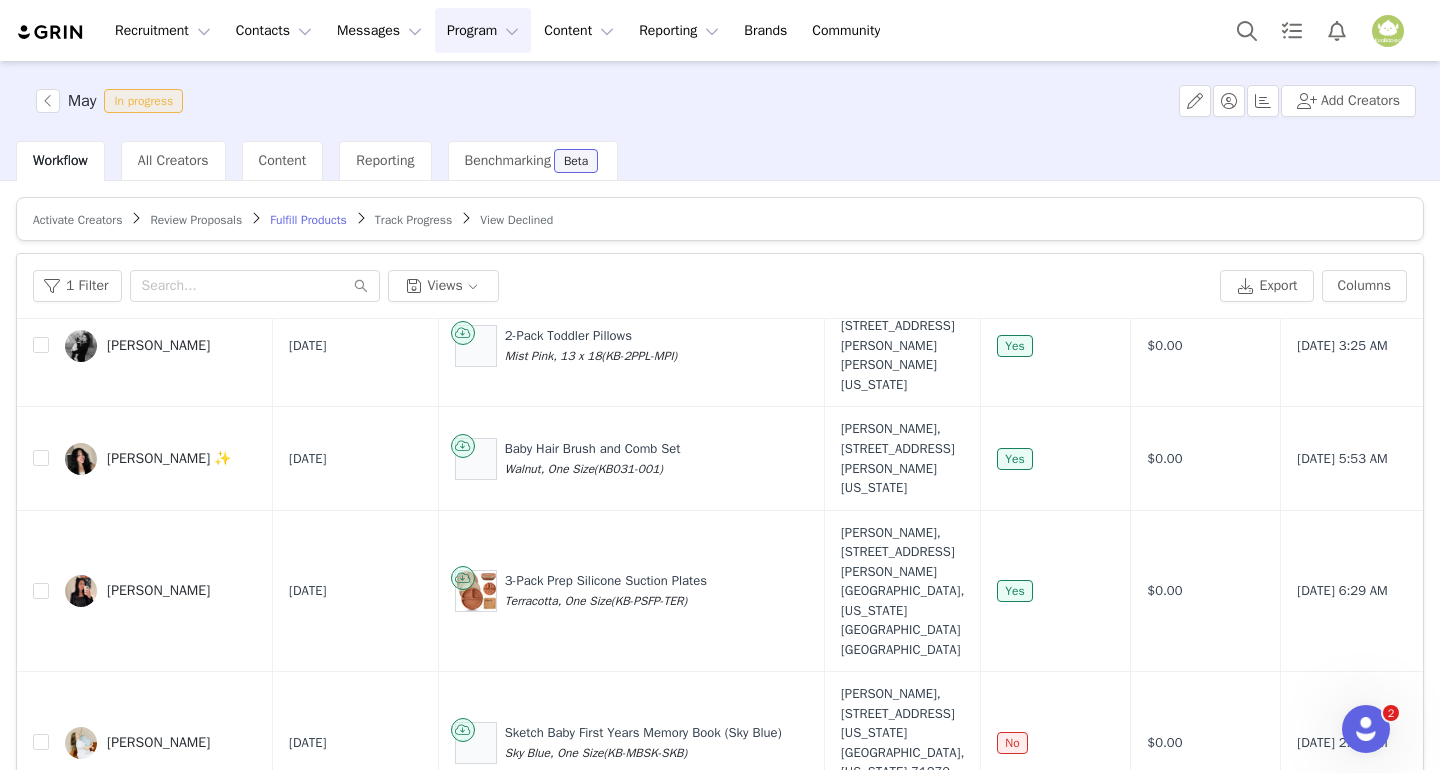 scroll, scrollTop: 98, scrollLeft: 0, axis: vertical 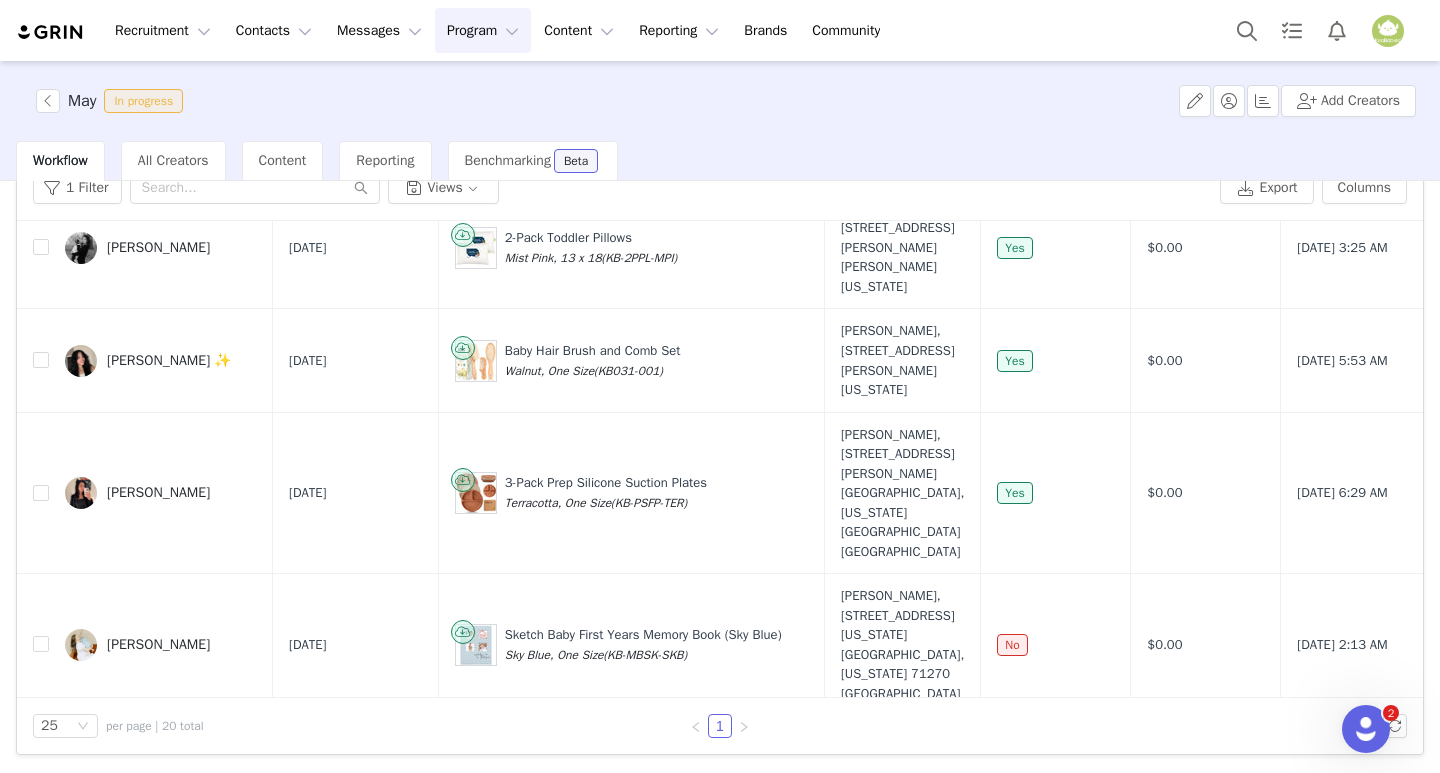 click at bounding box center (1171, 787) 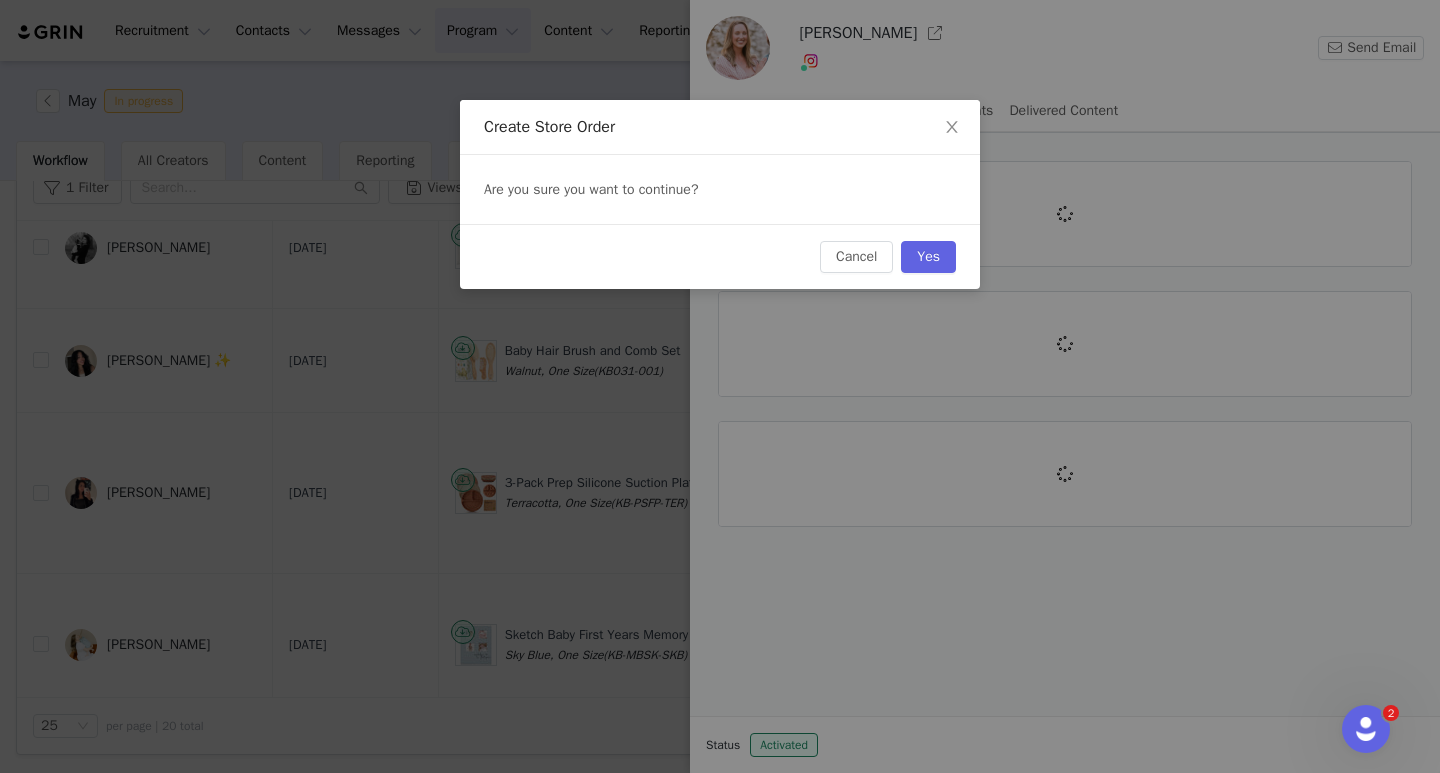 scroll, scrollTop: 1715, scrollLeft: 0, axis: vertical 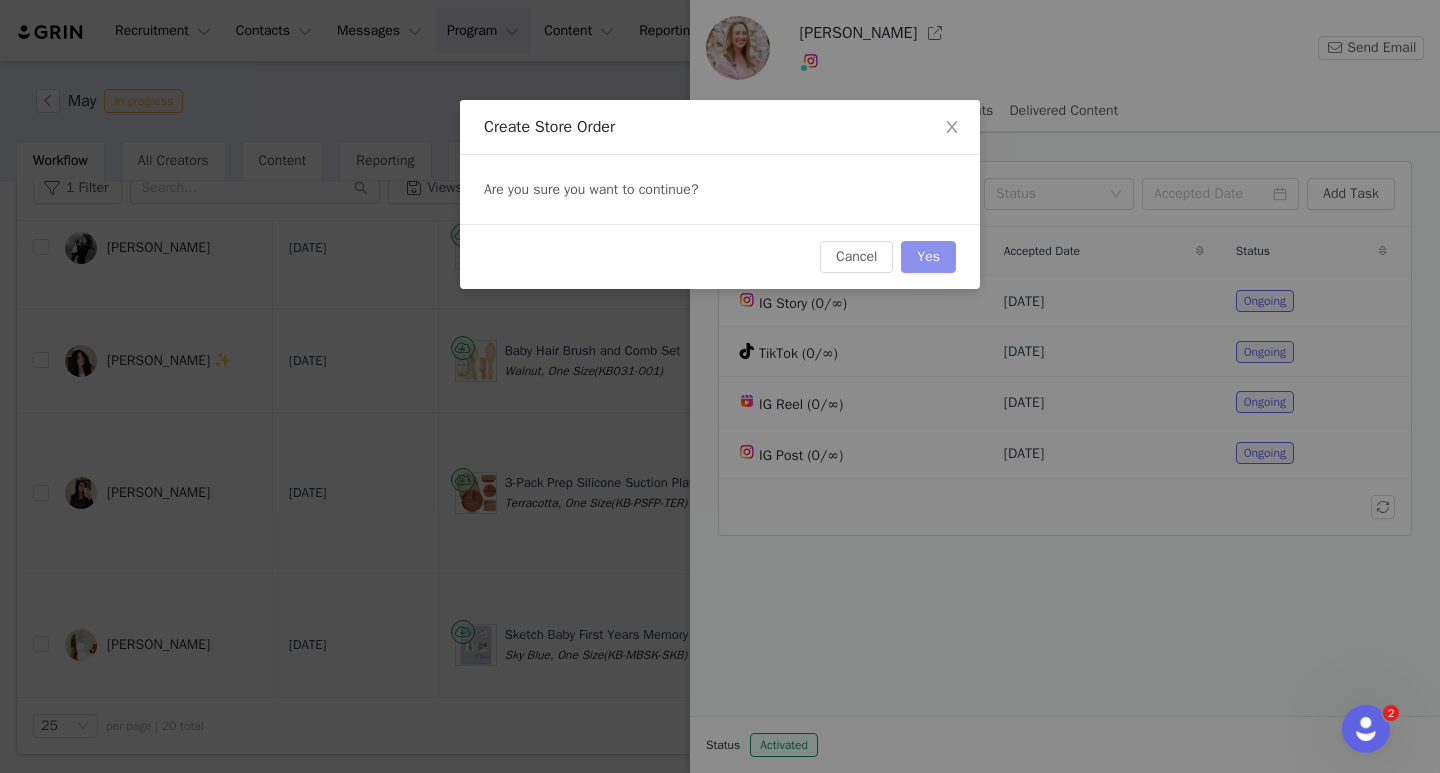 click on "Yes" at bounding box center (928, 257) 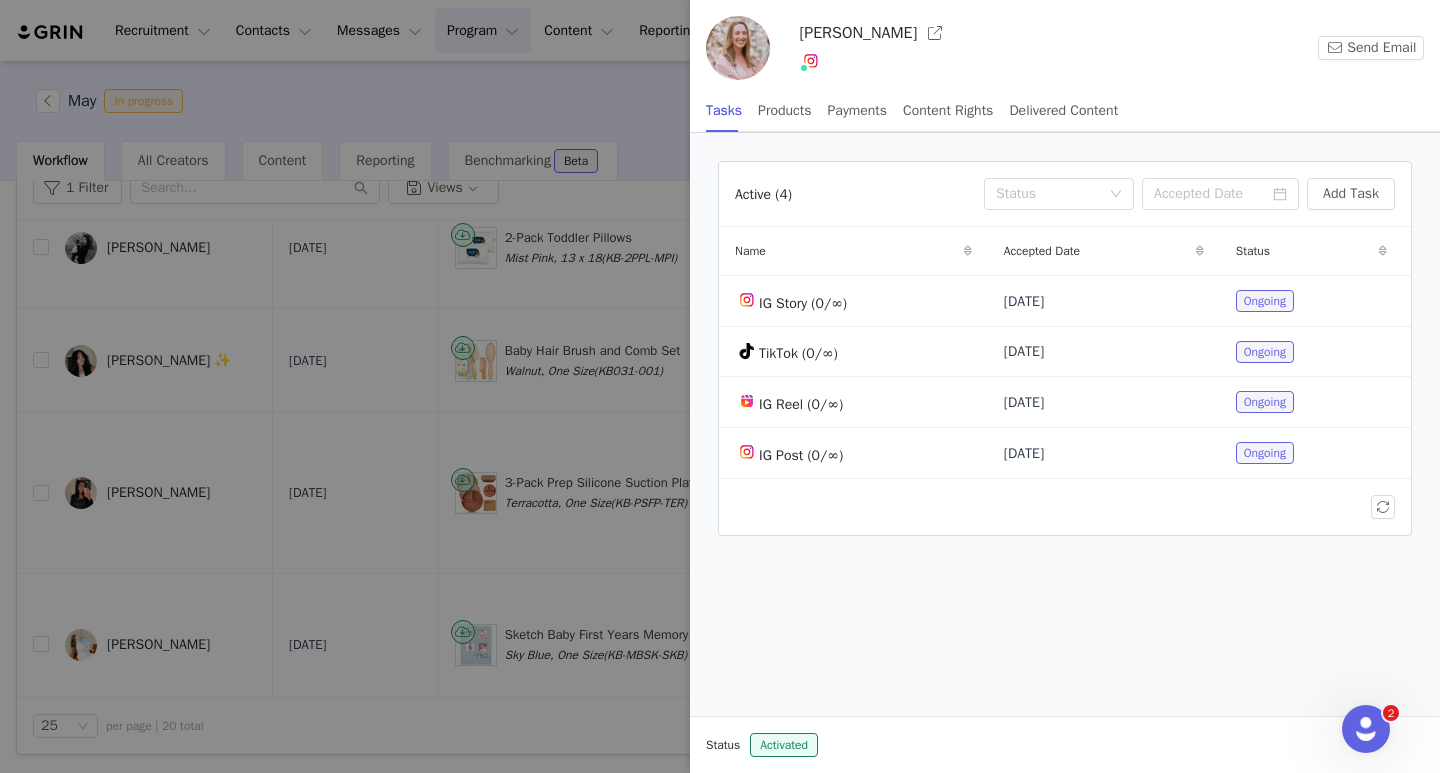 click at bounding box center [720, 386] 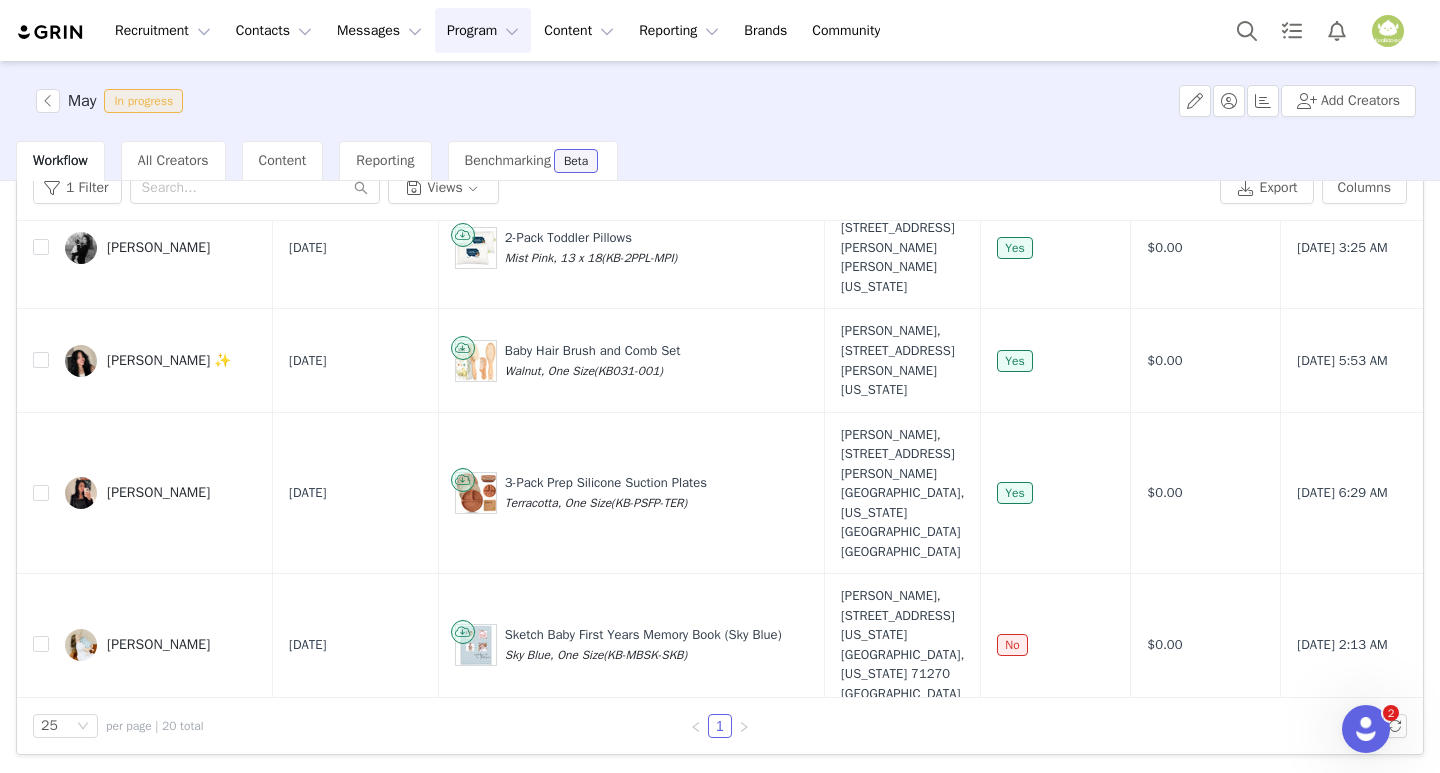click on "[PERSON_NAME]" at bounding box center (158, 787) 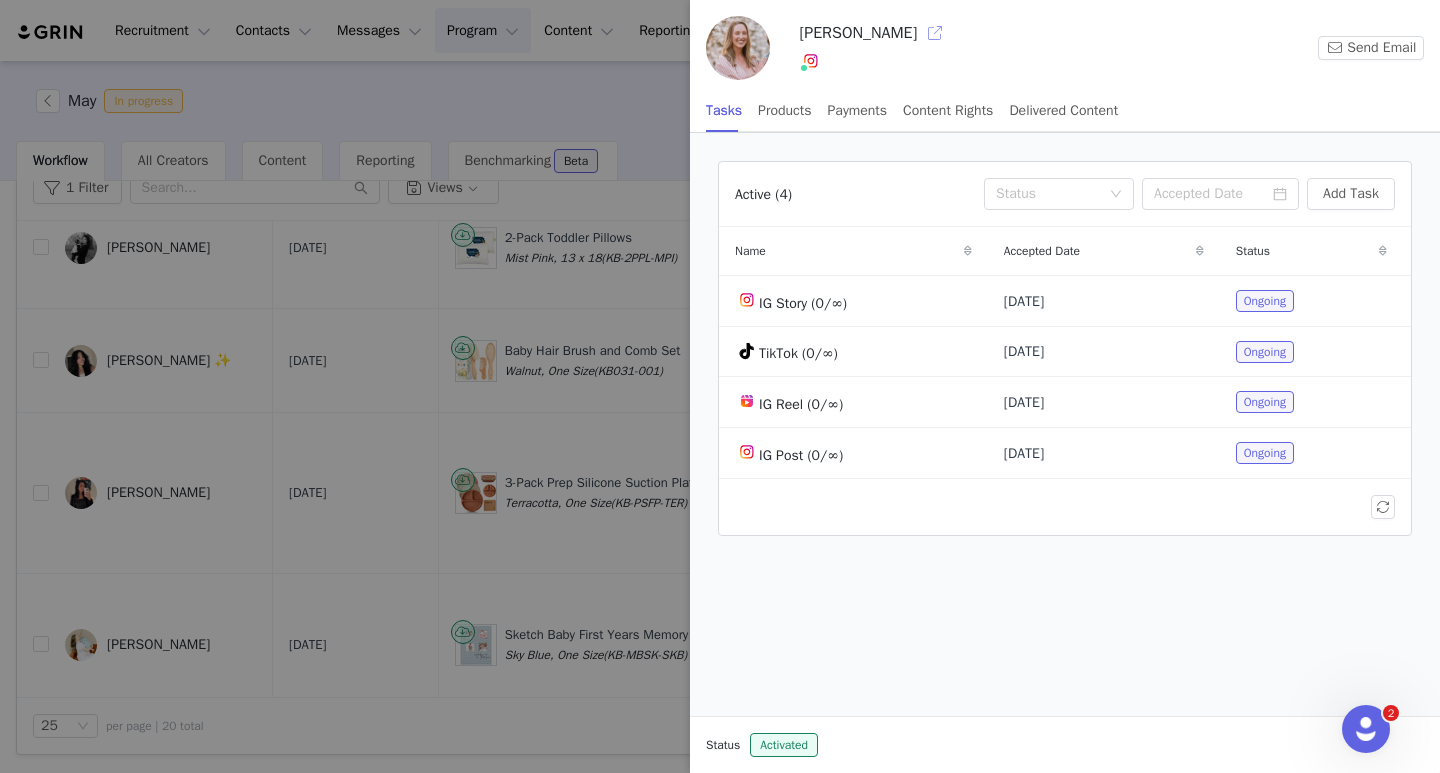 click at bounding box center (935, 33) 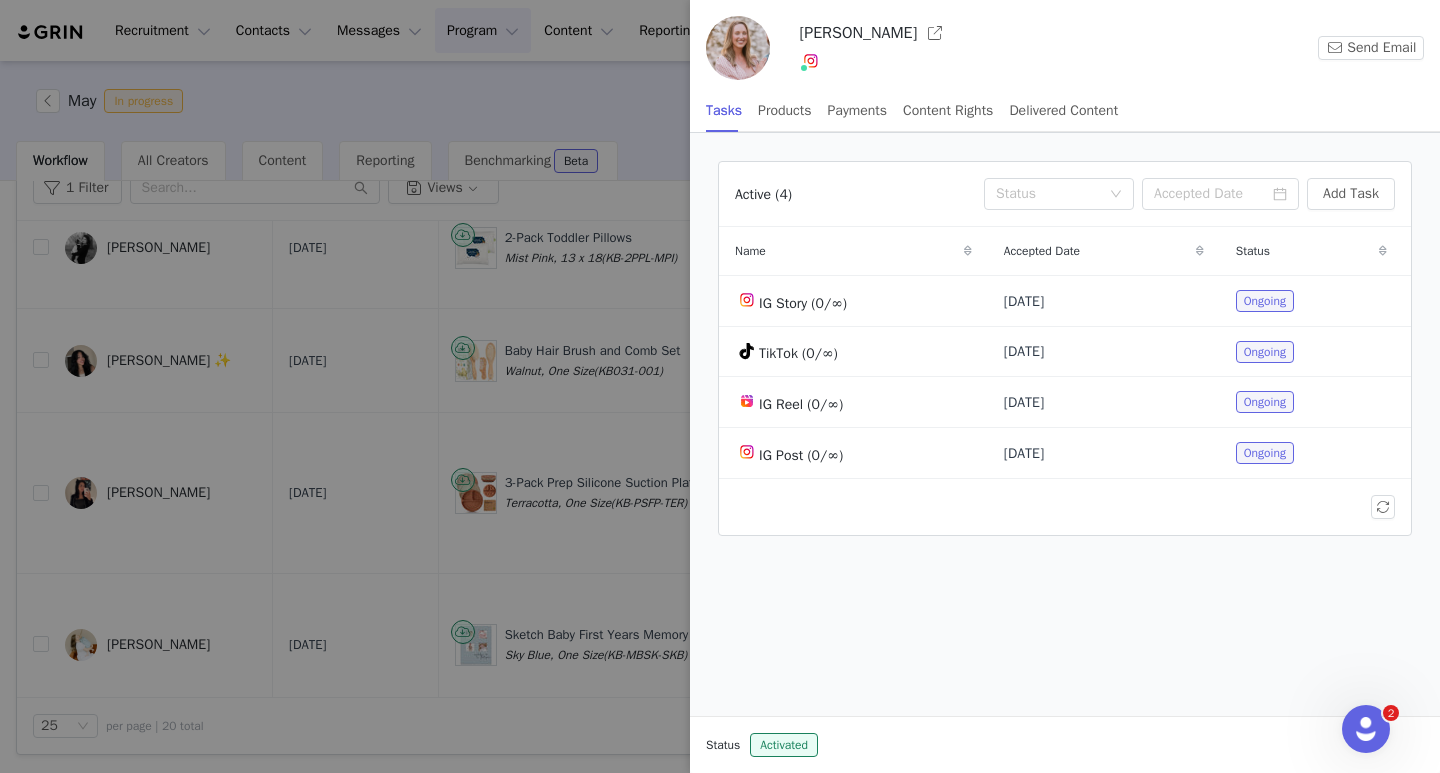 drag, startPoint x: 910, startPoint y: 36, endPoint x: 783, endPoint y: 35, distance: 127.00394 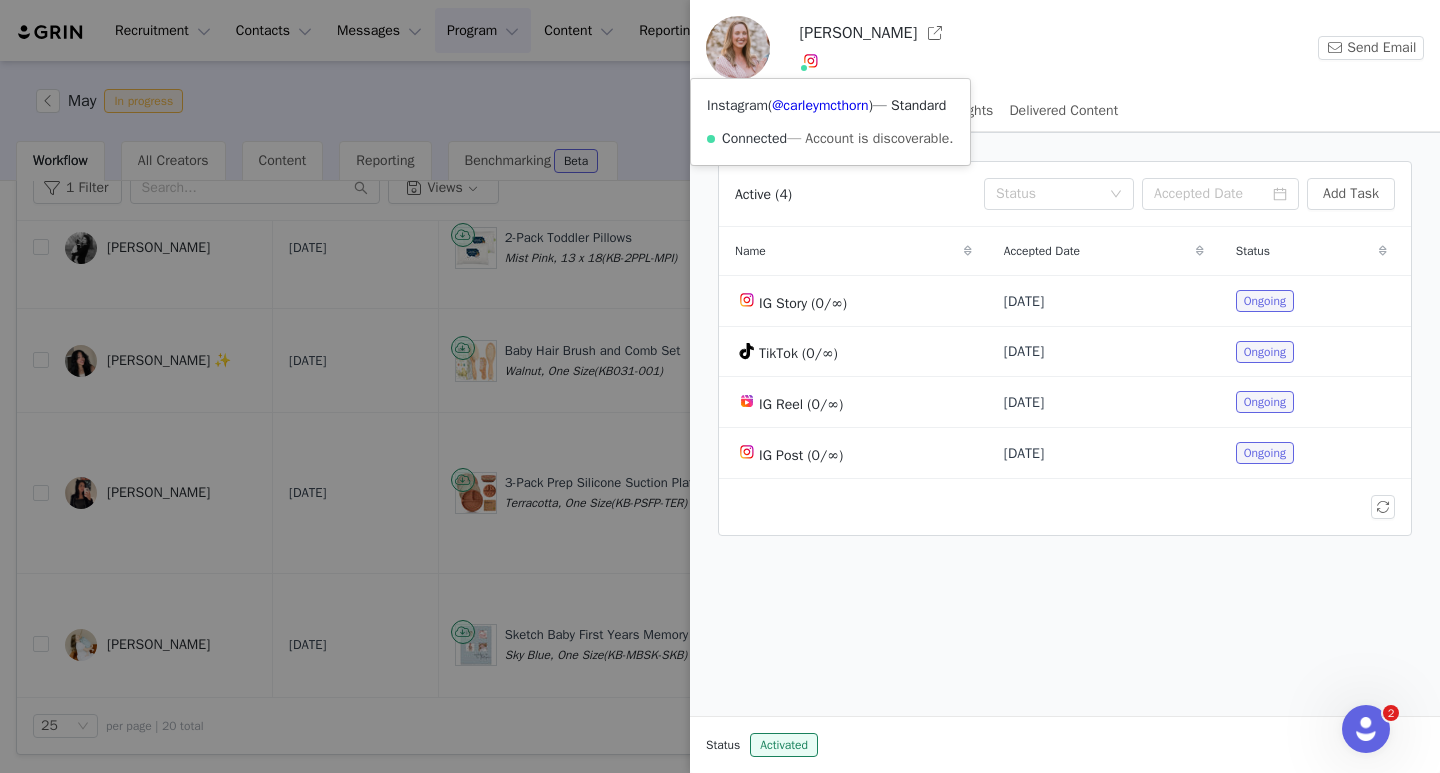 click at bounding box center [811, 61] 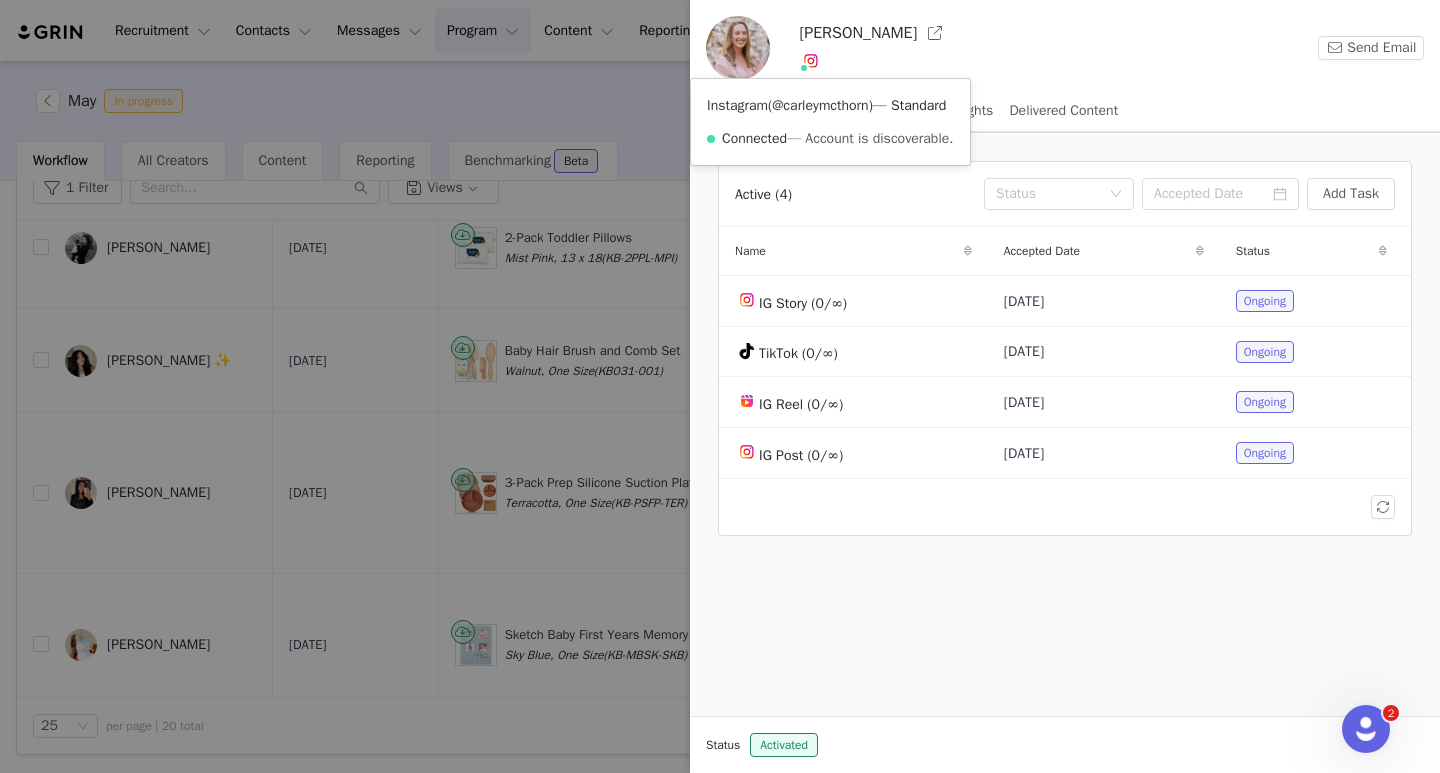 click on "@carleymcthorn" at bounding box center (820, 105) 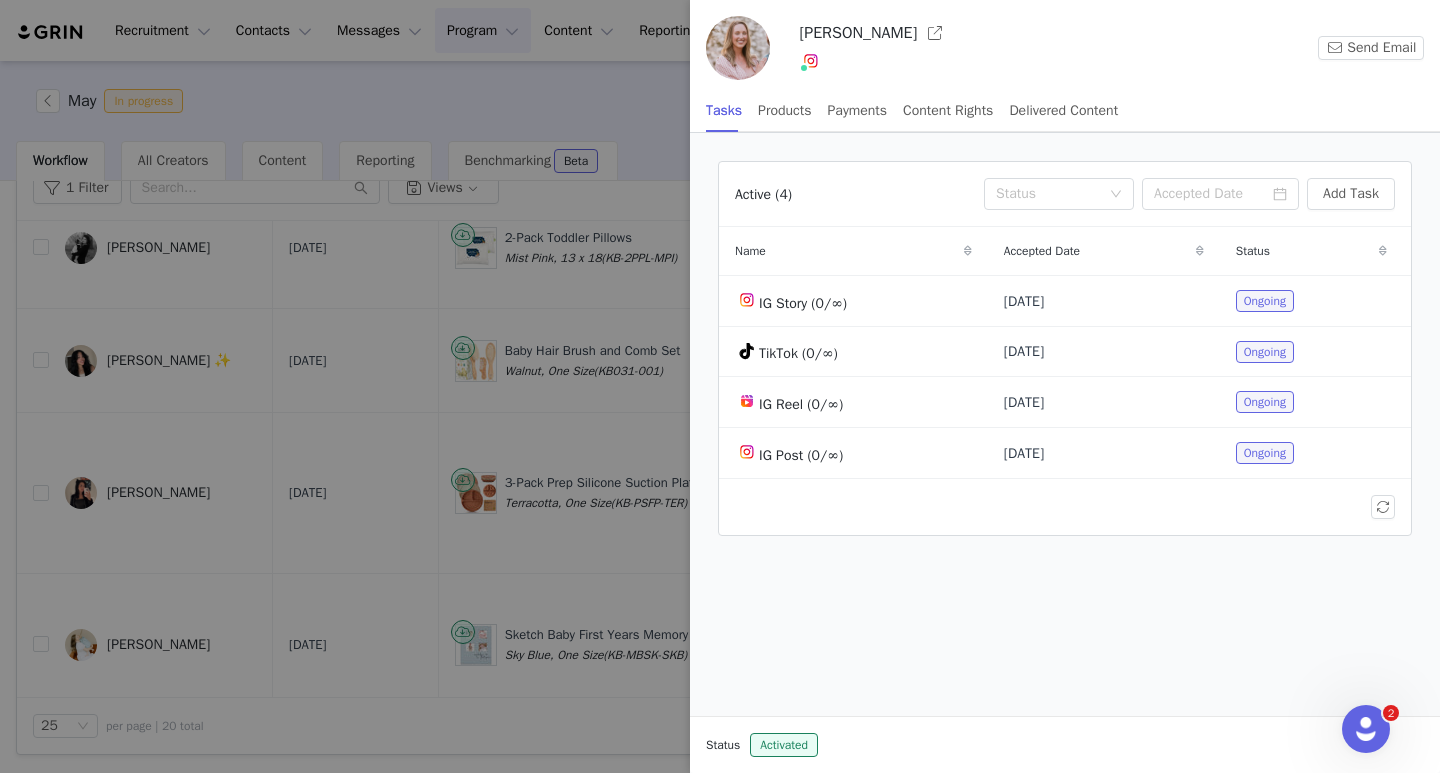 click at bounding box center (720, 386) 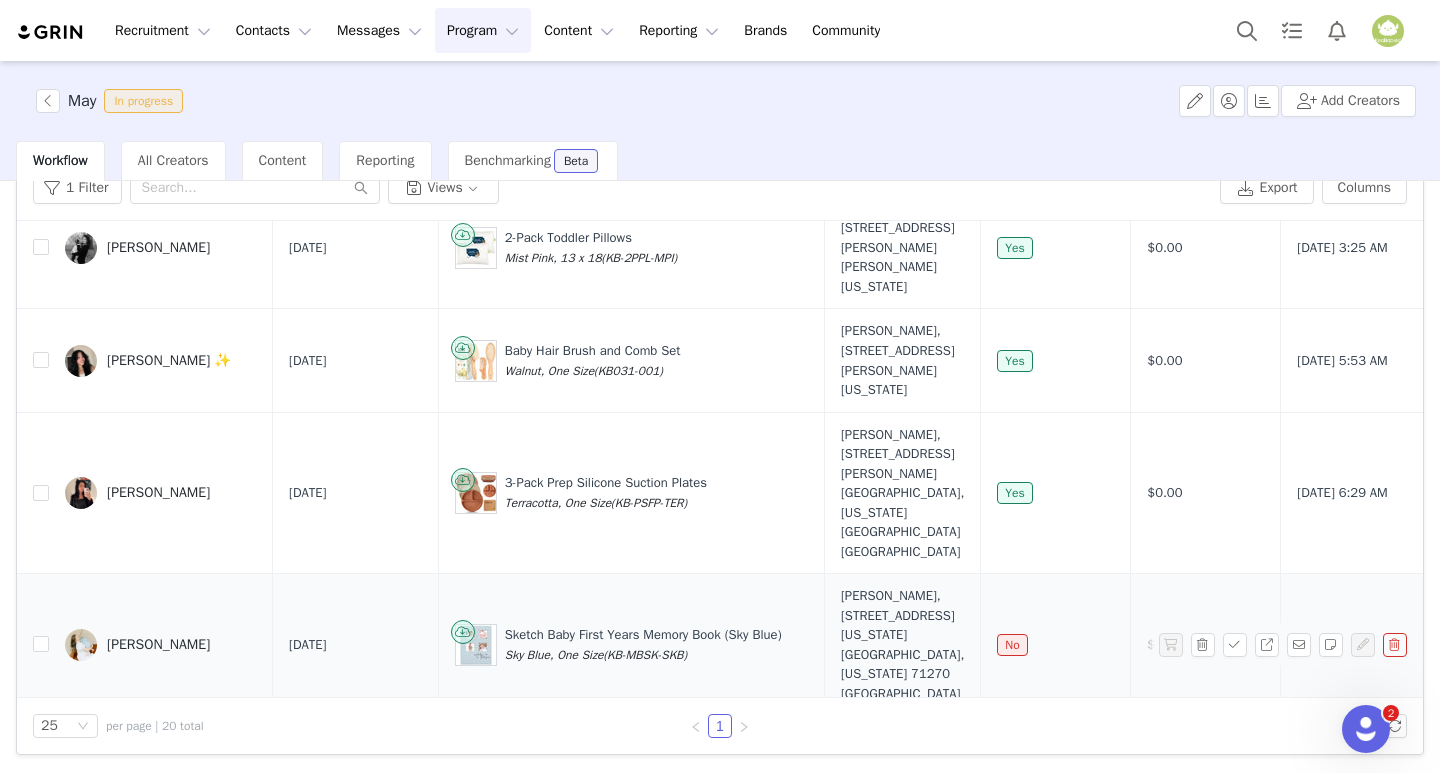 click on "Alexis Caskey" at bounding box center [158, 645] 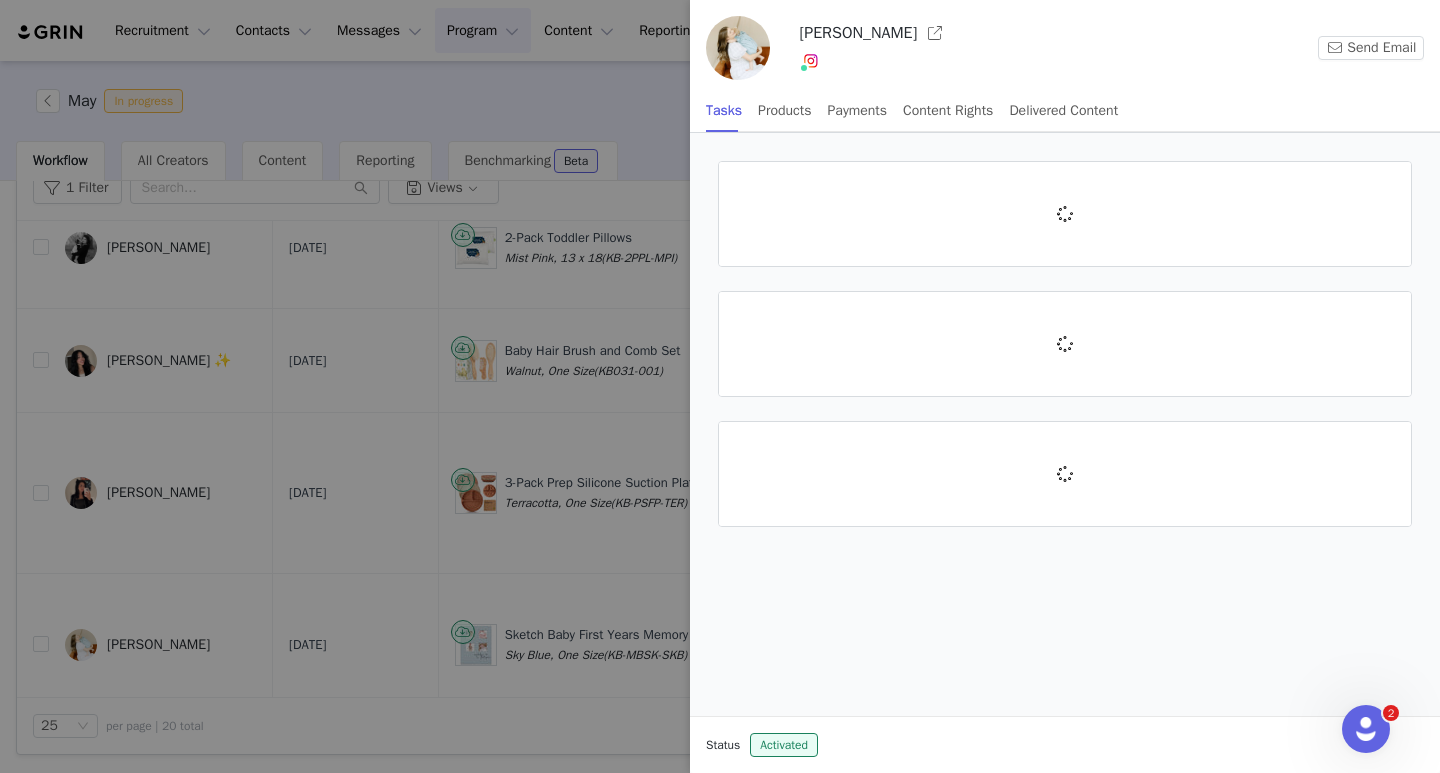 click at bounding box center (720, 386) 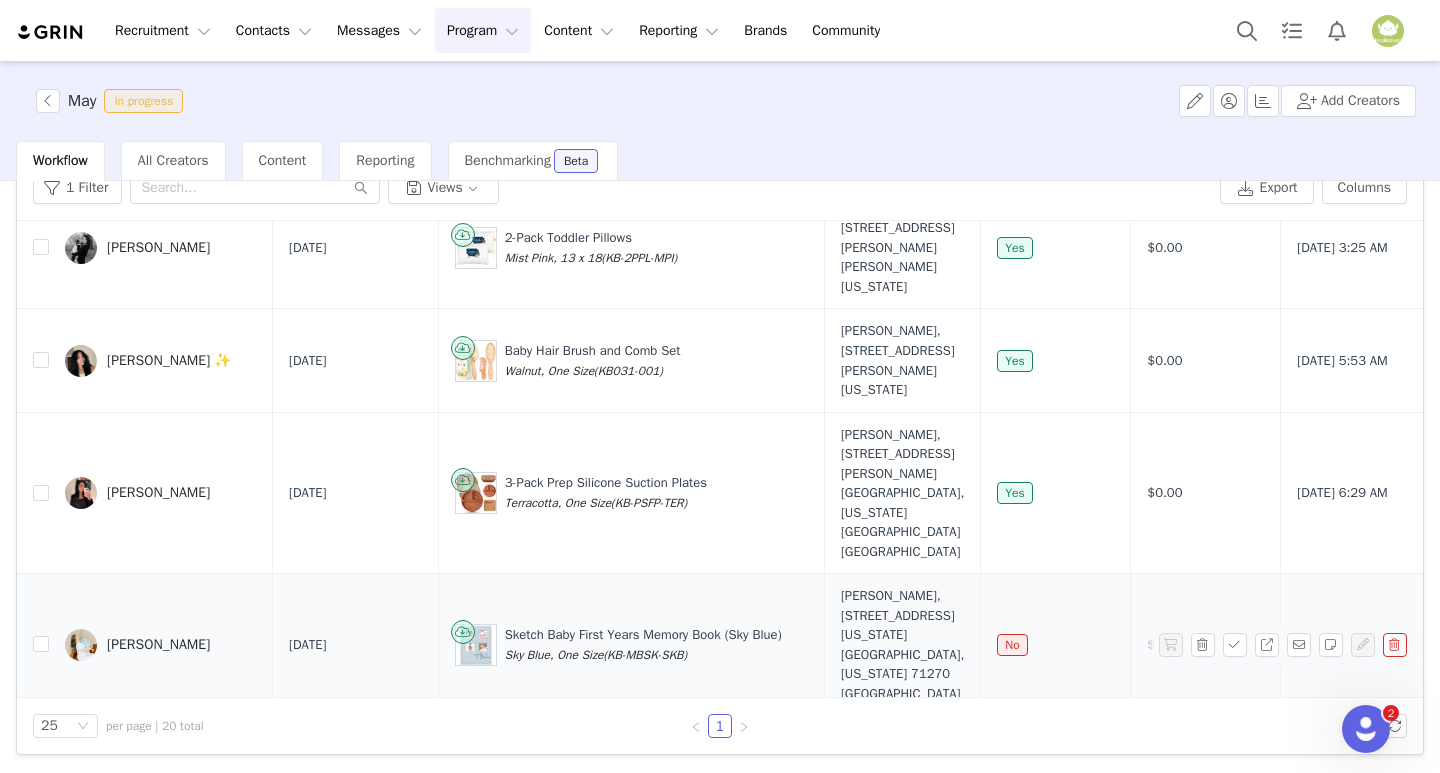 click on "Alexis Caskey" at bounding box center [158, 645] 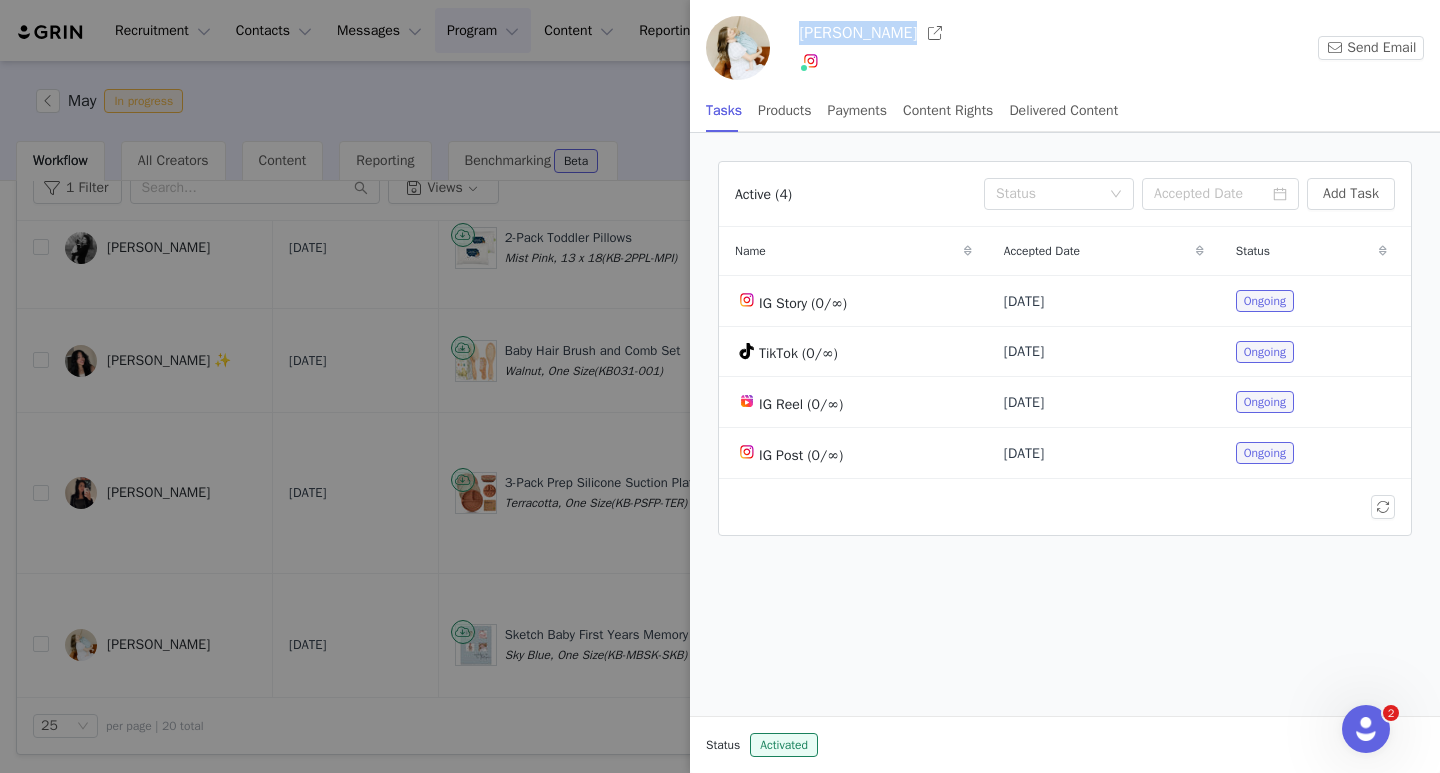drag, startPoint x: 804, startPoint y: 32, endPoint x: 896, endPoint y: 31, distance: 92.00543 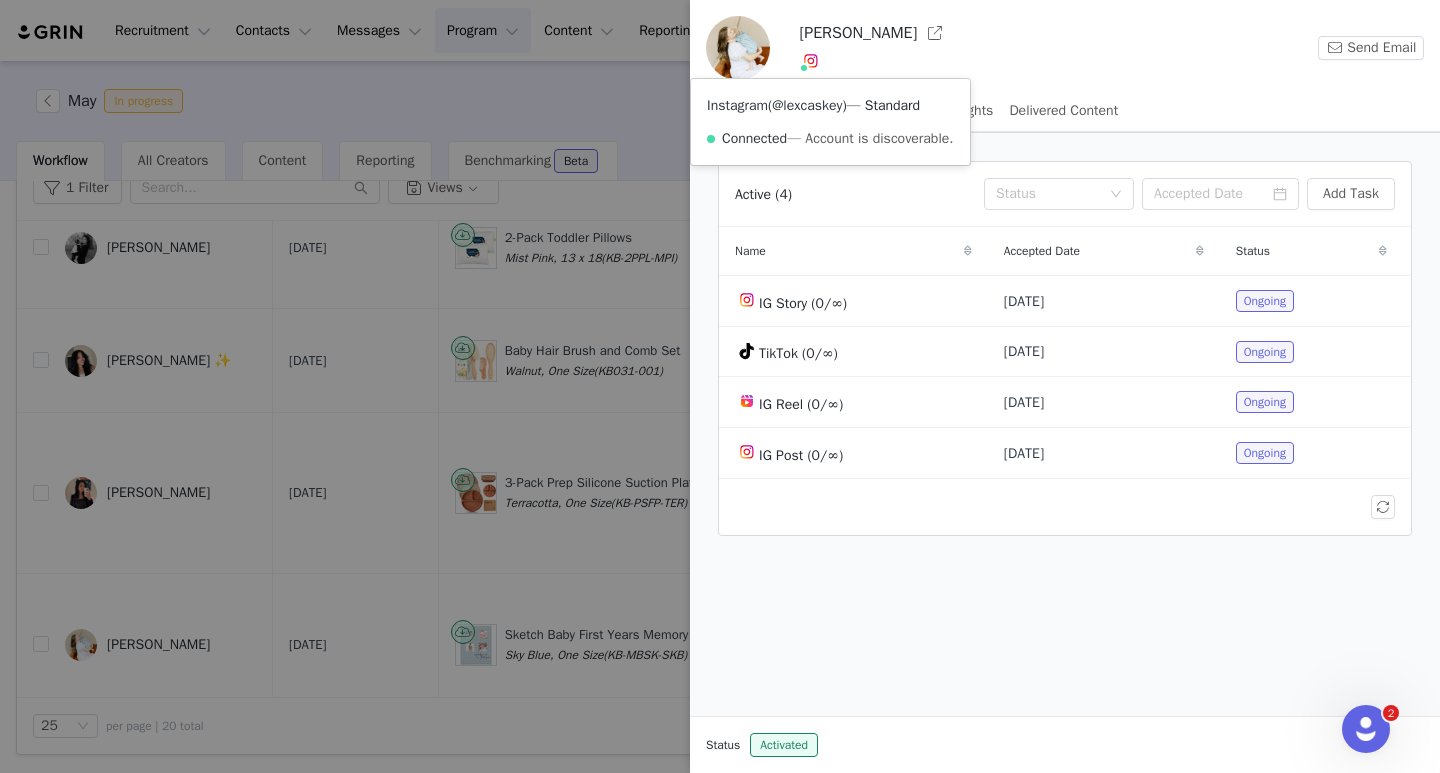 click on "@lexcaskey" at bounding box center (807, 105) 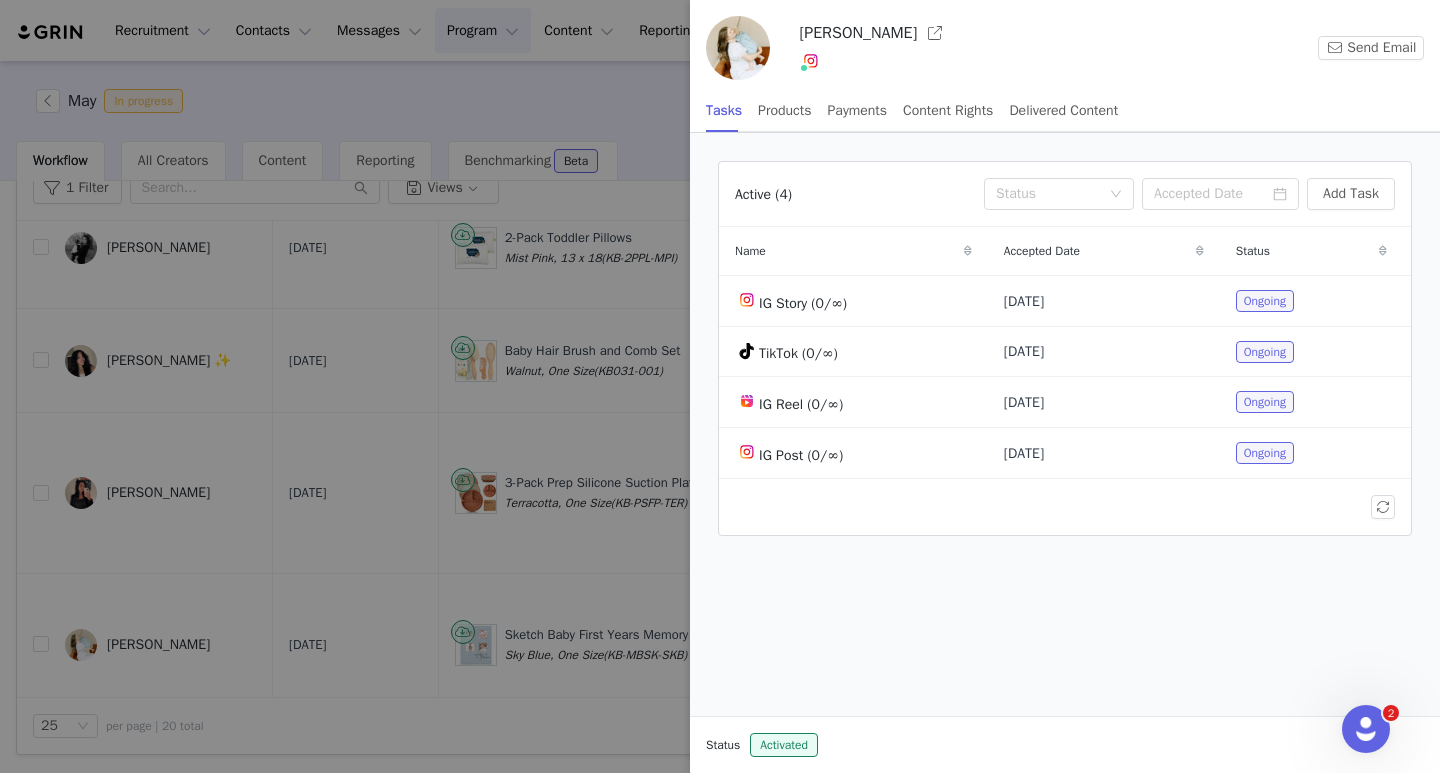 click at bounding box center (720, 386) 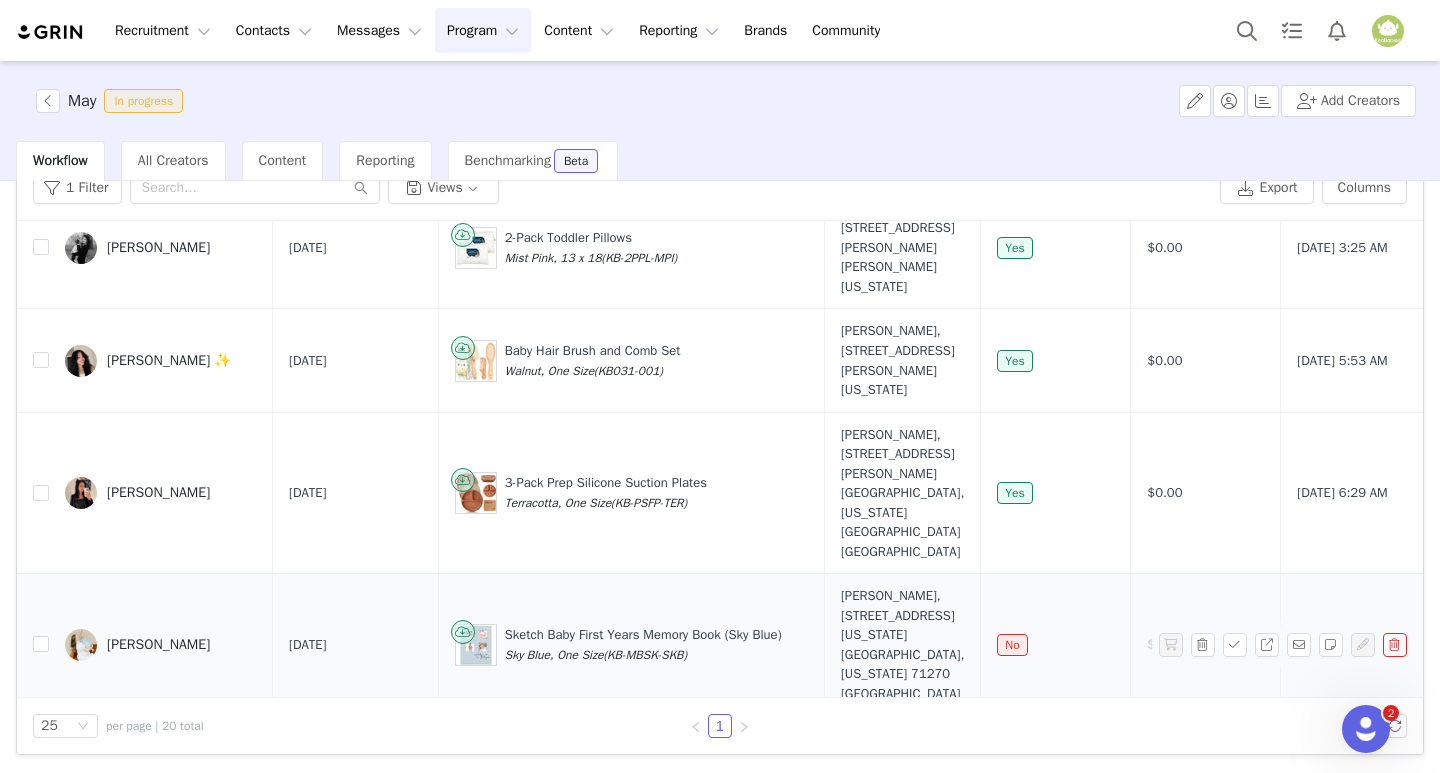 drag, startPoint x: 803, startPoint y: 519, endPoint x: 514, endPoint y: 522, distance: 289.01556 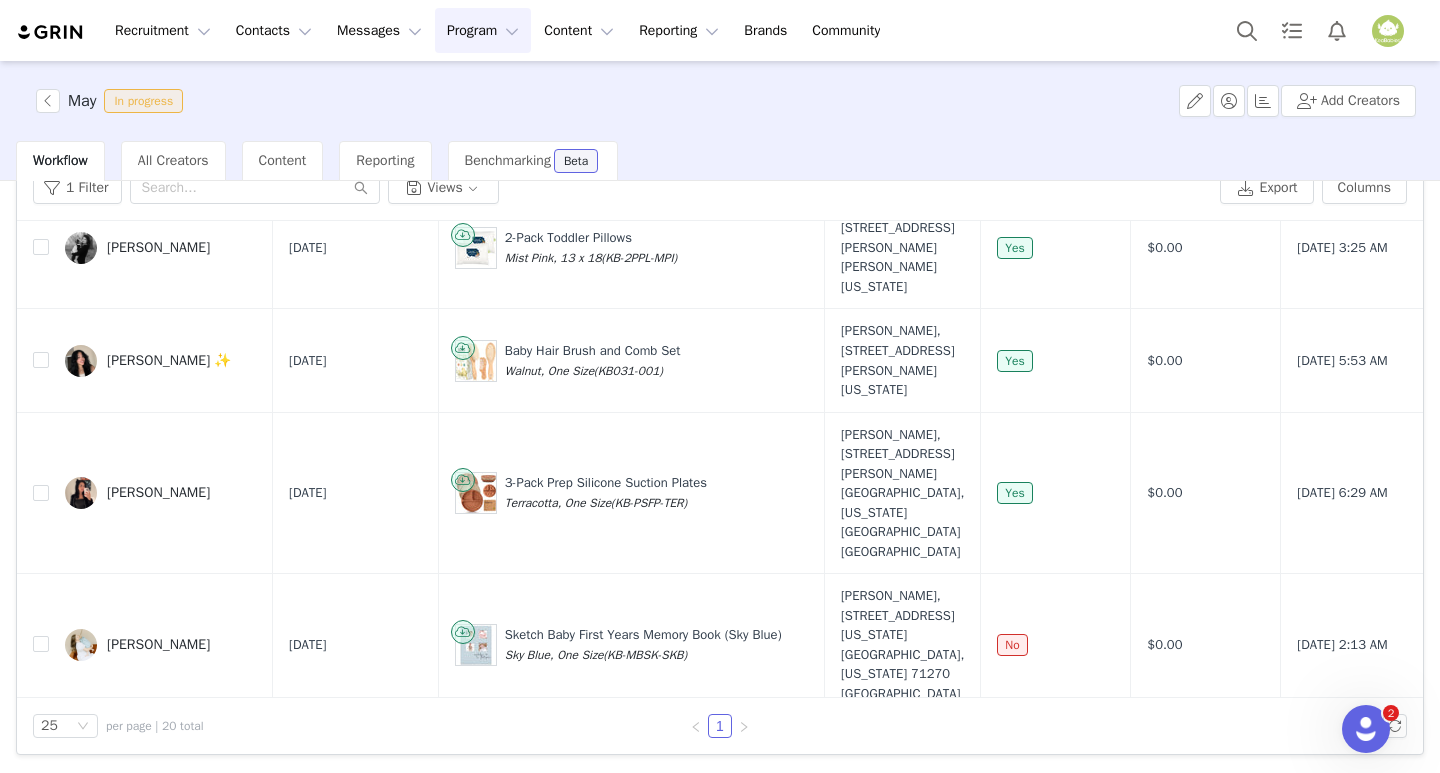 copy on "Sketch Baby First Years Memory Book (Sky Blue)" 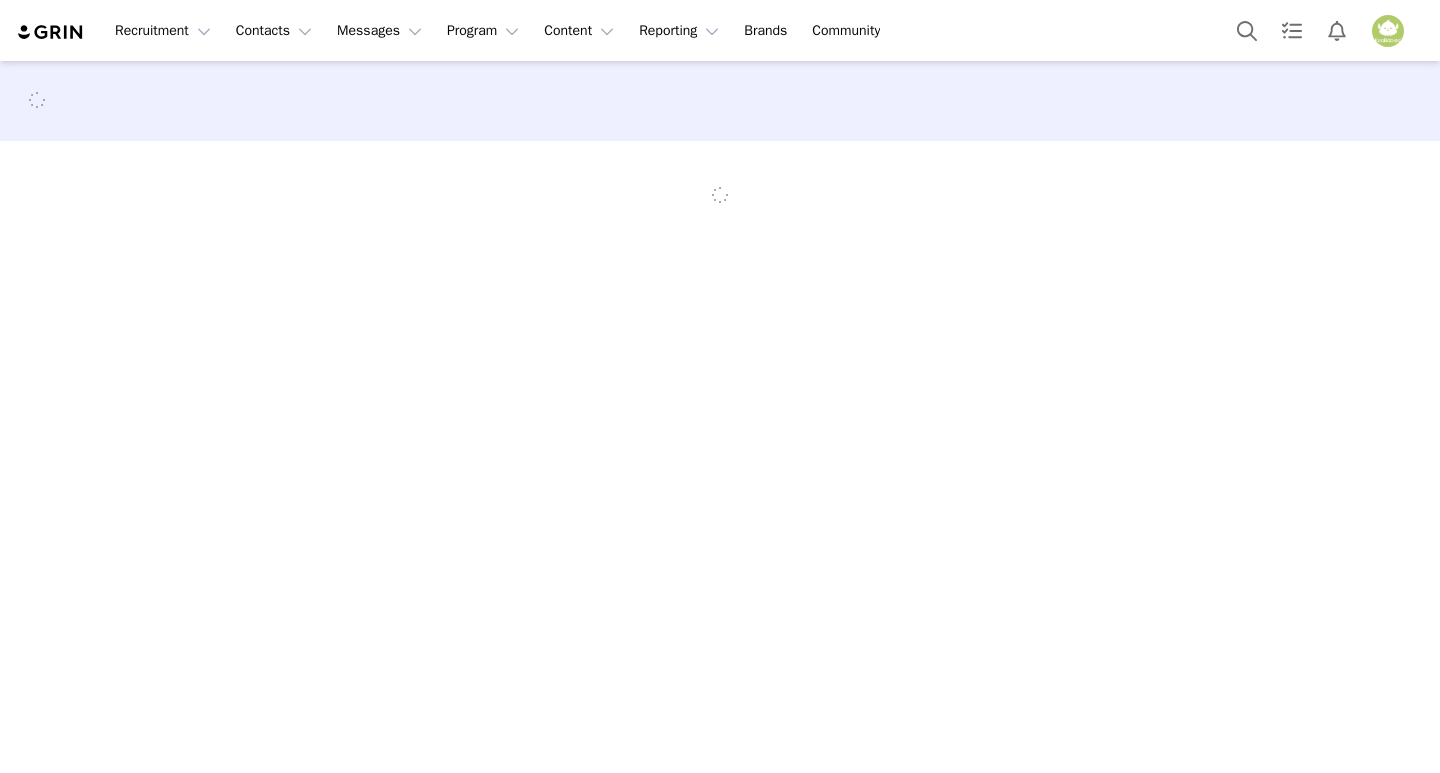 scroll, scrollTop: 0, scrollLeft: 0, axis: both 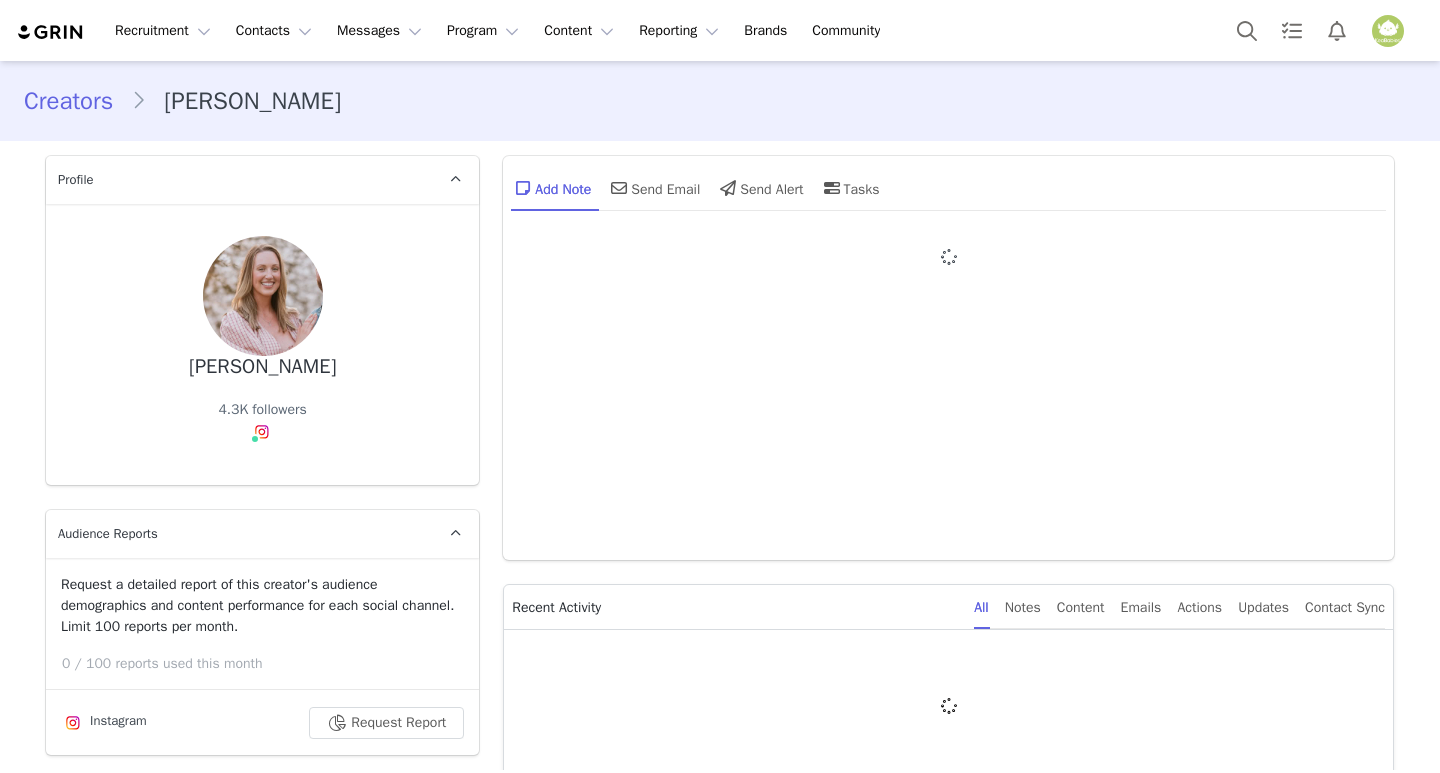 type on "+1 ([GEOGRAPHIC_DATA])" 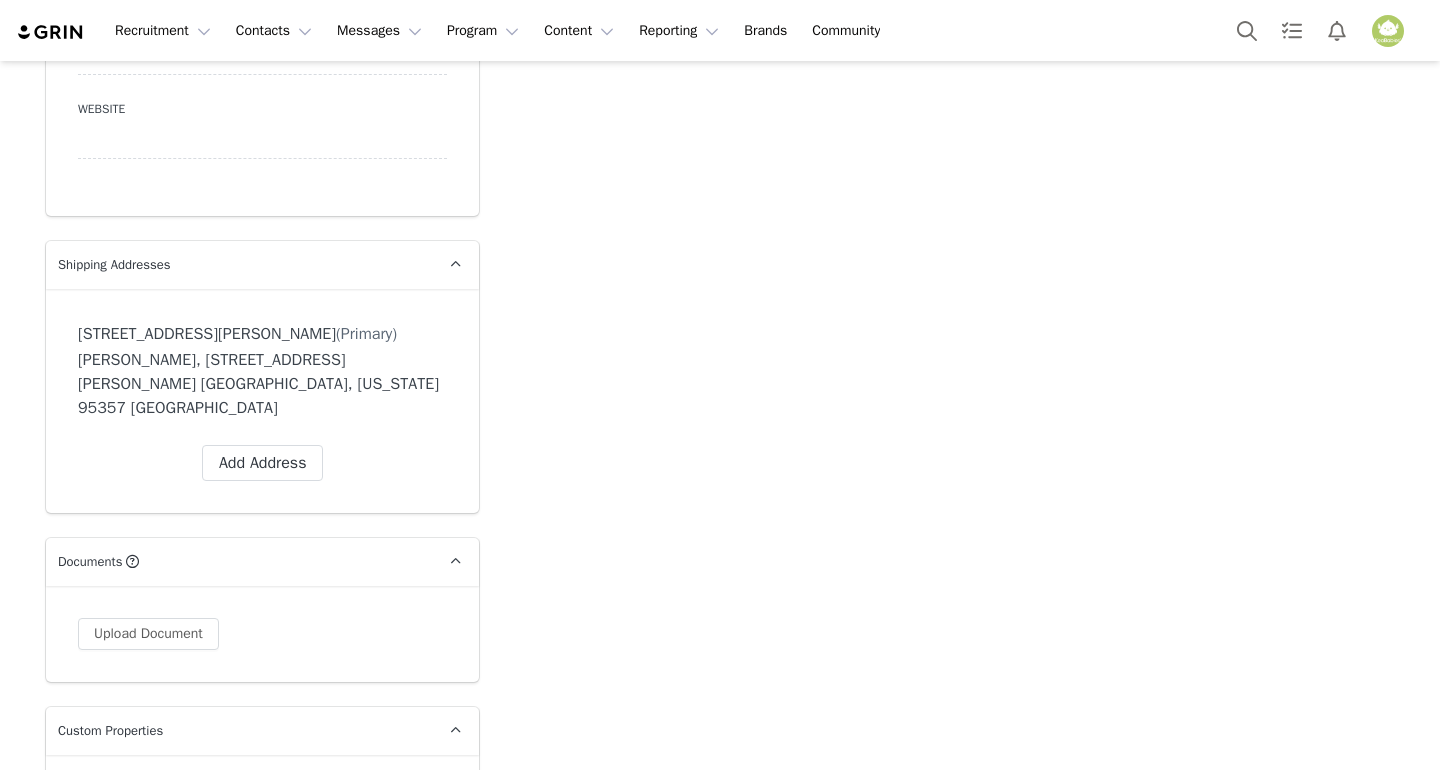 scroll, scrollTop: 1400, scrollLeft: 0, axis: vertical 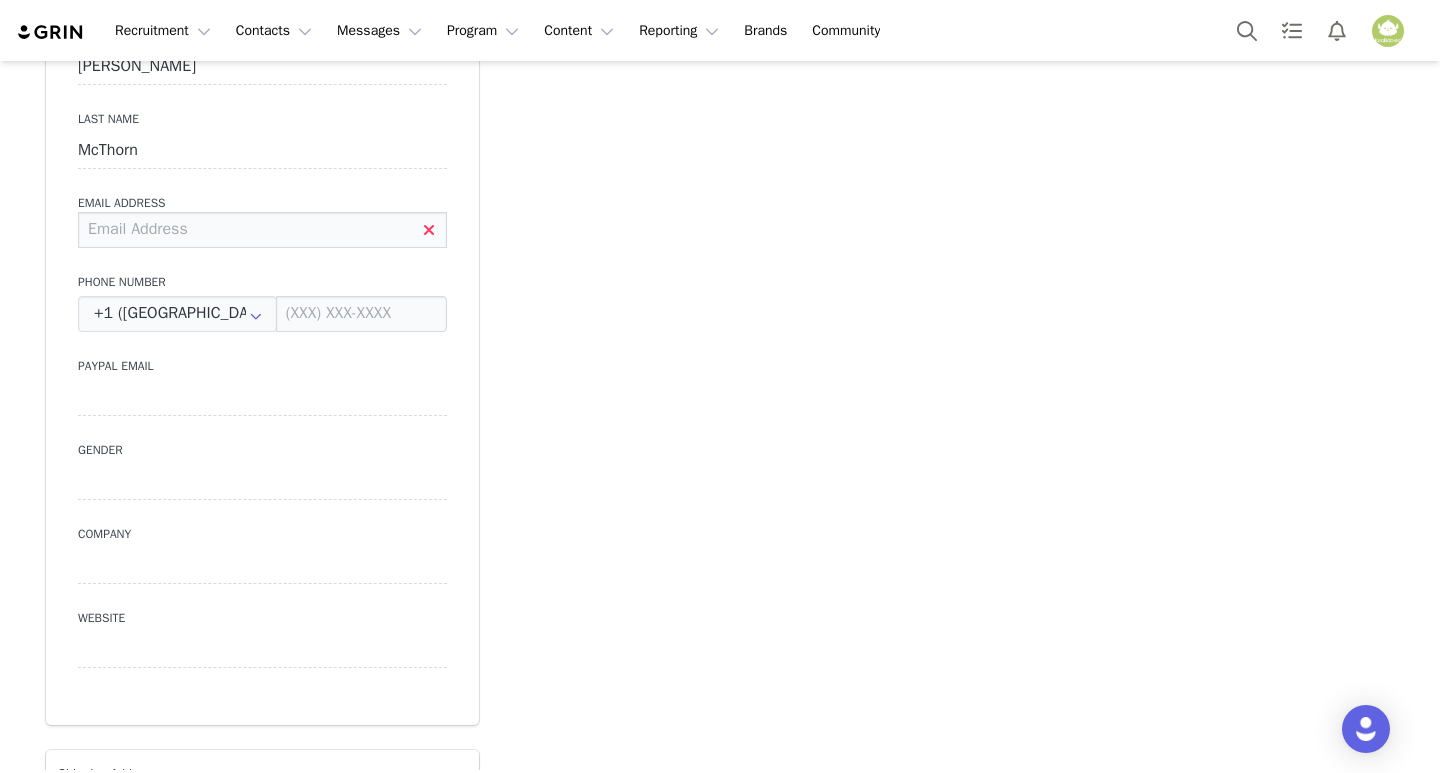 click at bounding box center (262, 230) 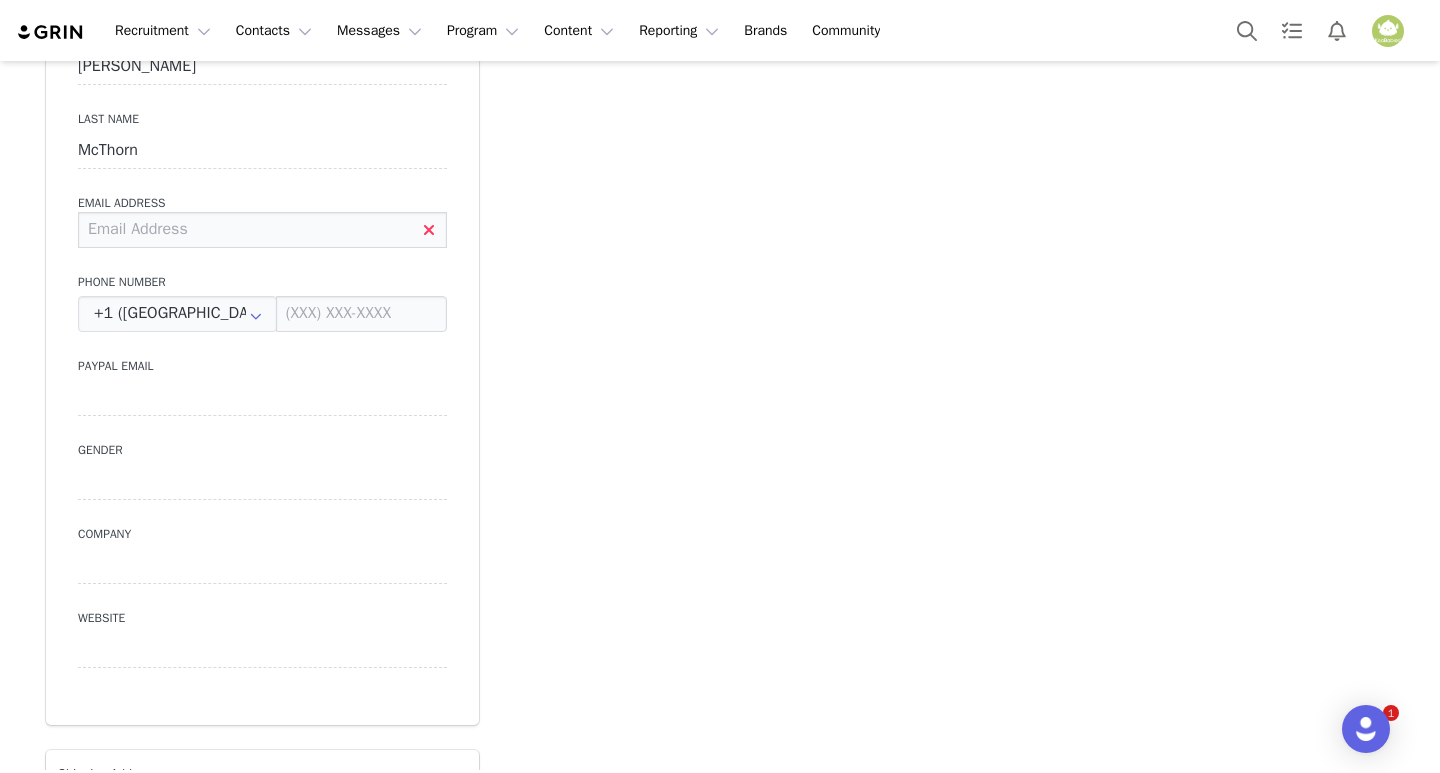 paste on "[EMAIL_ADDRESS][DOMAIN_NAME]" 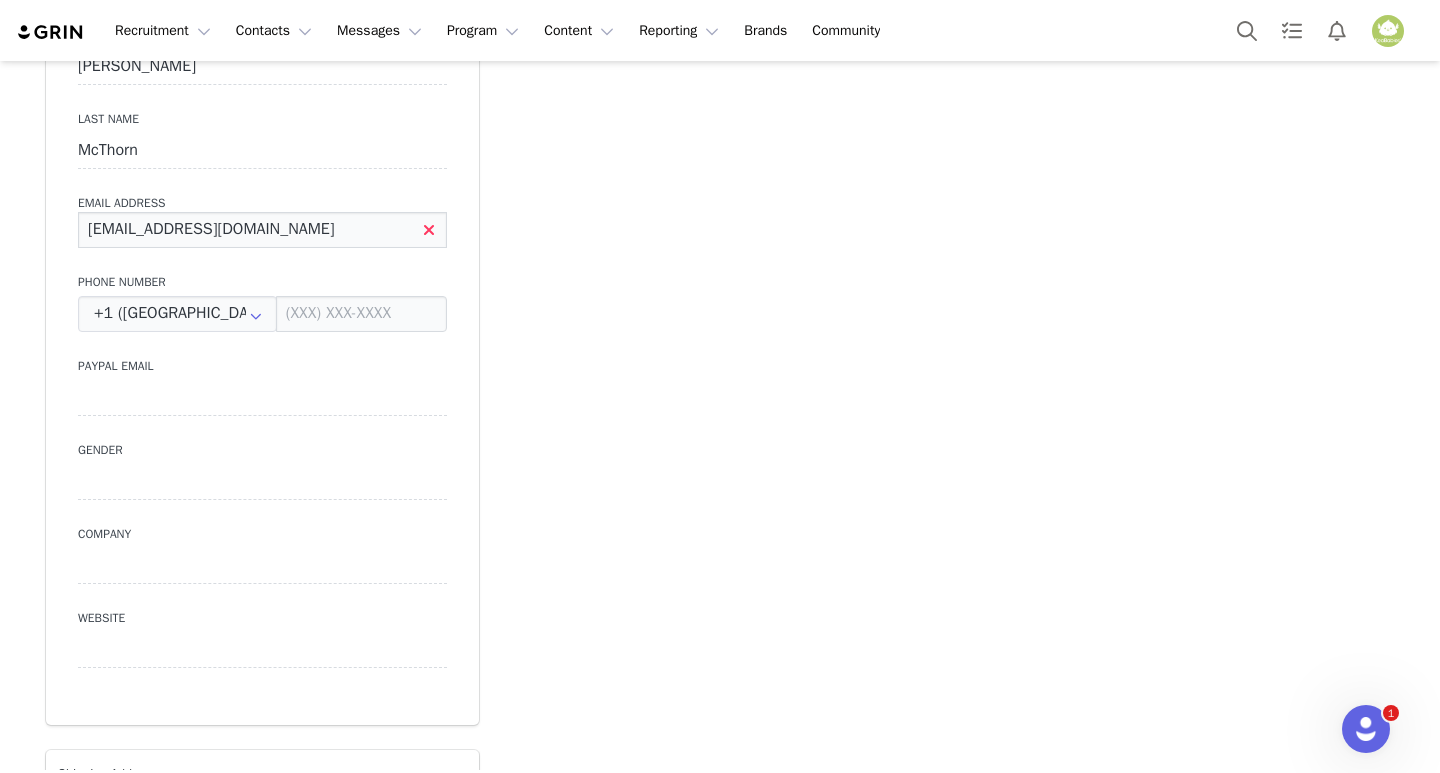 scroll, scrollTop: 0, scrollLeft: 0, axis: both 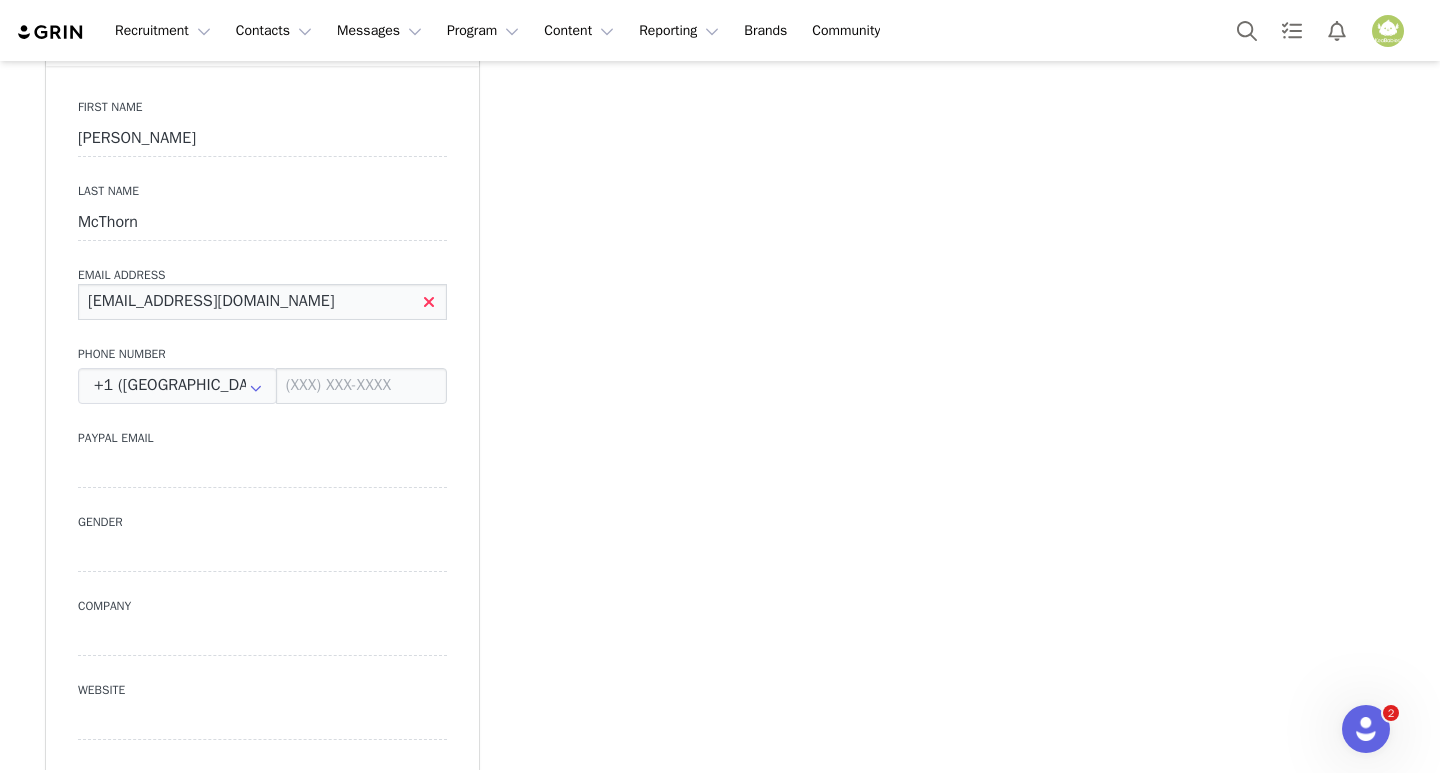 click at bounding box center (78, 284) 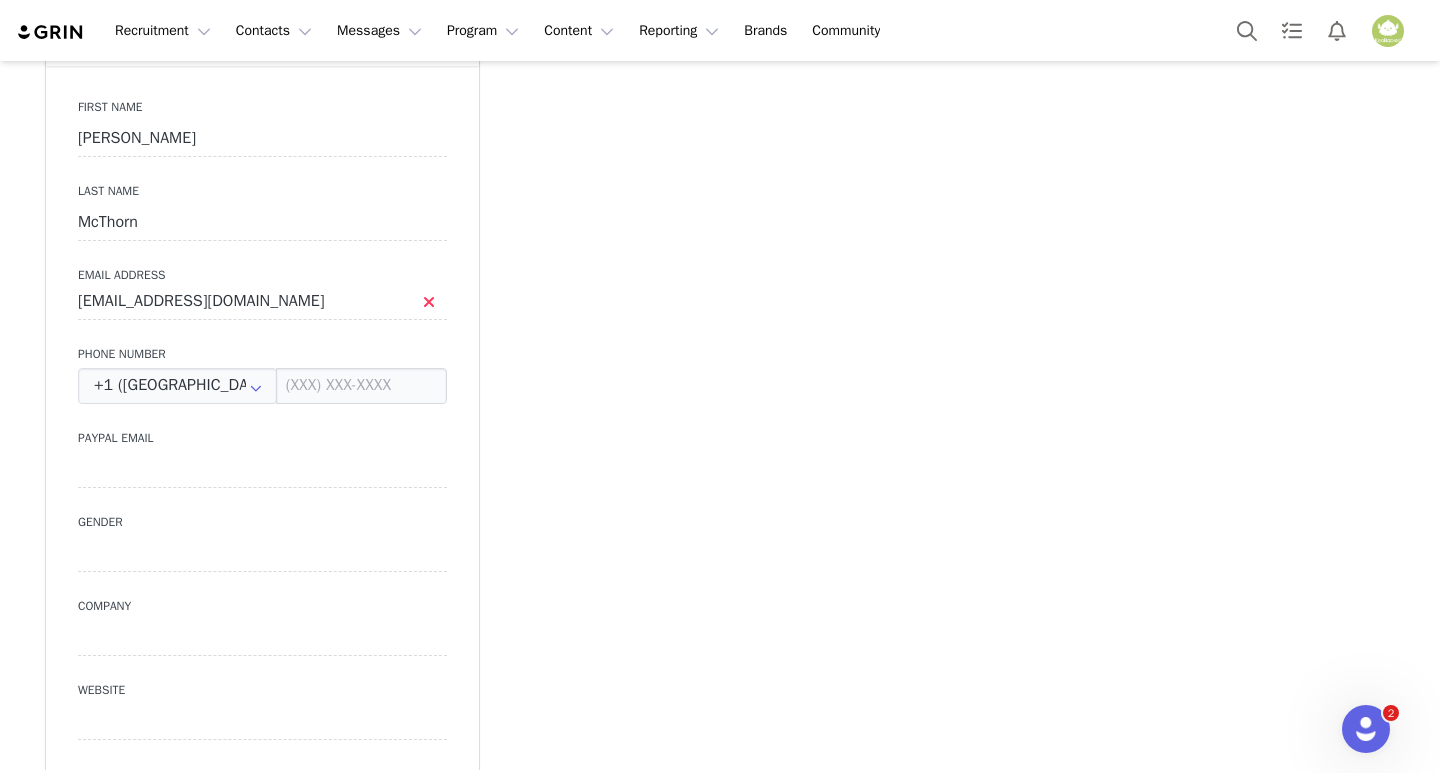 click on "Add Note   Send Email   Send Alert   Tasks  System Font 12pt To open the popup, press Shift+Enter To open the popup, press Shift+Enter To open the popup, press Shift+Enter To open the popup, press Shift+Enter Save Note Cancel Recent Activity All Notes Content Emails Actions Updates Contact Sync ⁨ Instagram ⁩ was updated by ⁨ MarCom KeaBabies ⁩. [DATE] 8:14 AM Contact was created by ⁨ MarCom KeaBabies ⁩ [DATE] 8:14 AM ⁨ Instagram ⁩ was updated by ⁨ MarCom KeaBabies ⁩. [DATE] 8:14 AM Show more" at bounding box center [948, 1673] 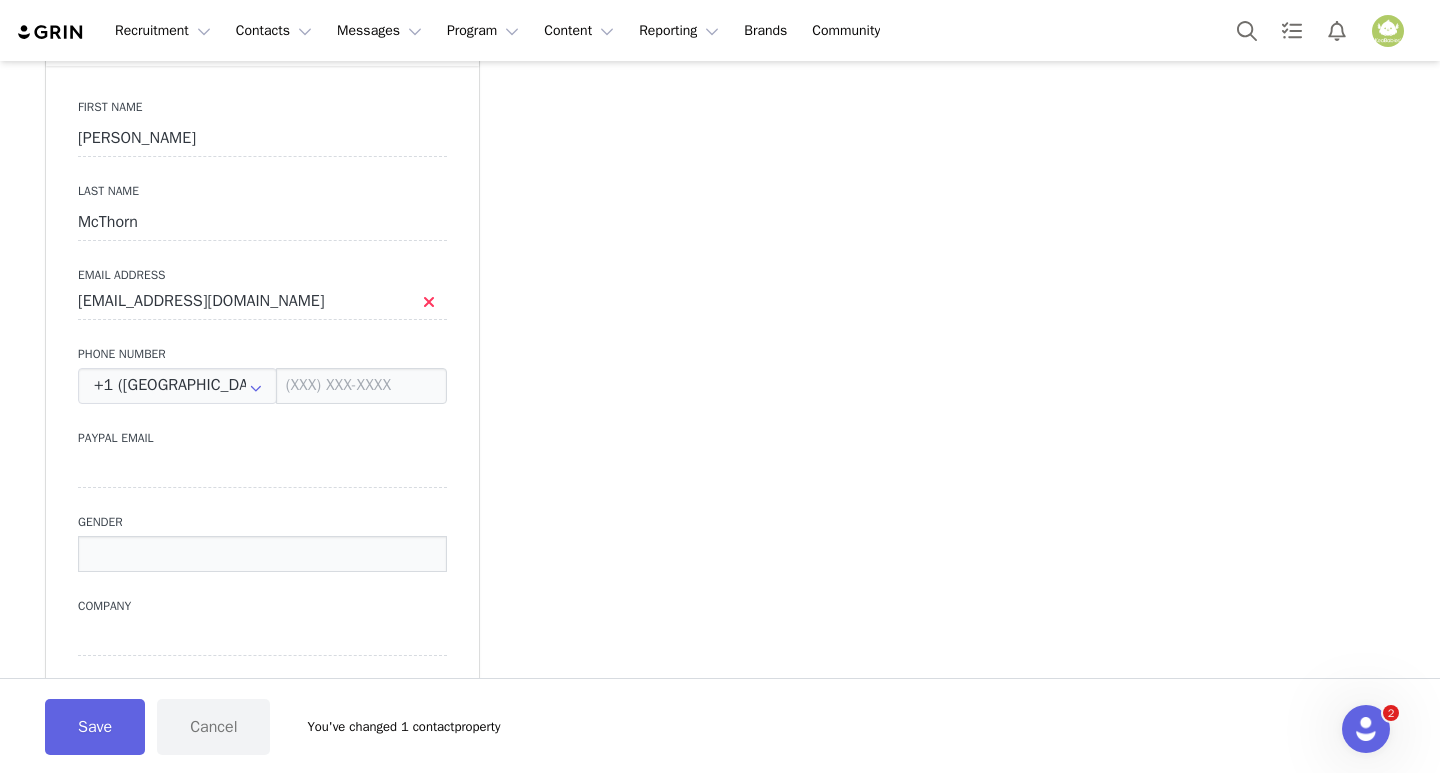 click at bounding box center [262, 554] 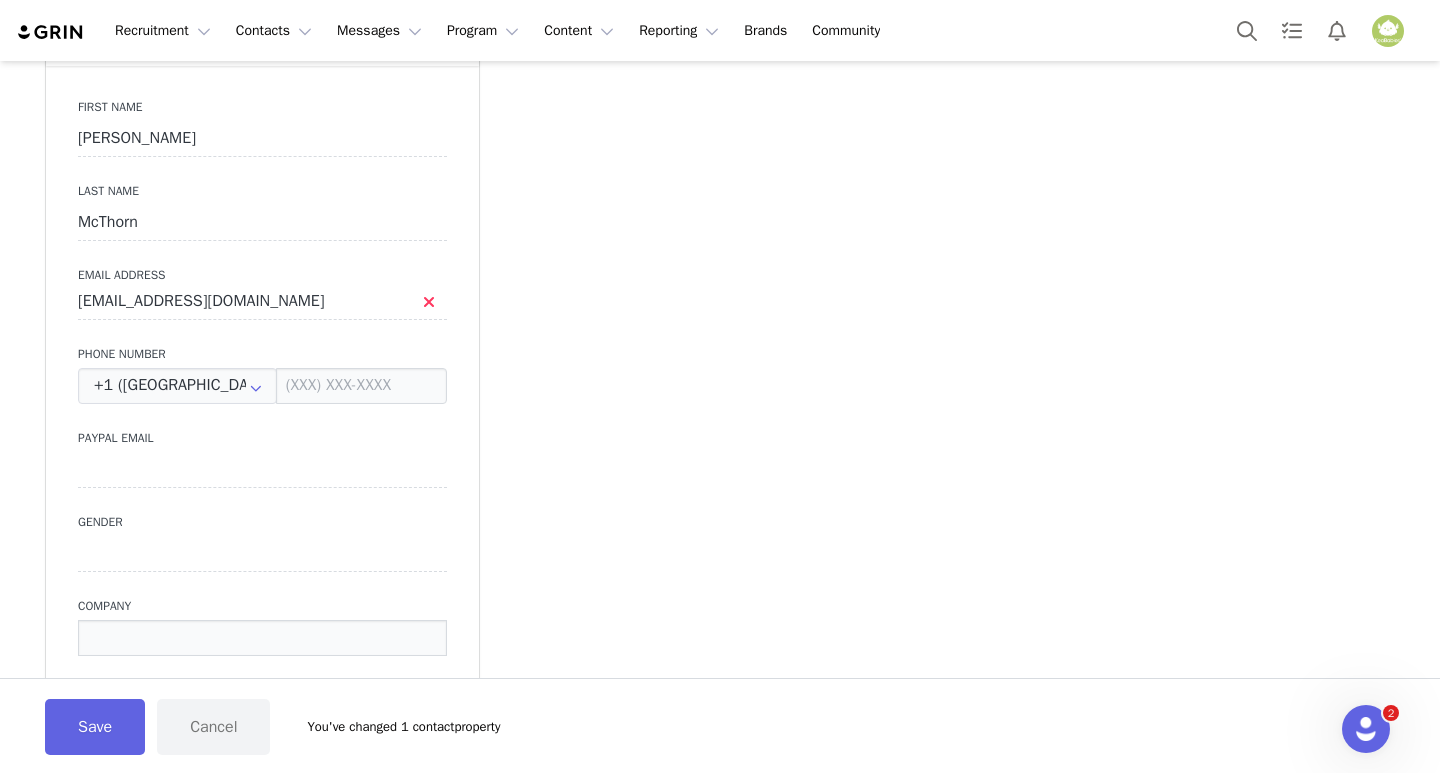 click at bounding box center [262, 638] 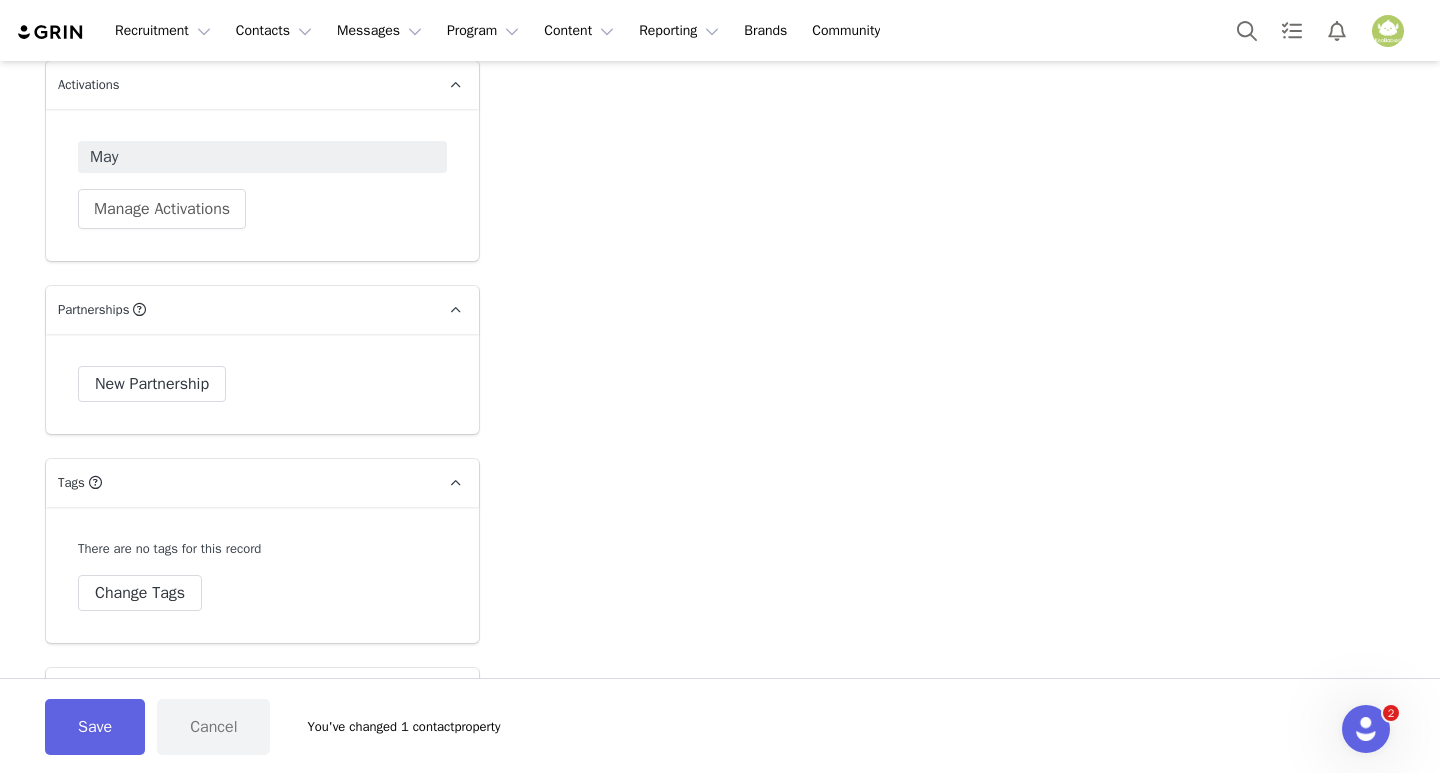 scroll, scrollTop: 4428, scrollLeft: 0, axis: vertical 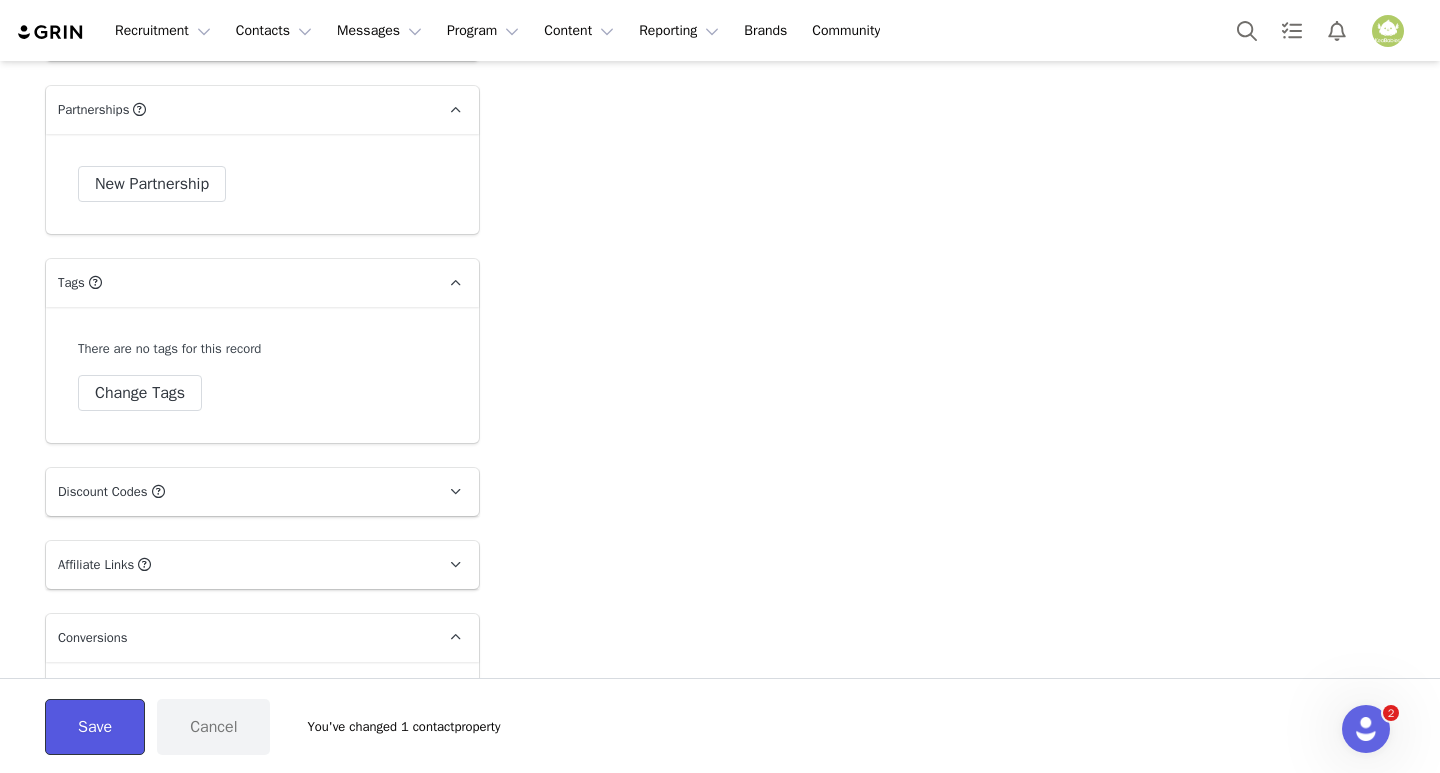 click on "Save" at bounding box center [95, 727] 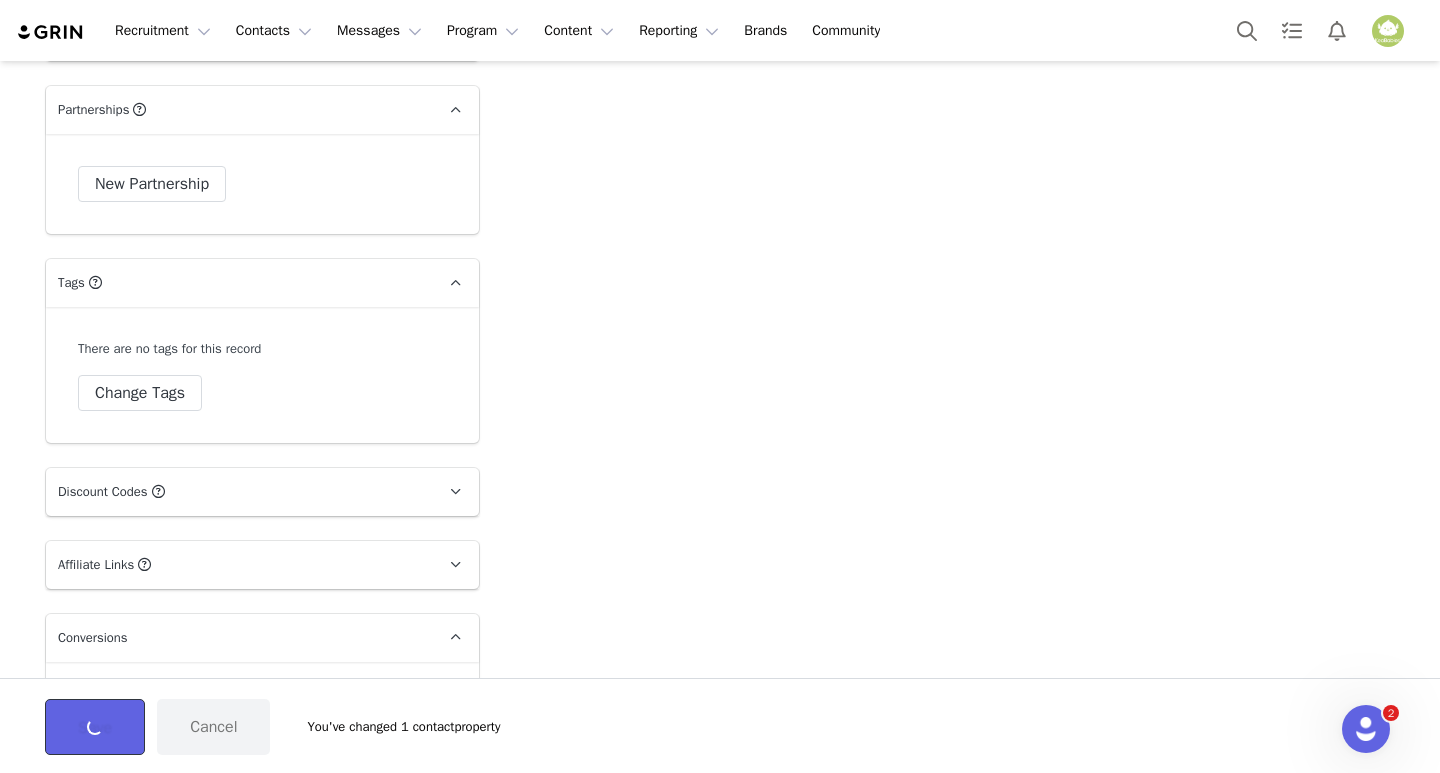 type on "[EMAIL_ADDRESS][DOMAIN_NAME]" 